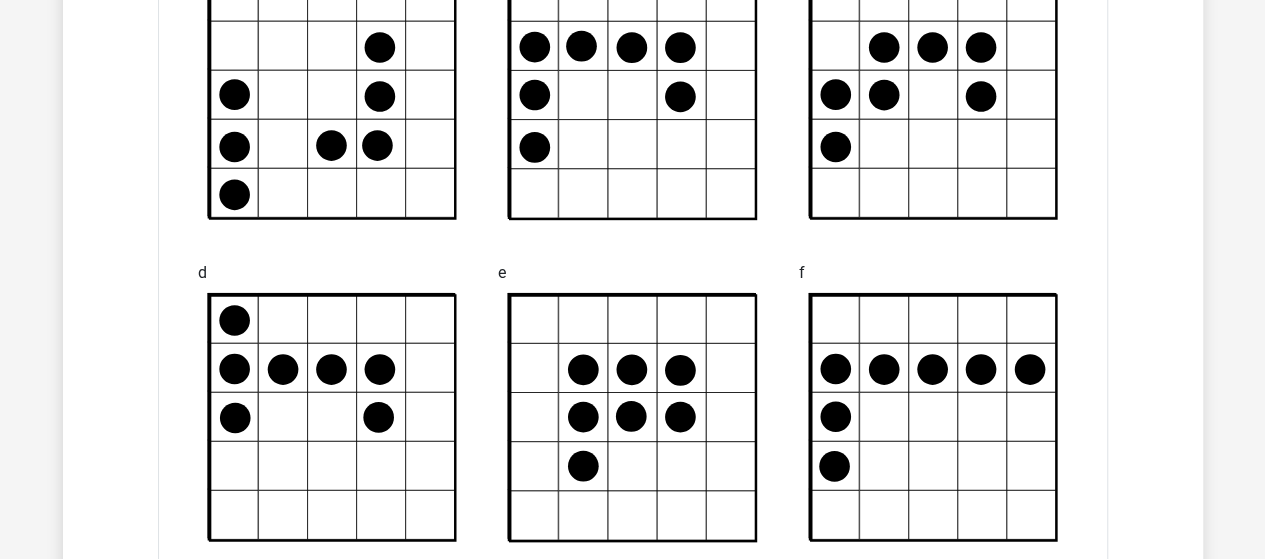 scroll, scrollTop: 13600, scrollLeft: 0, axis: vertical 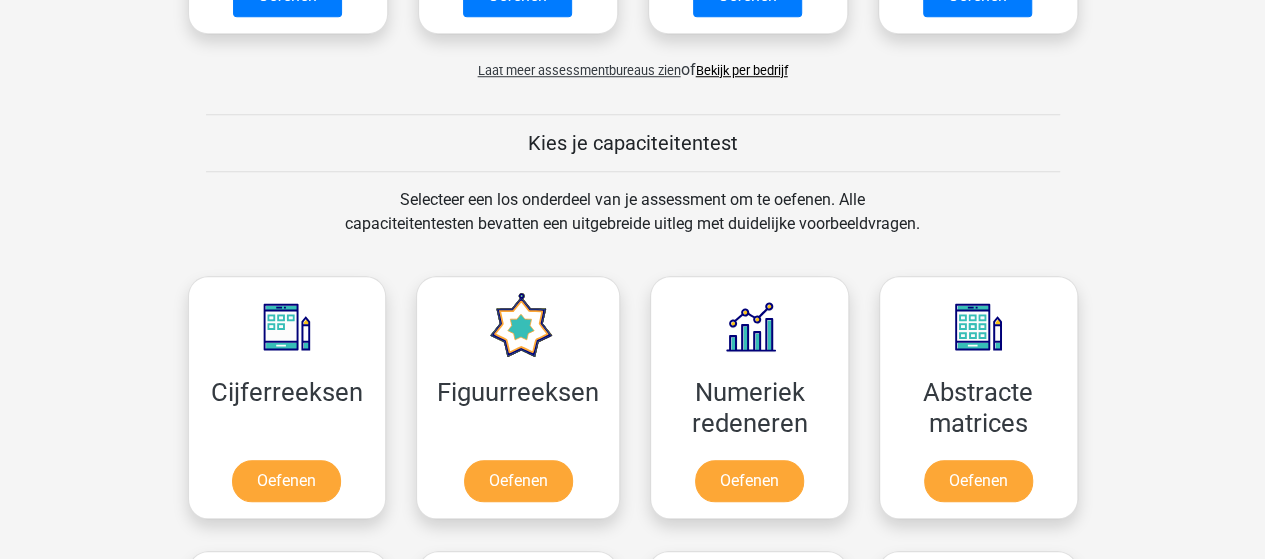 click on "Bekijk per bedrijf" at bounding box center [742, 70] 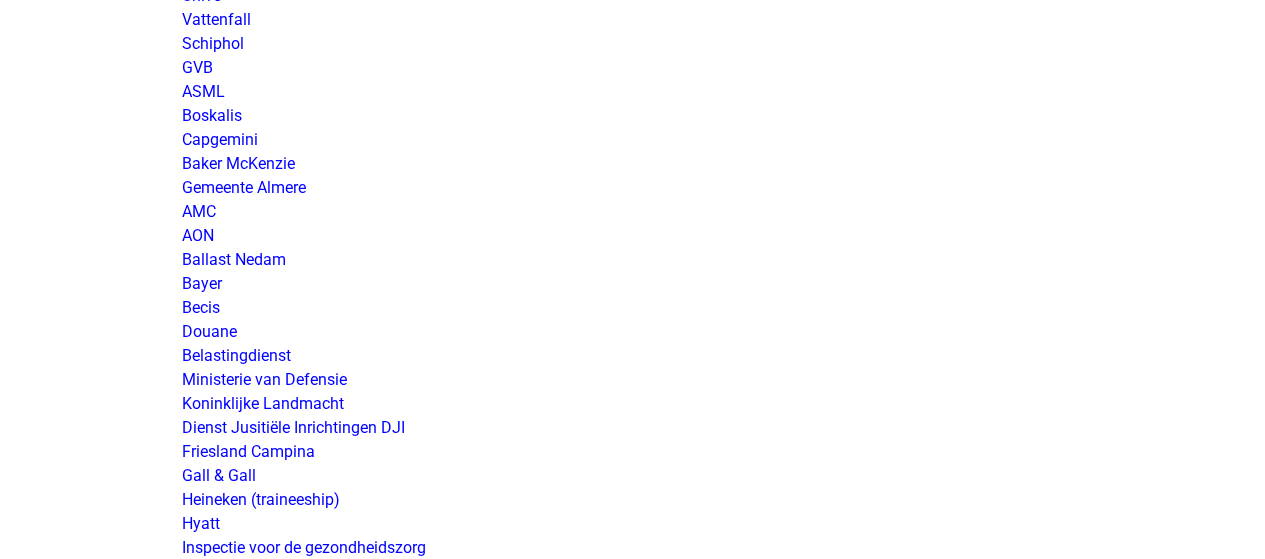 scroll, scrollTop: 3200, scrollLeft: 0, axis: vertical 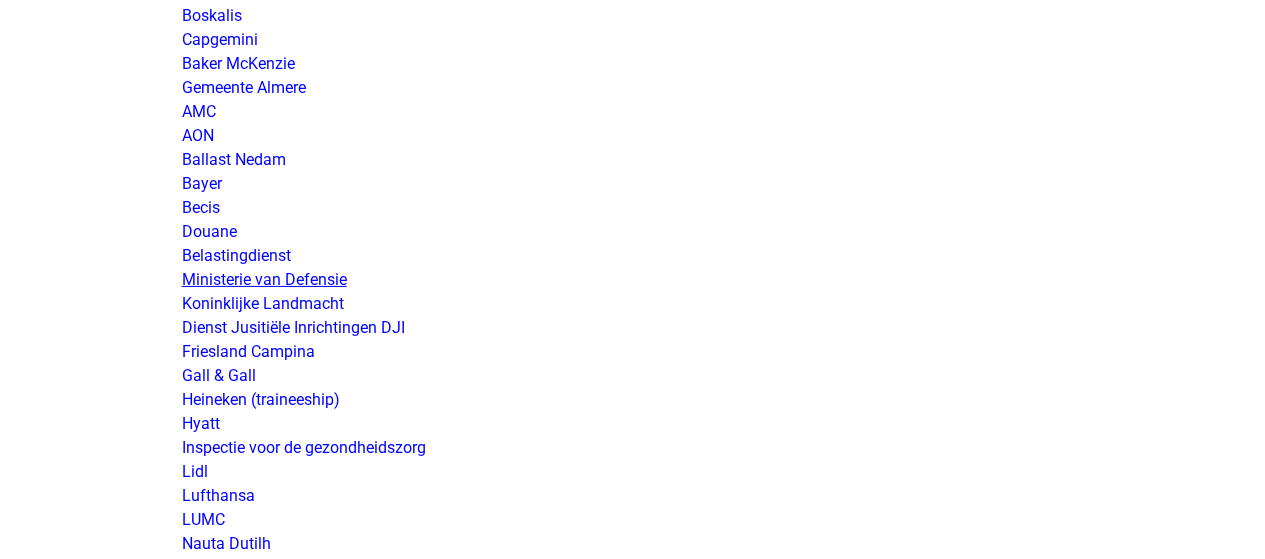 click on "Ministerie van Defensie" at bounding box center [264, 279] 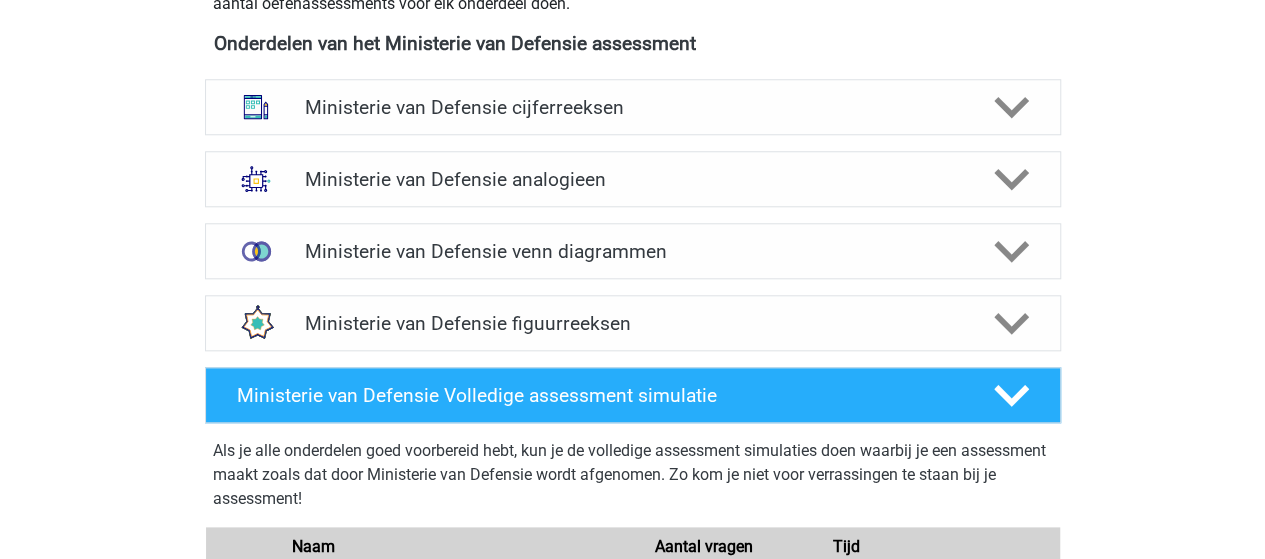 scroll, scrollTop: 1000, scrollLeft: 0, axis: vertical 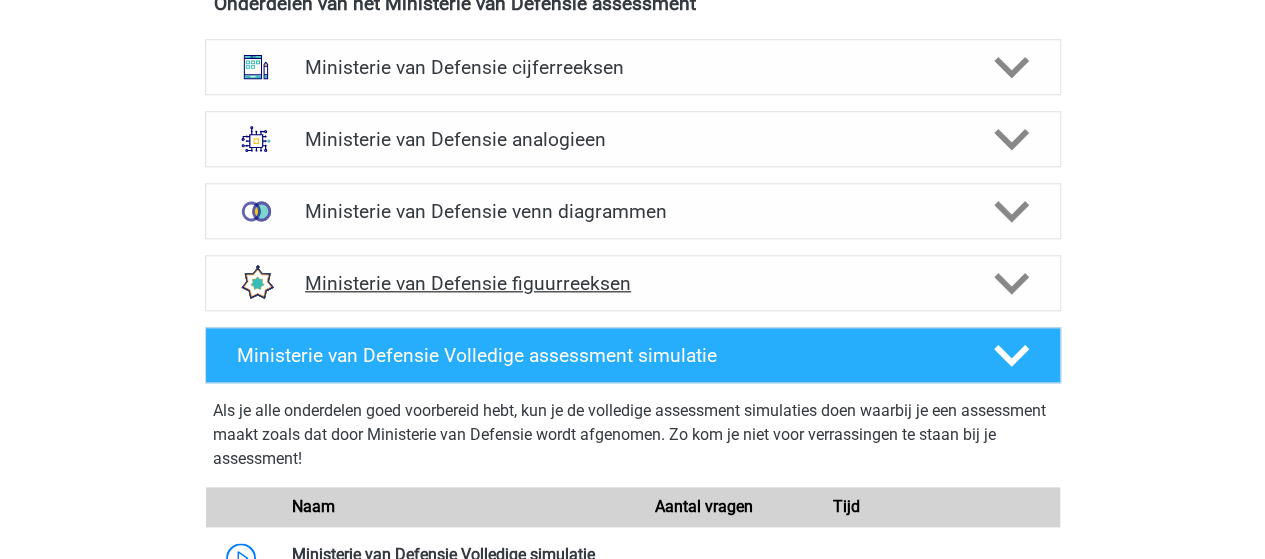 click on "Ministerie van Defensie figuurreeksen" at bounding box center [632, 283] 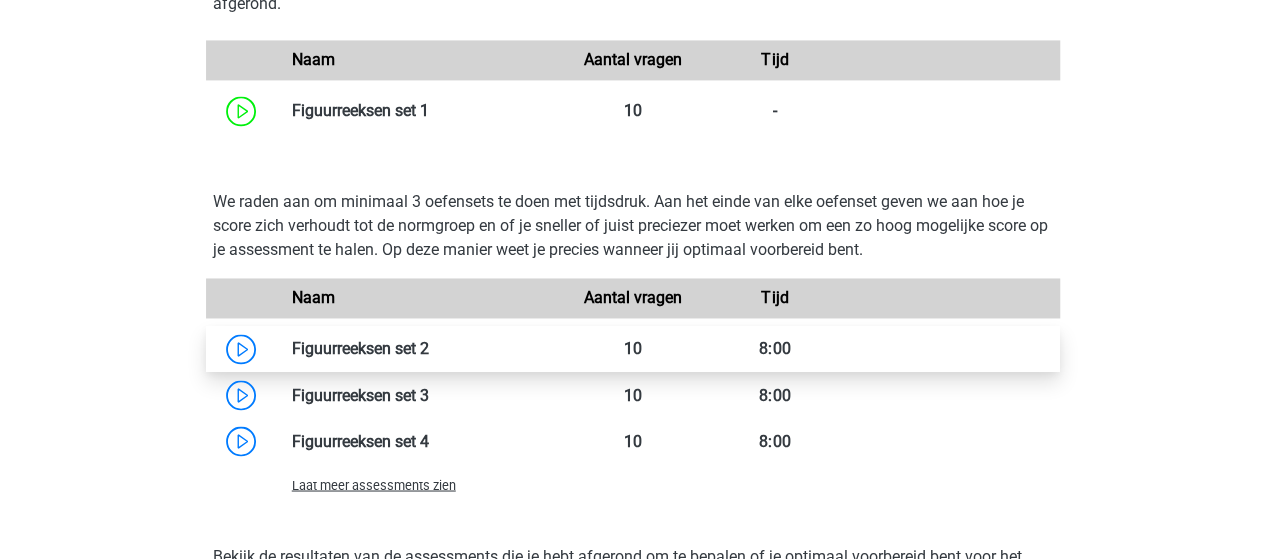 scroll, scrollTop: 1500, scrollLeft: 0, axis: vertical 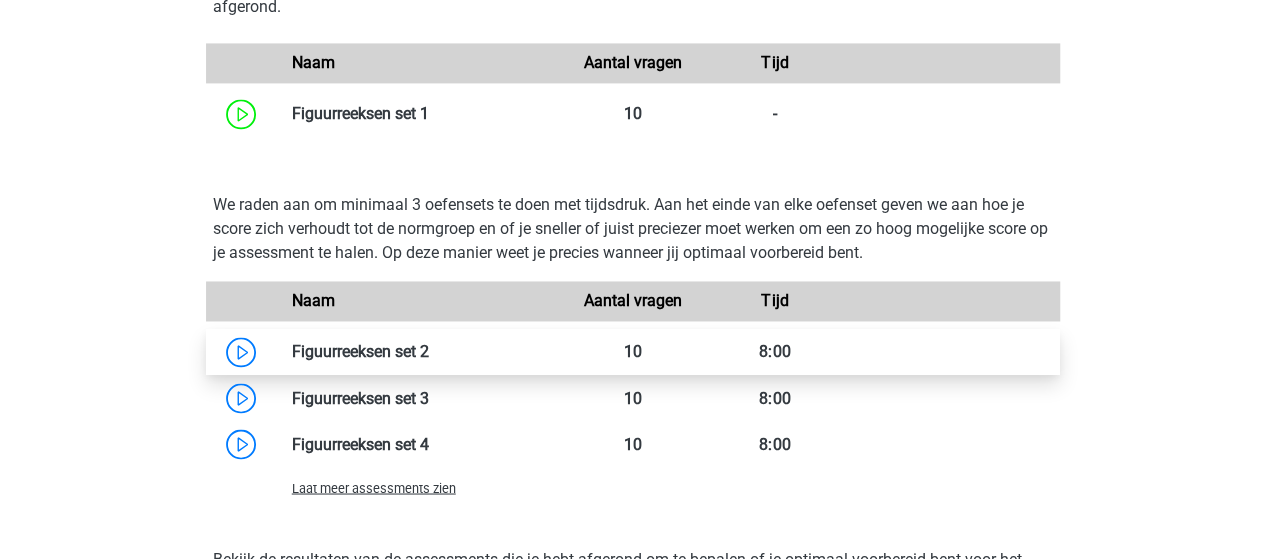 click at bounding box center [429, 351] 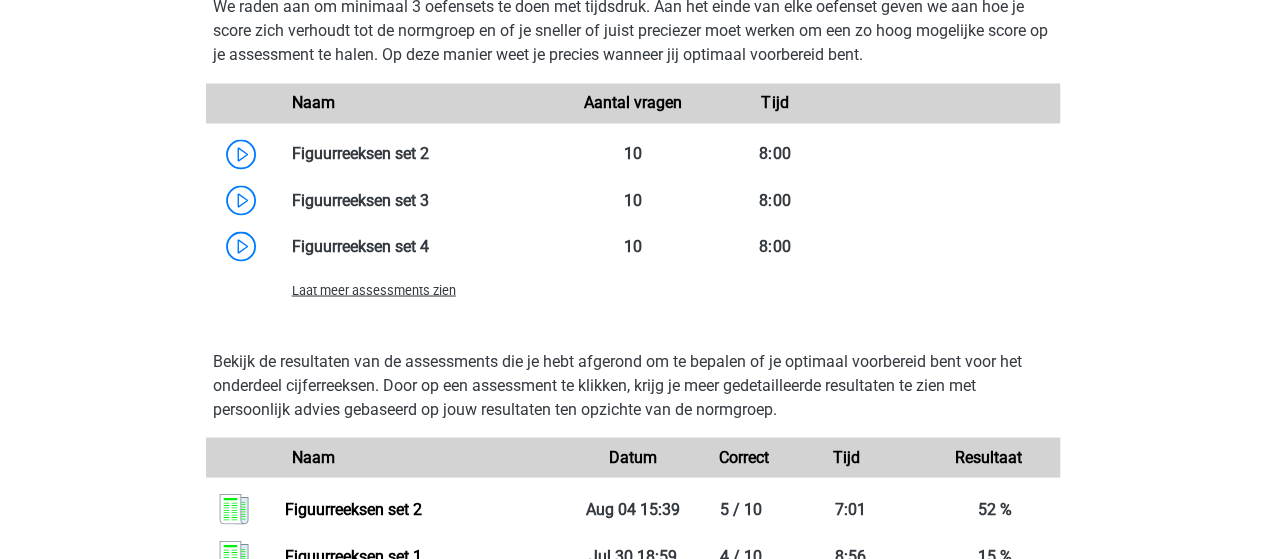 scroll, scrollTop: 1600, scrollLeft: 0, axis: vertical 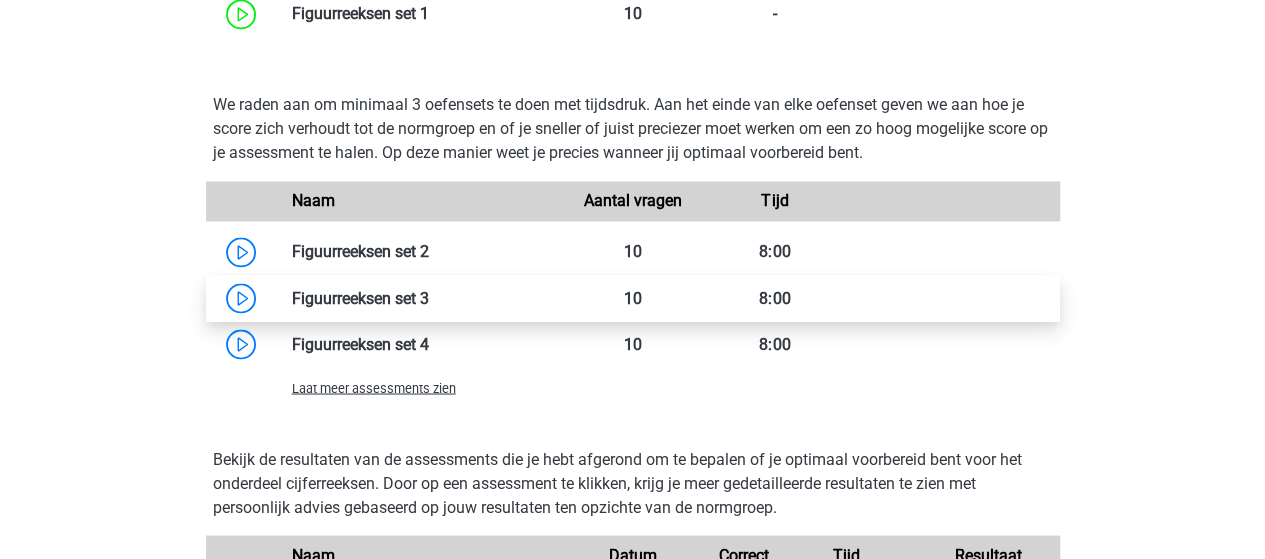 click at bounding box center [429, 297] 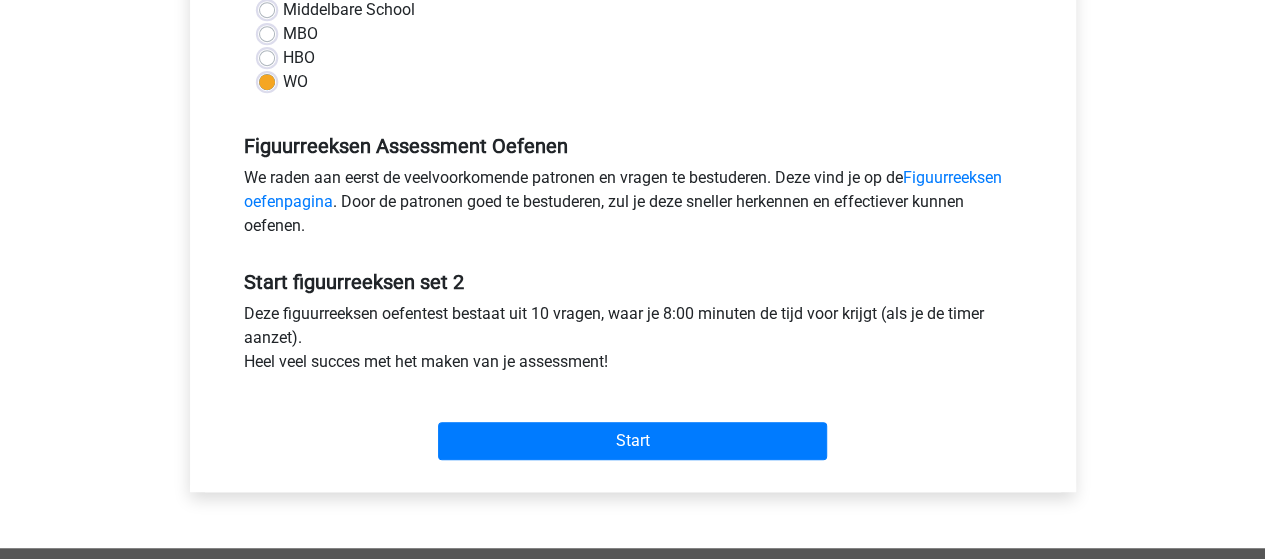 scroll, scrollTop: 600, scrollLeft: 0, axis: vertical 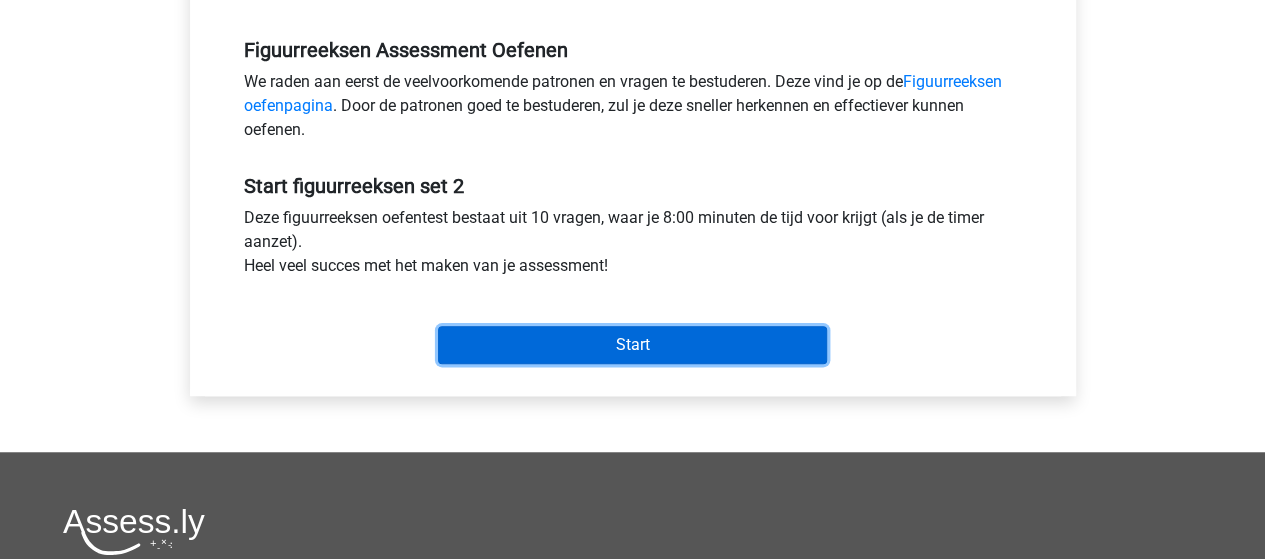 click on "Start" at bounding box center (632, 345) 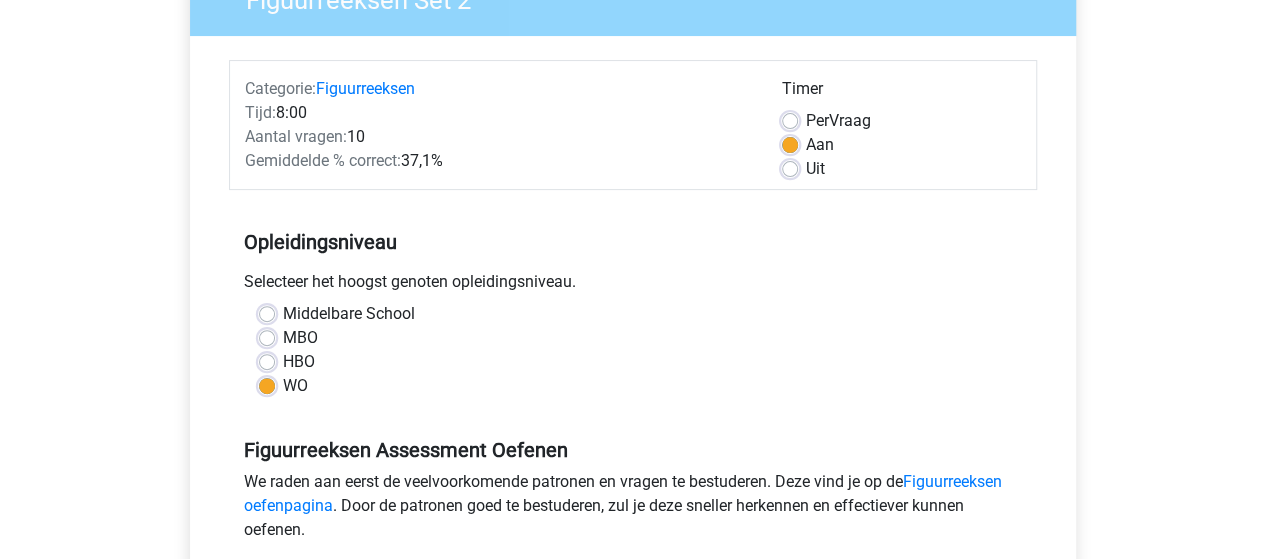 scroll, scrollTop: 200, scrollLeft: 0, axis: vertical 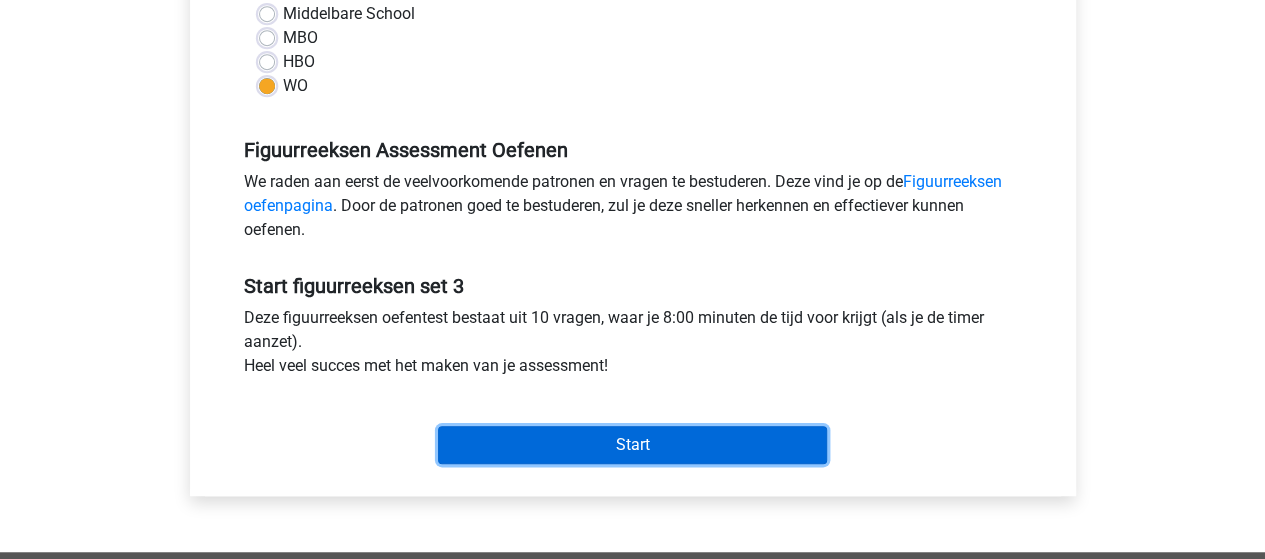 click on "Start" at bounding box center (632, 445) 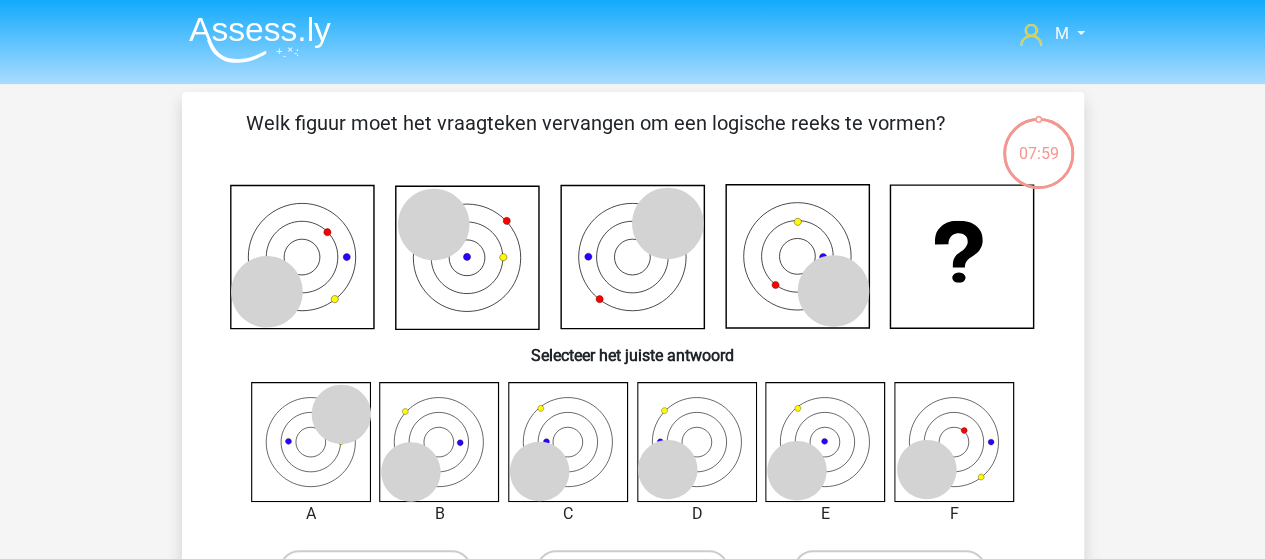 scroll, scrollTop: 100, scrollLeft: 0, axis: vertical 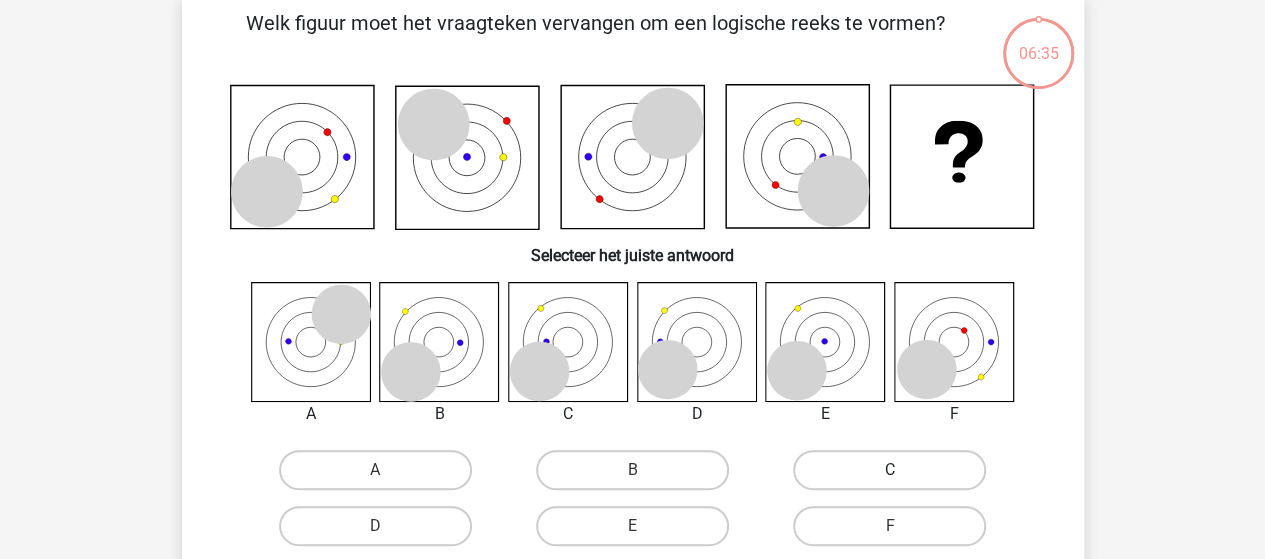 click on "C" at bounding box center (889, 470) 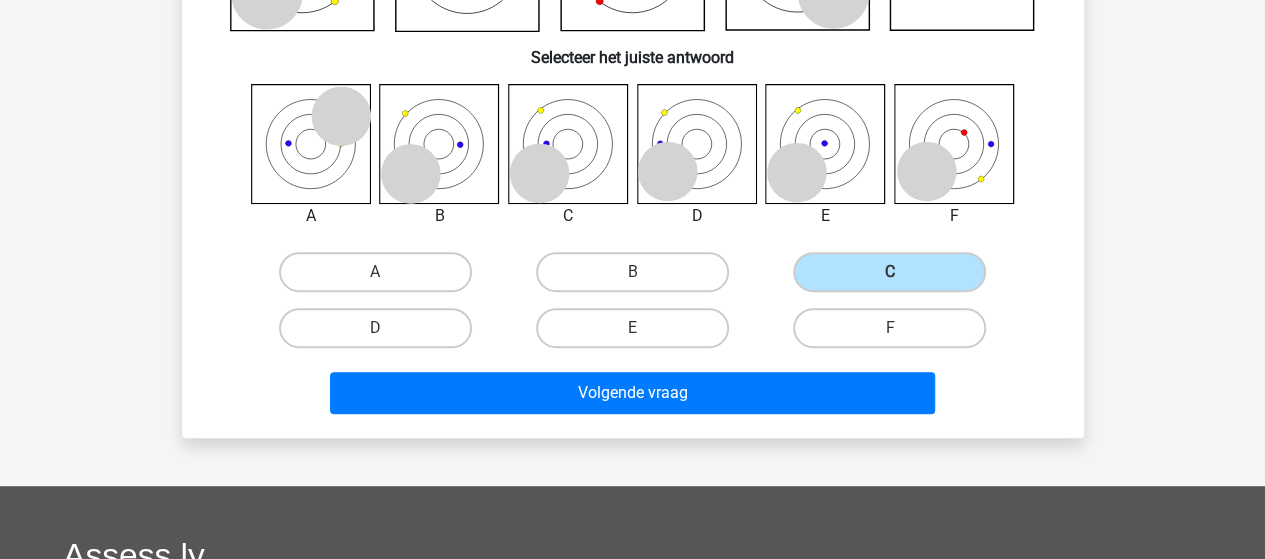 scroll, scrollTop: 300, scrollLeft: 0, axis: vertical 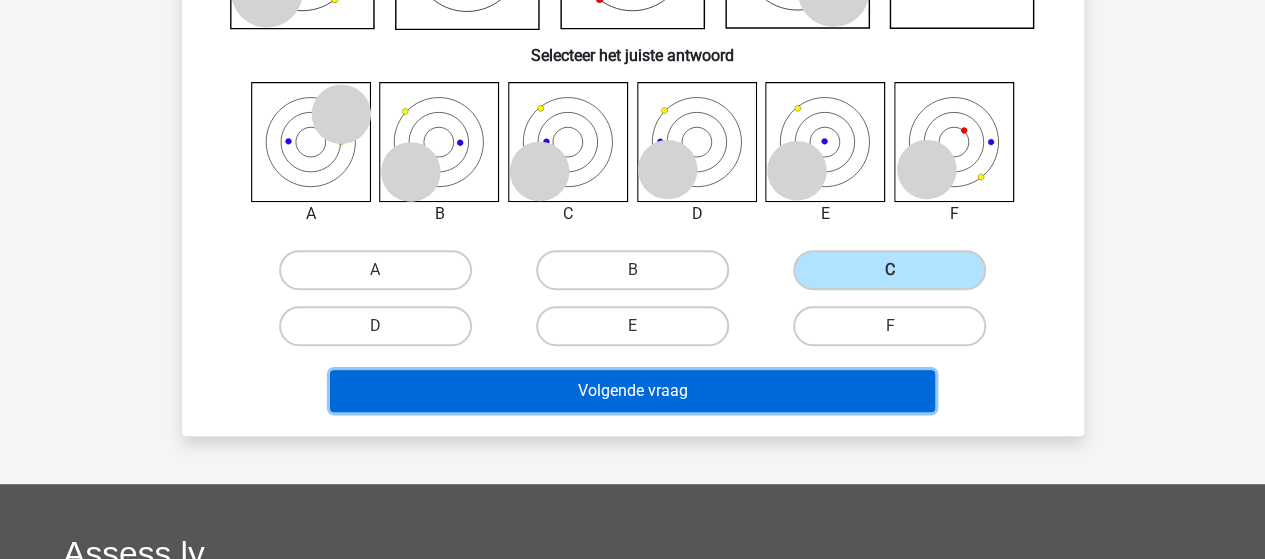 click on "Volgende vraag" at bounding box center (632, 391) 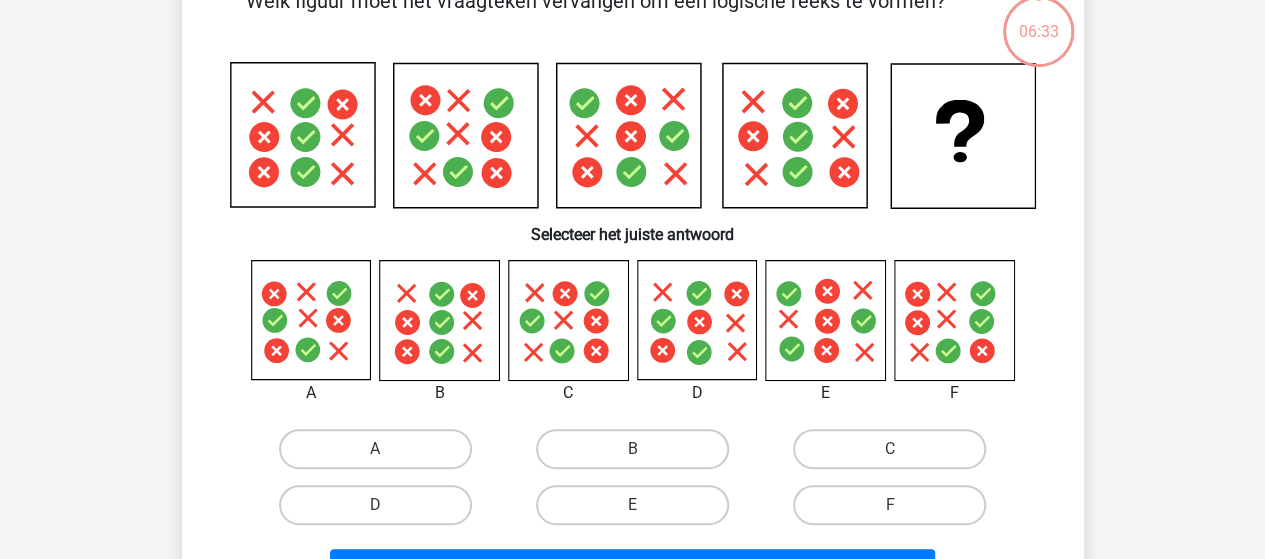 scroll, scrollTop: 92, scrollLeft: 0, axis: vertical 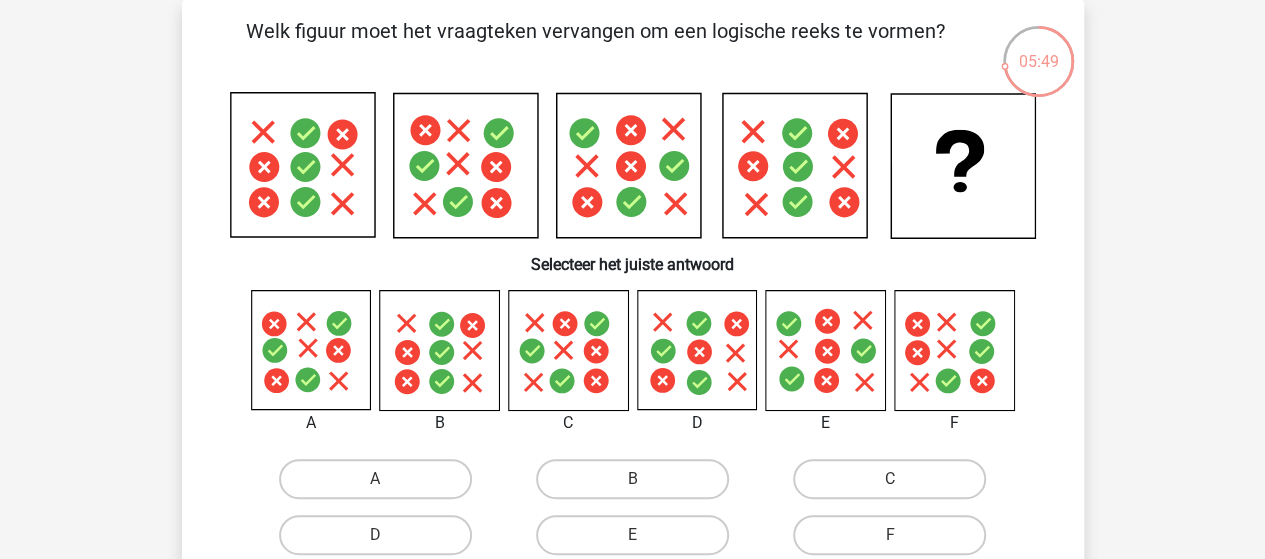 click 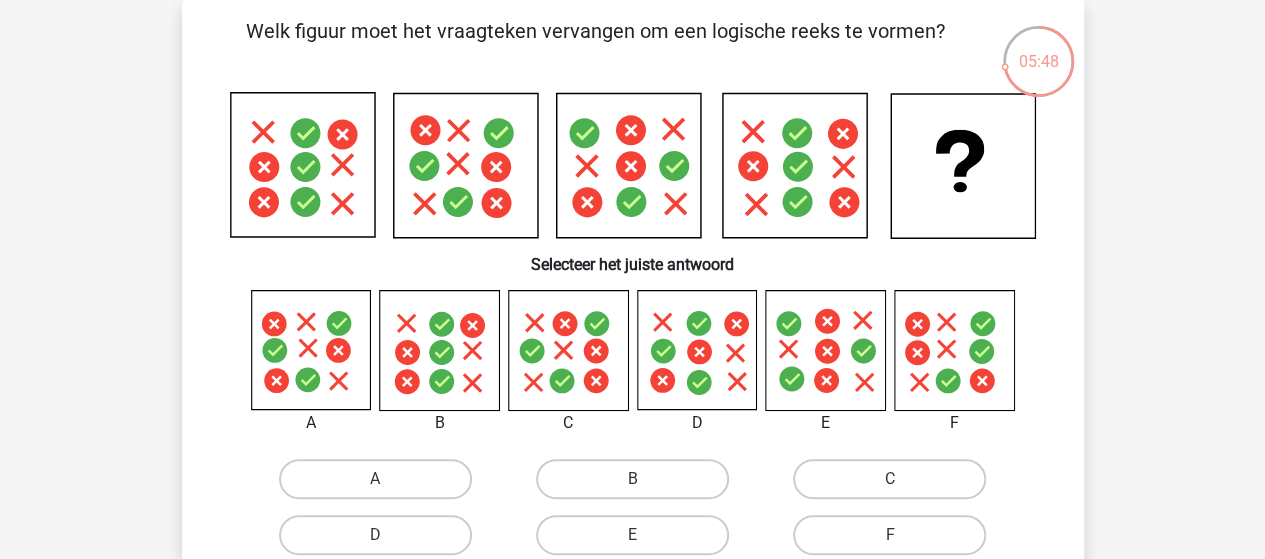 scroll, scrollTop: 192, scrollLeft: 0, axis: vertical 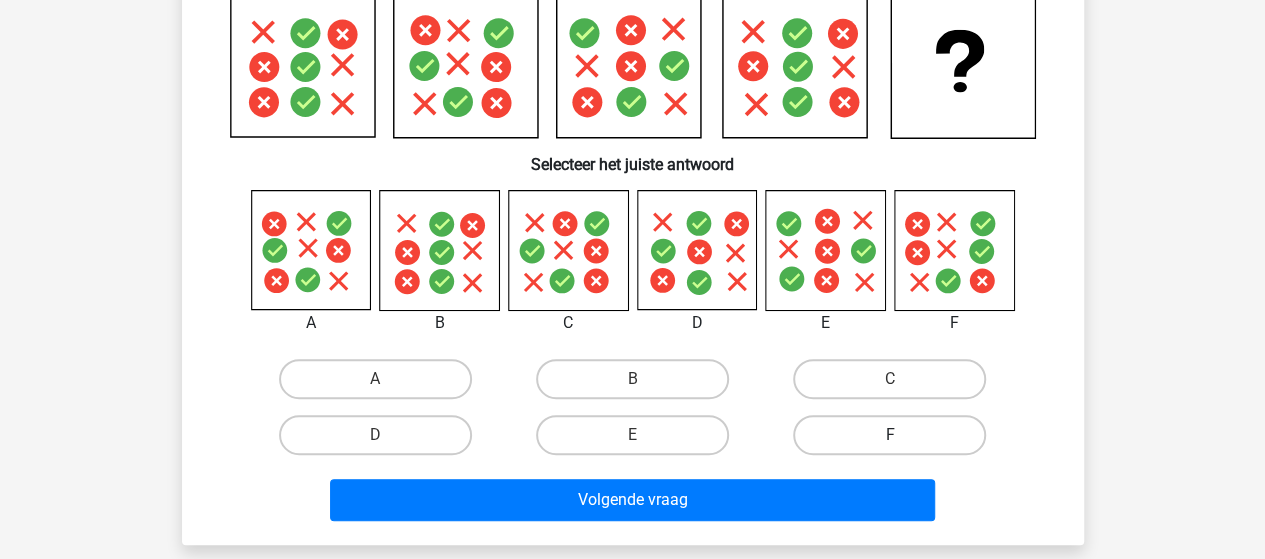 click on "F" at bounding box center [896, 441] 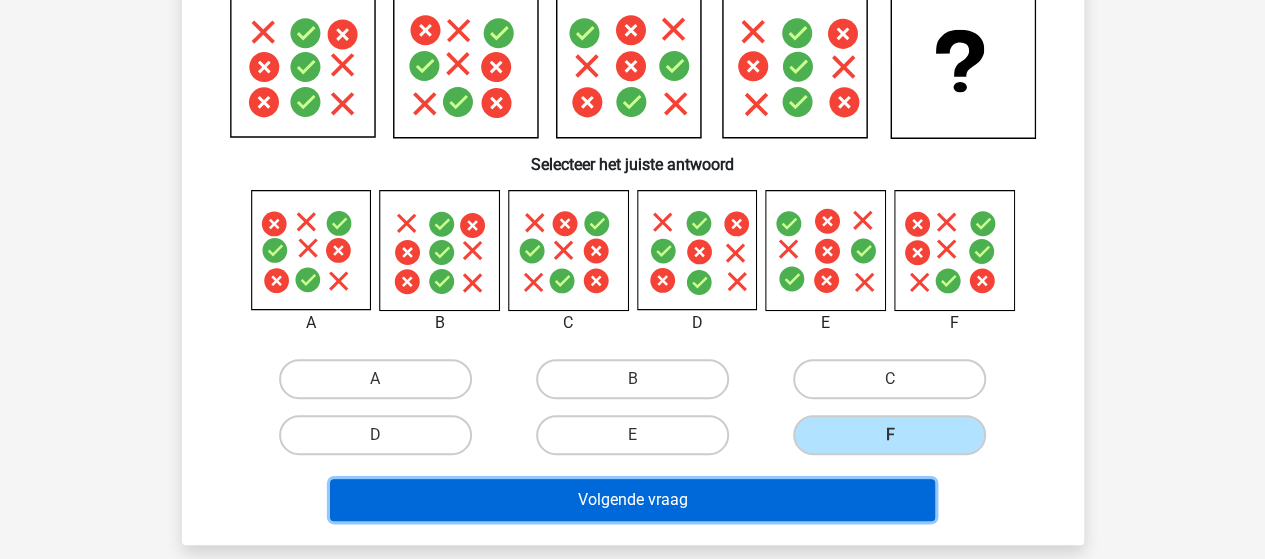 click on "Volgende vraag" at bounding box center (632, 500) 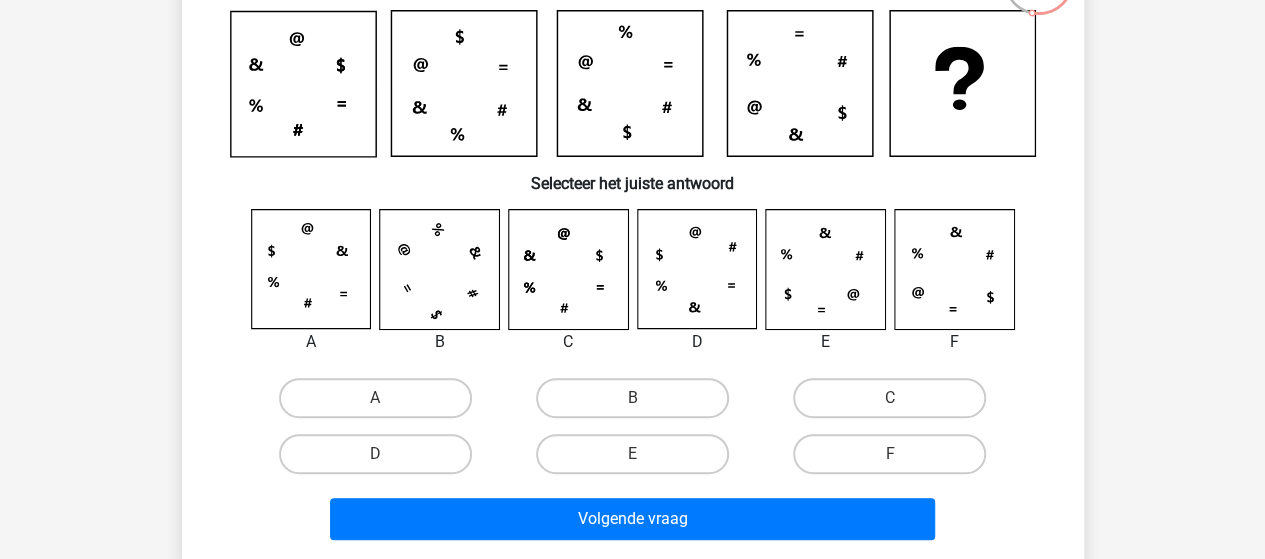 scroll, scrollTop: 192, scrollLeft: 0, axis: vertical 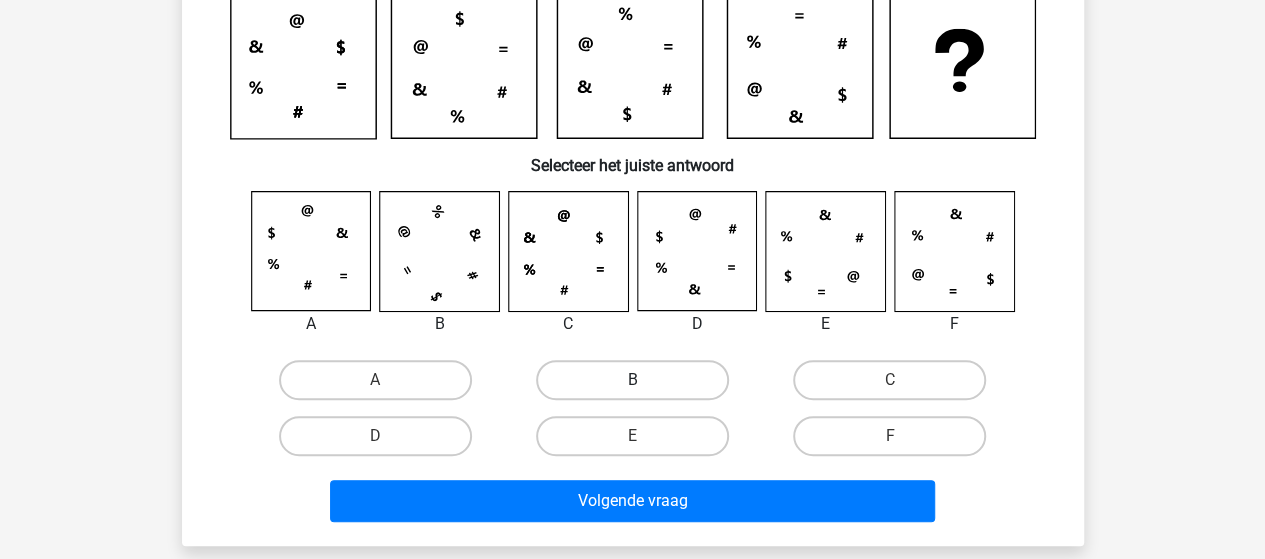 click on "B" at bounding box center [632, 380] 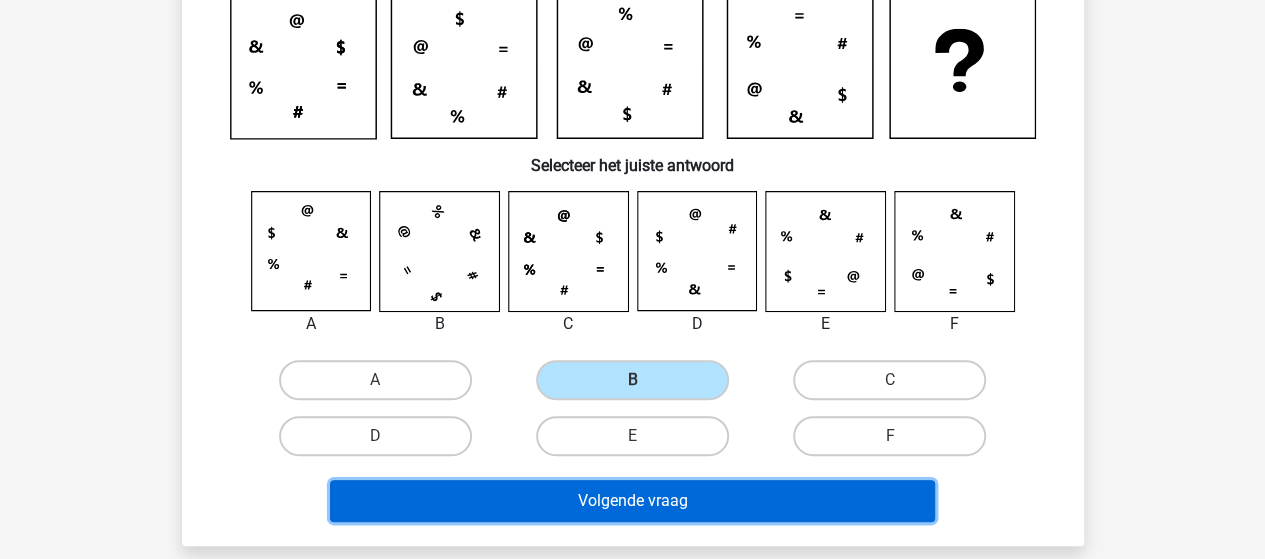 click on "Volgende vraag" at bounding box center [632, 501] 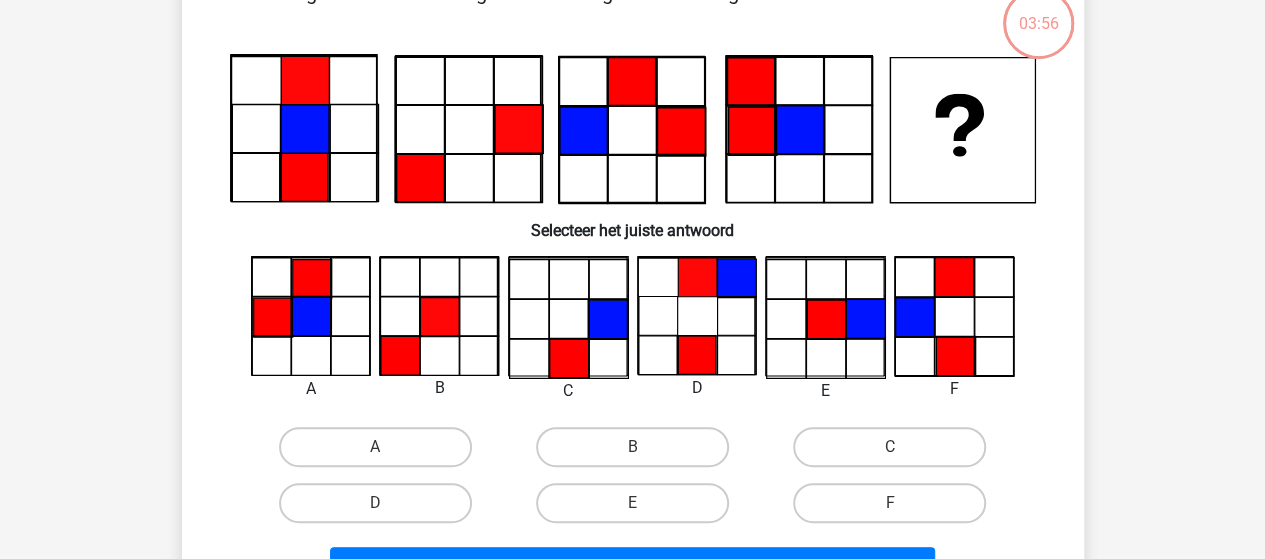 scroll, scrollTop: 92, scrollLeft: 0, axis: vertical 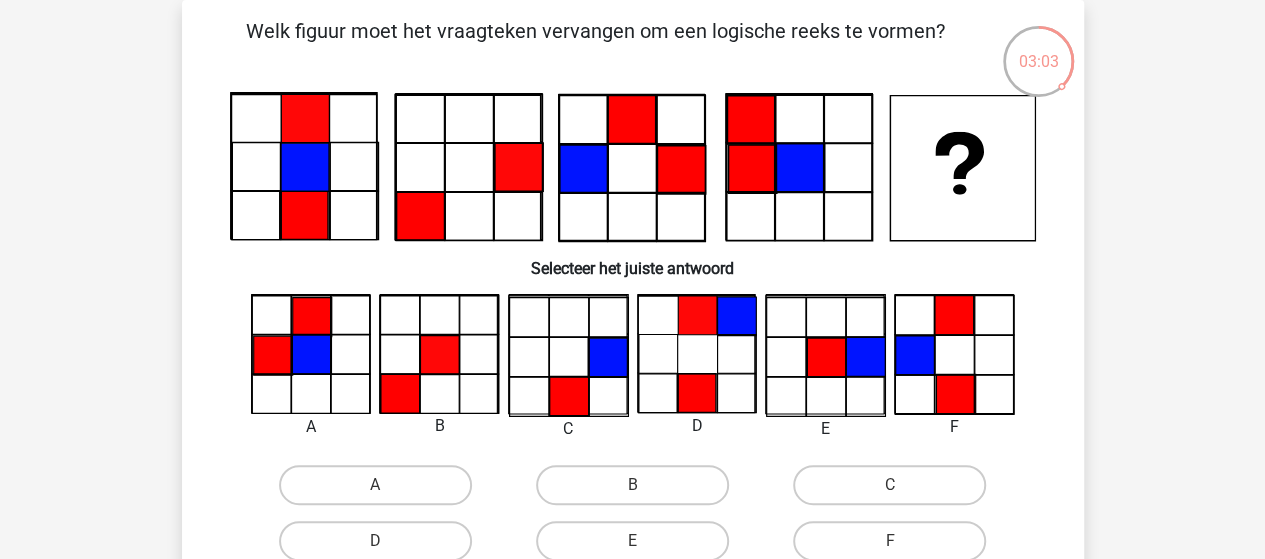 click on "F" at bounding box center [896, 547] 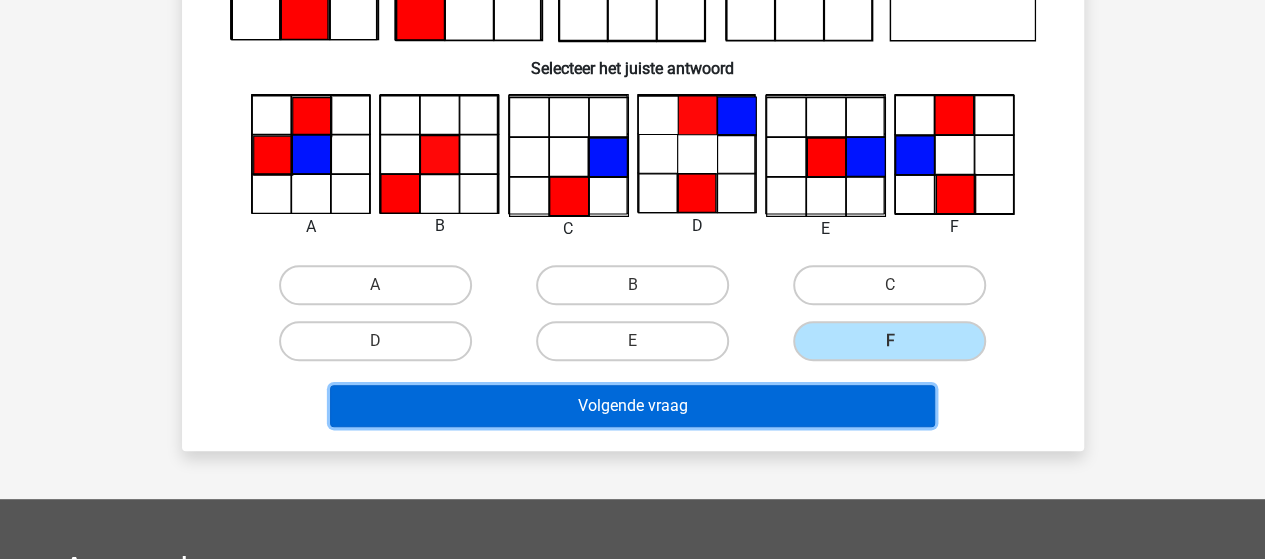 click on "Volgende vraag" at bounding box center (632, 406) 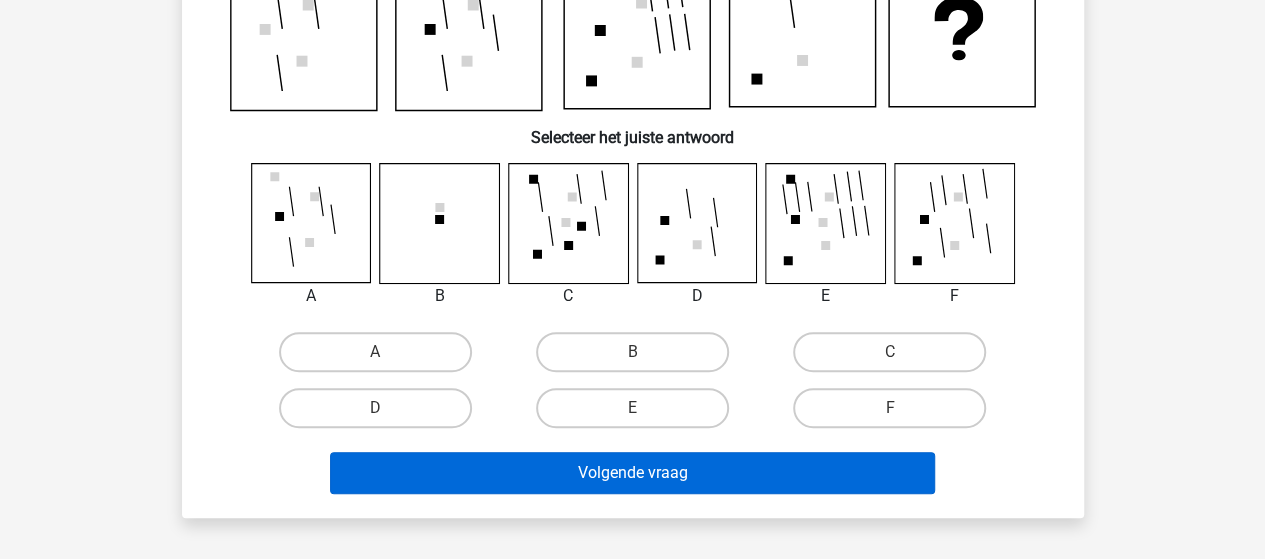 scroll, scrollTop: 92, scrollLeft: 0, axis: vertical 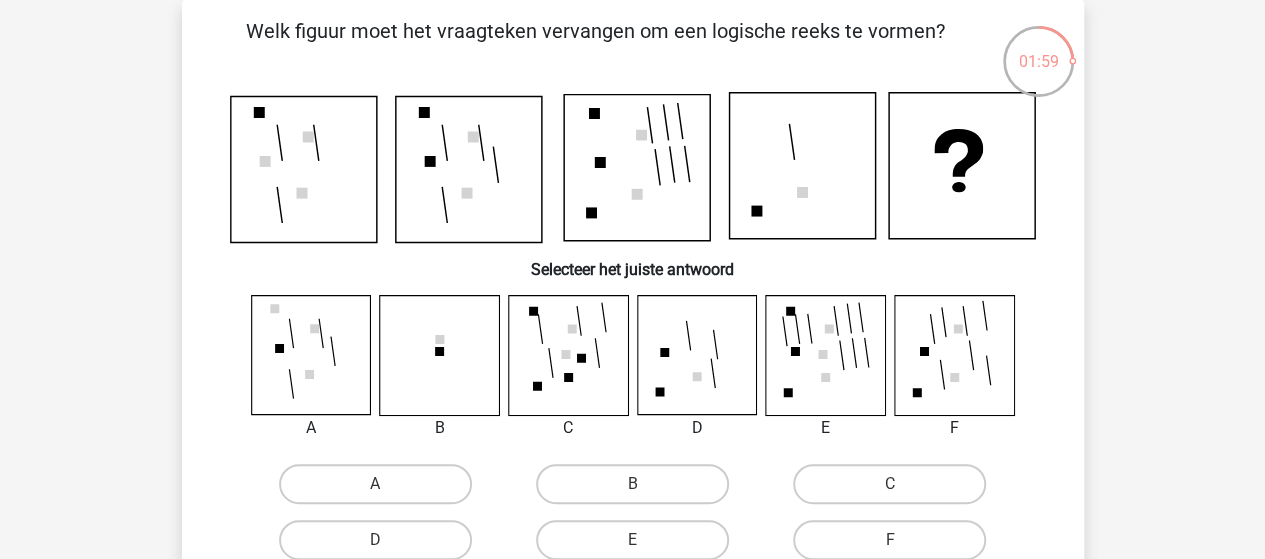 click 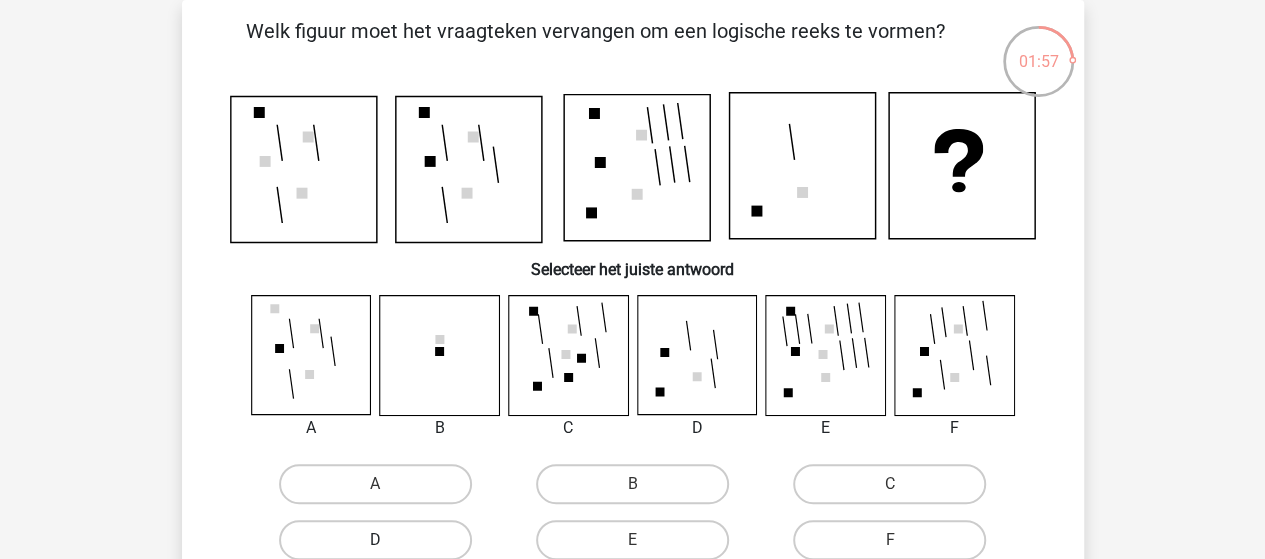 drag, startPoint x: 354, startPoint y: 529, endPoint x: 351, endPoint y: 513, distance: 16.27882 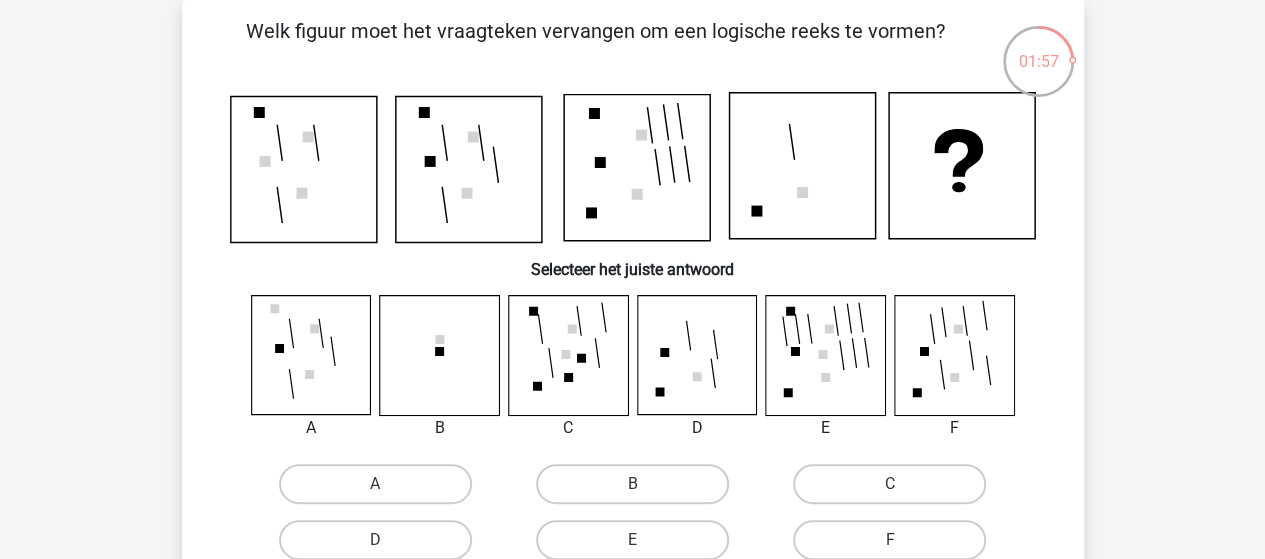 click on "D" at bounding box center (381, 546) 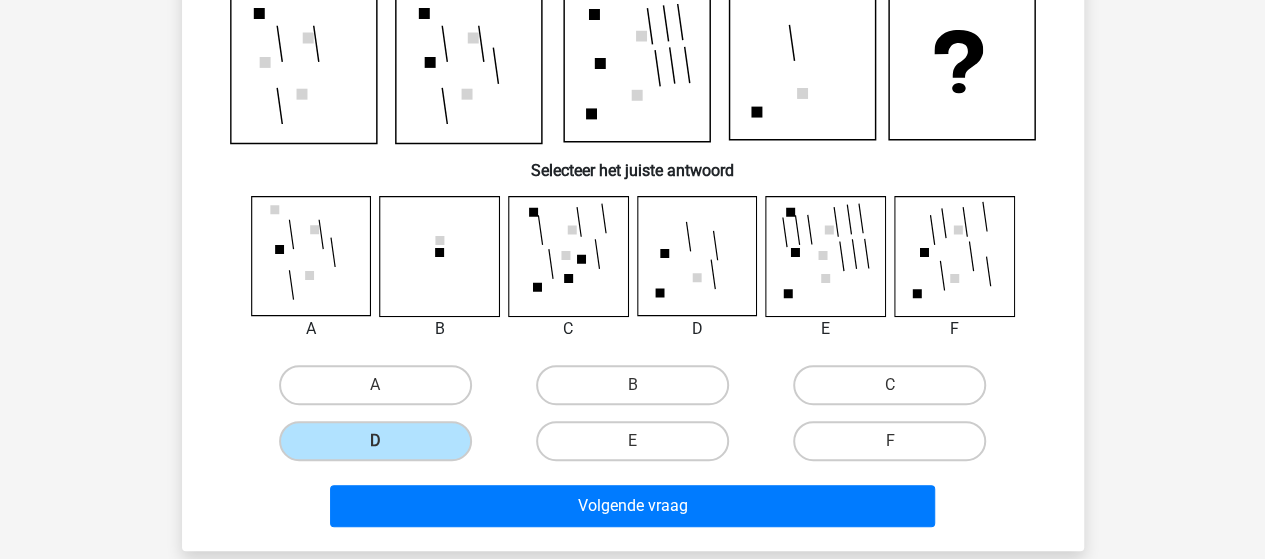 scroll, scrollTop: 292, scrollLeft: 0, axis: vertical 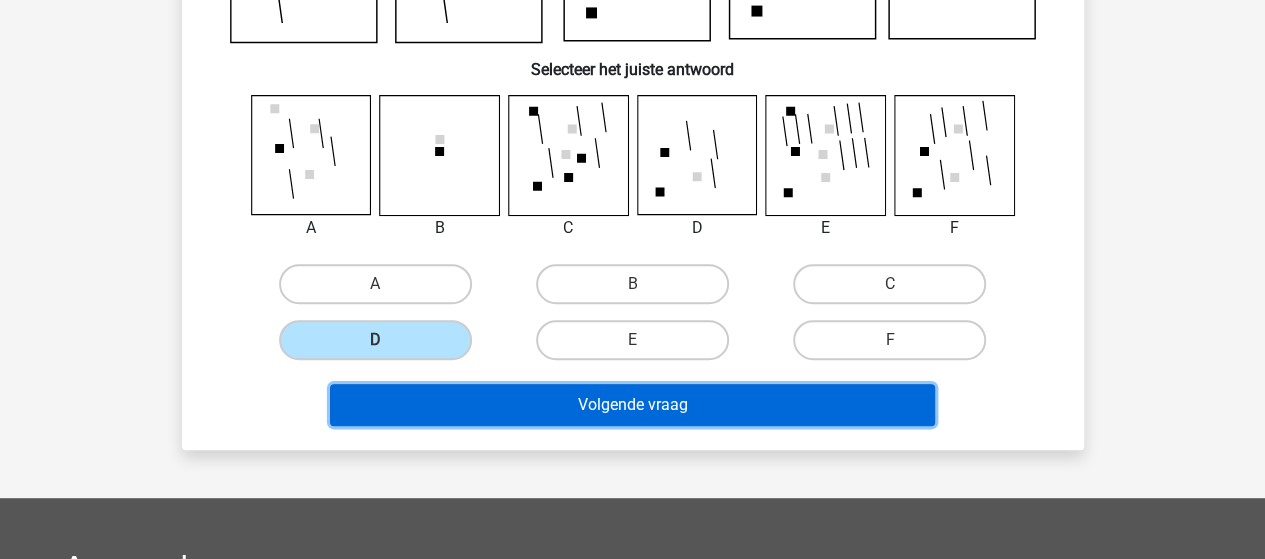 click on "Volgende vraag" at bounding box center [632, 405] 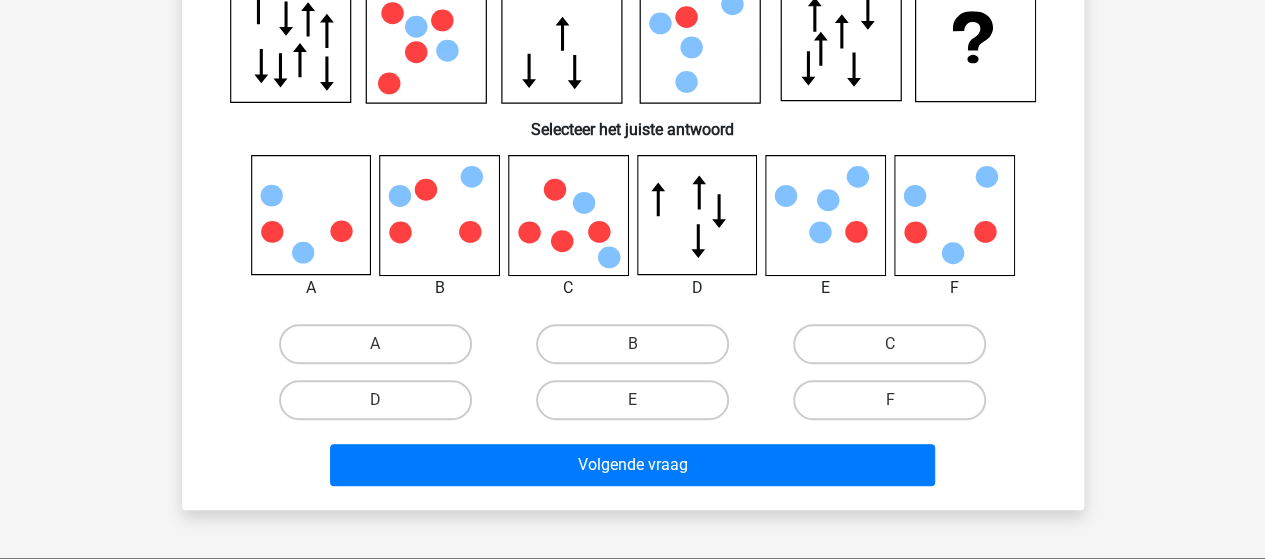 scroll, scrollTop: 92, scrollLeft: 0, axis: vertical 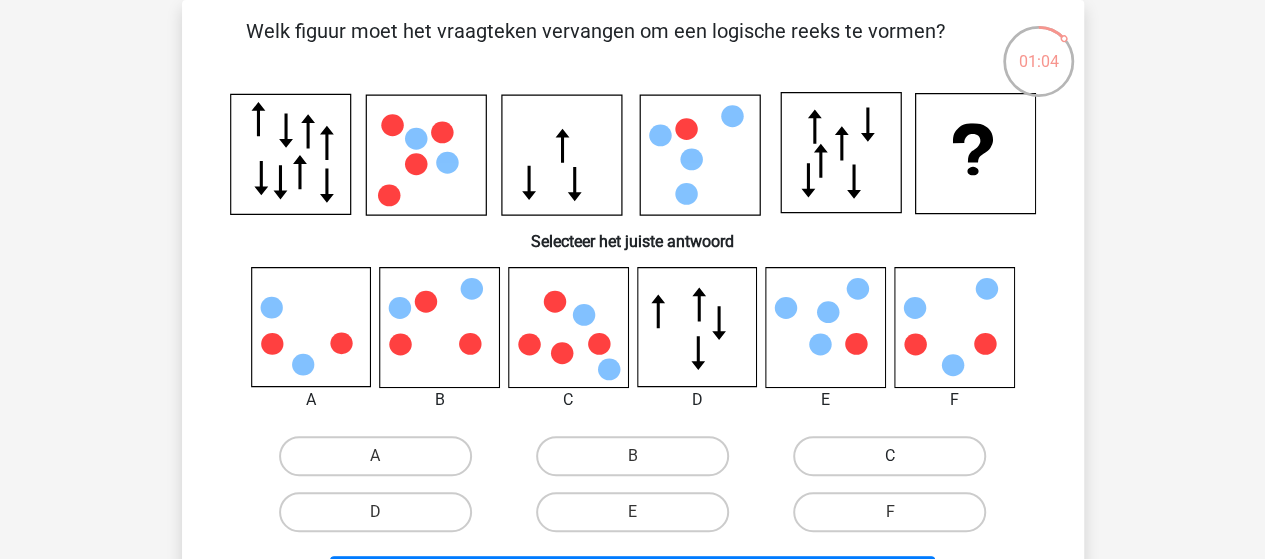click on "C" at bounding box center [889, 456] 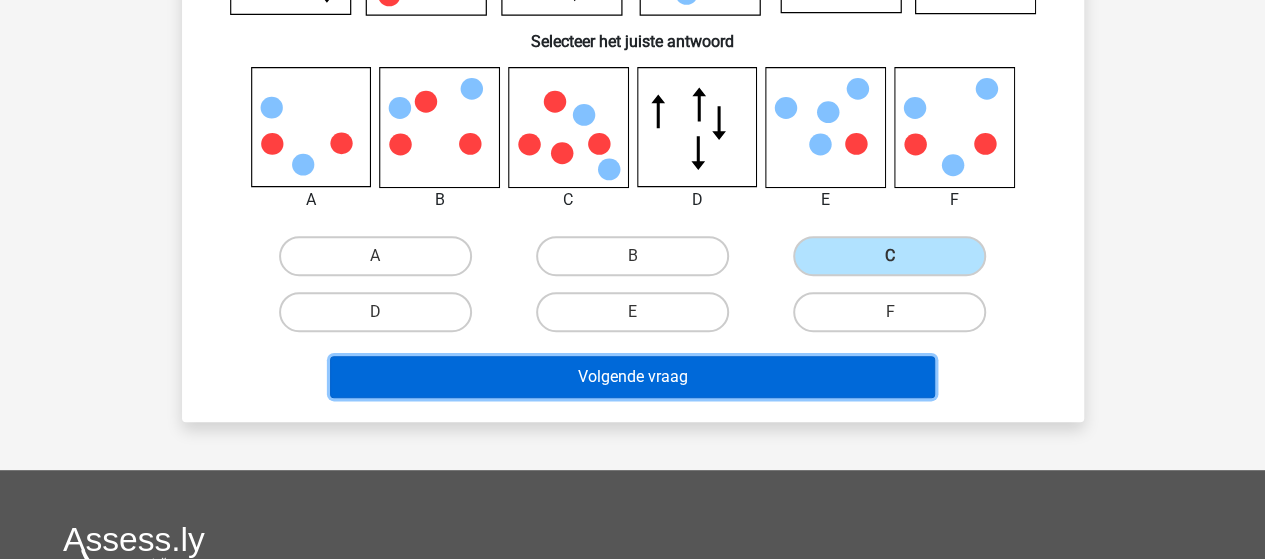 click on "Volgende vraag" at bounding box center [632, 377] 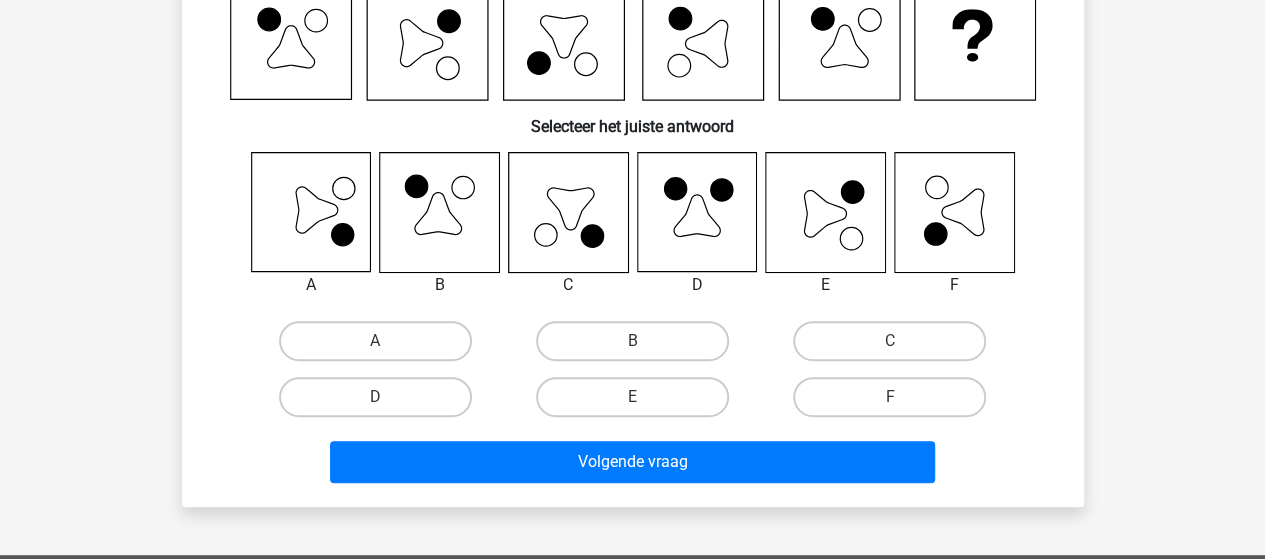 scroll, scrollTop: 92, scrollLeft: 0, axis: vertical 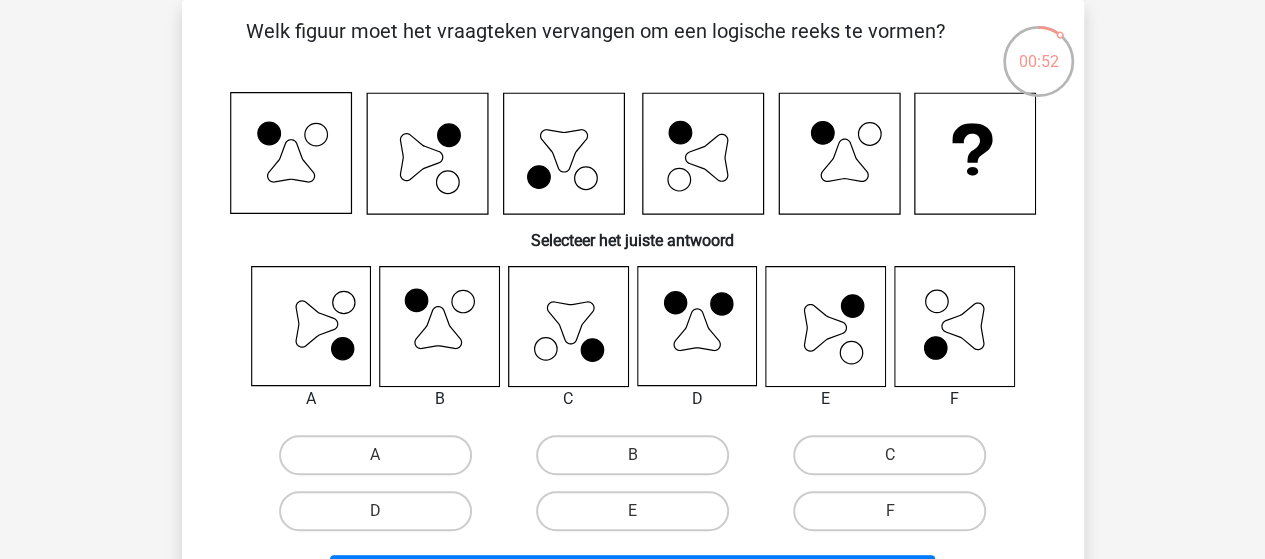 click on "E" at bounding box center [638, 517] 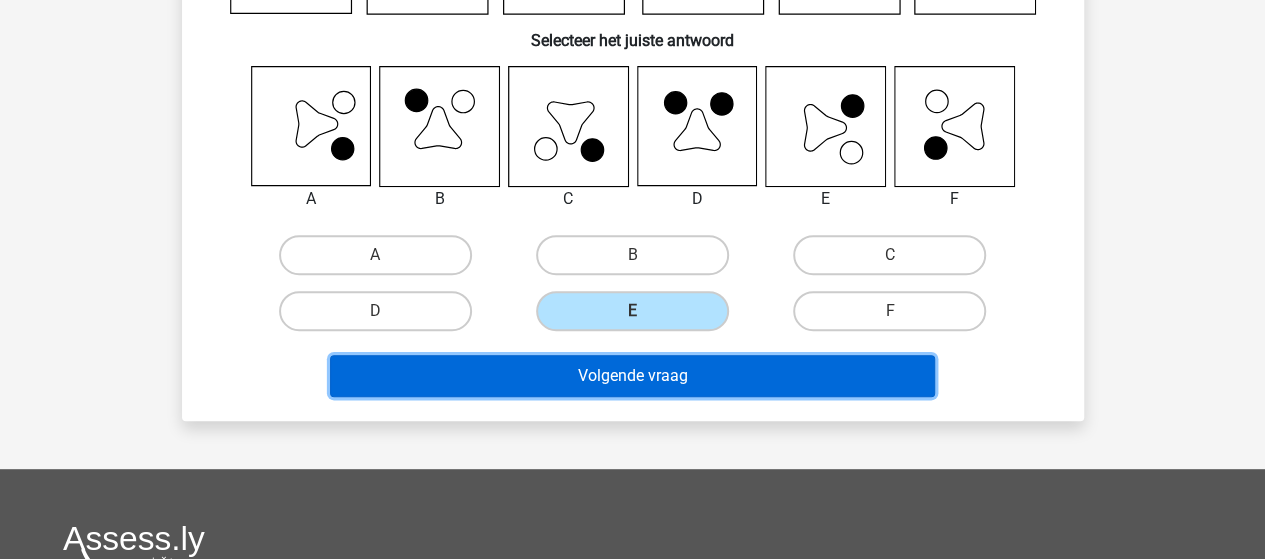 click on "Volgende vraag" at bounding box center [632, 376] 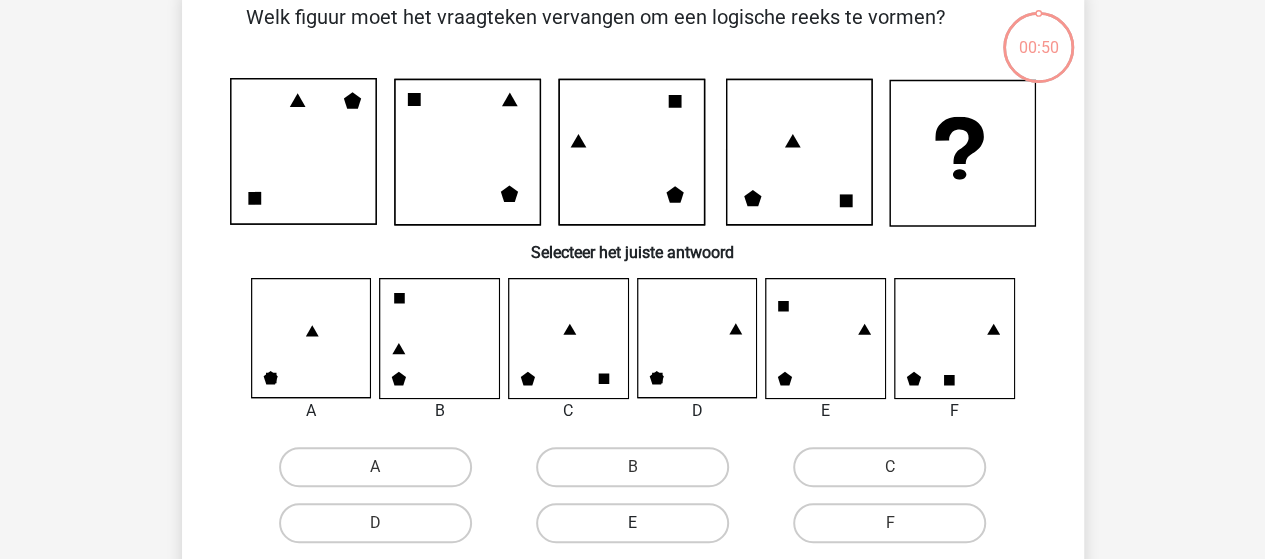 scroll, scrollTop: 92, scrollLeft: 0, axis: vertical 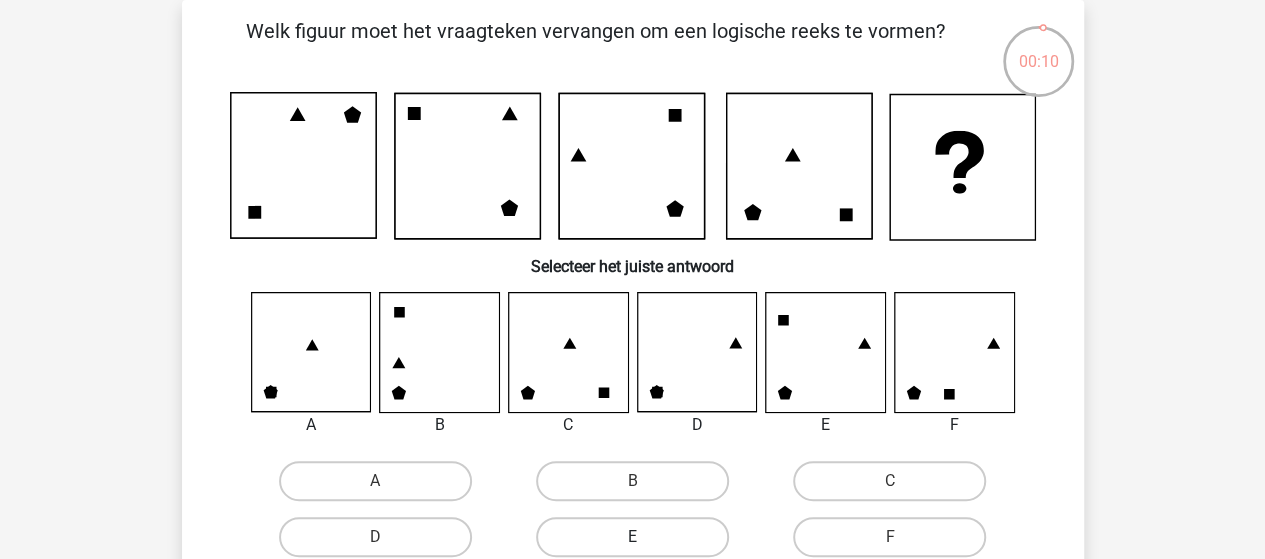 click on "E" at bounding box center [632, 537] 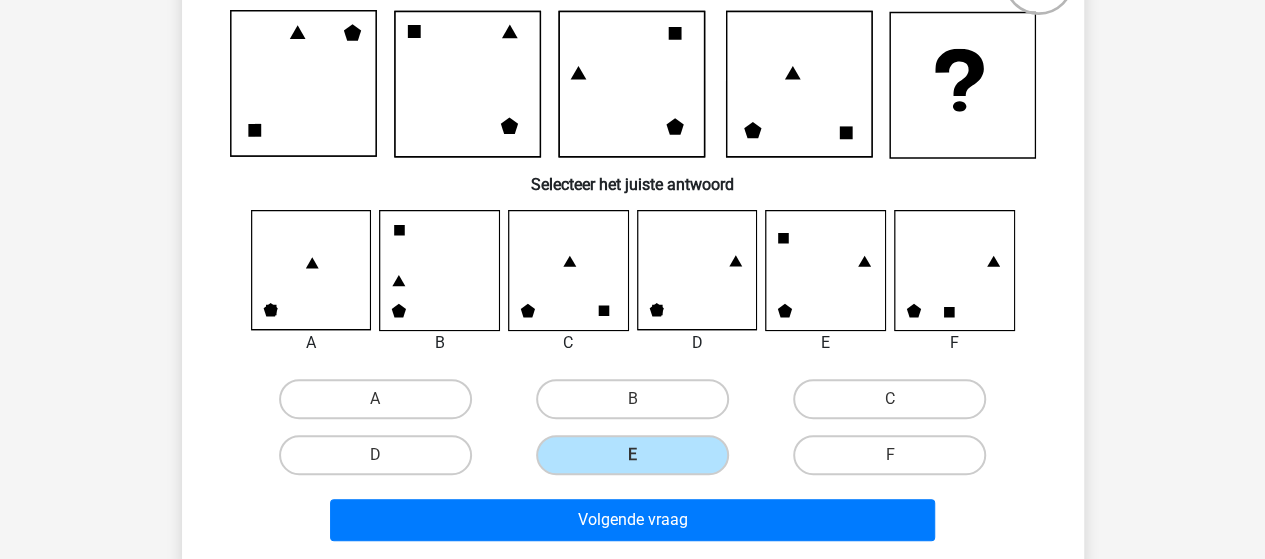 scroll, scrollTop: 192, scrollLeft: 0, axis: vertical 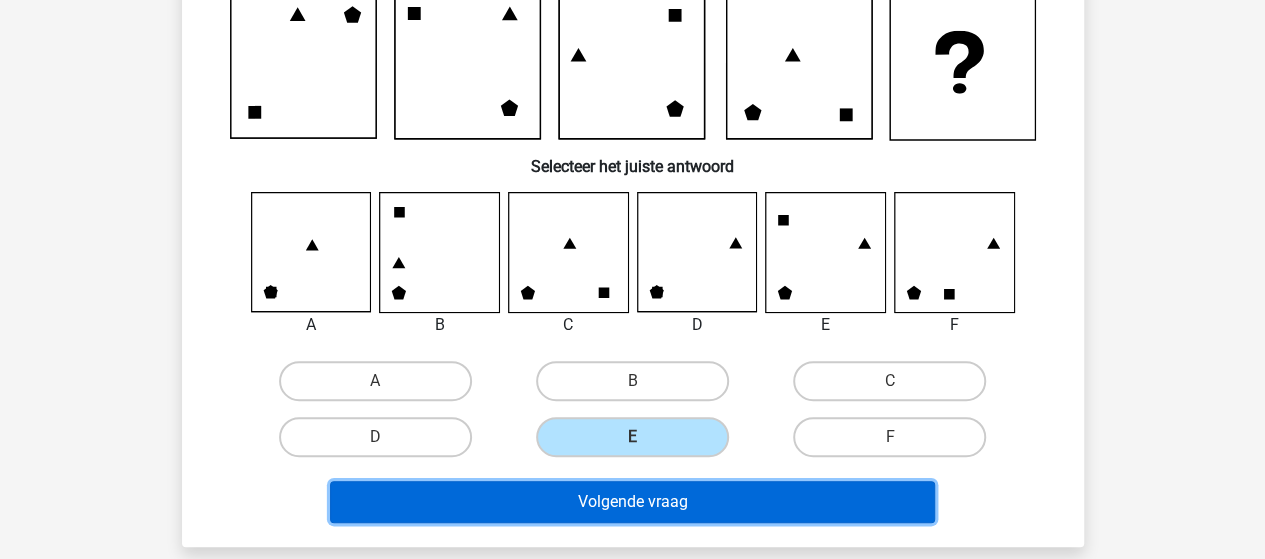 click on "Volgende vraag" at bounding box center (632, 502) 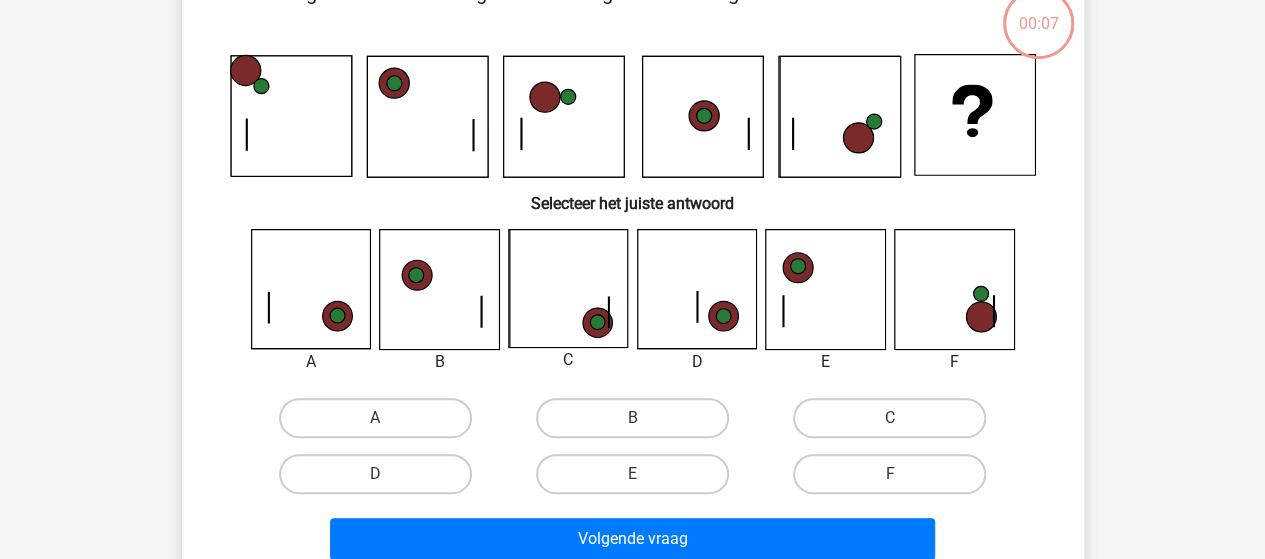 scroll, scrollTop: 92, scrollLeft: 0, axis: vertical 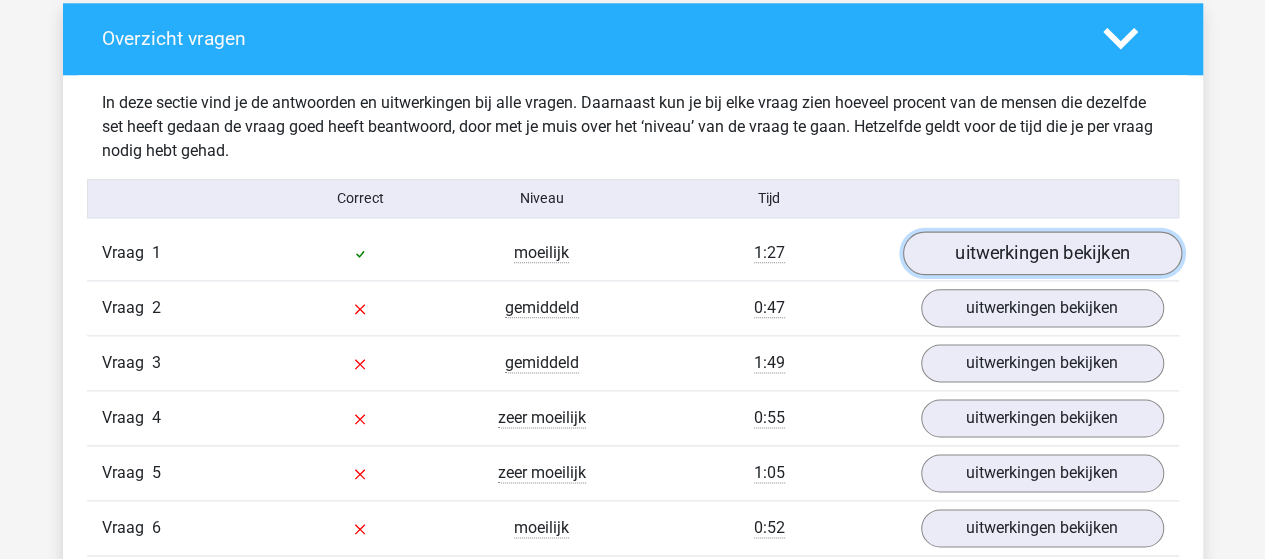 click on "uitwerkingen bekijken" at bounding box center [1041, 253] 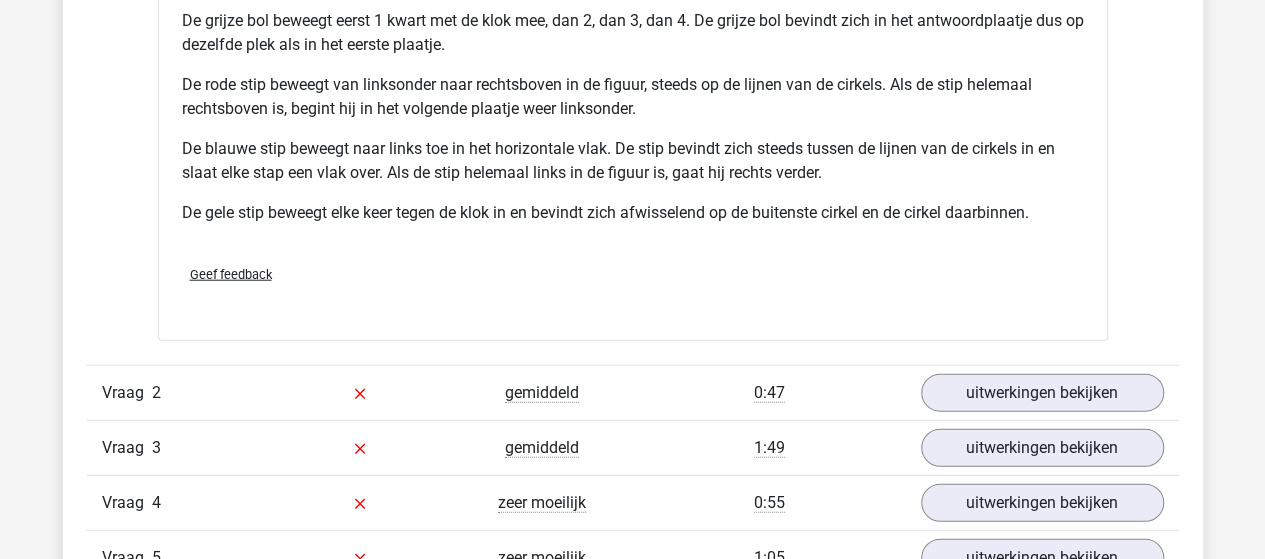 scroll, scrollTop: 2500, scrollLeft: 0, axis: vertical 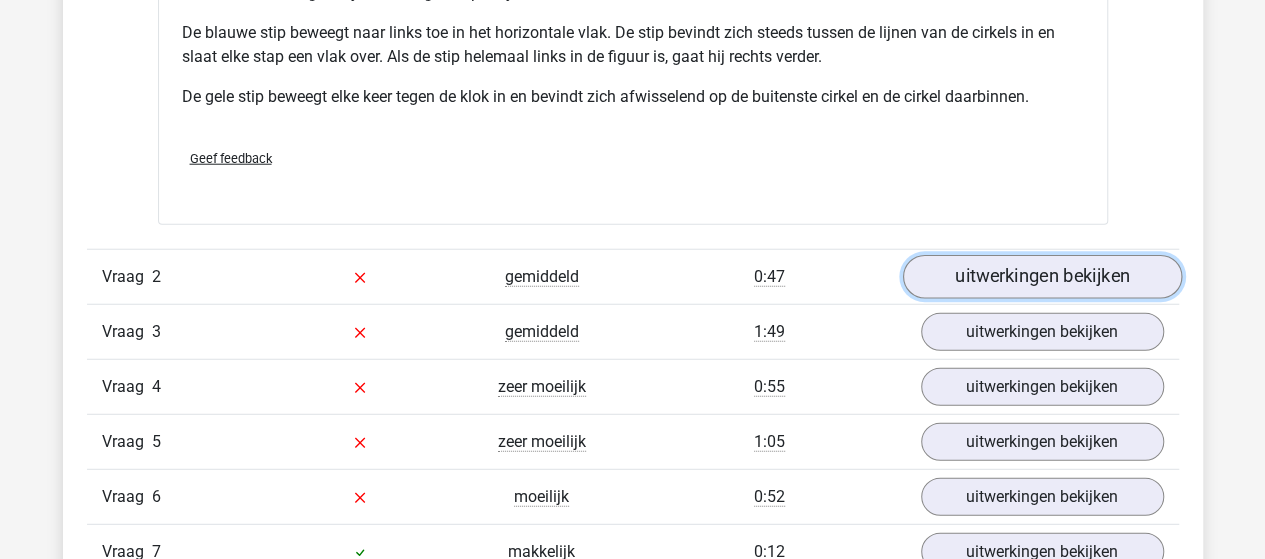 click on "uitwerkingen bekijken" at bounding box center [1041, 277] 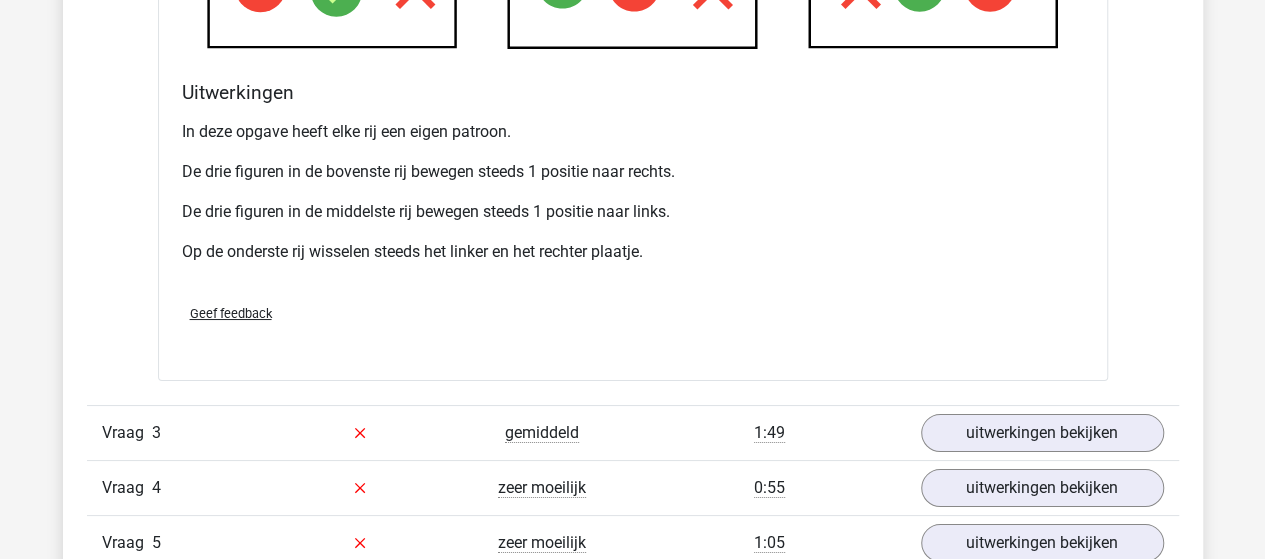 scroll, scrollTop: 3700, scrollLeft: 0, axis: vertical 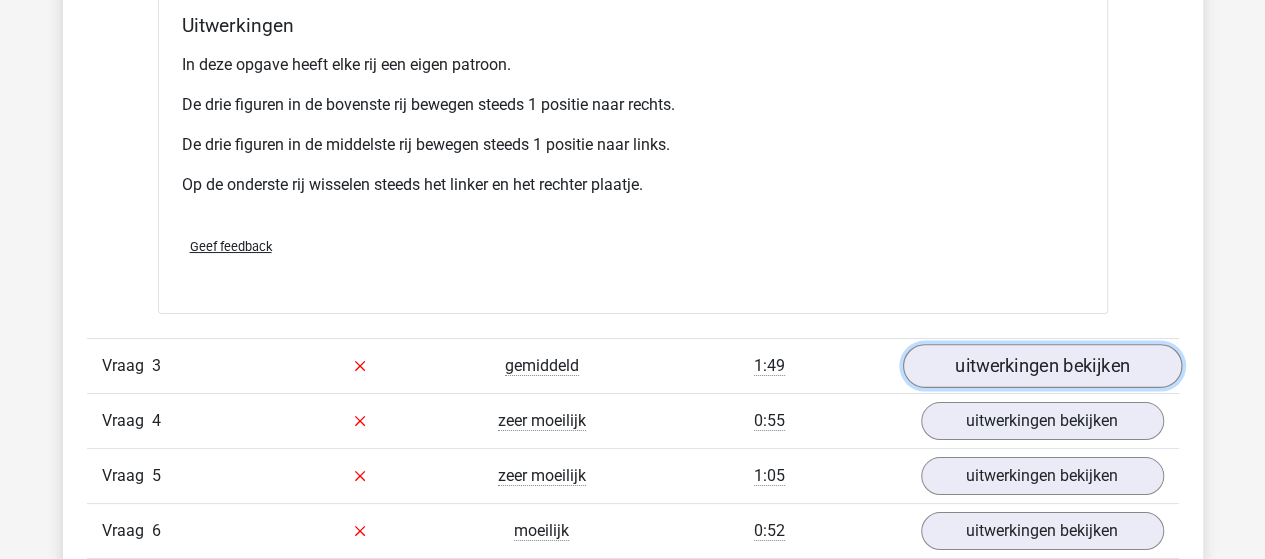 click on "uitwerkingen bekijken" at bounding box center [1041, 366] 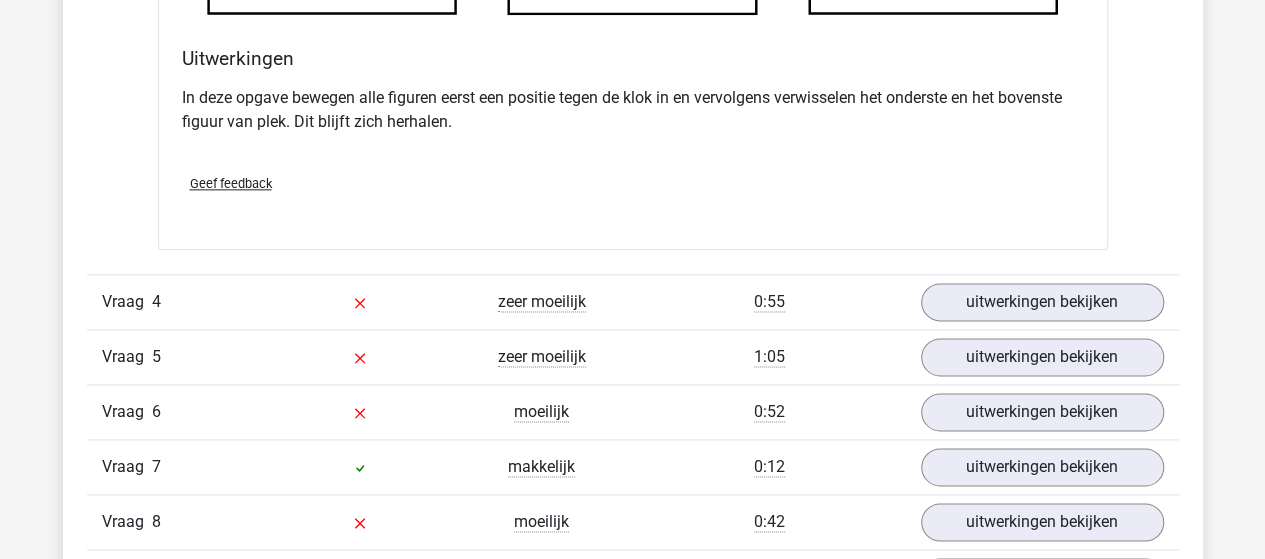 scroll, scrollTop: 5000, scrollLeft: 0, axis: vertical 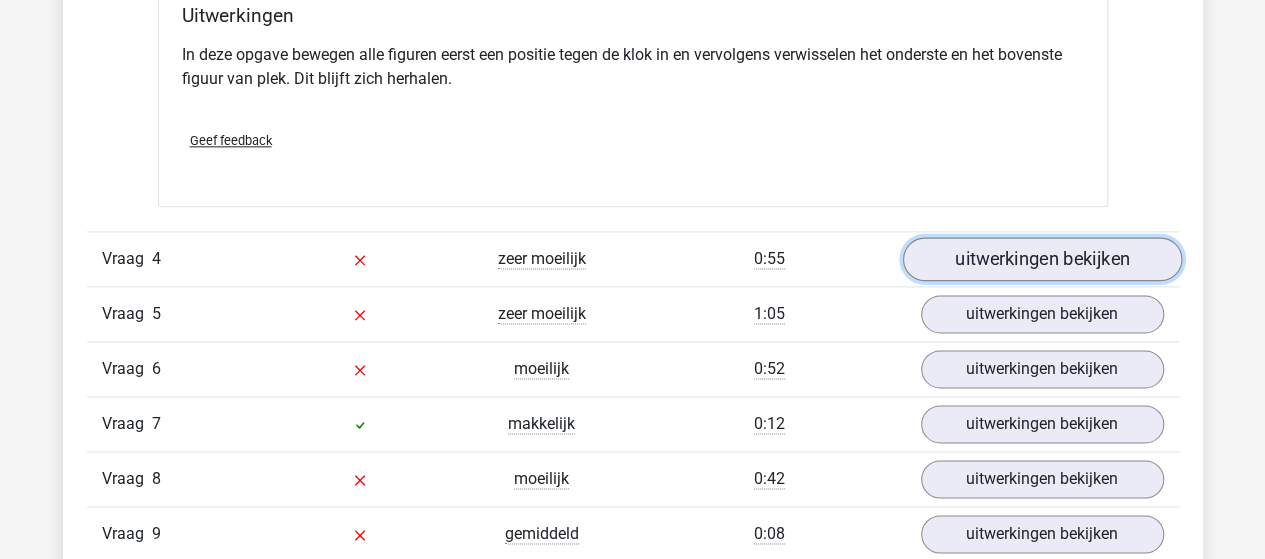 click on "uitwerkingen bekijken" at bounding box center (1041, 259) 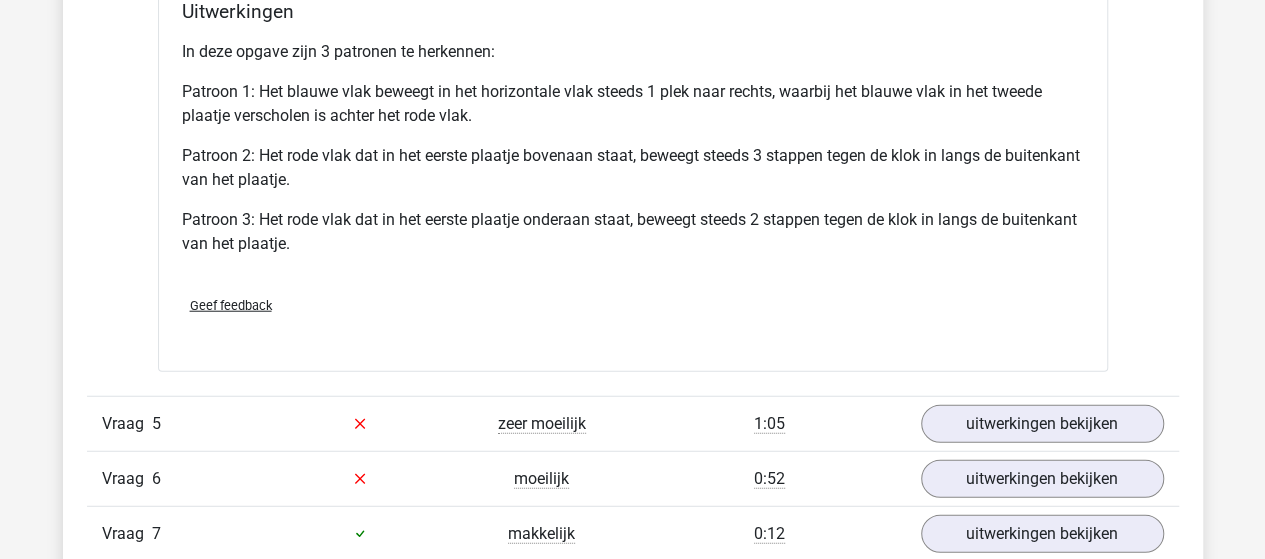 scroll, scrollTop: 6300, scrollLeft: 0, axis: vertical 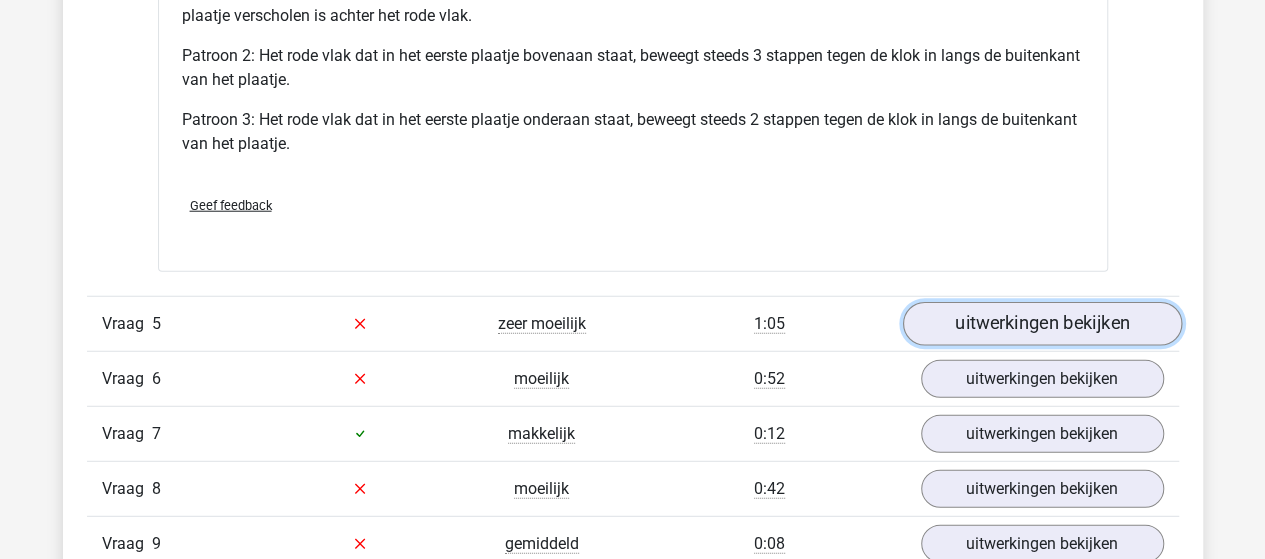 click on "uitwerkingen bekijken" at bounding box center (1041, 324) 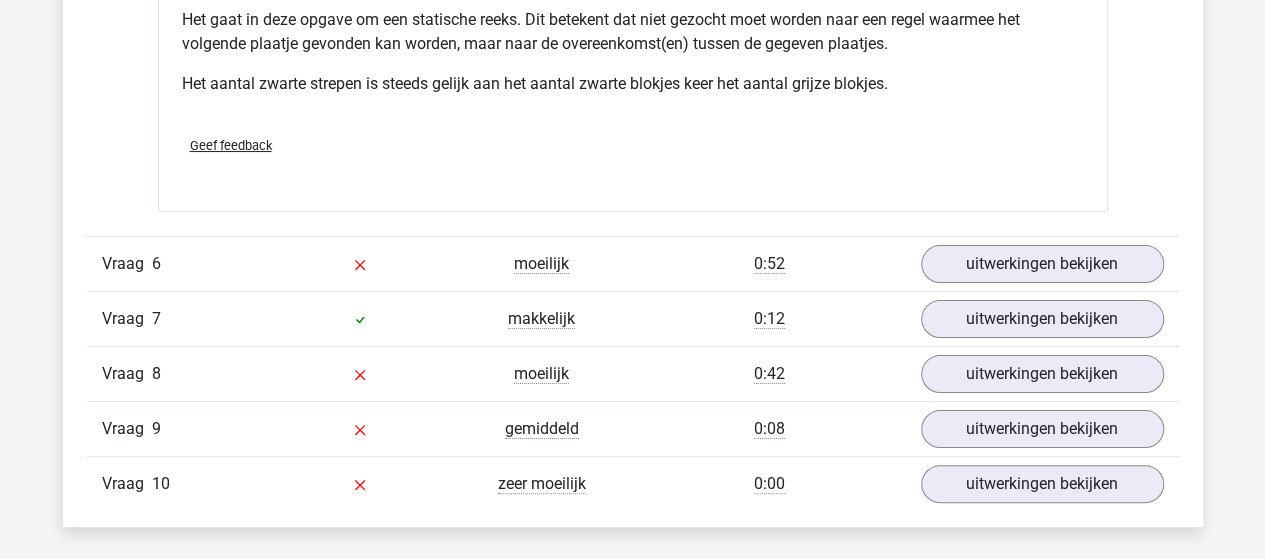 scroll, scrollTop: 7600, scrollLeft: 0, axis: vertical 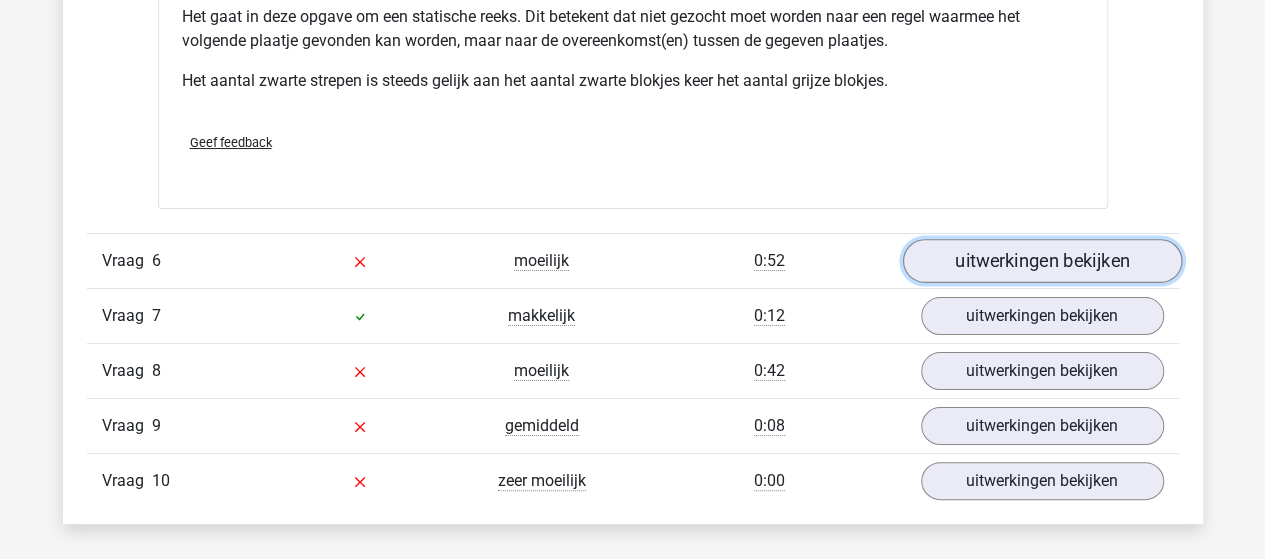 click on "uitwerkingen bekijken" at bounding box center [1041, 262] 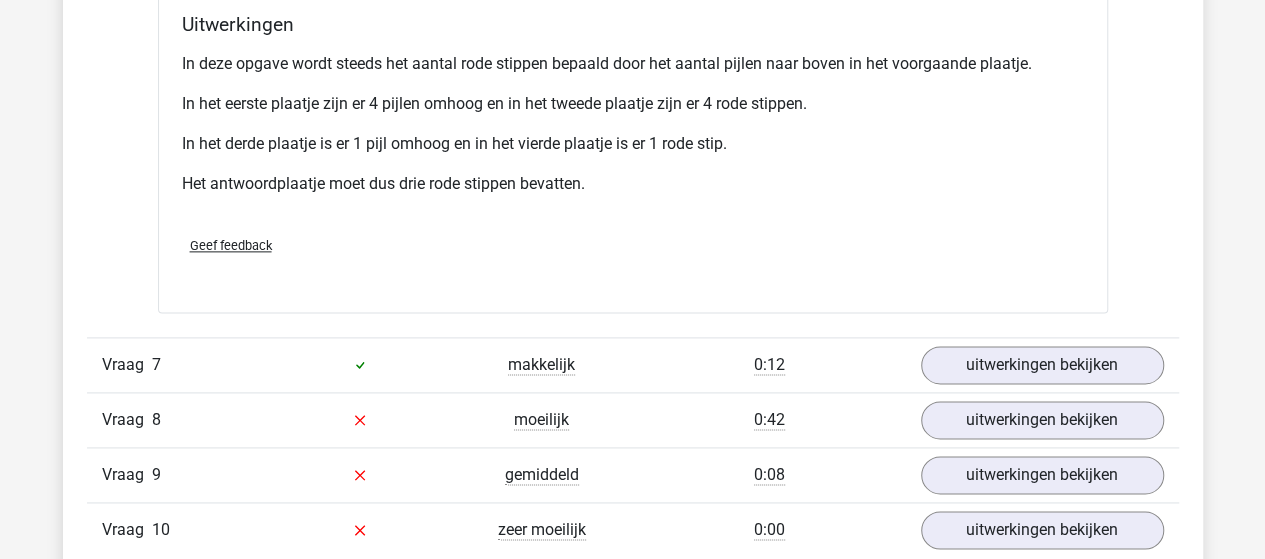 scroll, scrollTop: 8800, scrollLeft: 0, axis: vertical 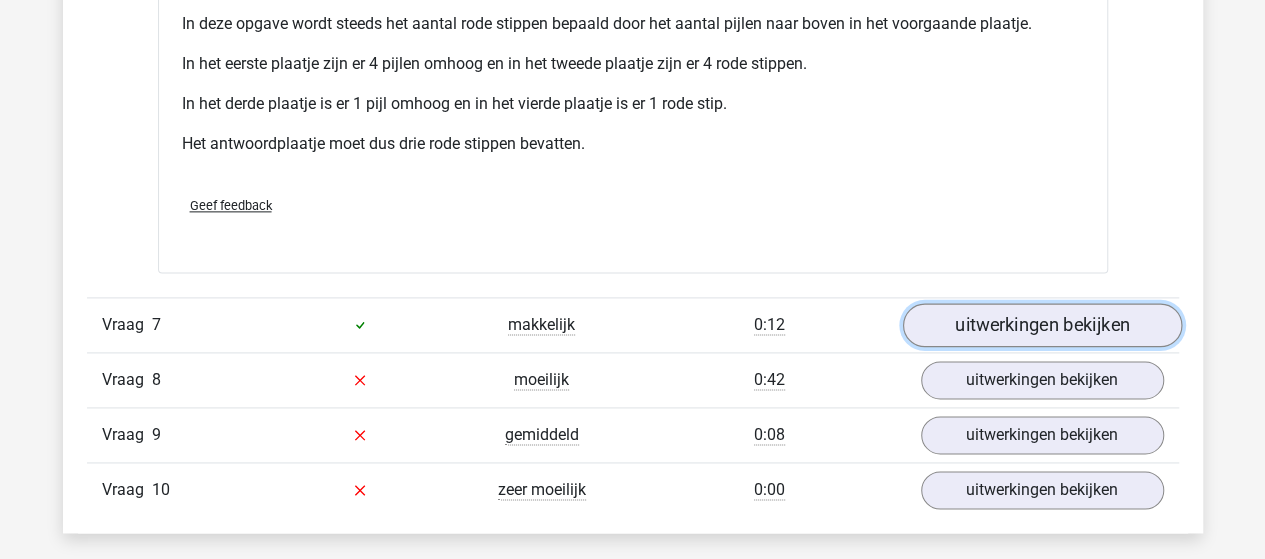 click on "uitwerkingen bekijken" at bounding box center (1041, 325) 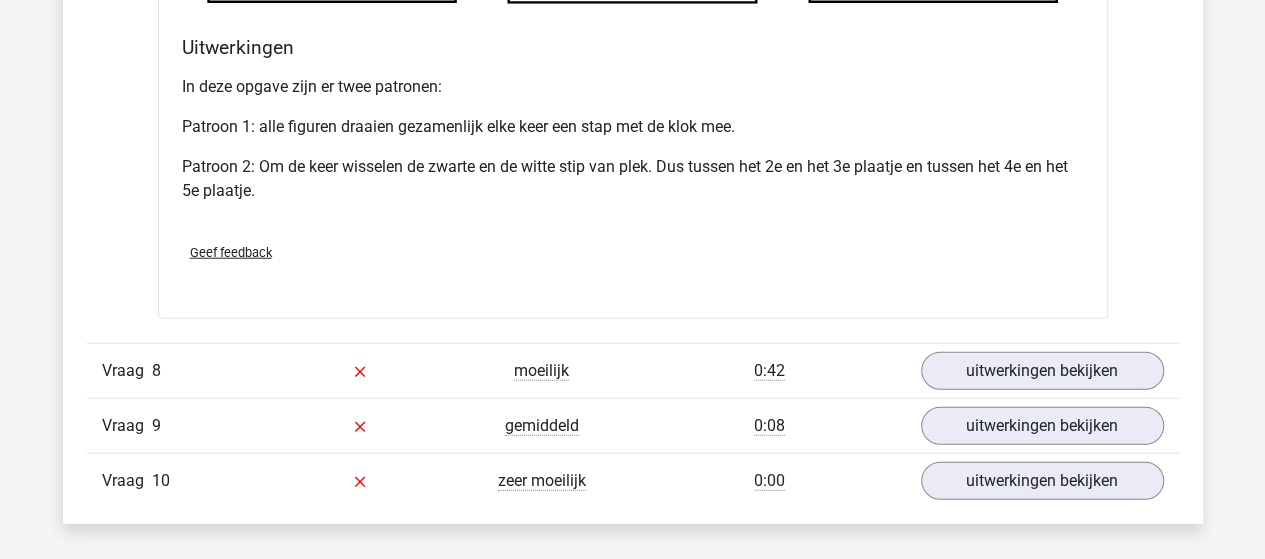 scroll, scrollTop: 10000, scrollLeft: 0, axis: vertical 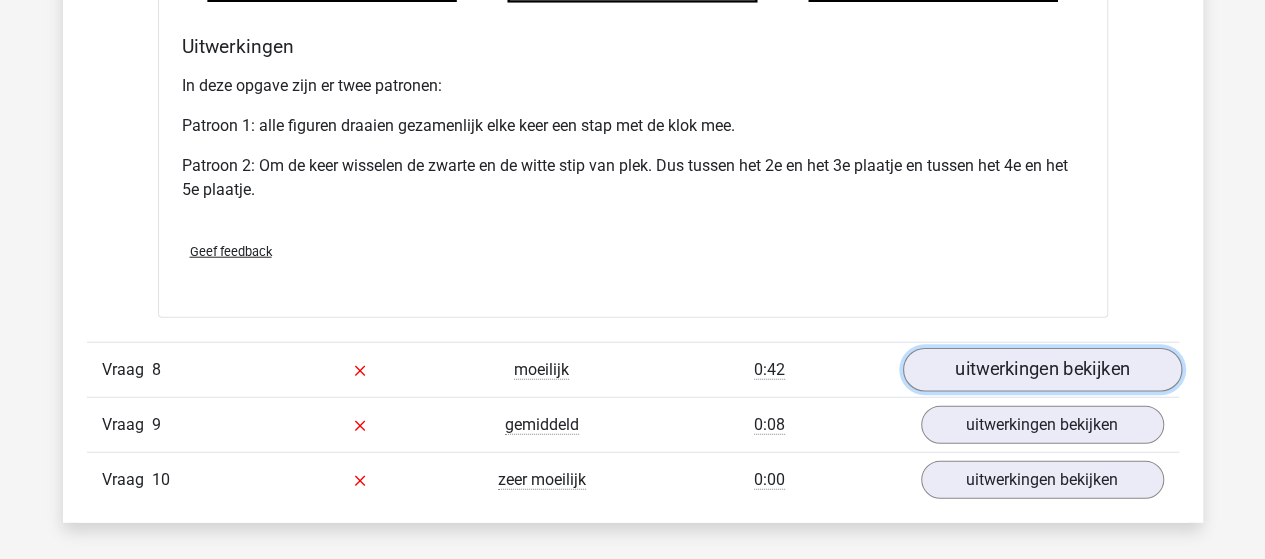 click on "uitwerkingen bekijken" at bounding box center (1041, 371) 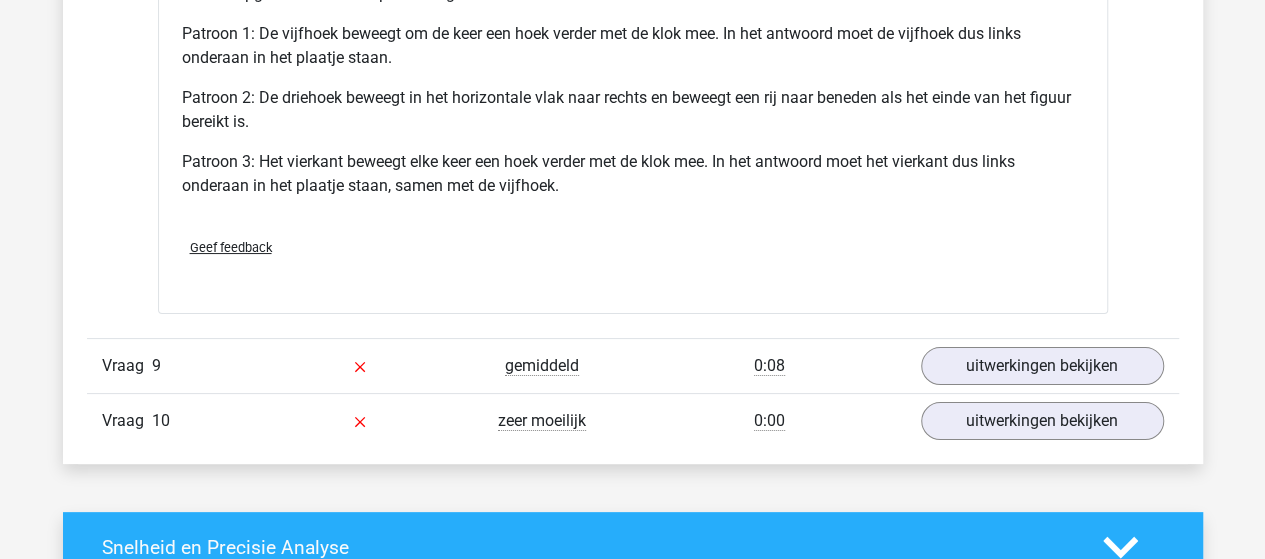 scroll, scrollTop: 11400, scrollLeft: 0, axis: vertical 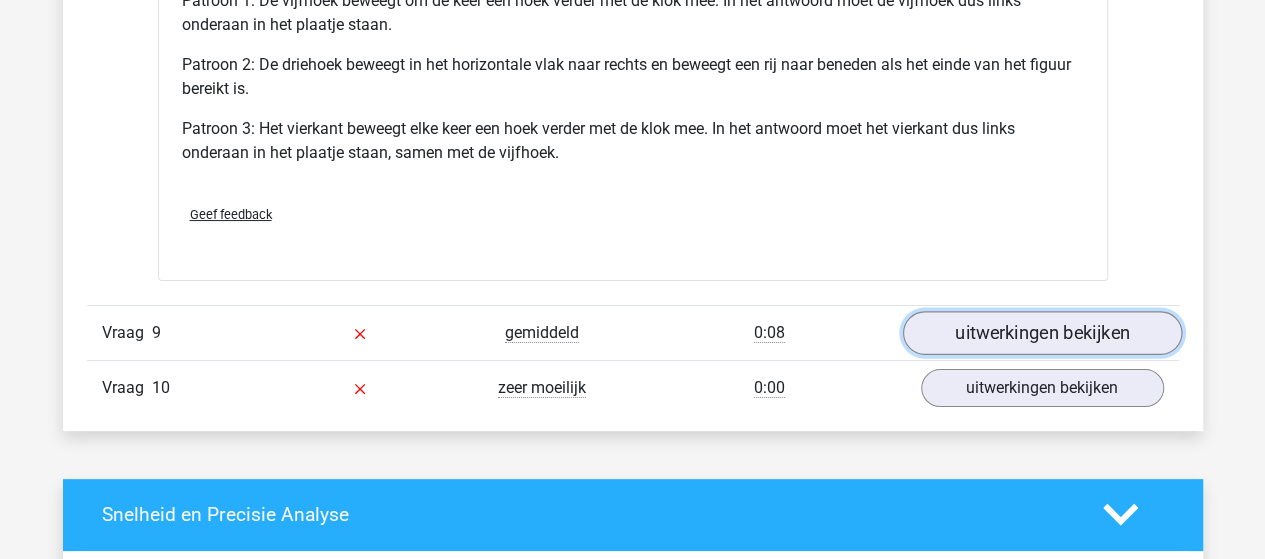 click on "uitwerkingen bekijken" at bounding box center [1041, 333] 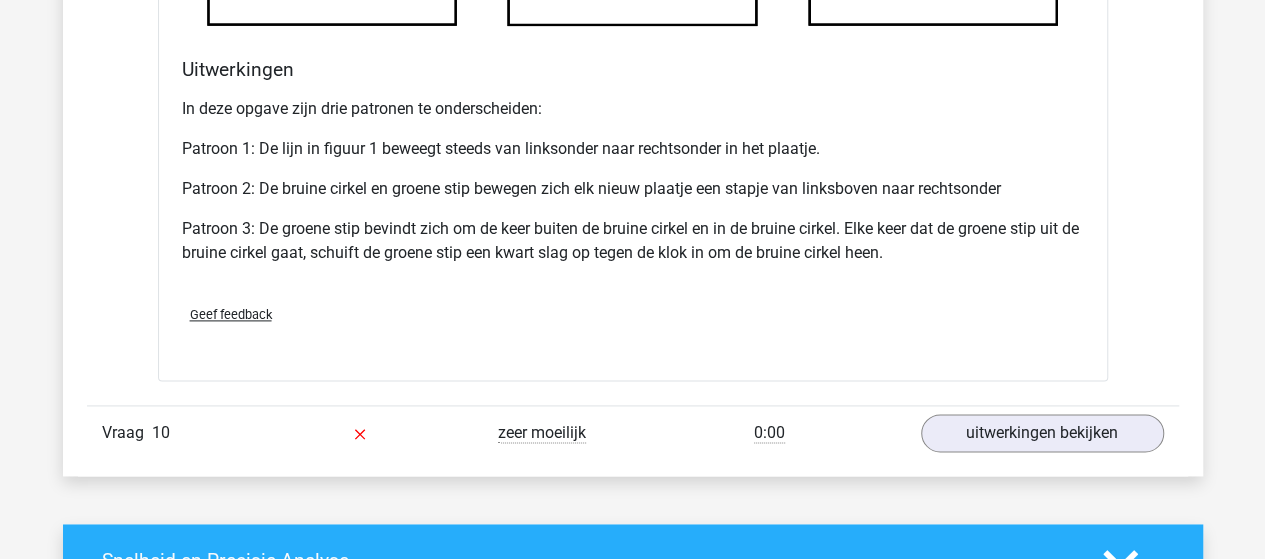 scroll, scrollTop: 12600, scrollLeft: 0, axis: vertical 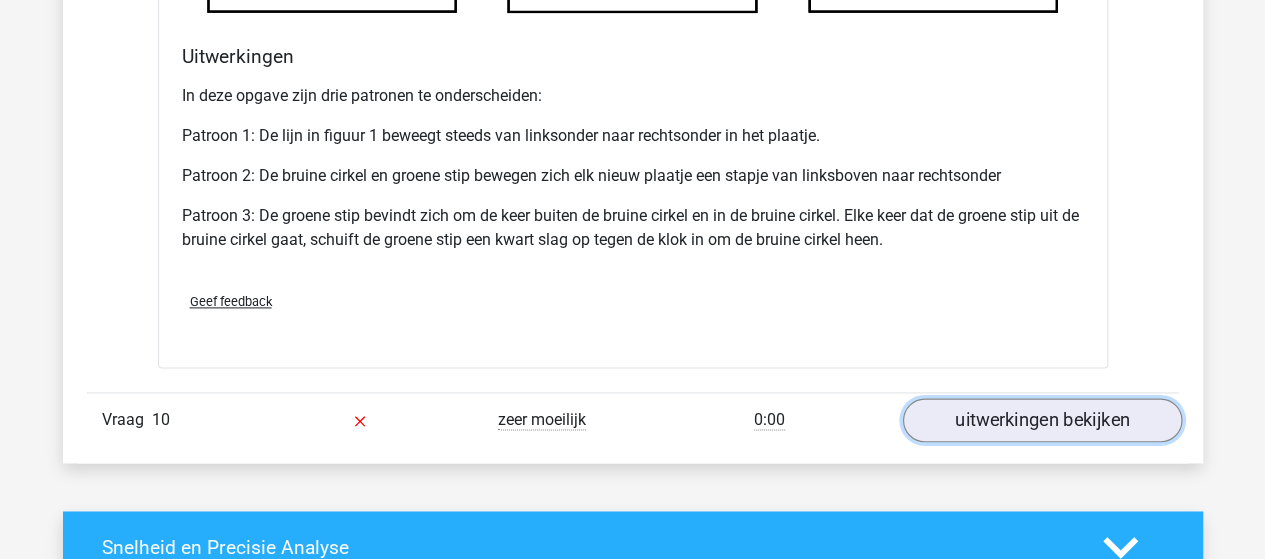 click on "uitwerkingen bekijken" at bounding box center (1041, 420) 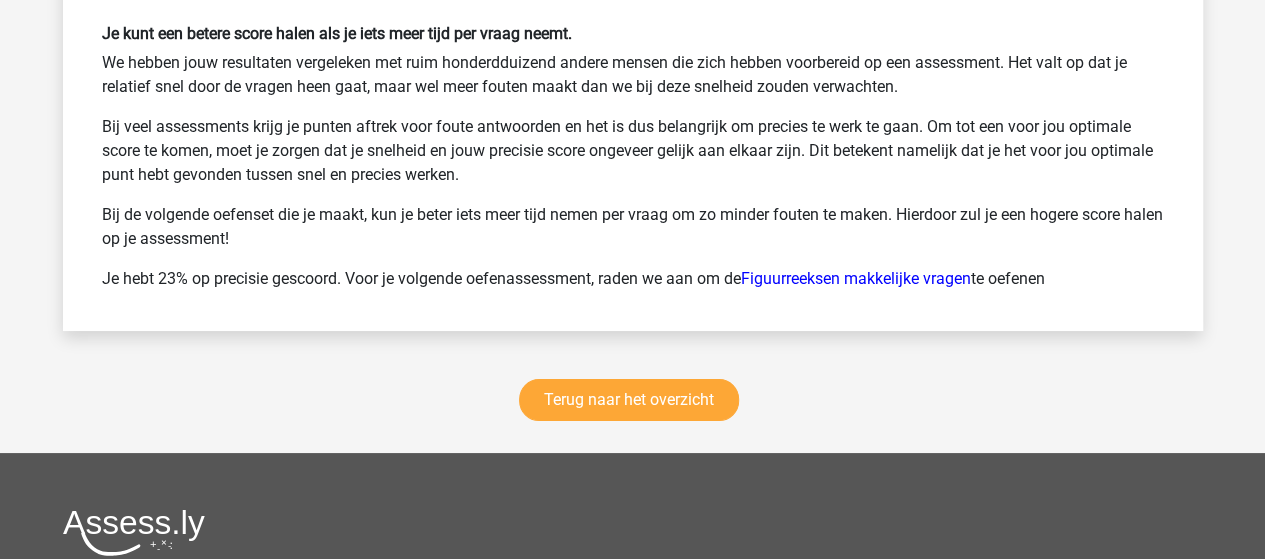 scroll, scrollTop: 15100, scrollLeft: 0, axis: vertical 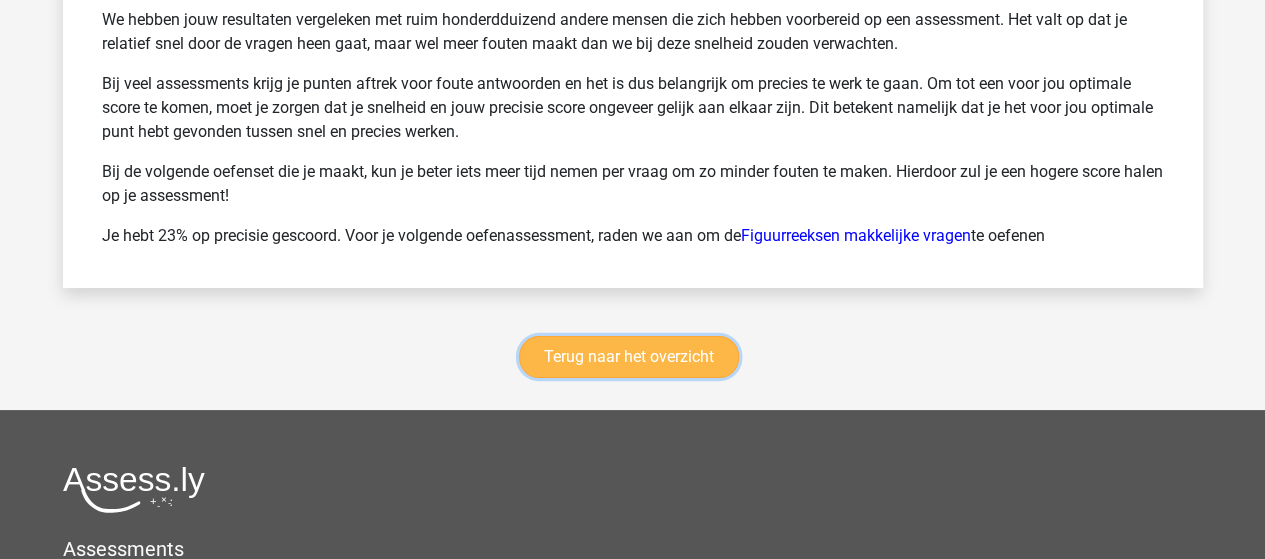 click on "Terug naar het overzicht" at bounding box center [629, 357] 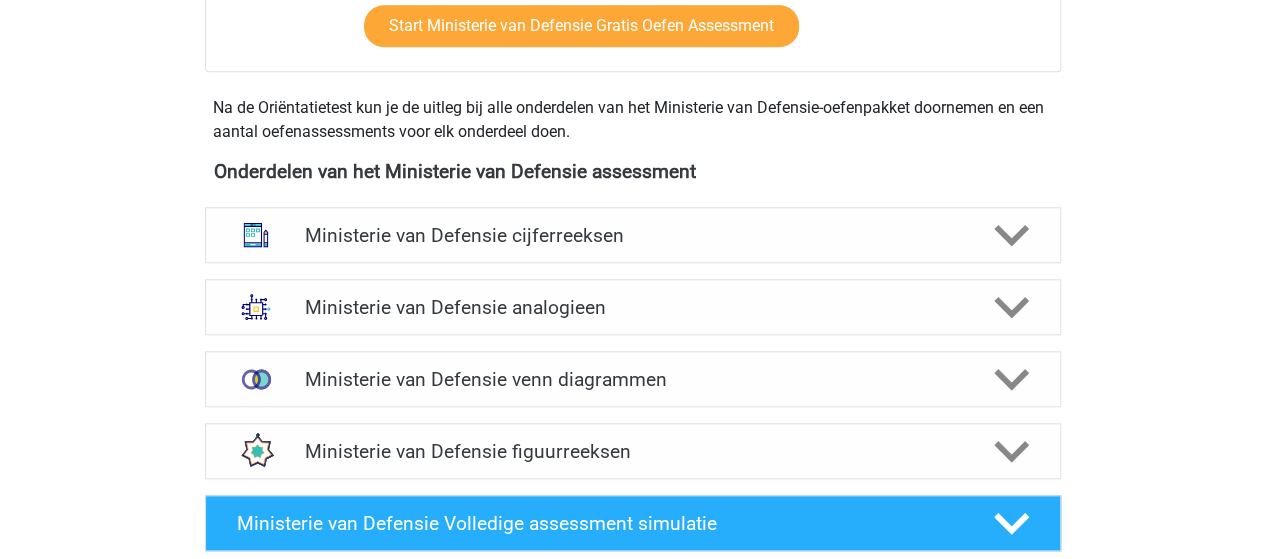 scroll, scrollTop: 900, scrollLeft: 0, axis: vertical 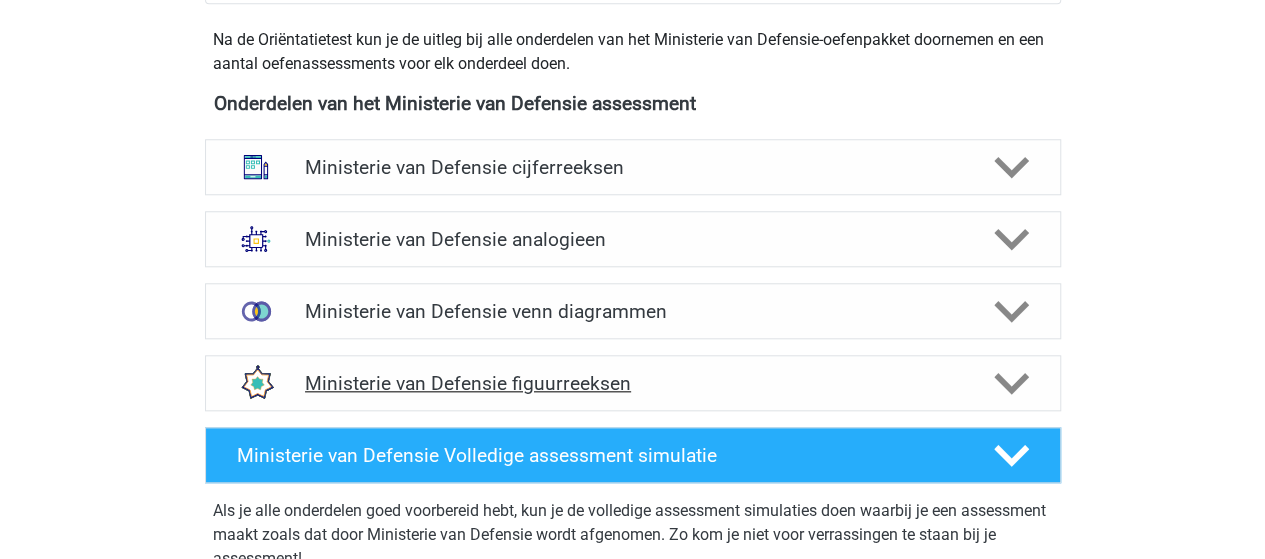 click 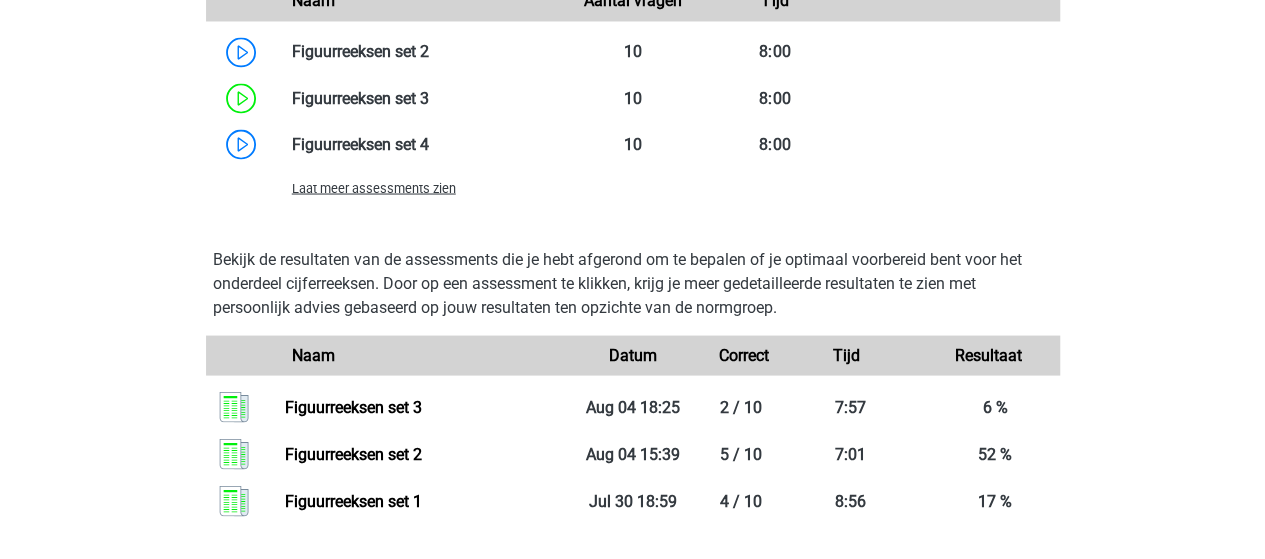 scroll, scrollTop: 1700, scrollLeft: 0, axis: vertical 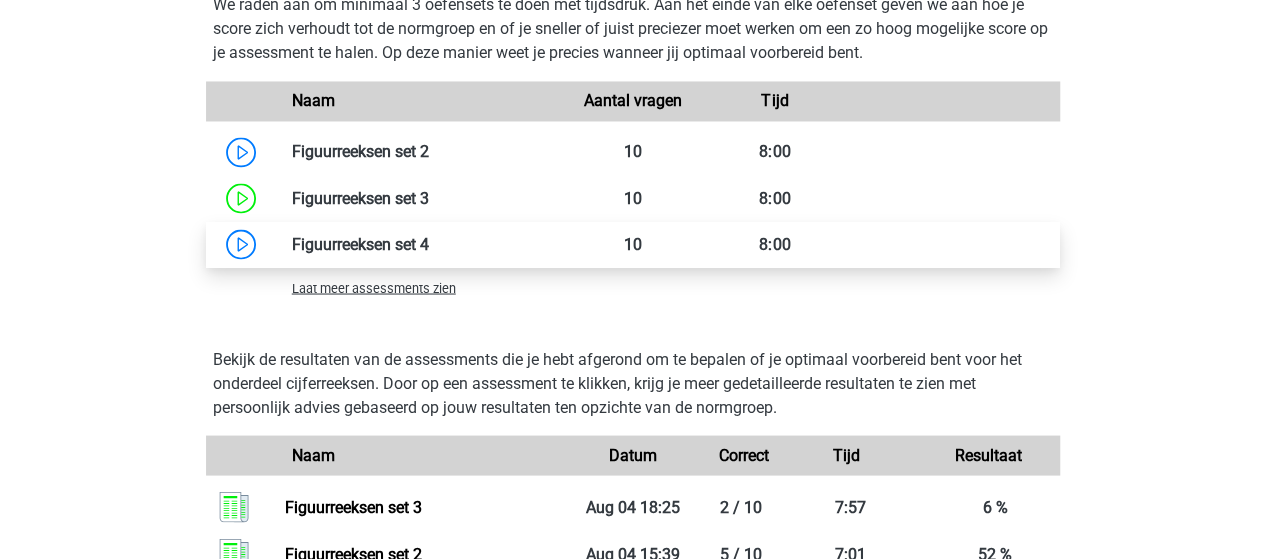 click at bounding box center (429, 243) 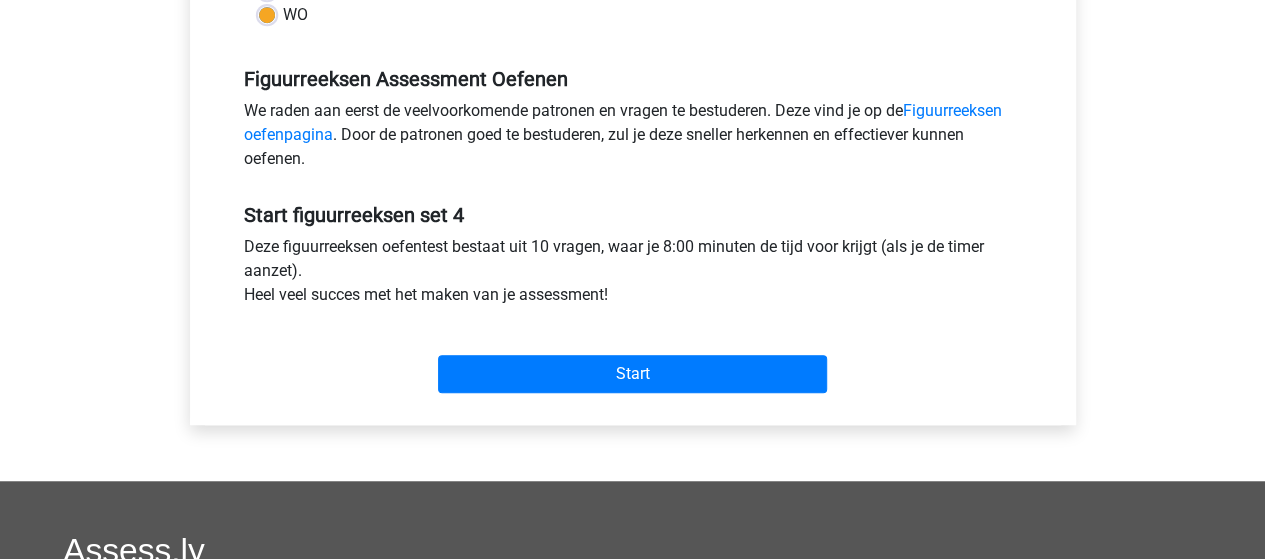 scroll, scrollTop: 600, scrollLeft: 0, axis: vertical 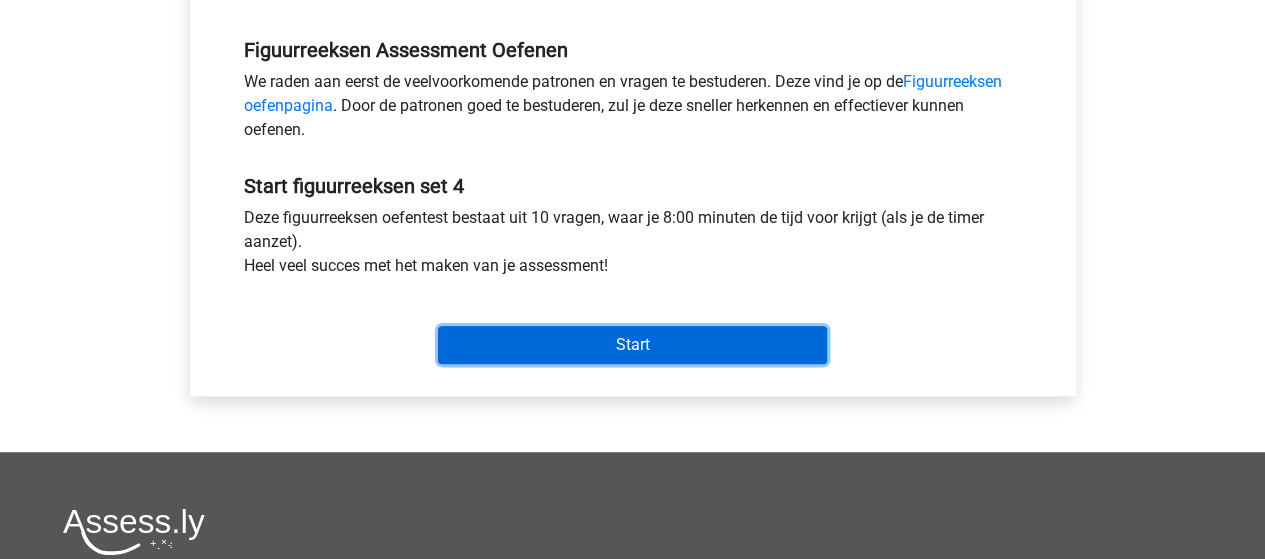 click on "Start" at bounding box center [632, 345] 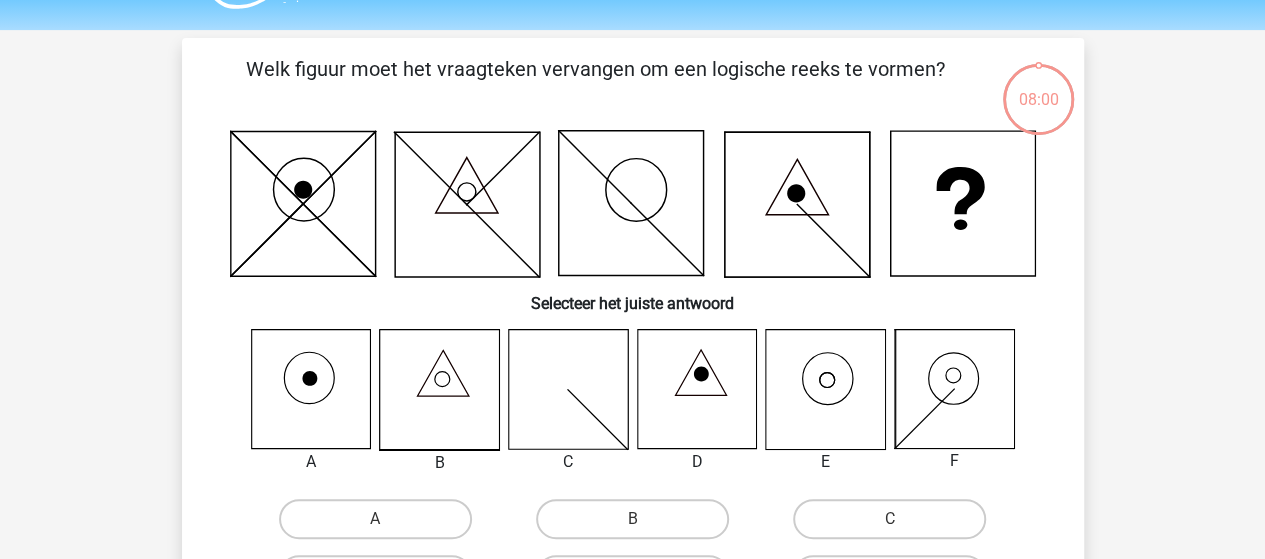 scroll, scrollTop: 100, scrollLeft: 0, axis: vertical 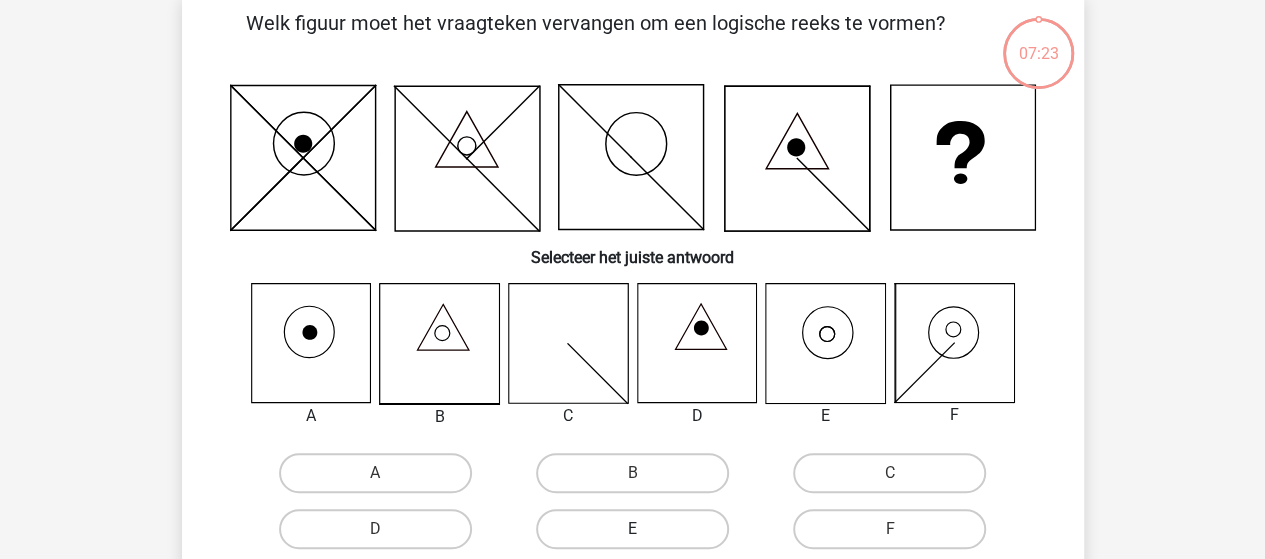 click on "E" at bounding box center [632, 529] 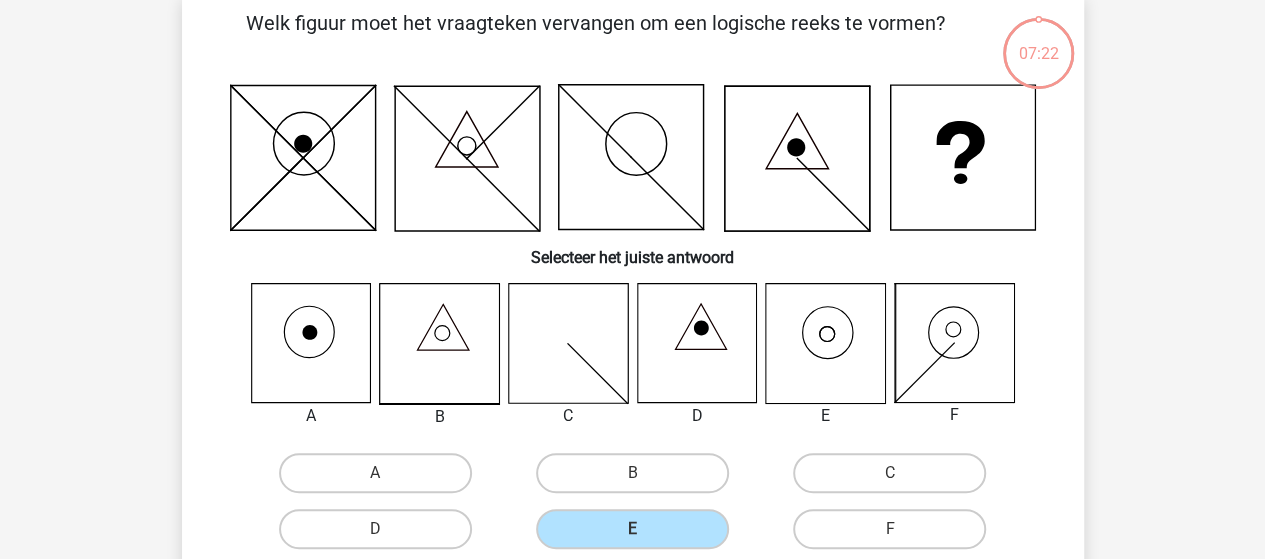 scroll, scrollTop: 300, scrollLeft: 0, axis: vertical 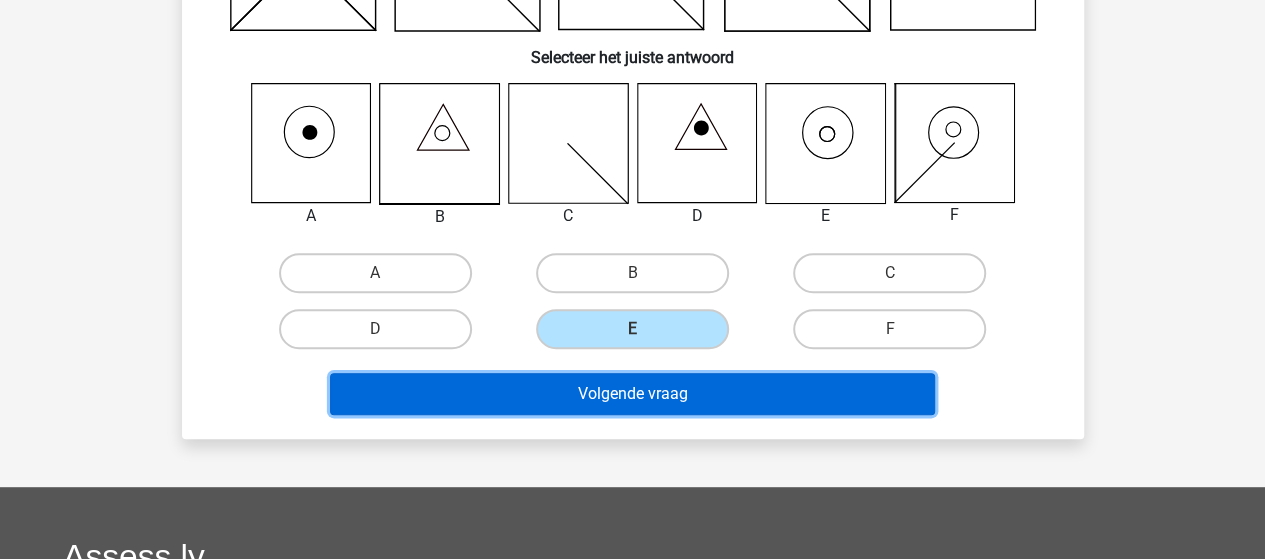 click on "Volgende vraag" at bounding box center (632, 394) 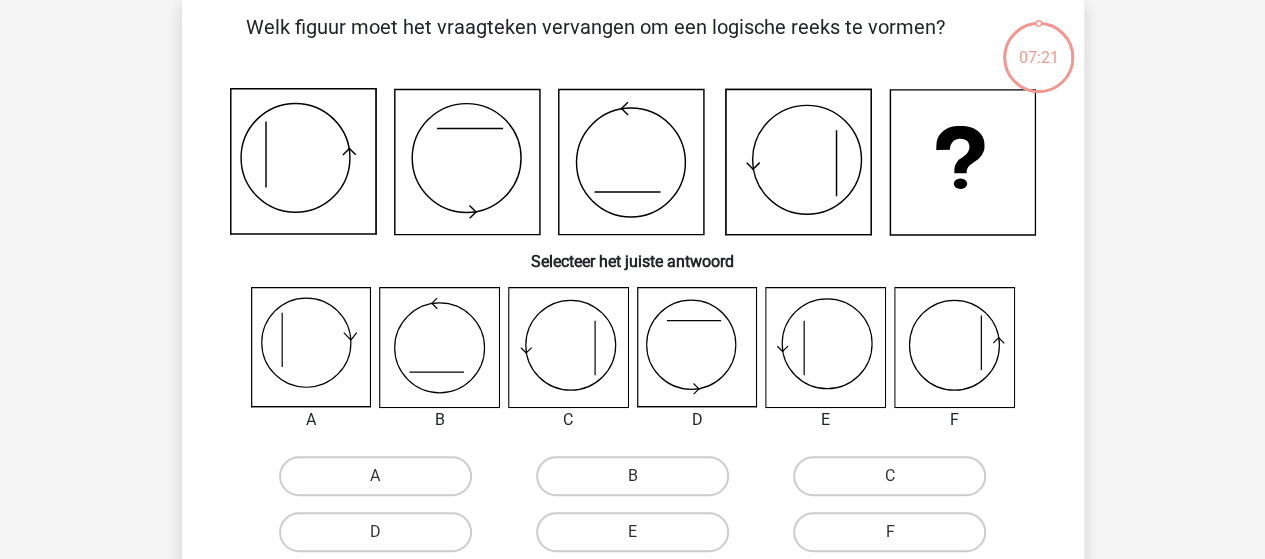 scroll, scrollTop: 92, scrollLeft: 0, axis: vertical 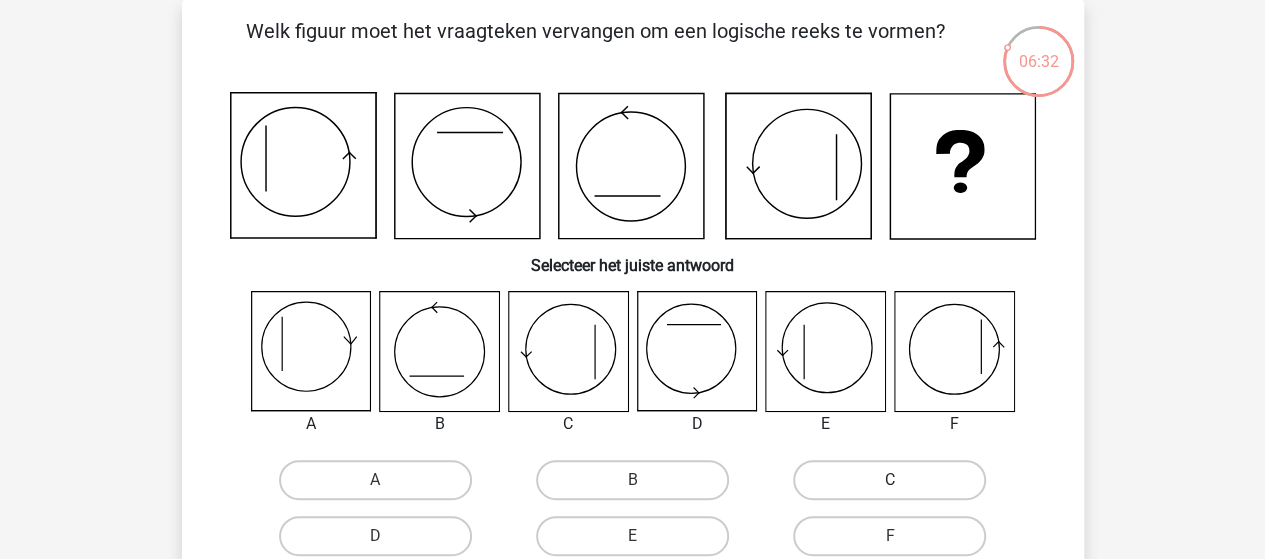 click on "C" at bounding box center (889, 480) 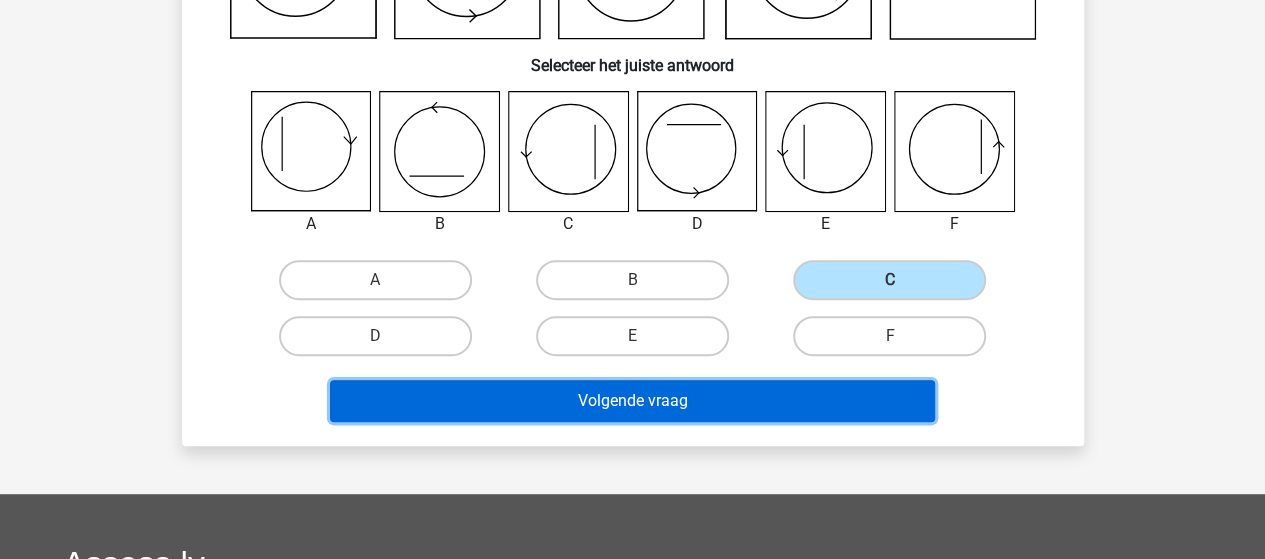click on "Volgende vraag" at bounding box center [632, 401] 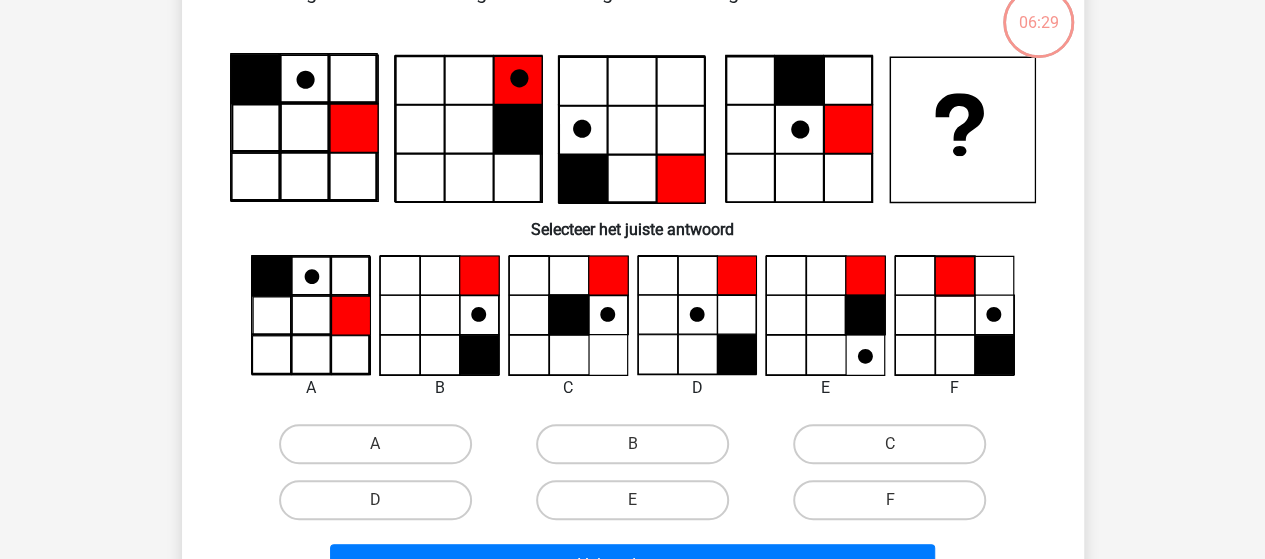scroll, scrollTop: 92, scrollLeft: 0, axis: vertical 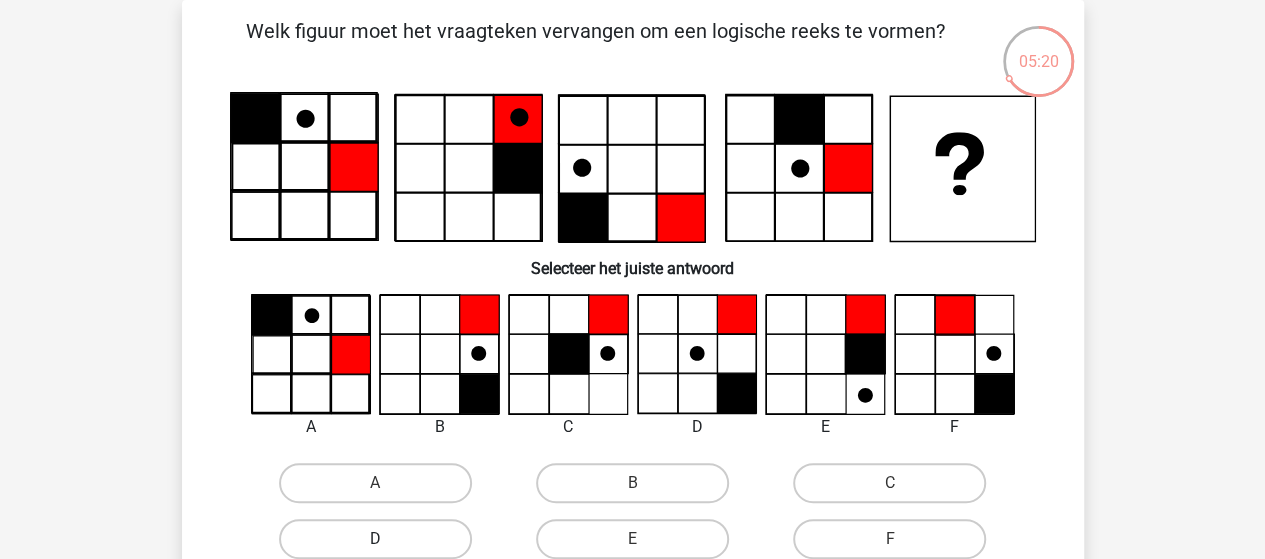 click on "D" at bounding box center [375, 539] 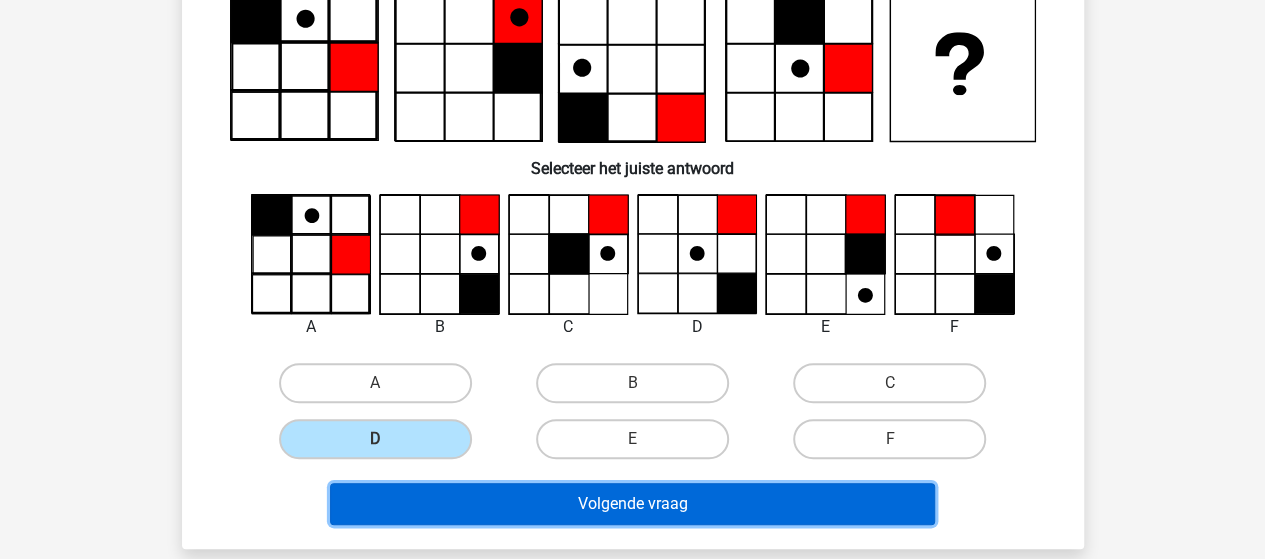 click on "Volgende vraag" at bounding box center [632, 504] 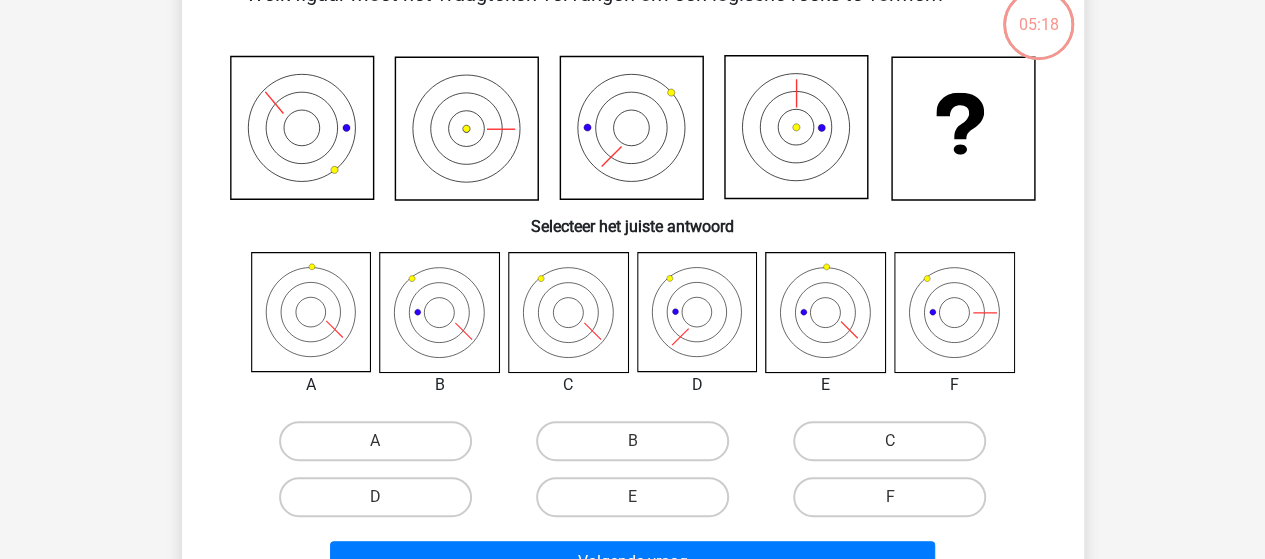 scroll, scrollTop: 92, scrollLeft: 0, axis: vertical 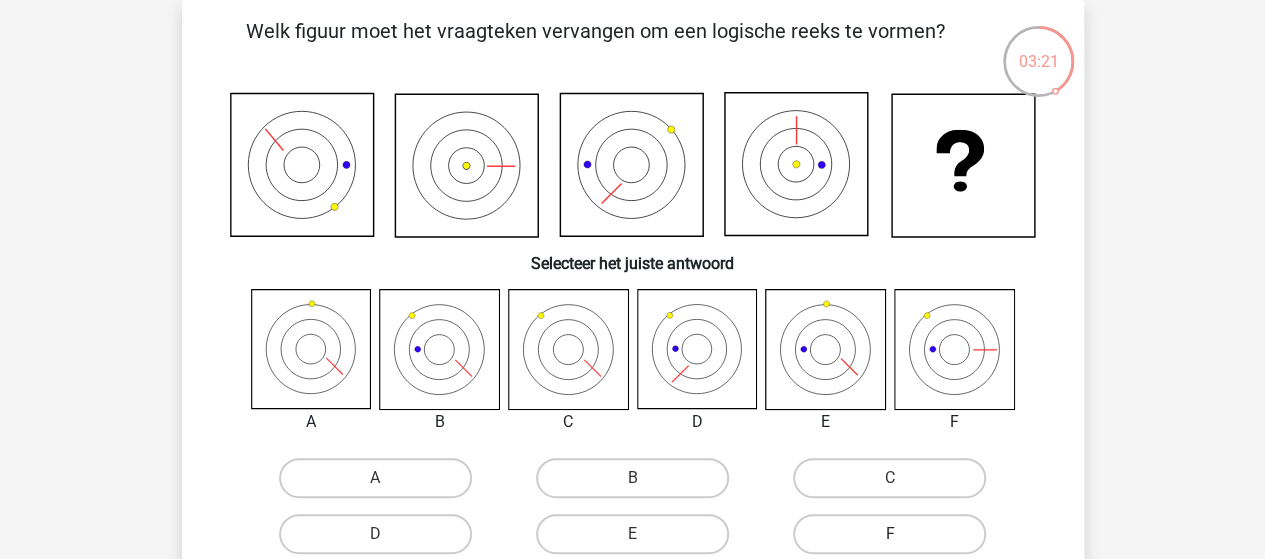 click on "F" at bounding box center (889, 534) 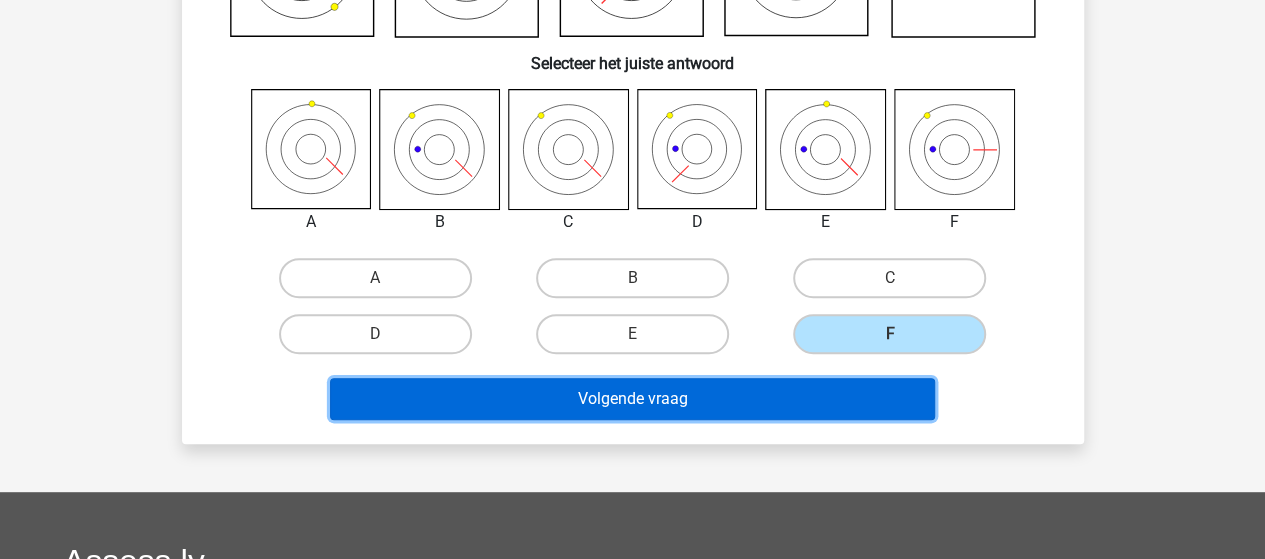 click on "Volgende vraag" at bounding box center (632, 399) 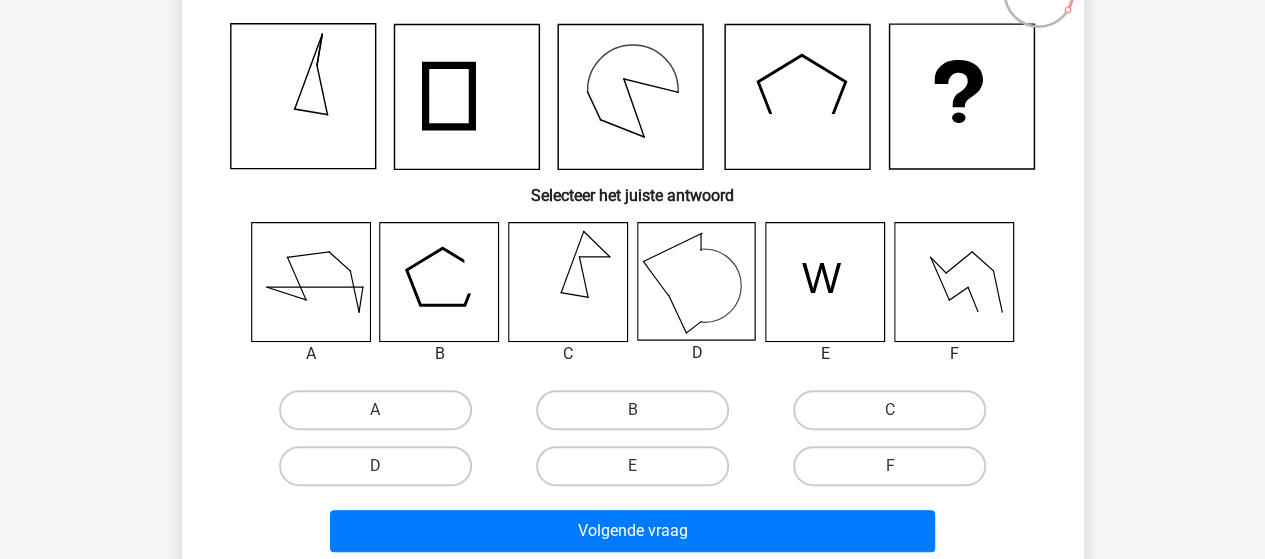 scroll, scrollTop: 192, scrollLeft: 0, axis: vertical 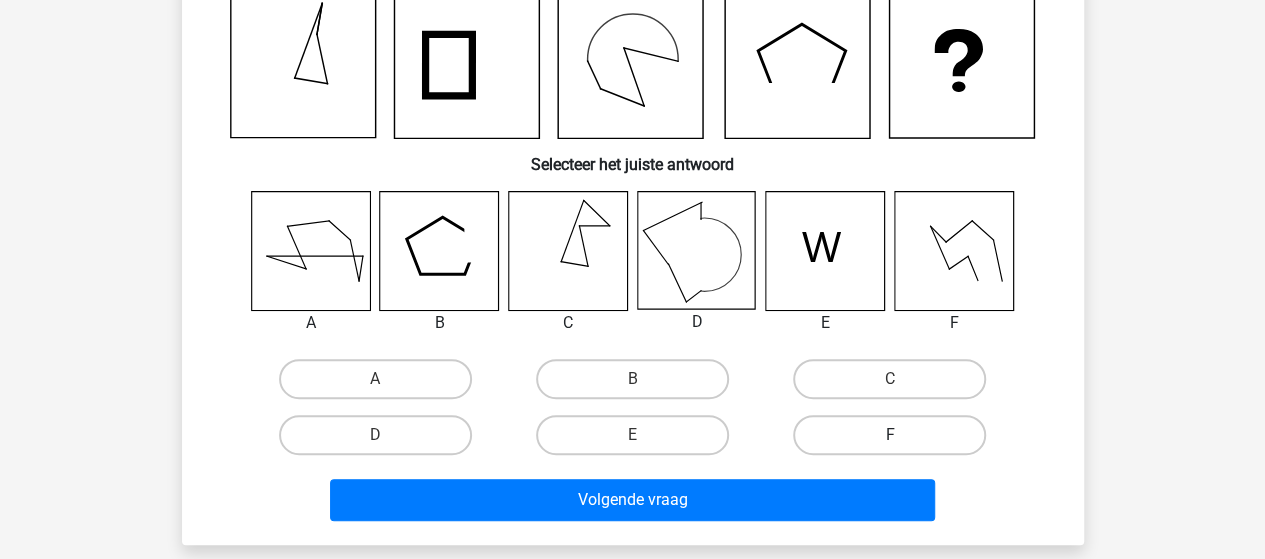 click on "F" at bounding box center [889, 435] 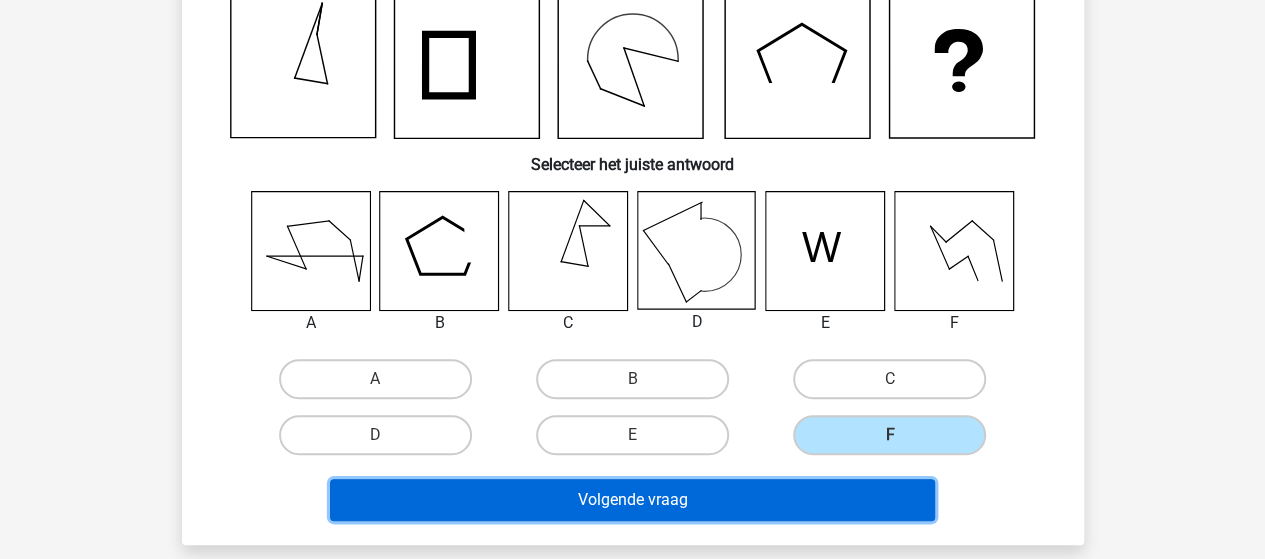 click on "Volgende vraag" at bounding box center [632, 500] 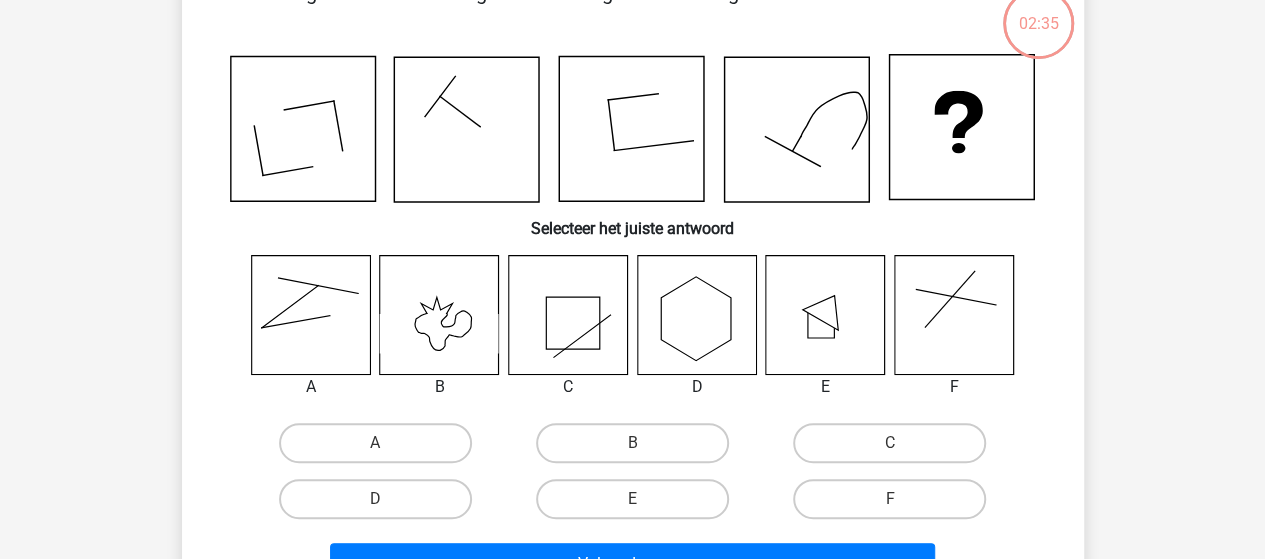 scroll, scrollTop: 92, scrollLeft: 0, axis: vertical 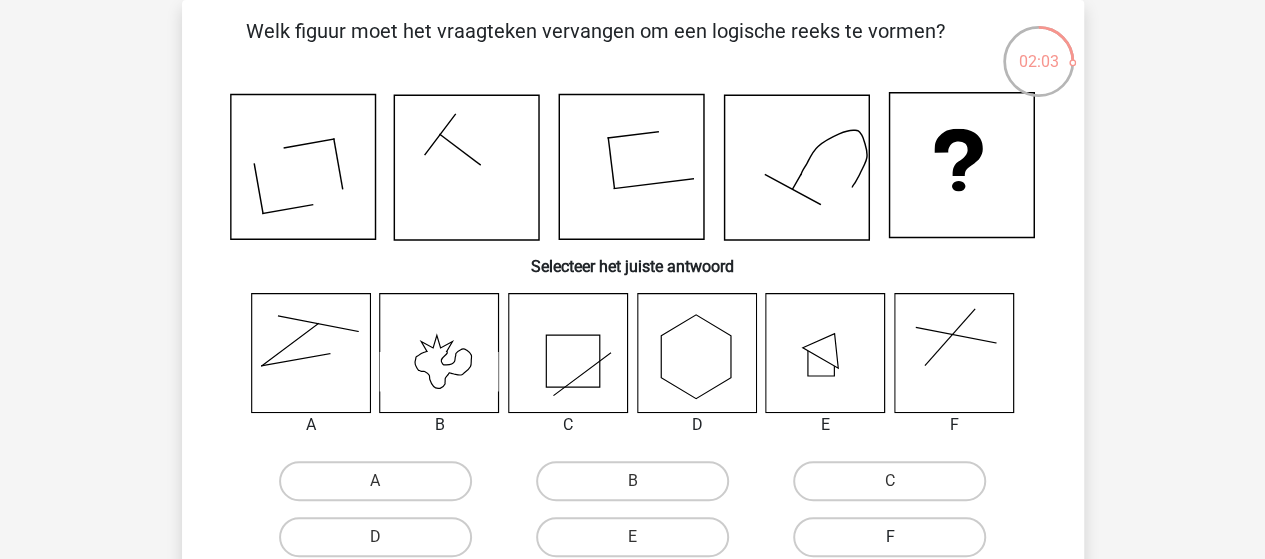 click on "F" at bounding box center (889, 537) 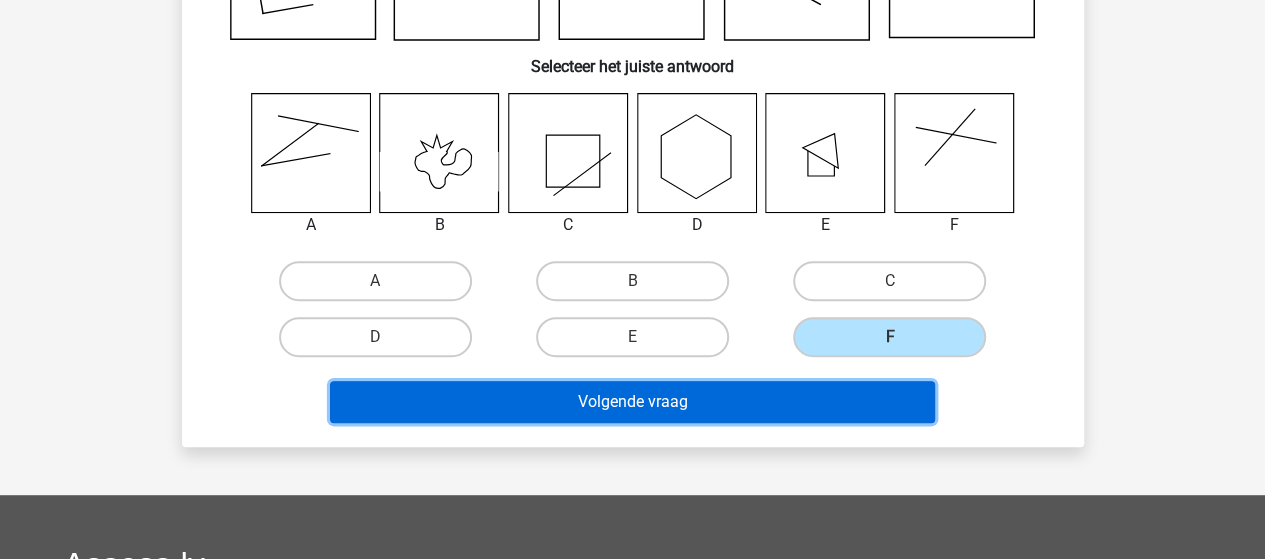 click on "Volgende vraag" at bounding box center (632, 402) 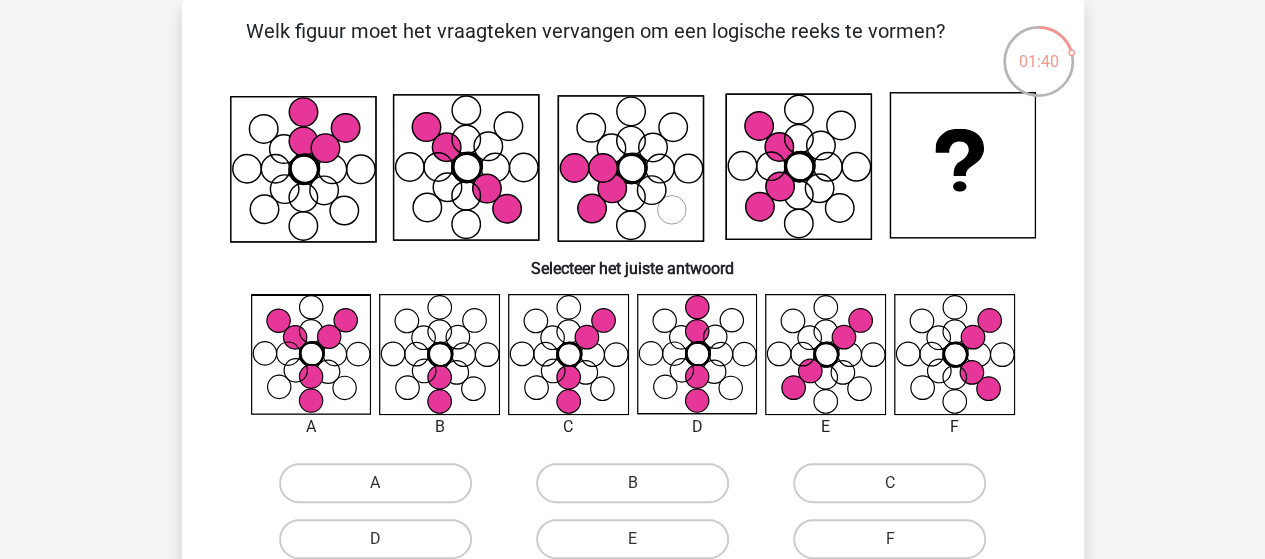 scroll, scrollTop: 192, scrollLeft: 0, axis: vertical 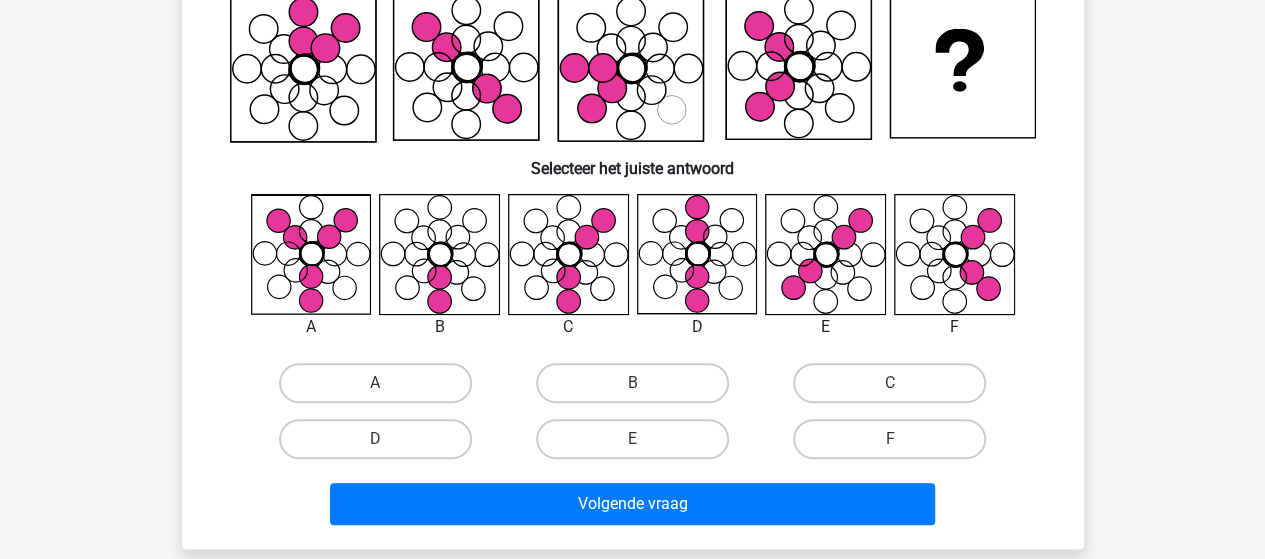 click on "F" at bounding box center (896, 445) 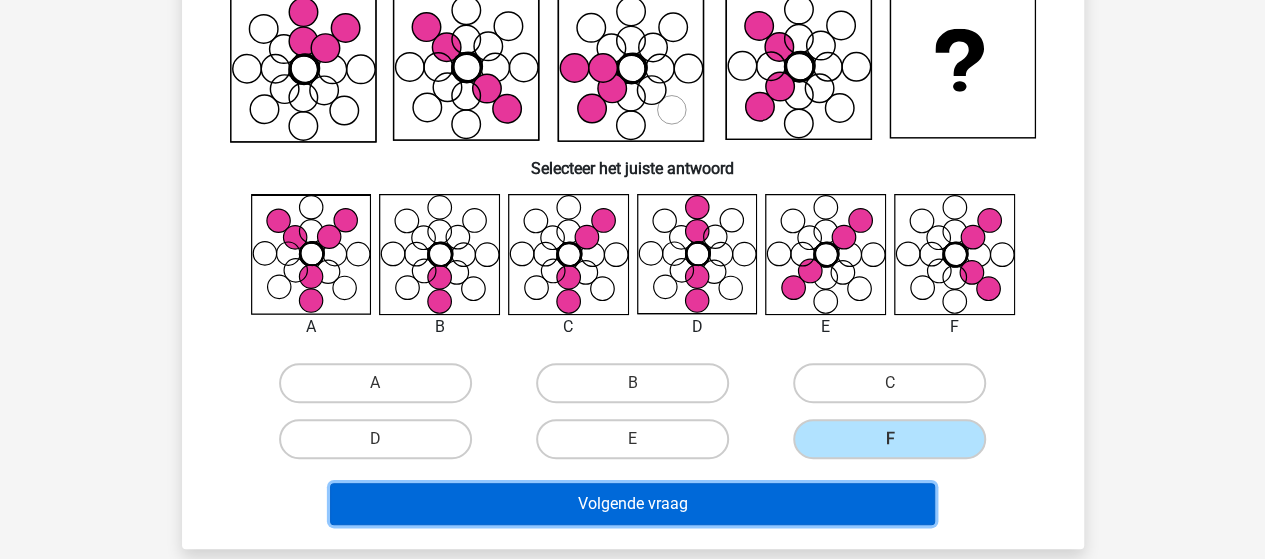 click on "Volgende vraag" at bounding box center (632, 504) 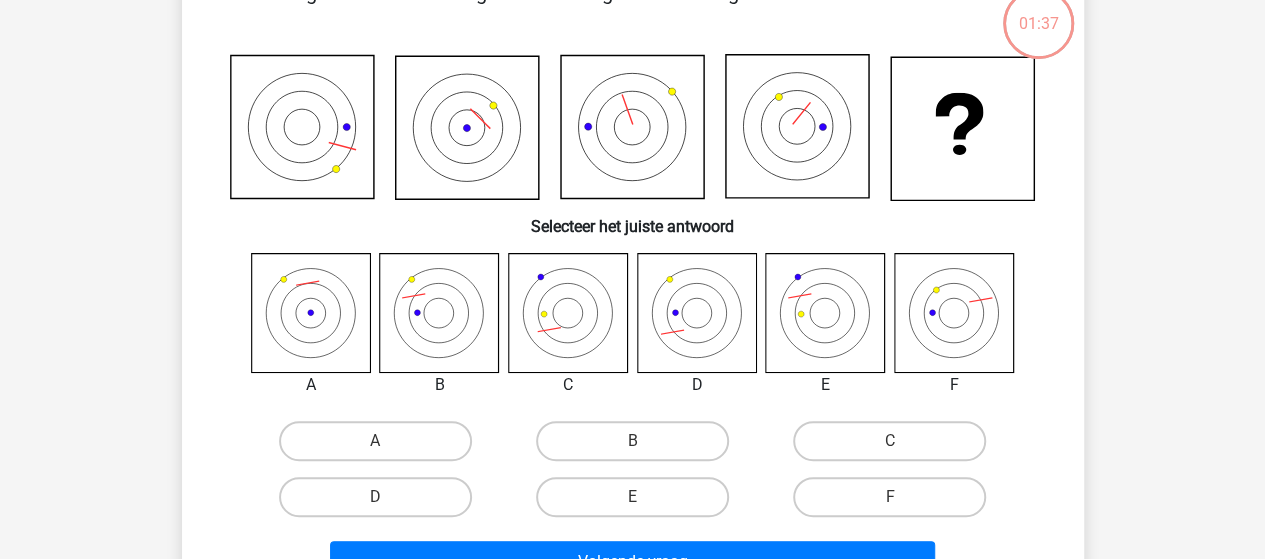scroll, scrollTop: 92, scrollLeft: 0, axis: vertical 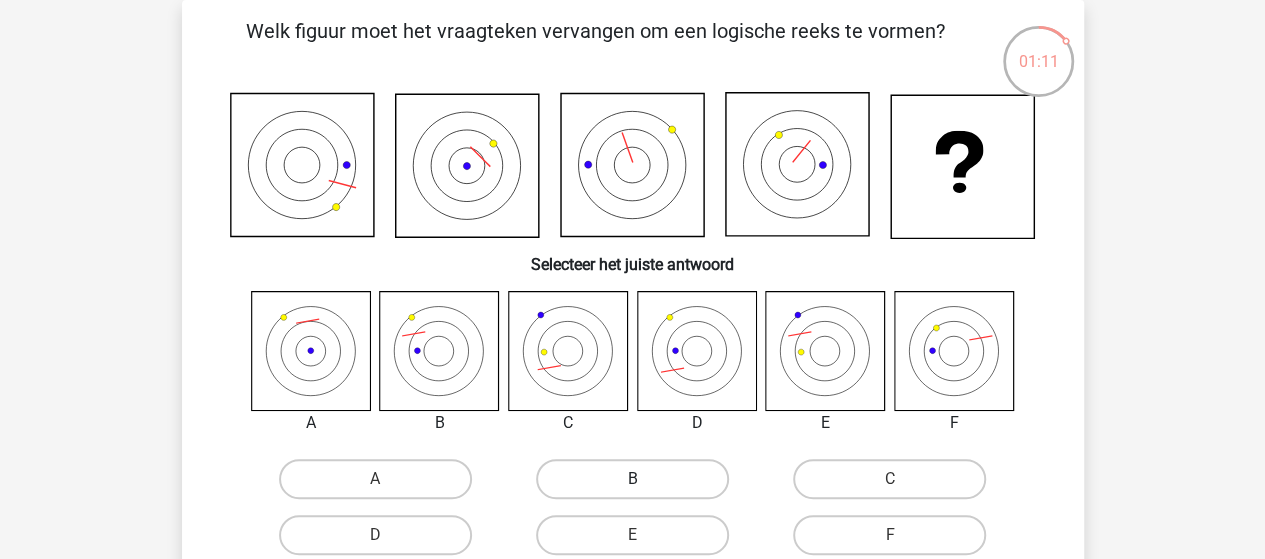 click on "B" at bounding box center (632, 479) 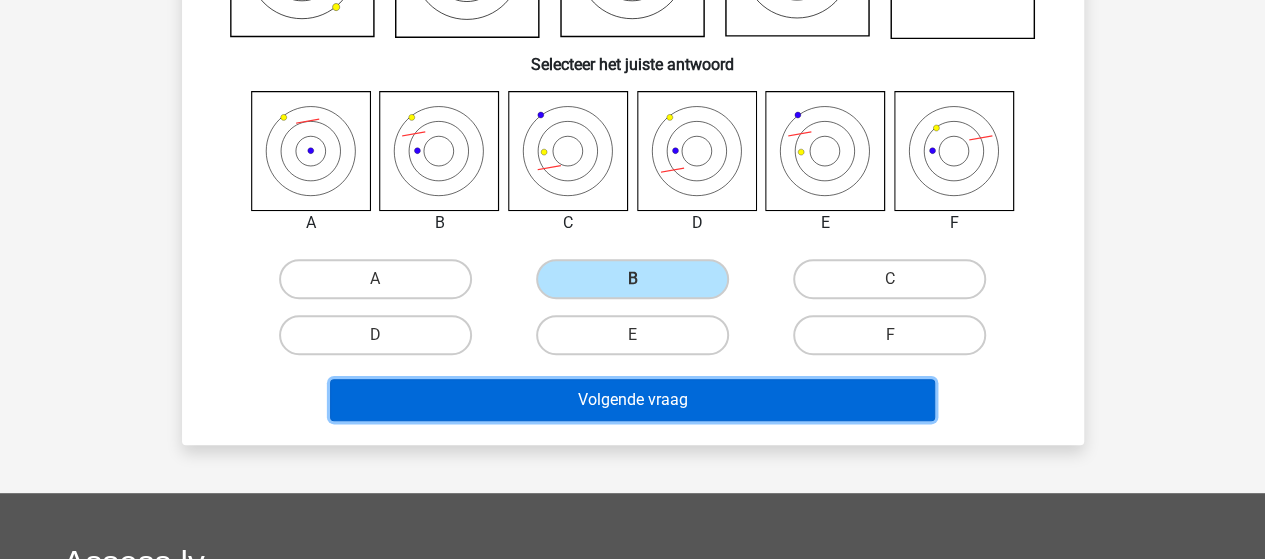 click on "Volgende vraag" at bounding box center [632, 400] 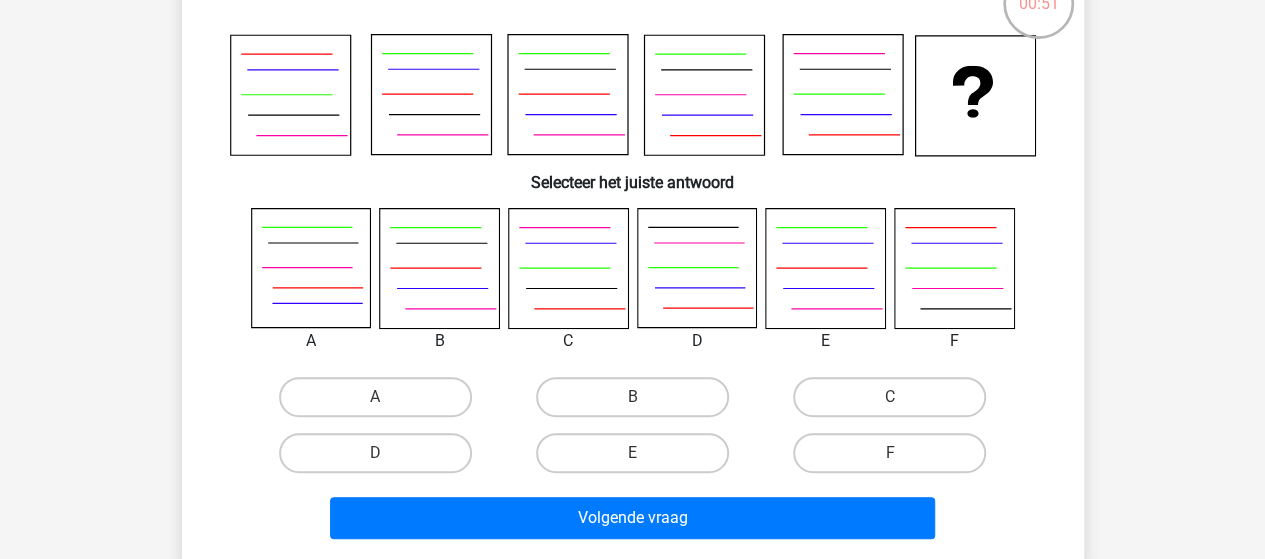scroll, scrollTop: 192, scrollLeft: 0, axis: vertical 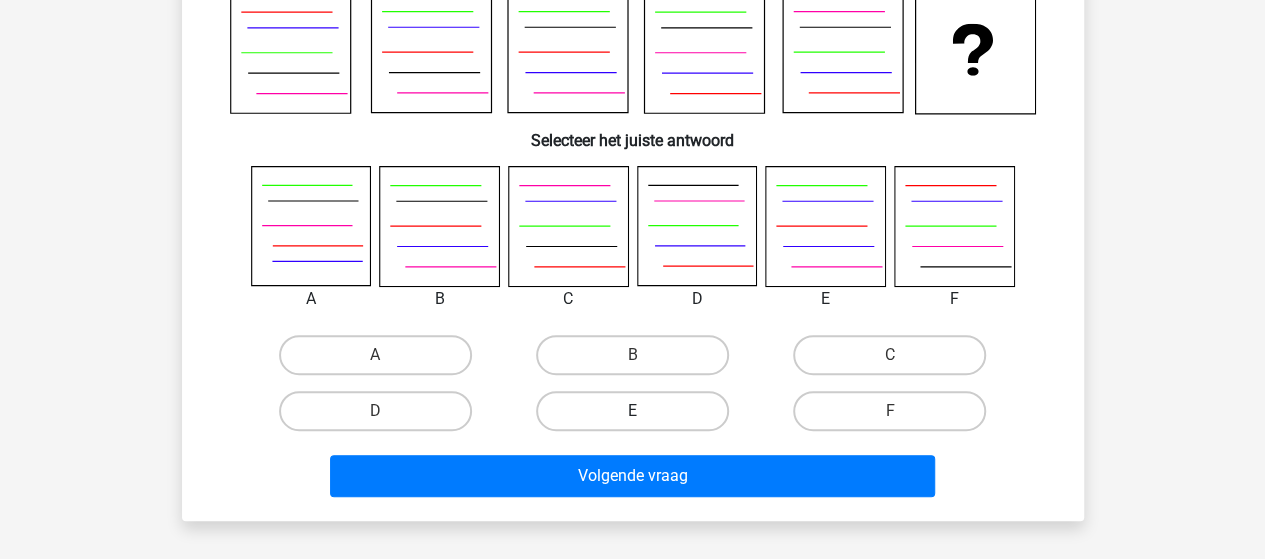 click on "E" at bounding box center (632, 411) 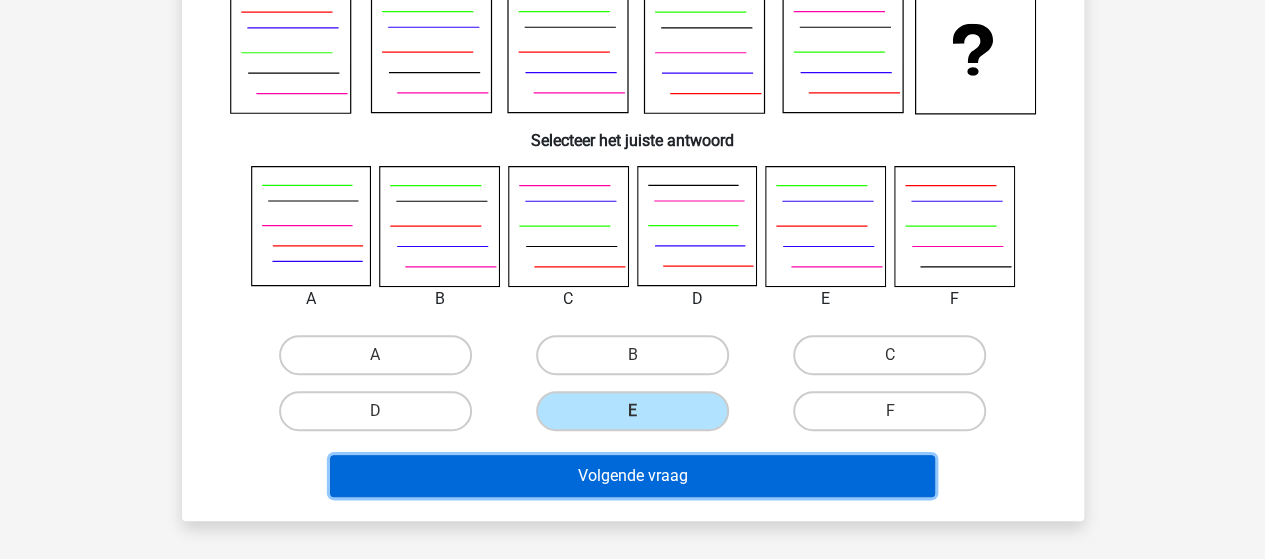 click on "Volgende vraag" at bounding box center (632, 476) 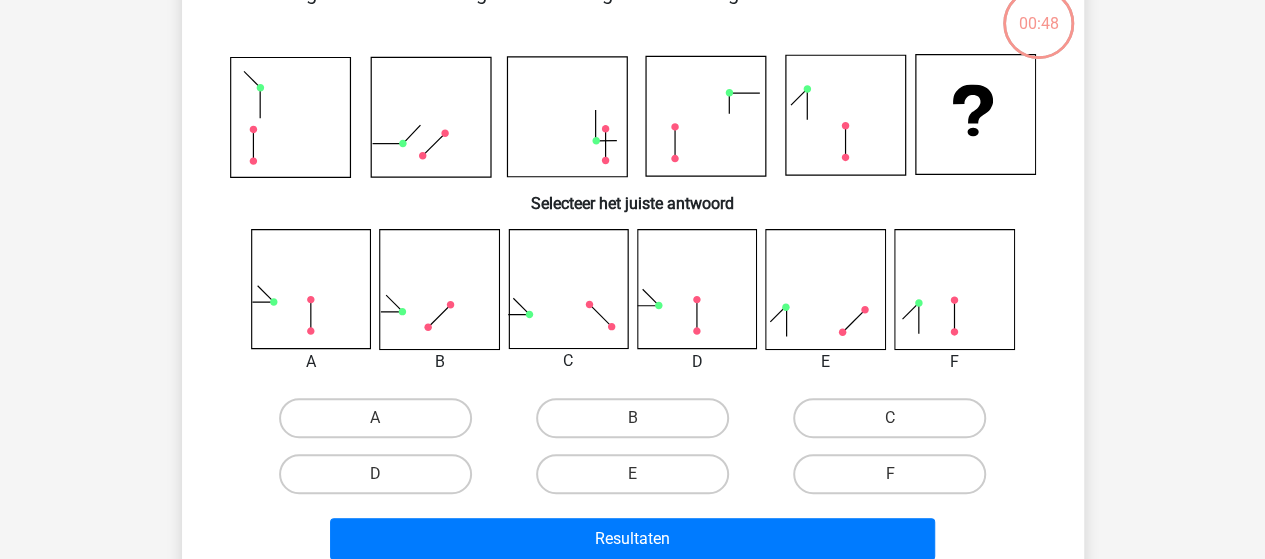 scroll, scrollTop: 92, scrollLeft: 0, axis: vertical 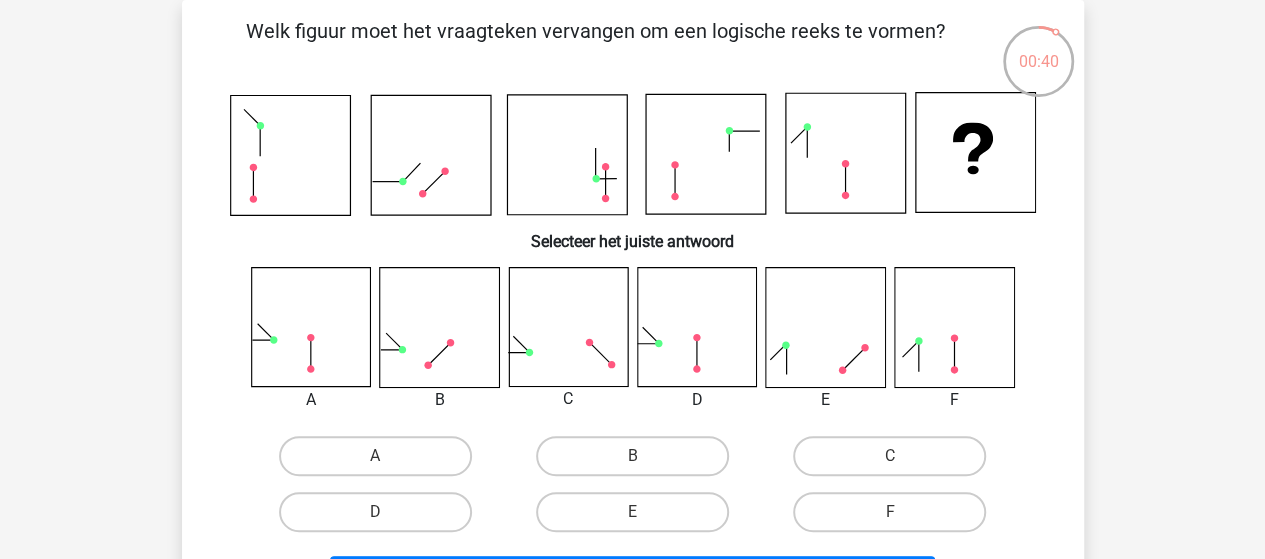 click 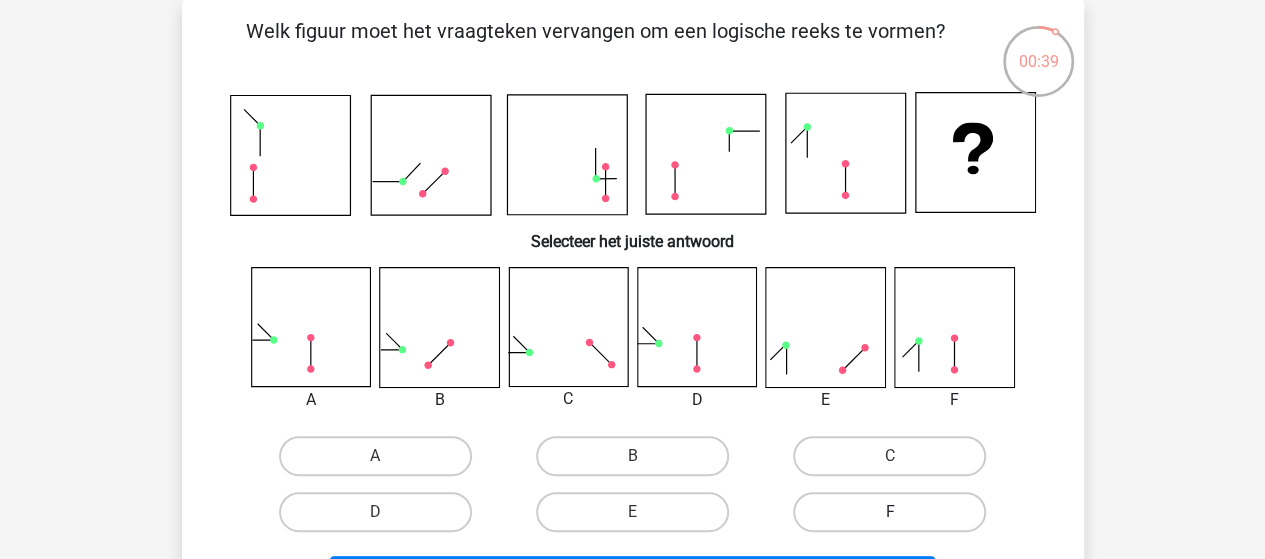 click on "F" at bounding box center (889, 512) 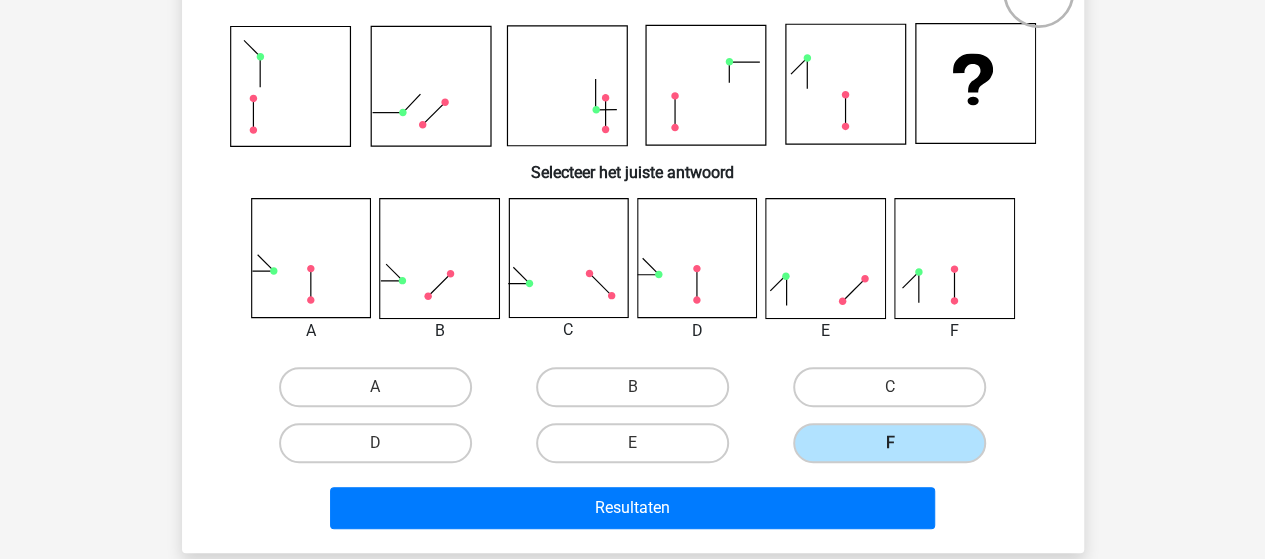 scroll, scrollTop: 192, scrollLeft: 0, axis: vertical 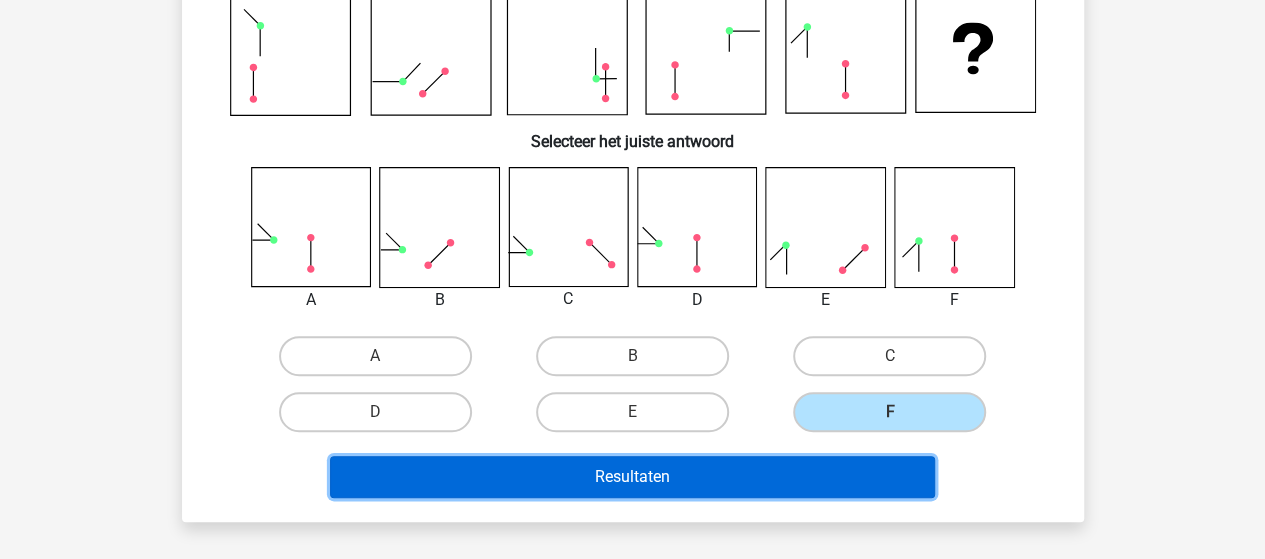 click on "Resultaten" at bounding box center (632, 477) 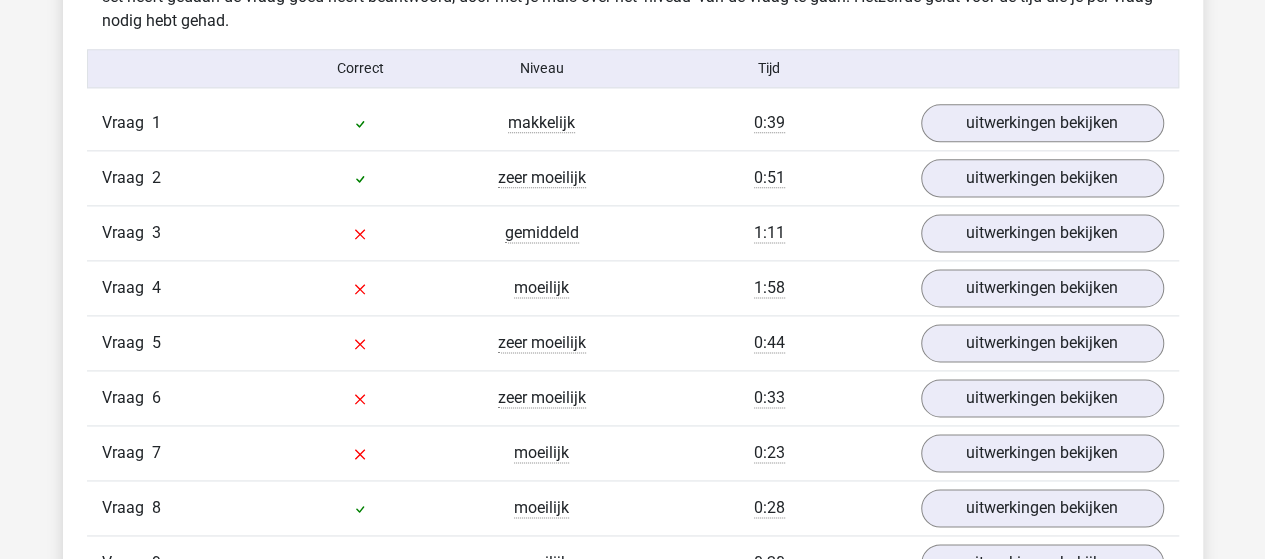scroll, scrollTop: 1200, scrollLeft: 0, axis: vertical 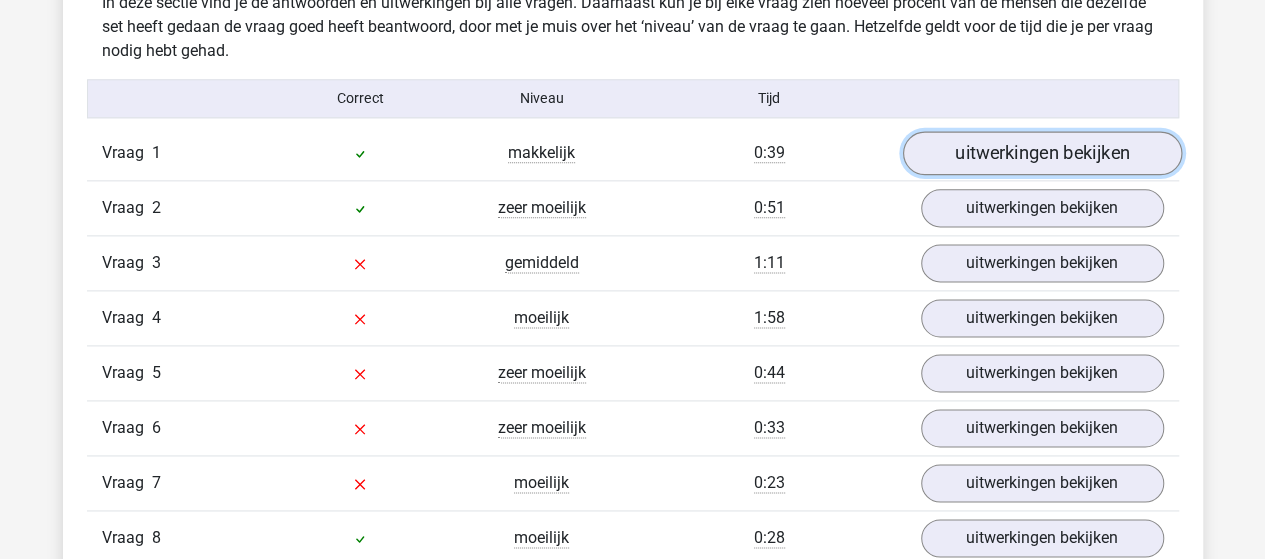 click on "uitwerkingen bekijken" at bounding box center (1041, 153) 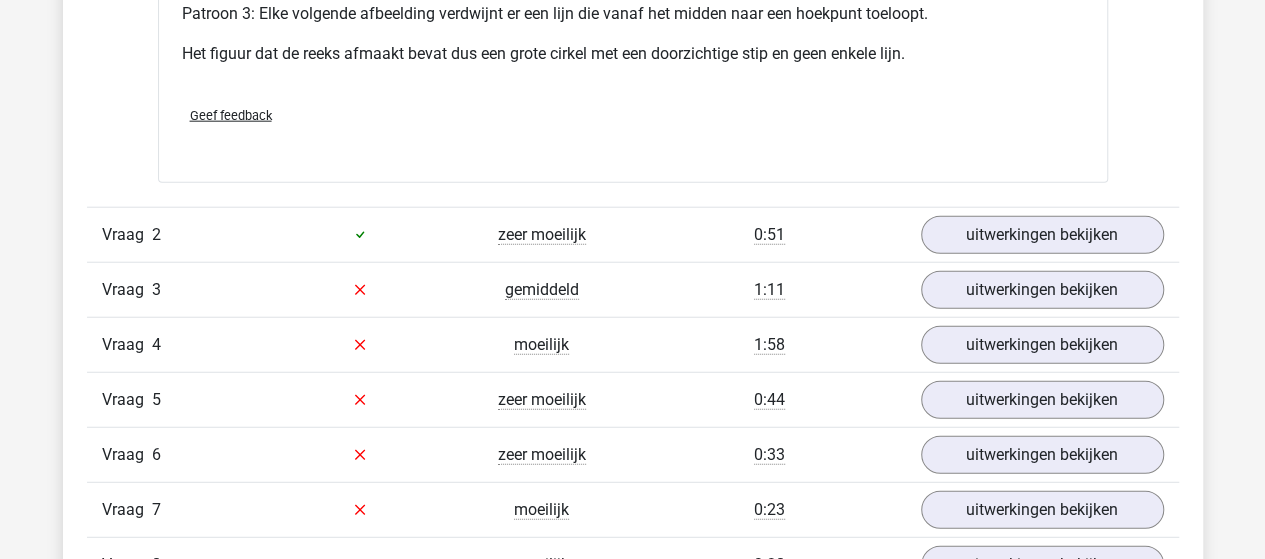 scroll, scrollTop: 2500, scrollLeft: 0, axis: vertical 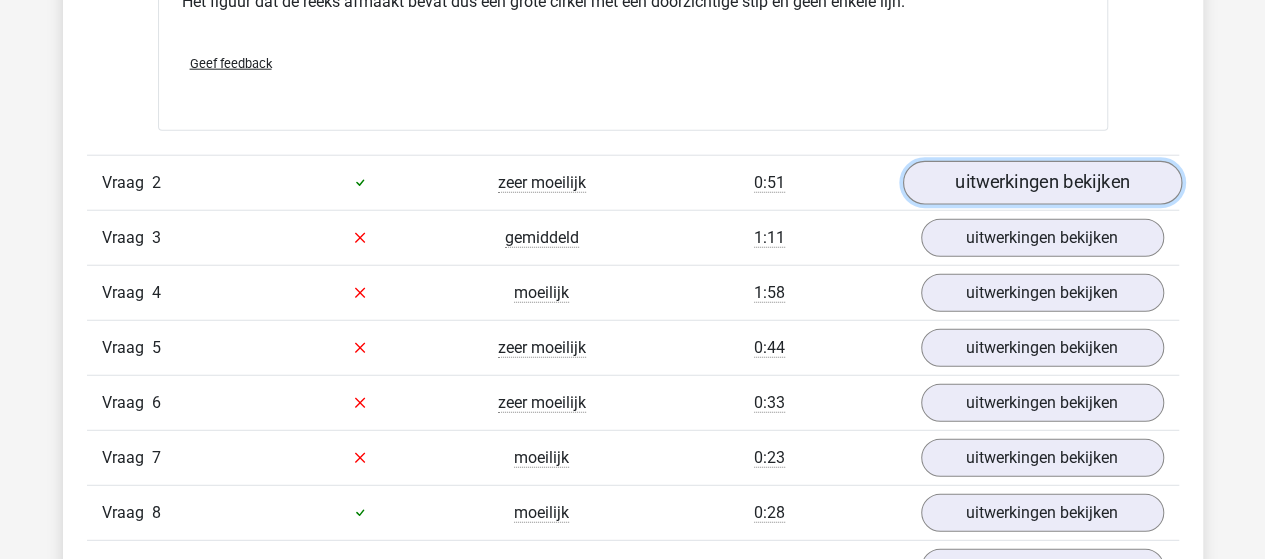 click on "uitwerkingen bekijken" at bounding box center (1041, 183) 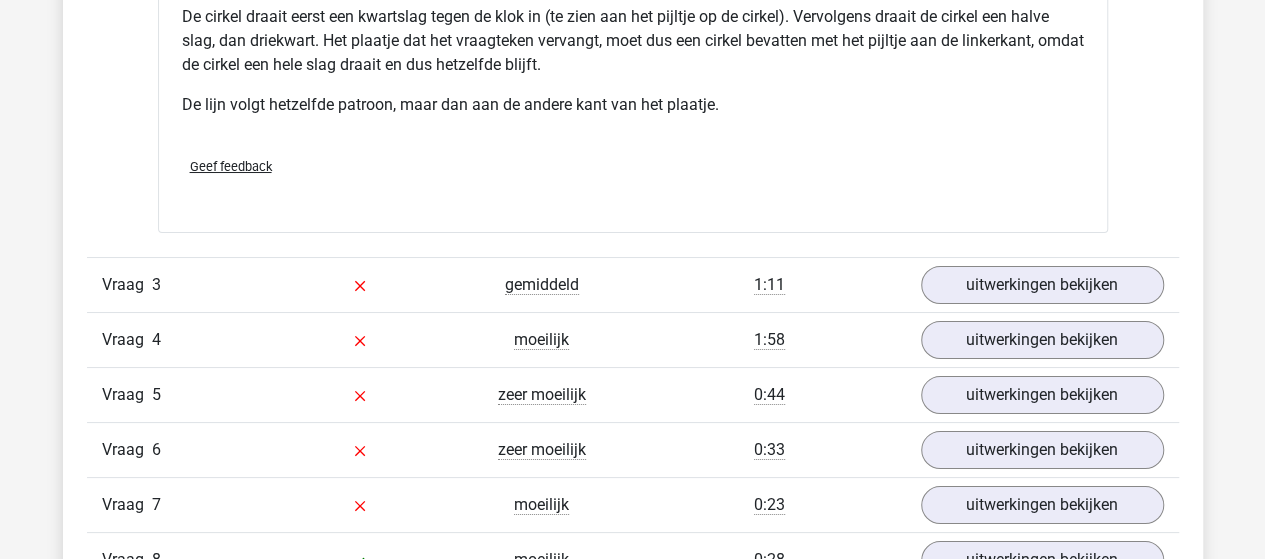 scroll, scrollTop: 3700, scrollLeft: 0, axis: vertical 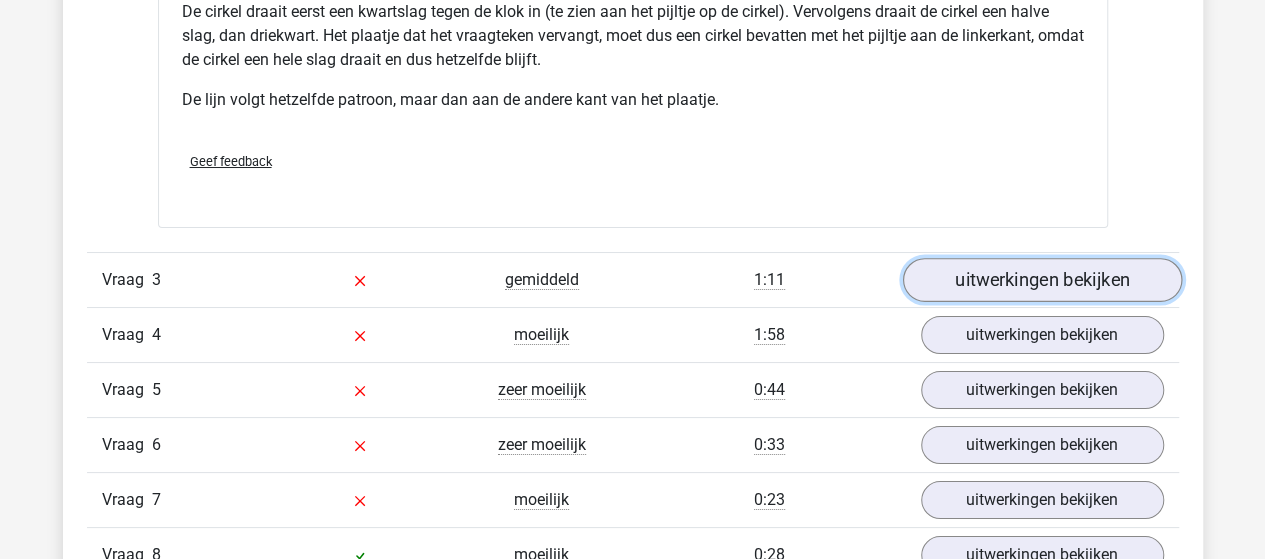 click on "uitwerkingen bekijken" at bounding box center [1041, 280] 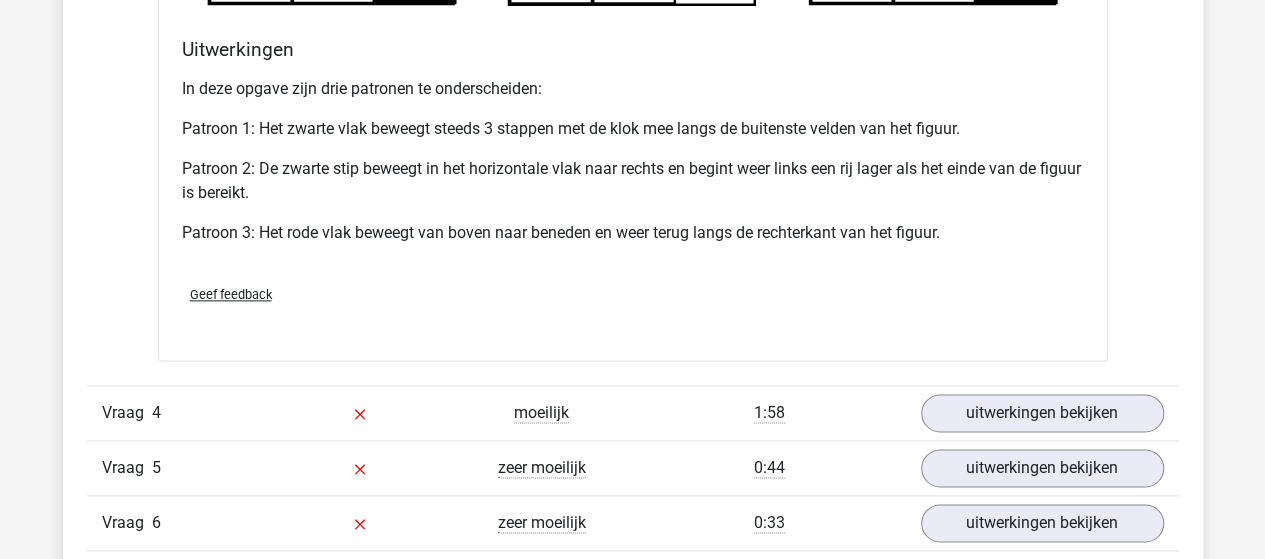 scroll, scrollTop: 4900, scrollLeft: 0, axis: vertical 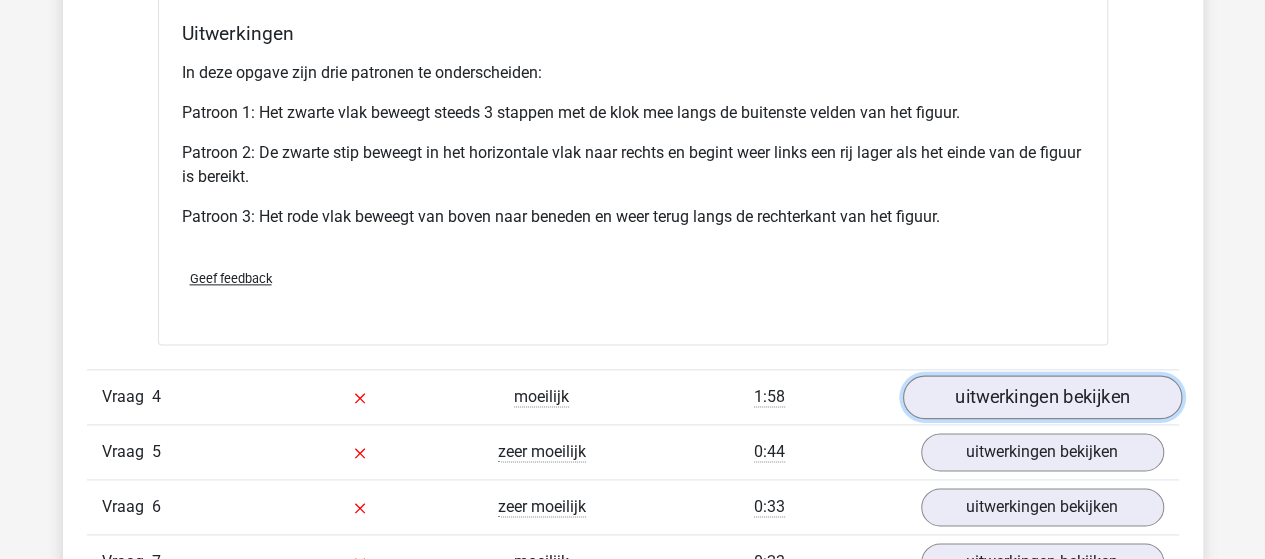 click on "uitwerkingen bekijken" at bounding box center [1041, 397] 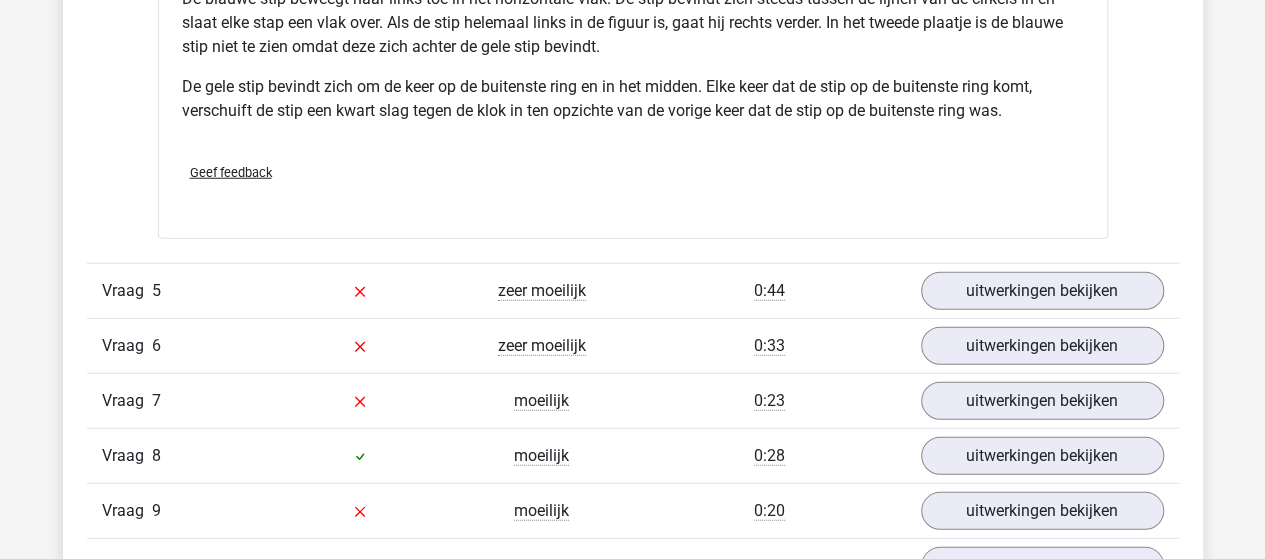 scroll, scrollTop: 6400, scrollLeft: 0, axis: vertical 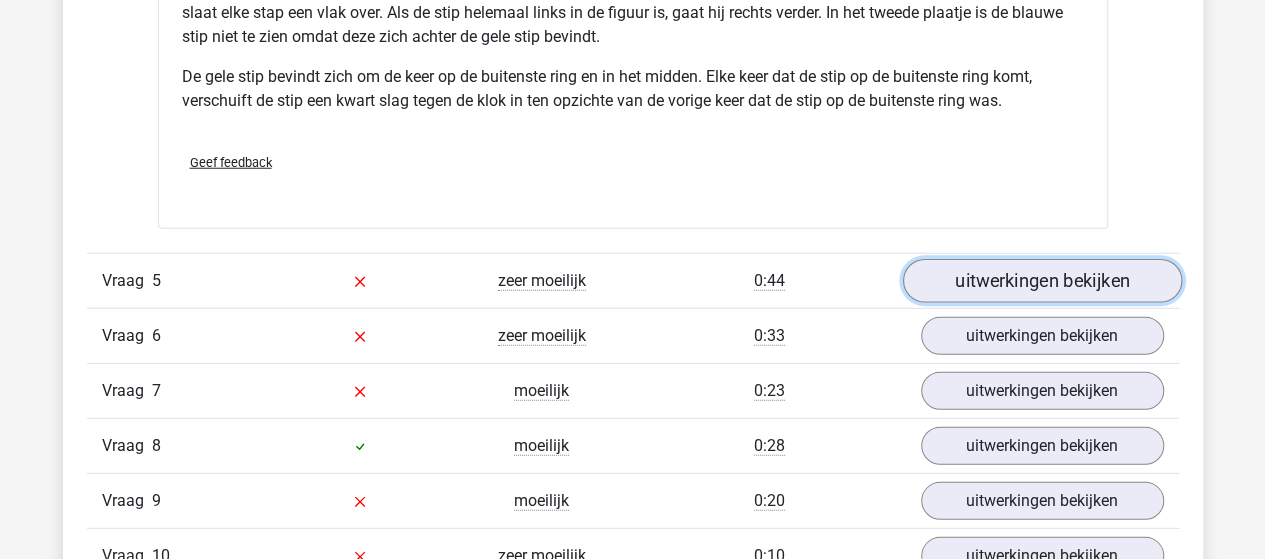 click on "uitwerkingen bekijken" at bounding box center [1041, 281] 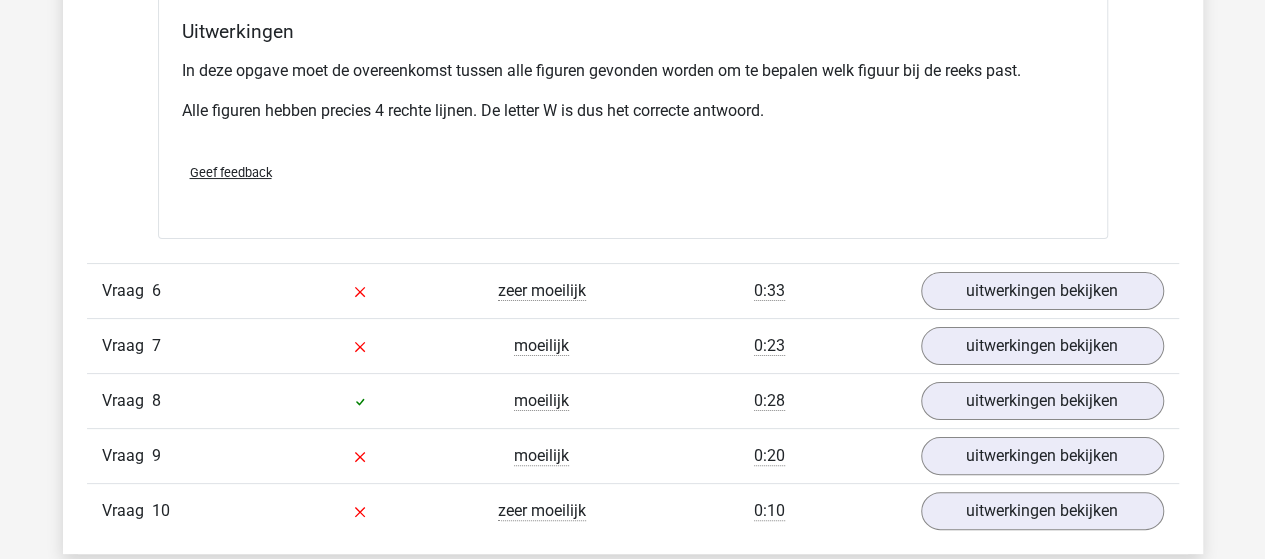 scroll, scrollTop: 7600, scrollLeft: 0, axis: vertical 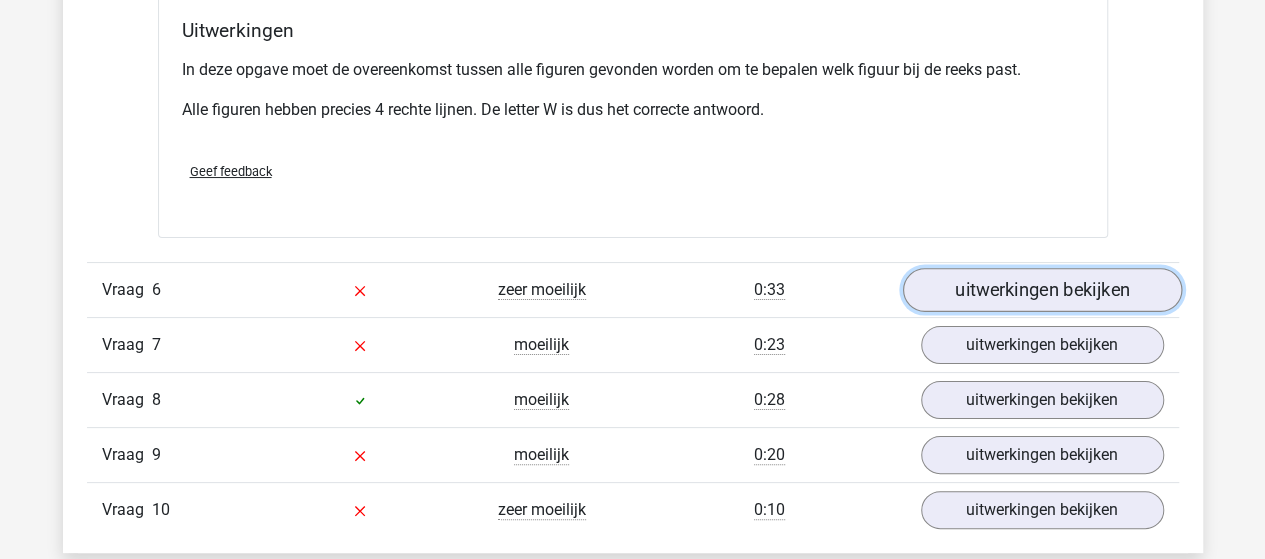 click on "uitwerkingen bekijken" at bounding box center (1041, 290) 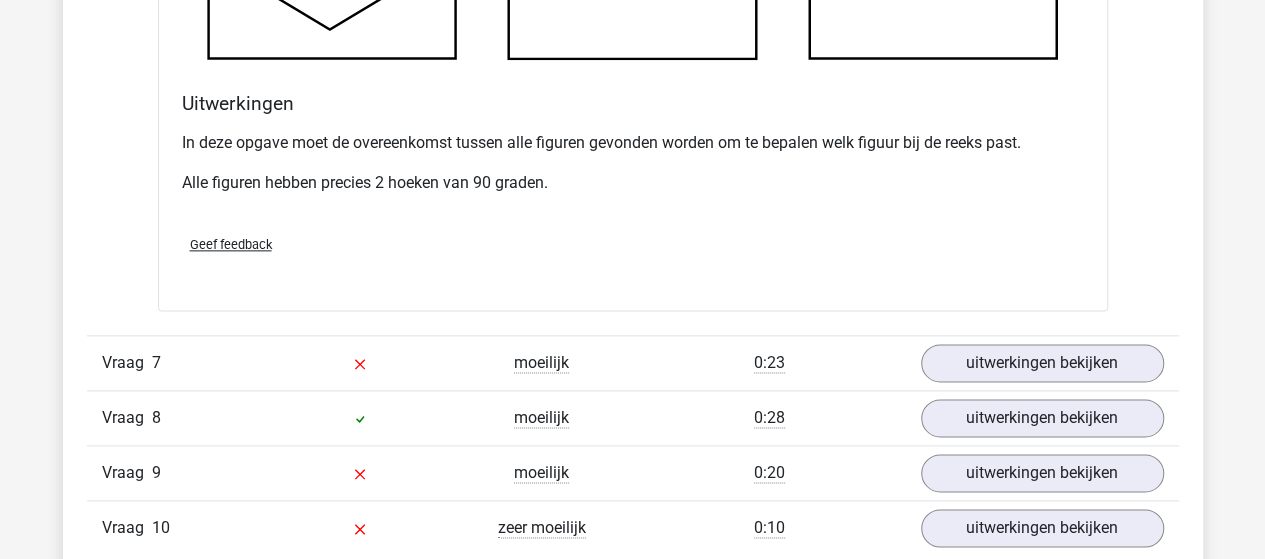 scroll, scrollTop: 8800, scrollLeft: 0, axis: vertical 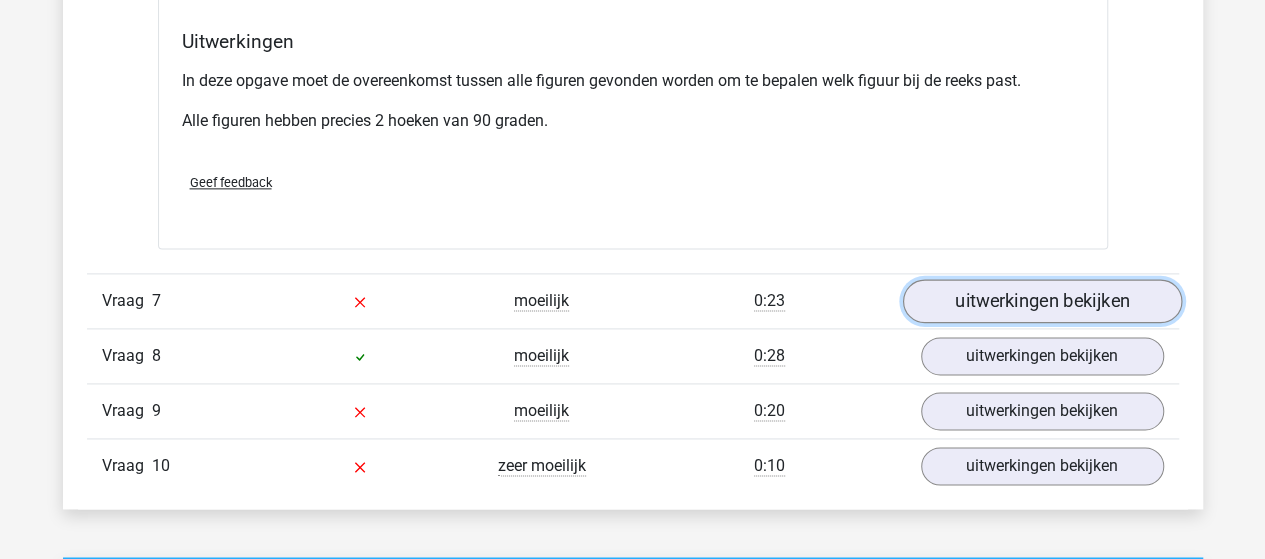 click on "uitwerkingen bekijken" at bounding box center [1041, 301] 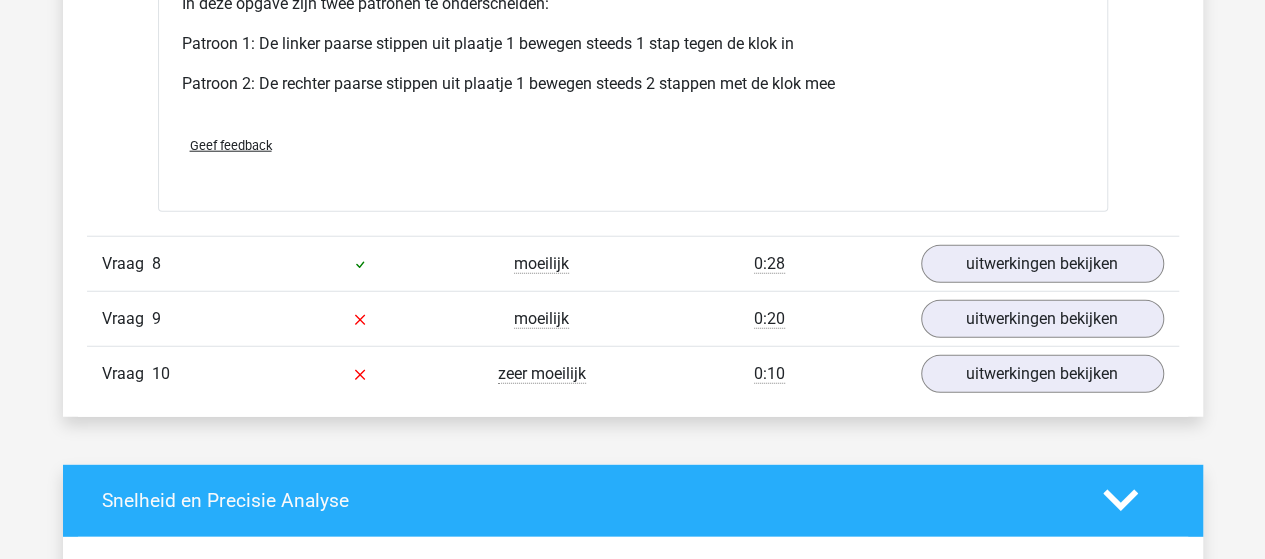 scroll, scrollTop: 10100, scrollLeft: 0, axis: vertical 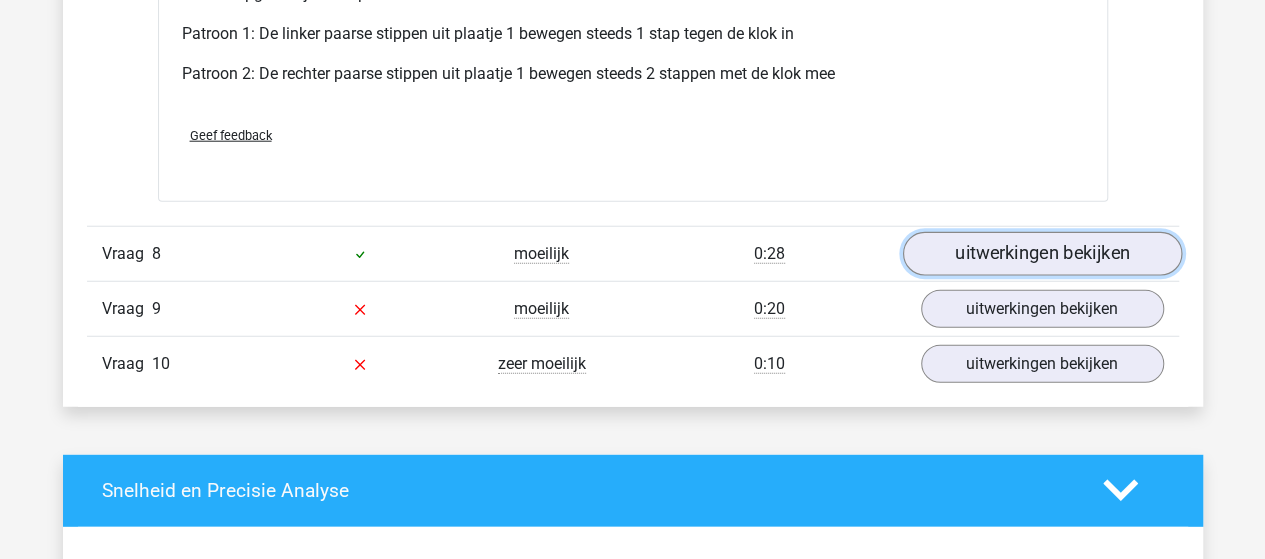 click on "uitwerkingen bekijken" at bounding box center [1041, 254] 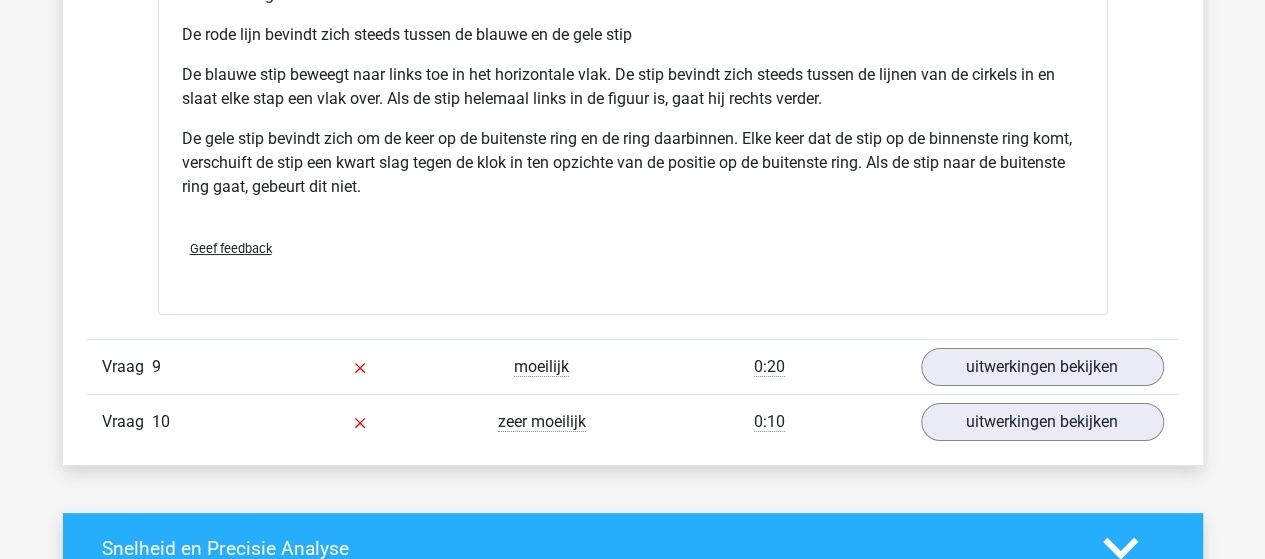 scroll, scrollTop: 11400, scrollLeft: 0, axis: vertical 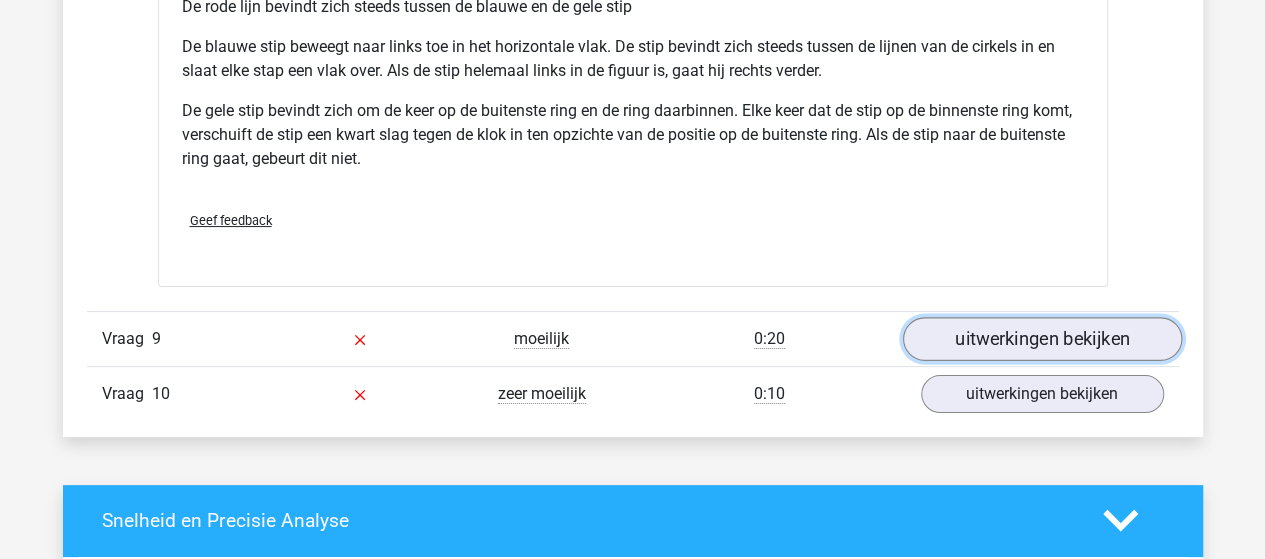 click on "uitwerkingen bekijken" at bounding box center [1041, 339] 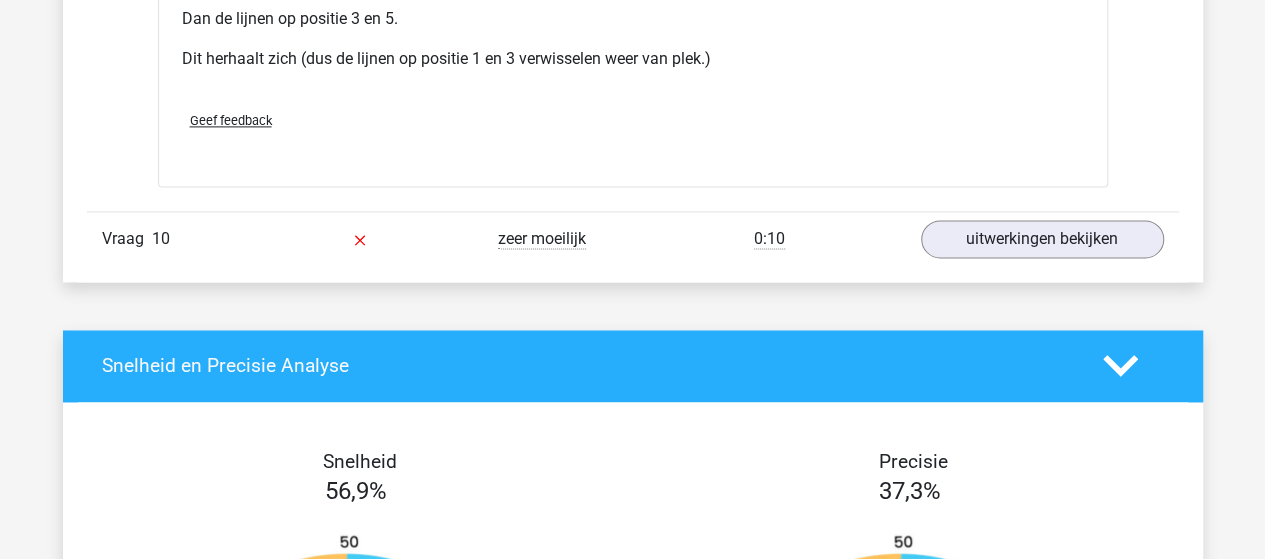 scroll, scrollTop: 12800, scrollLeft: 0, axis: vertical 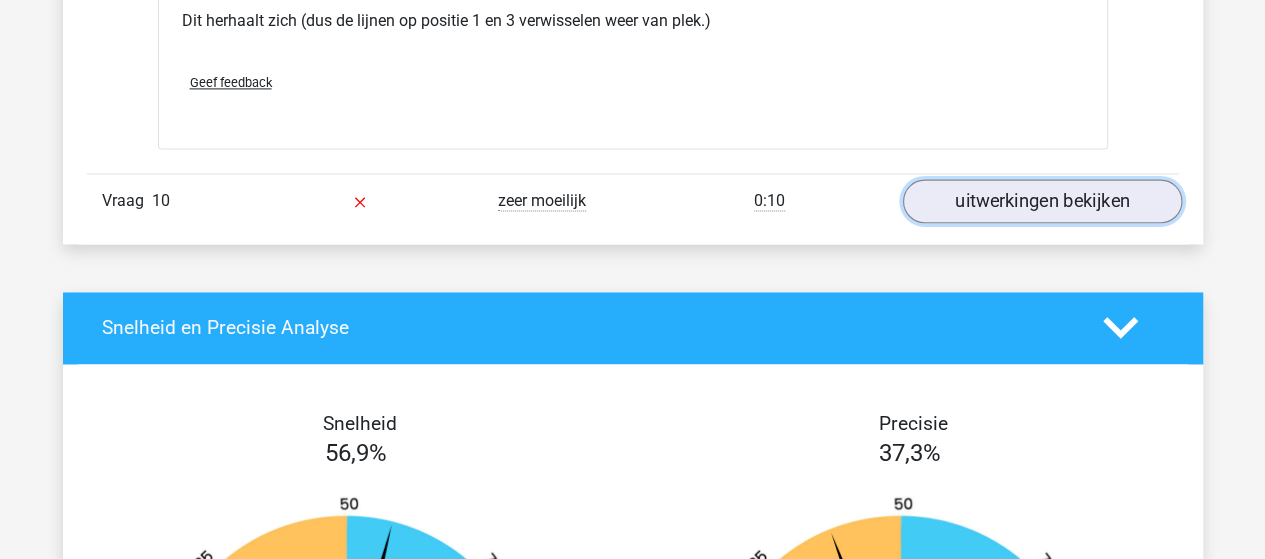 click on "uitwerkingen bekijken" at bounding box center (1041, 201) 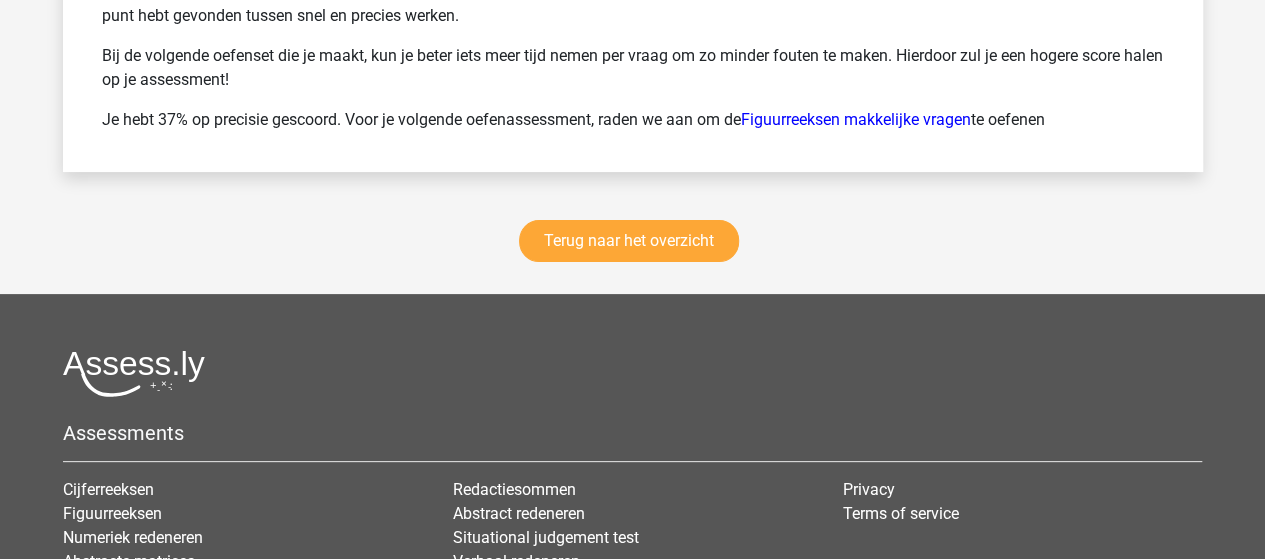 scroll, scrollTop: 15300, scrollLeft: 0, axis: vertical 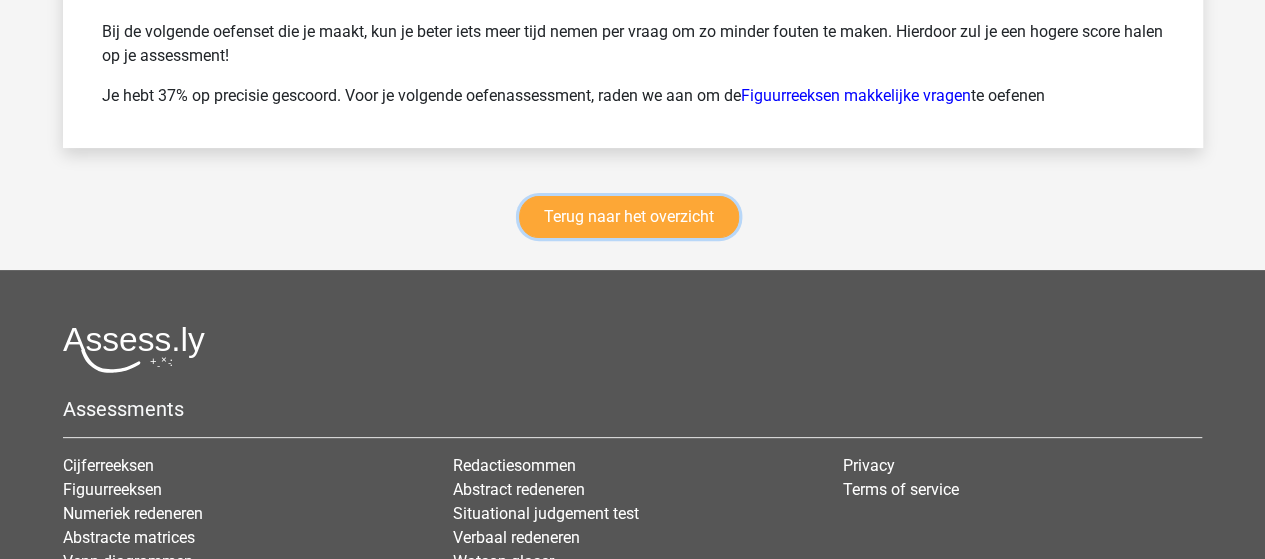 click on "Terug naar het overzicht" at bounding box center (629, 217) 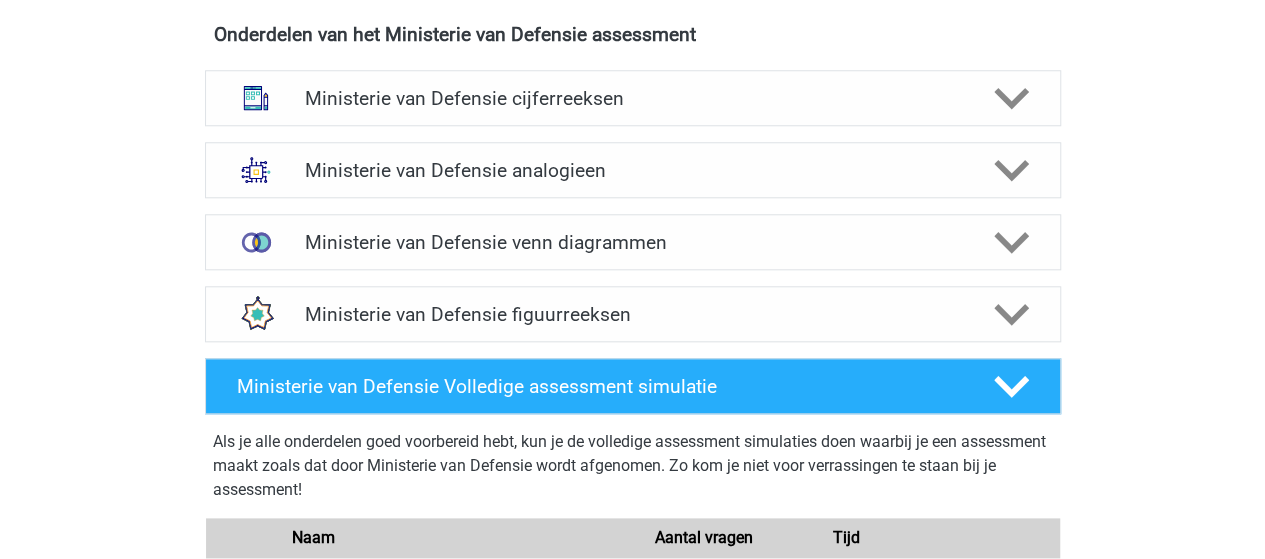 scroll, scrollTop: 1000, scrollLeft: 0, axis: vertical 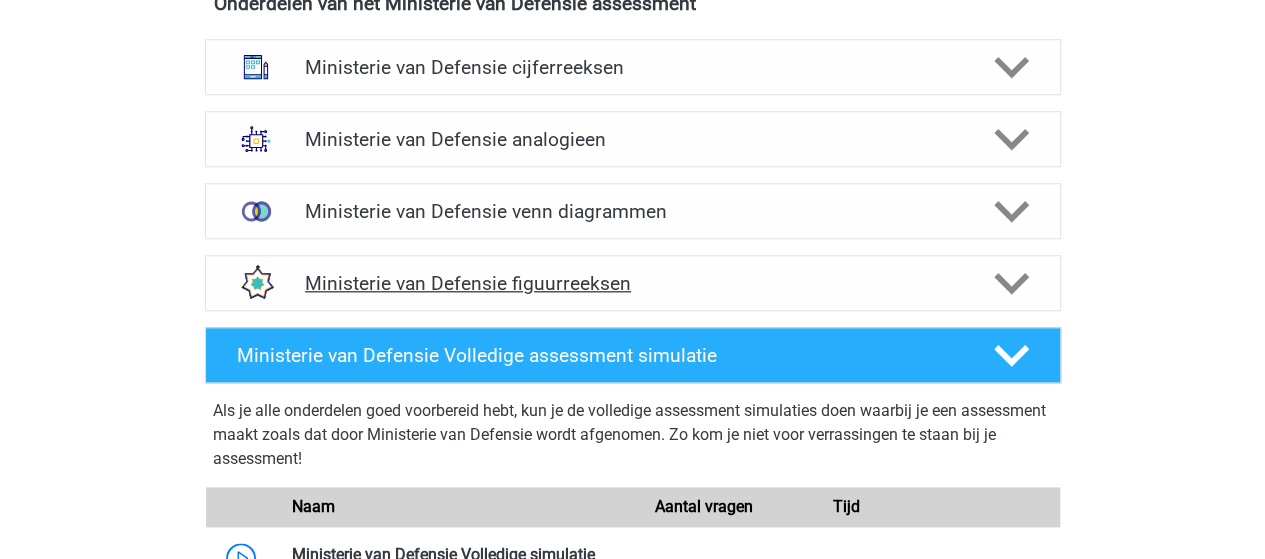 click on "Ministerie van Defensie figuurreeksen" at bounding box center (632, 283) 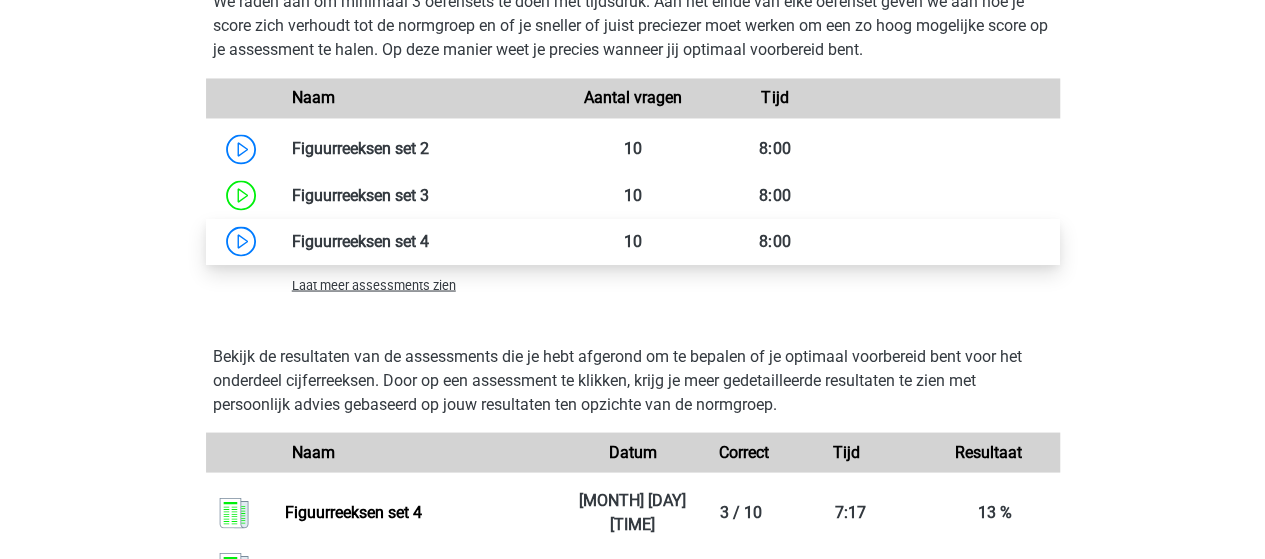 scroll, scrollTop: 1700, scrollLeft: 0, axis: vertical 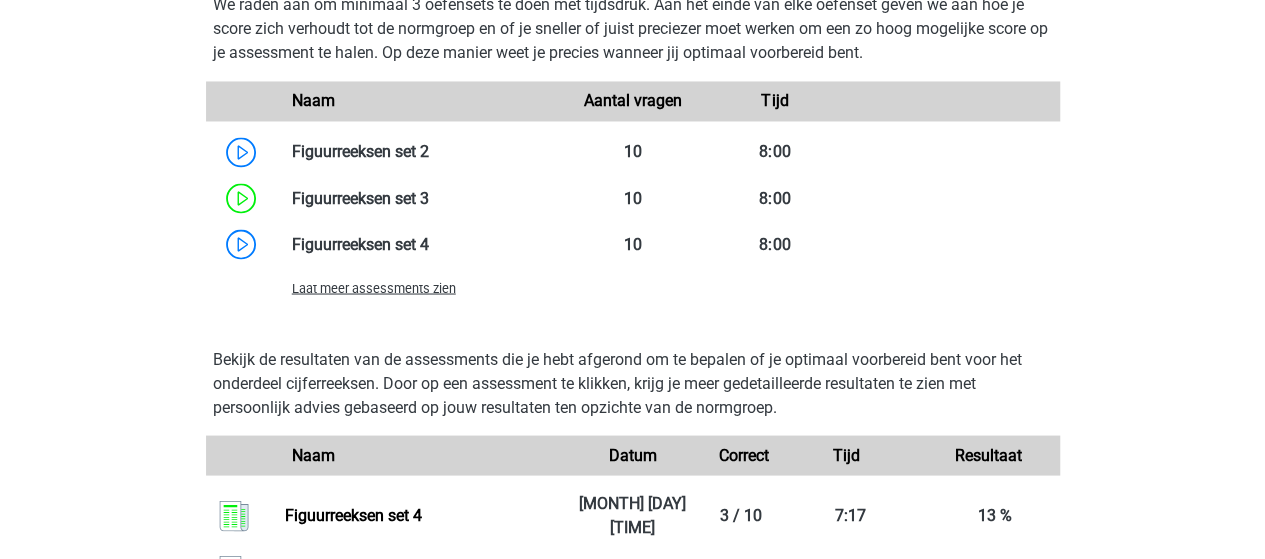 click on "Laat meer assessments zien" at bounding box center (374, 287) 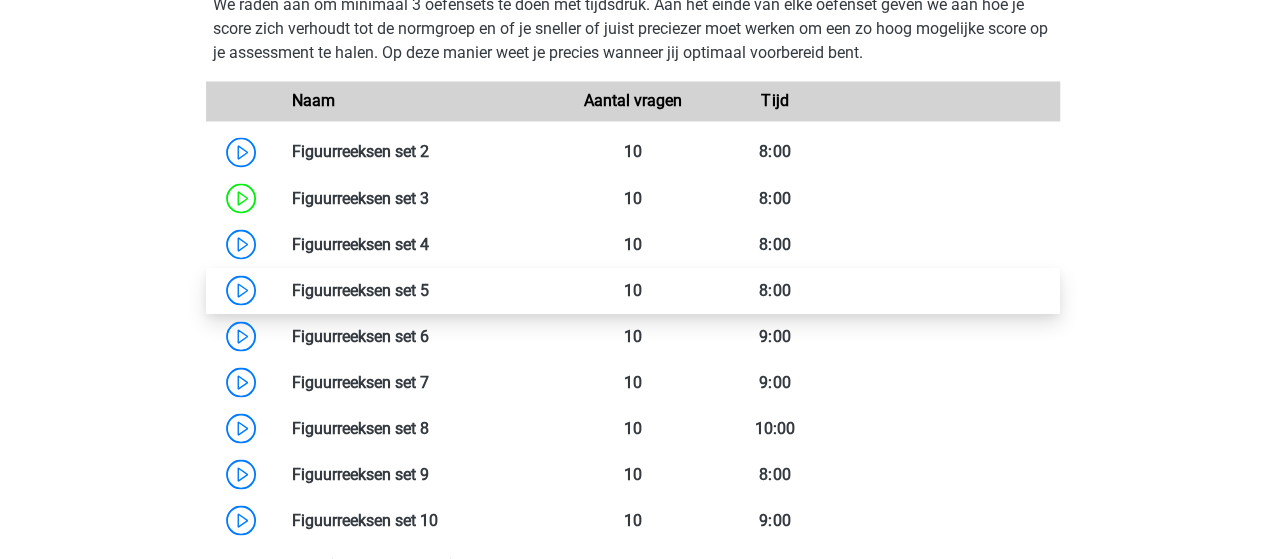 click at bounding box center (429, 289) 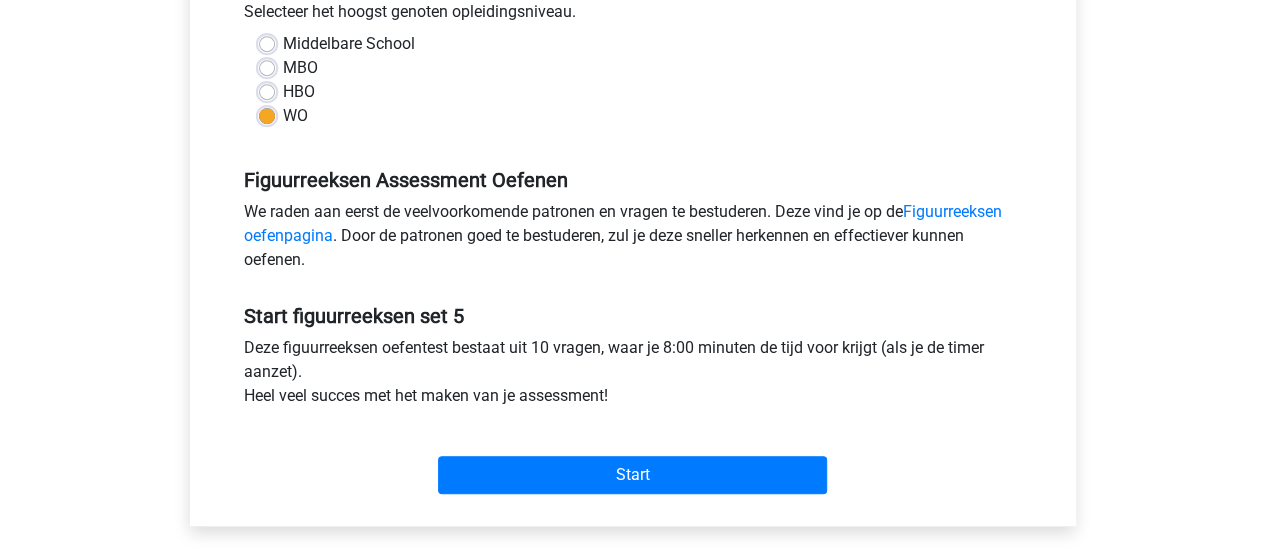 scroll, scrollTop: 500, scrollLeft: 0, axis: vertical 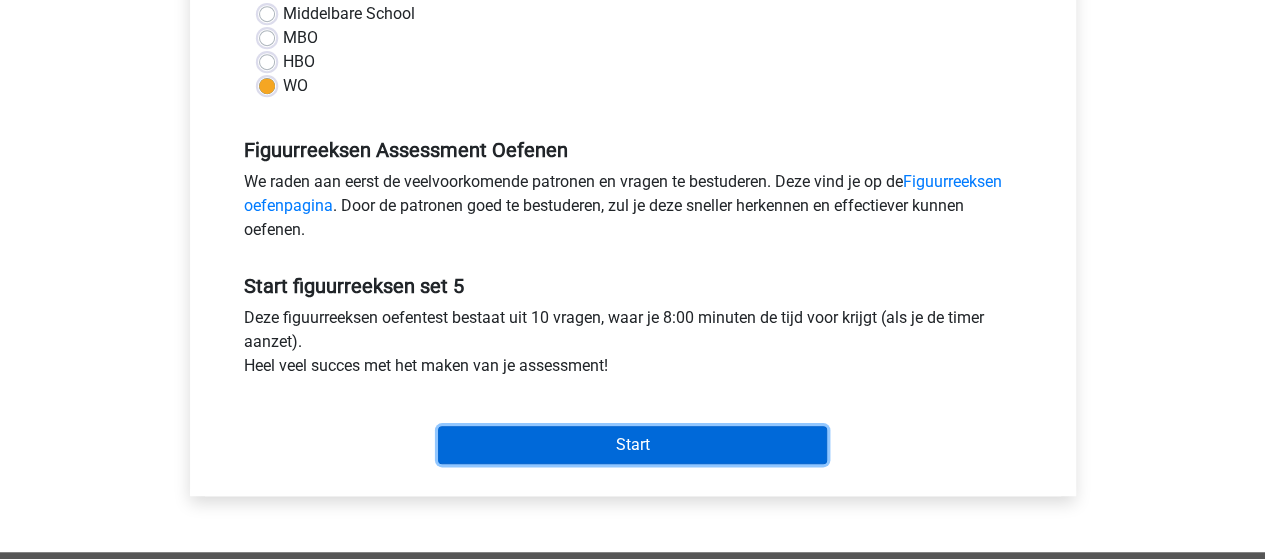 click on "Start" at bounding box center (632, 445) 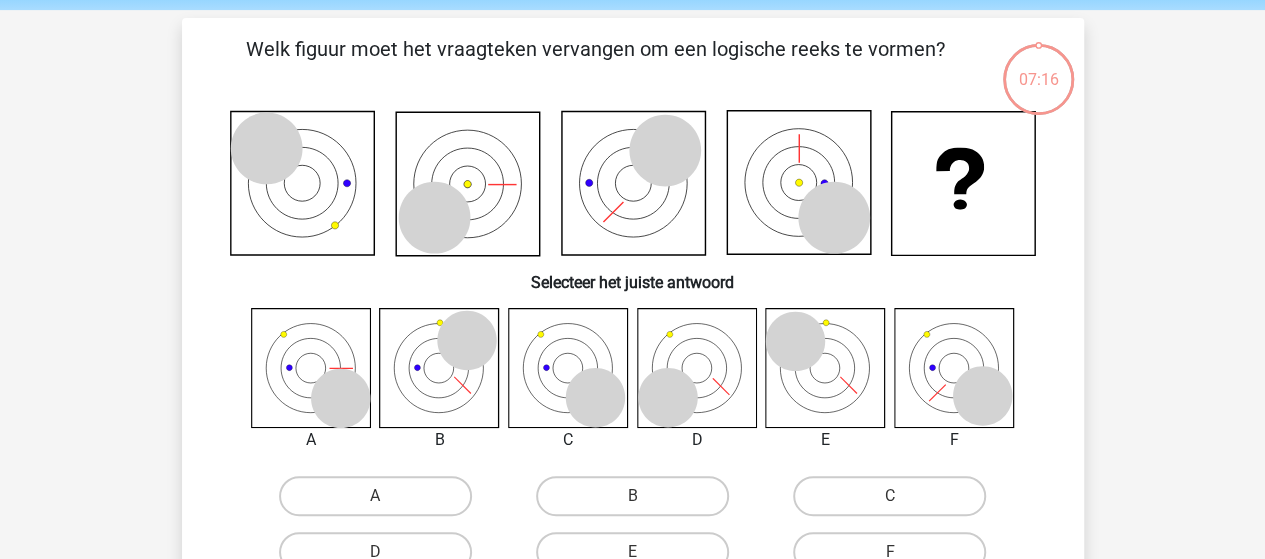 scroll, scrollTop: 100, scrollLeft: 0, axis: vertical 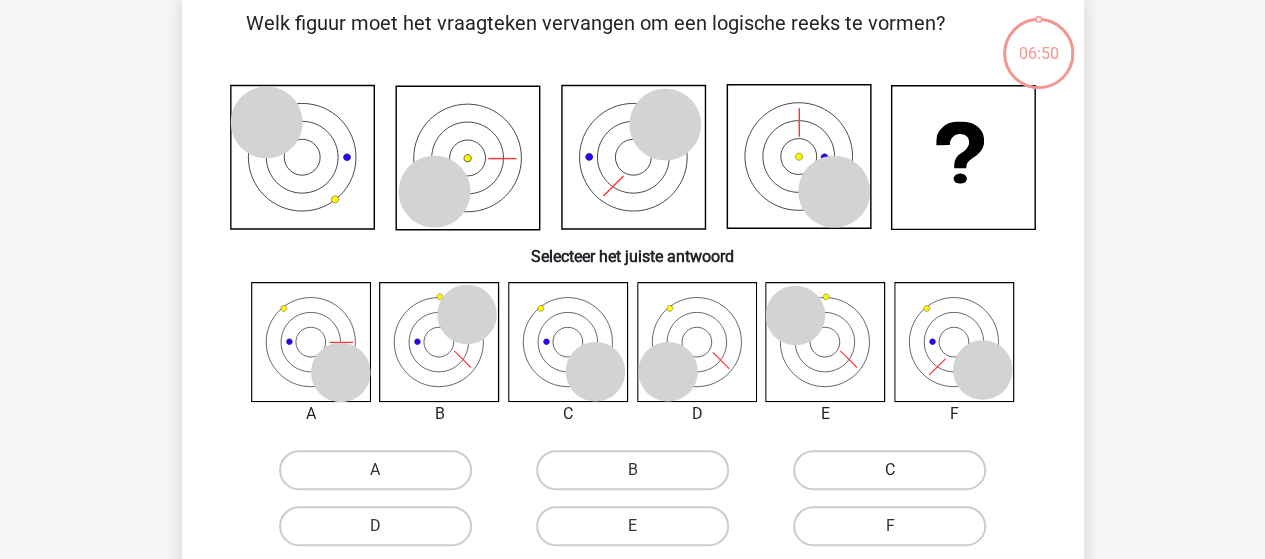 click on "C" at bounding box center (889, 470) 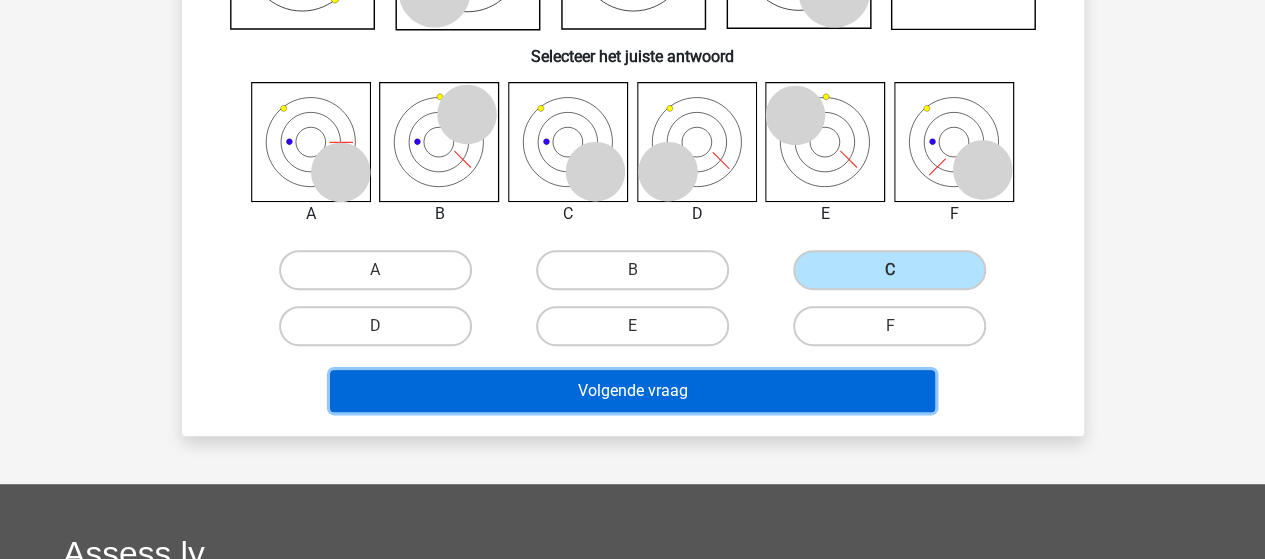 click on "Volgende vraag" at bounding box center (632, 391) 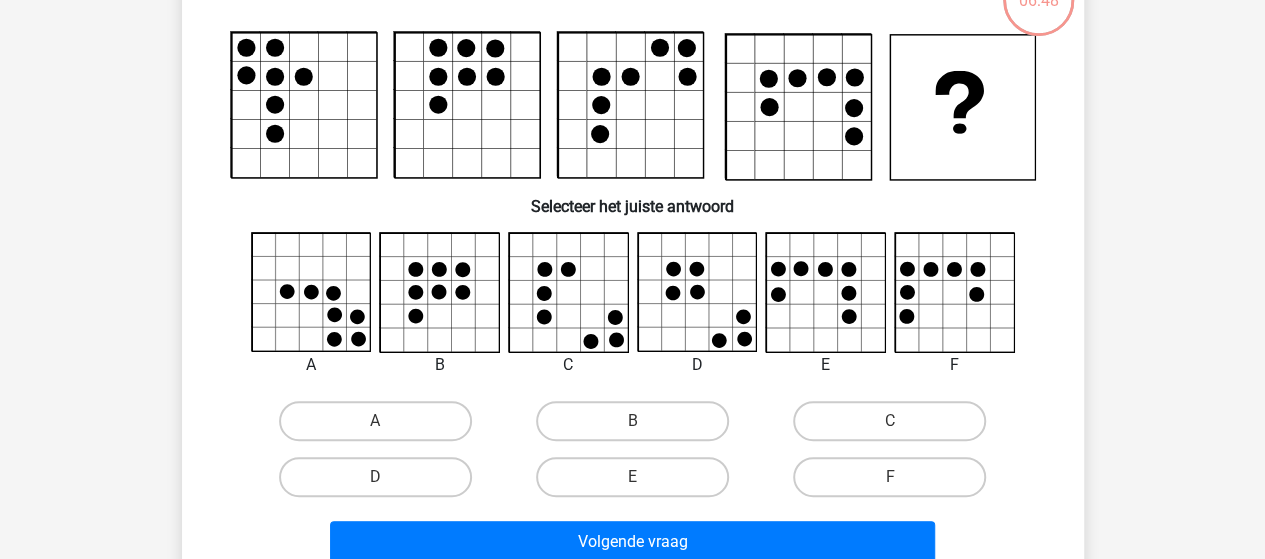 scroll, scrollTop: 92, scrollLeft: 0, axis: vertical 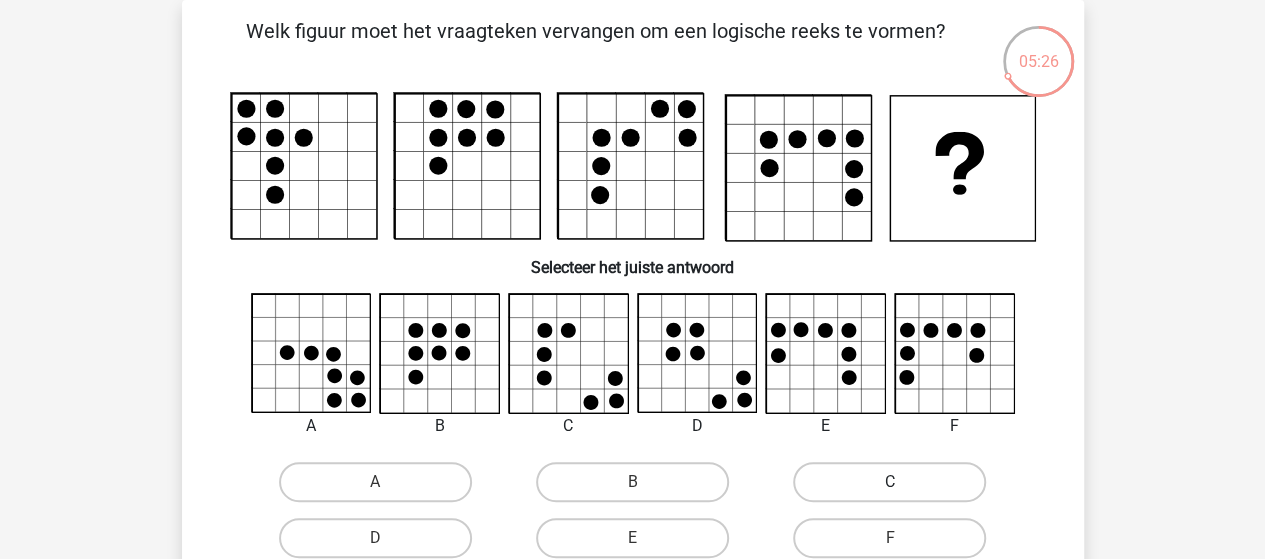 click on "C" at bounding box center (889, 482) 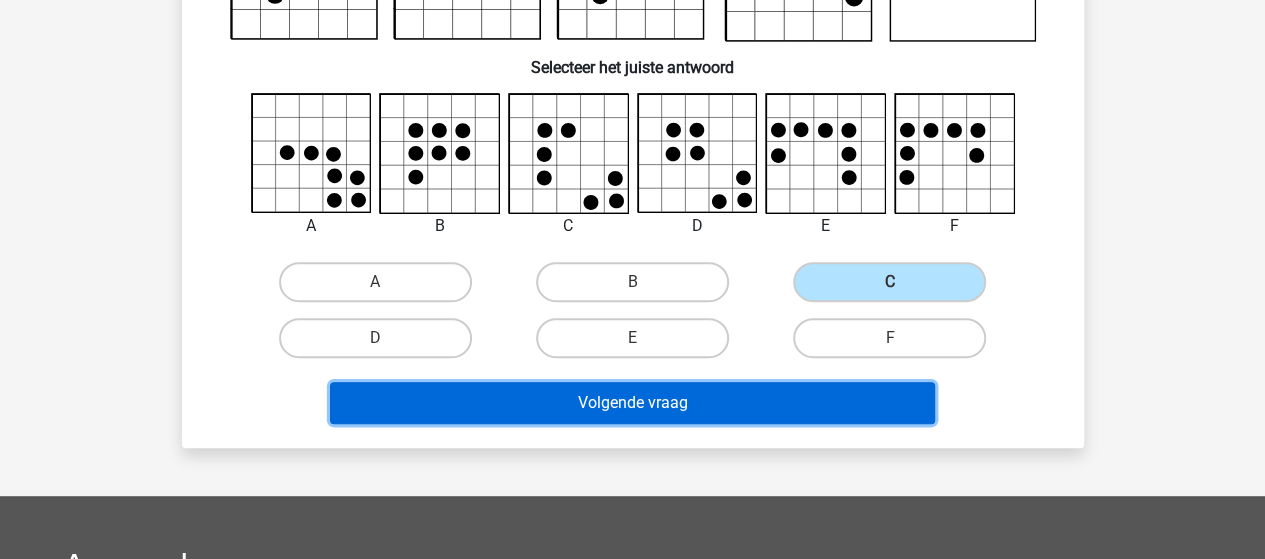 click on "Volgende vraag" at bounding box center (632, 403) 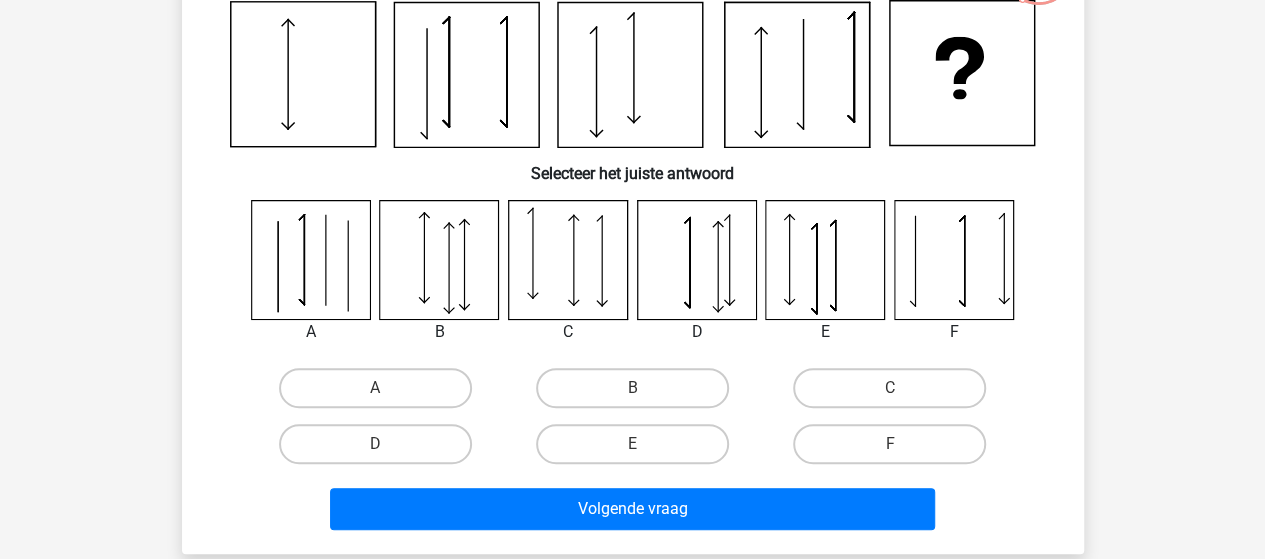 scroll, scrollTop: 292, scrollLeft: 0, axis: vertical 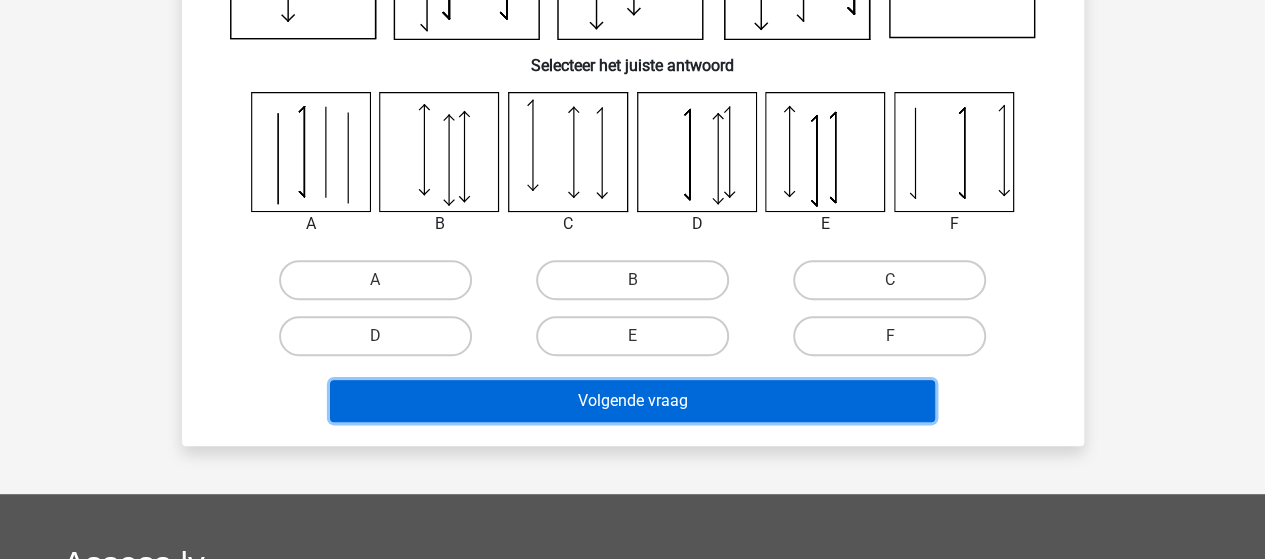 click on "Volgende vraag" at bounding box center [632, 401] 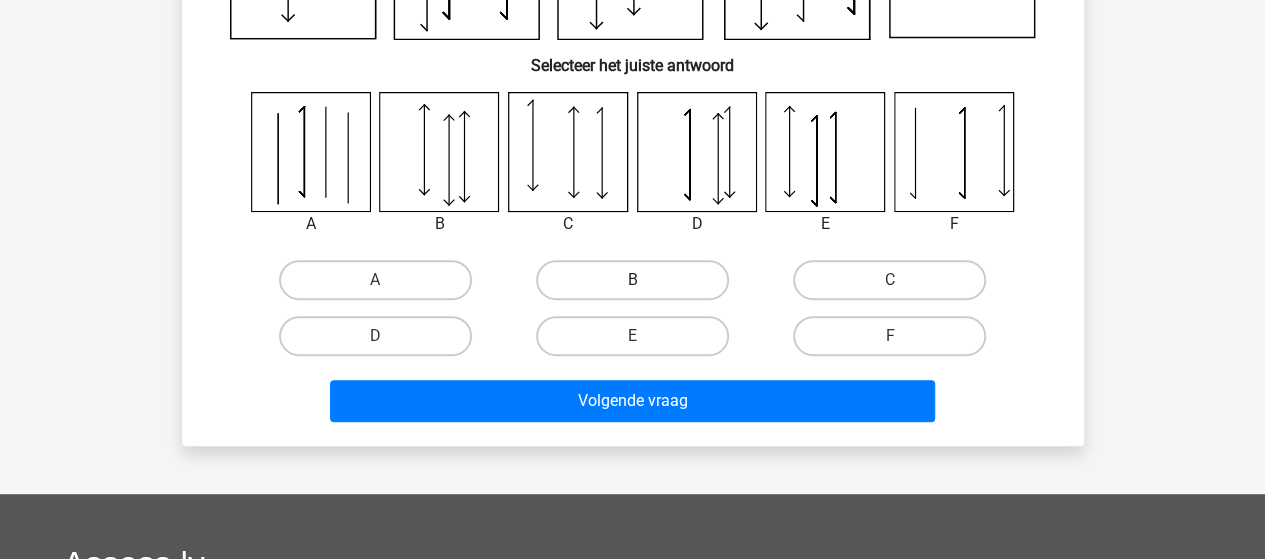 click on "B" at bounding box center (632, 280) 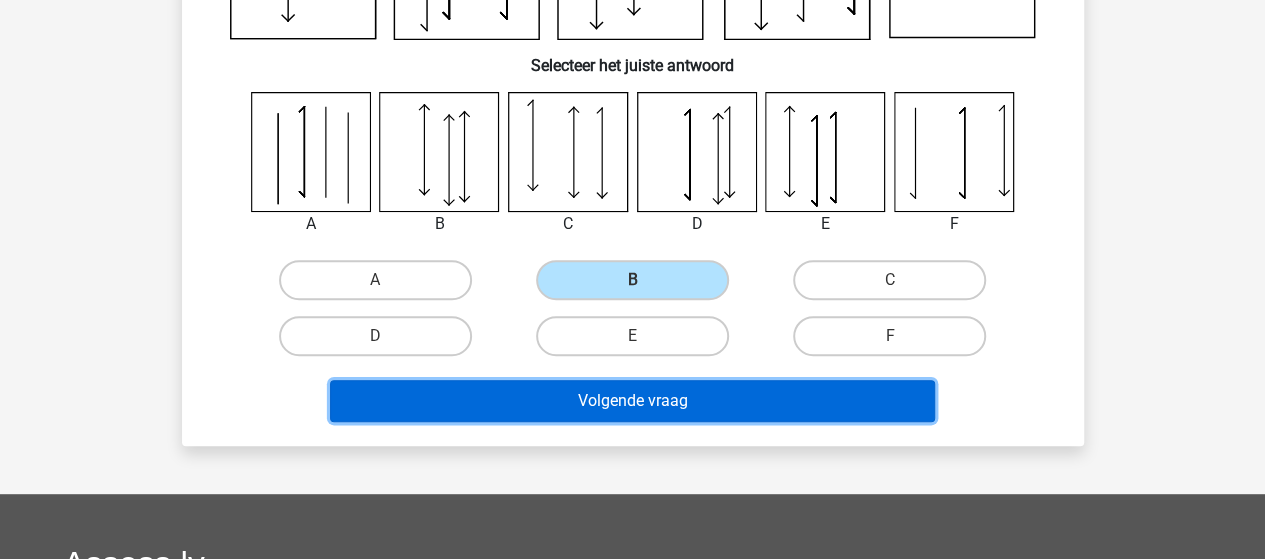 click on "Volgende vraag" at bounding box center (632, 401) 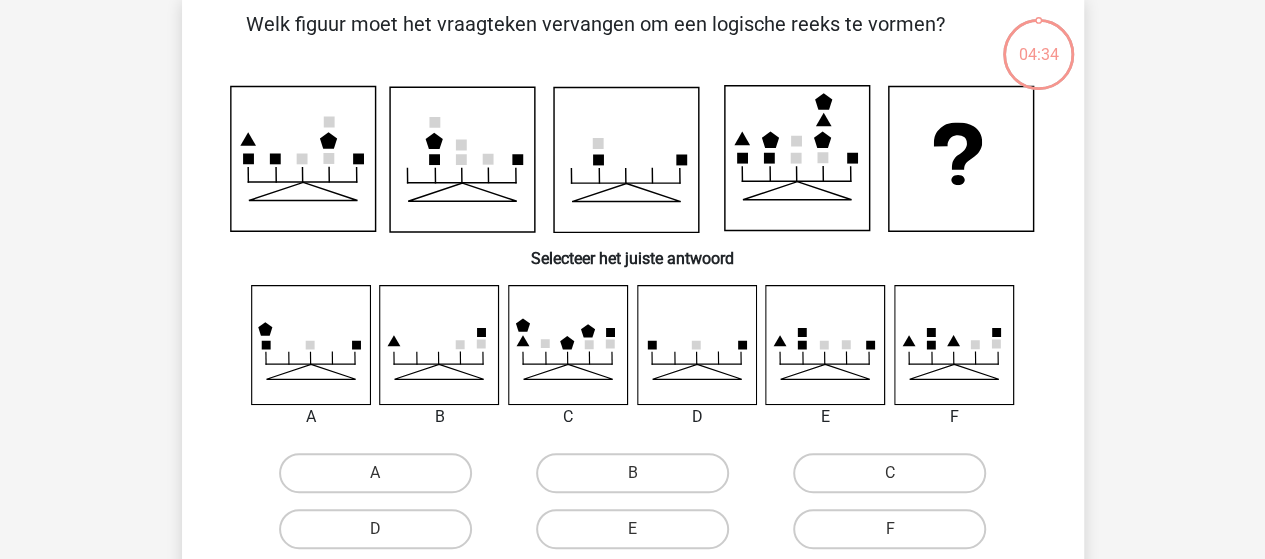 scroll, scrollTop: 92, scrollLeft: 0, axis: vertical 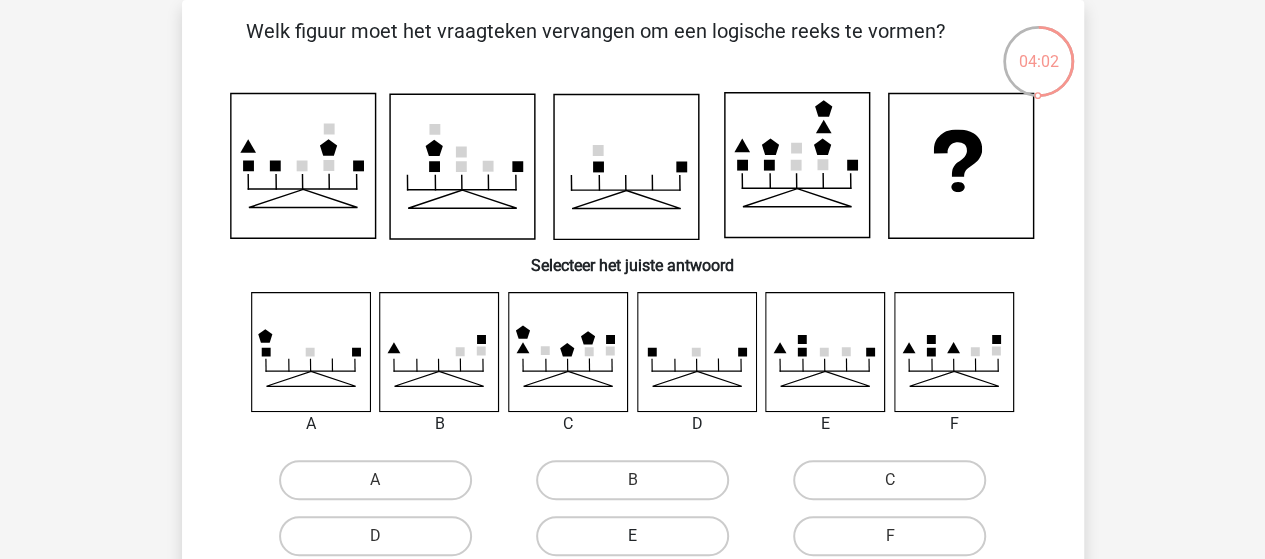click on "E" at bounding box center [632, 536] 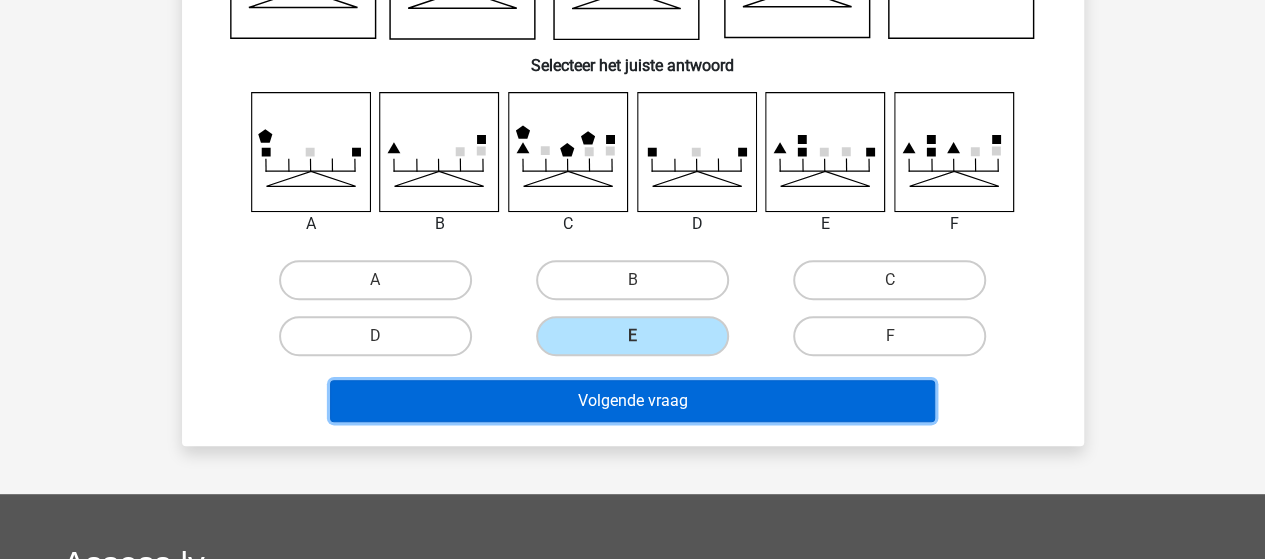 click on "Volgende vraag" at bounding box center [632, 401] 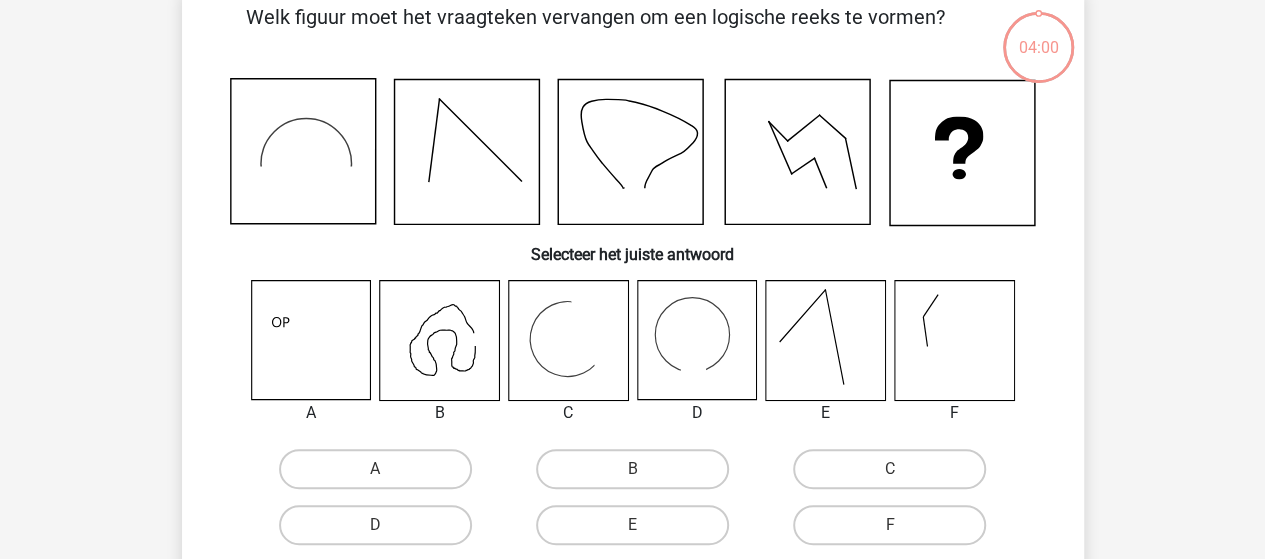 scroll, scrollTop: 92, scrollLeft: 0, axis: vertical 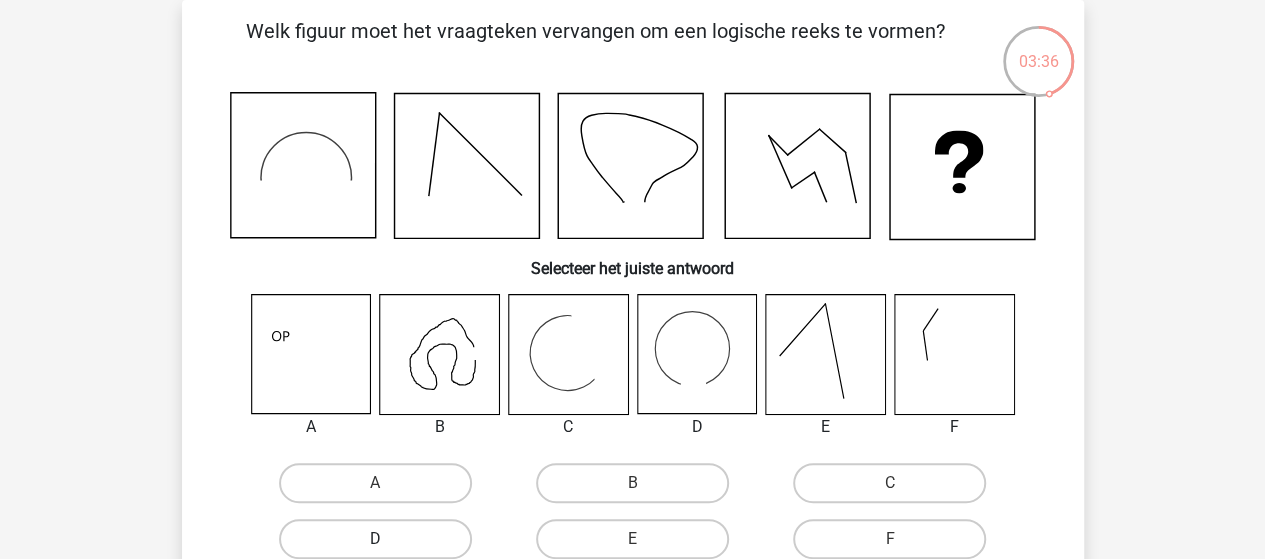 click on "D" at bounding box center (375, 539) 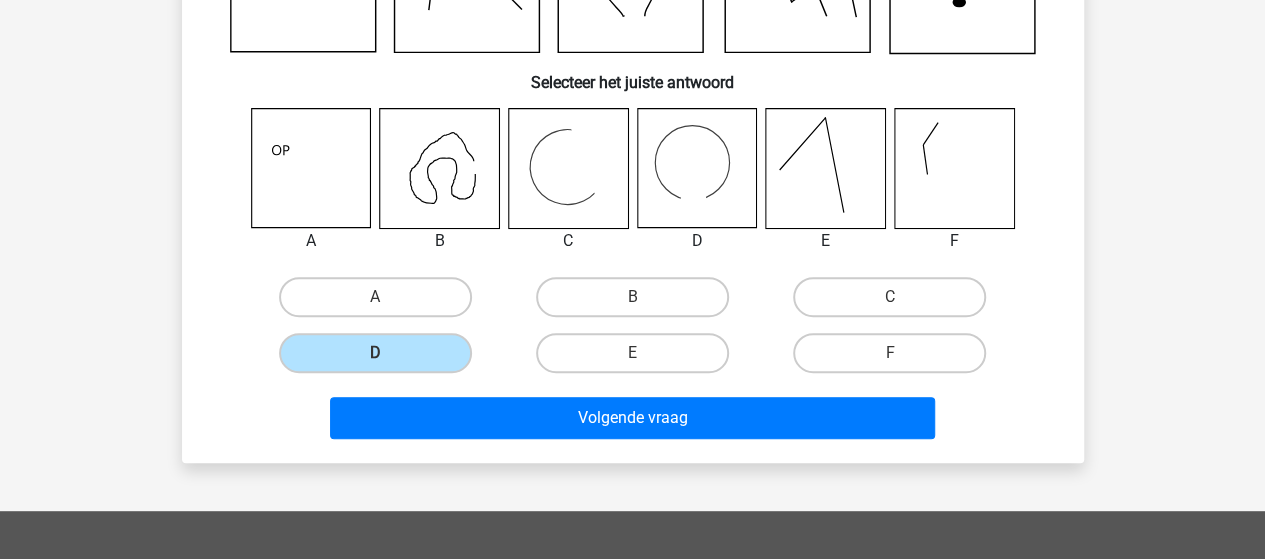 scroll, scrollTop: 292, scrollLeft: 0, axis: vertical 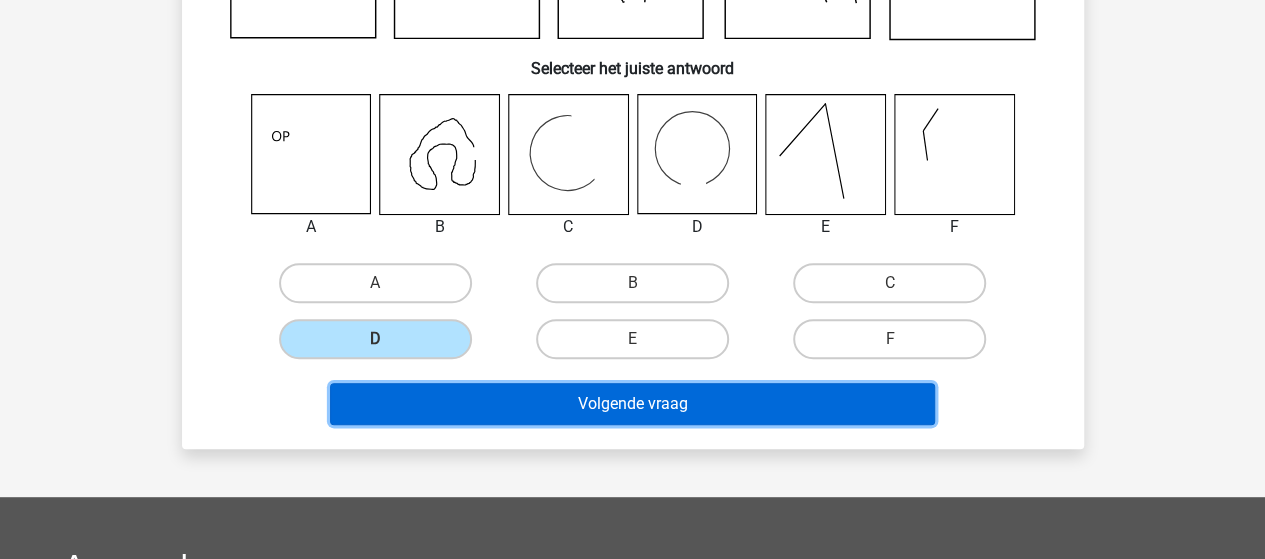 click on "Volgende vraag" at bounding box center [632, 404] 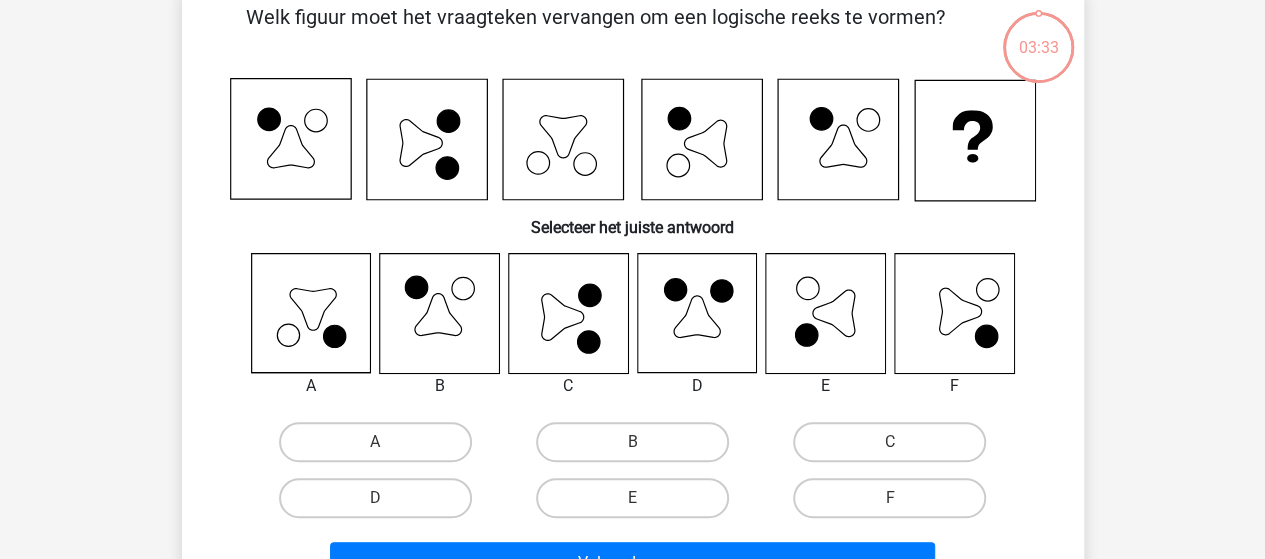 scroll, scrollTop: 92, scrollLeft: 0, axis: vertical 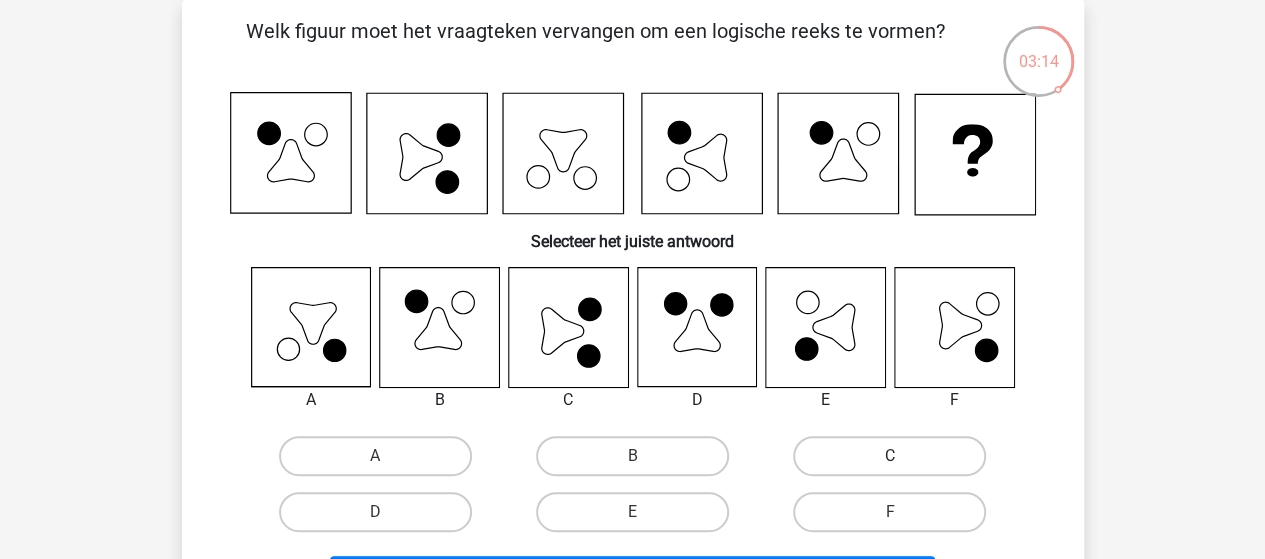 click on "C" at bounding box center [889, 456] 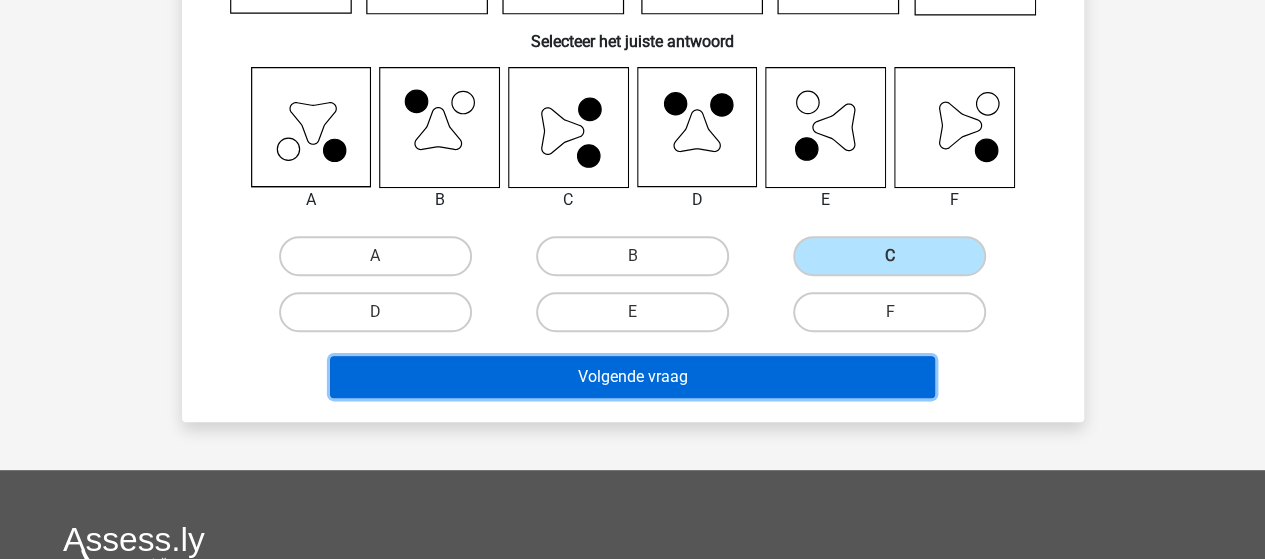 click on "Volgende vraag" at bounding box center [632, 377] 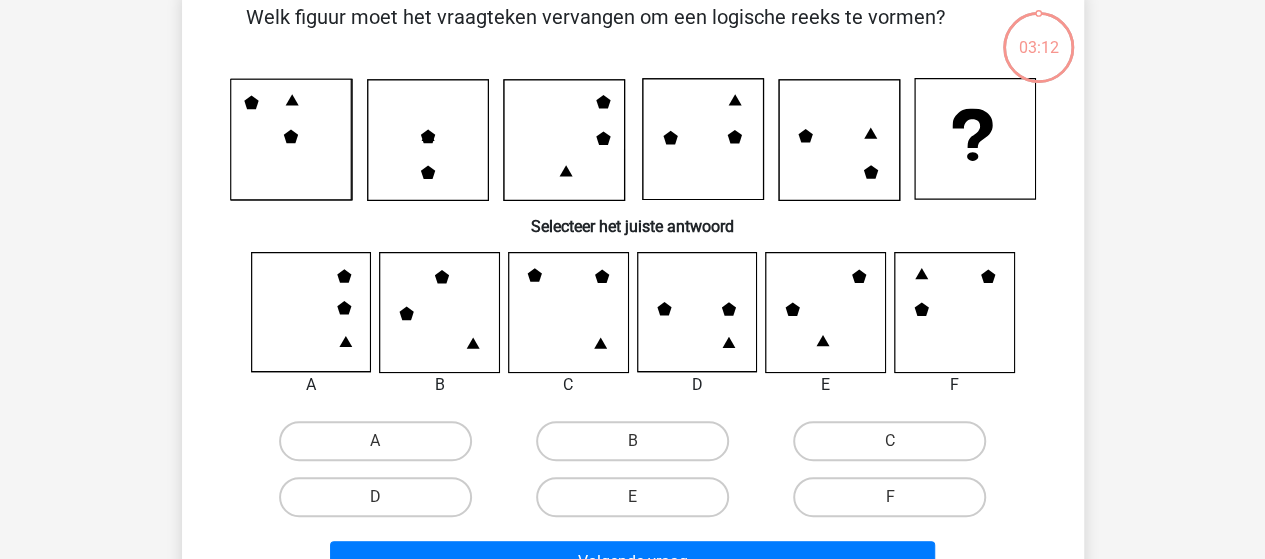 scroll, scrollTop: 92, scrollLeft: 0, axis: vertical 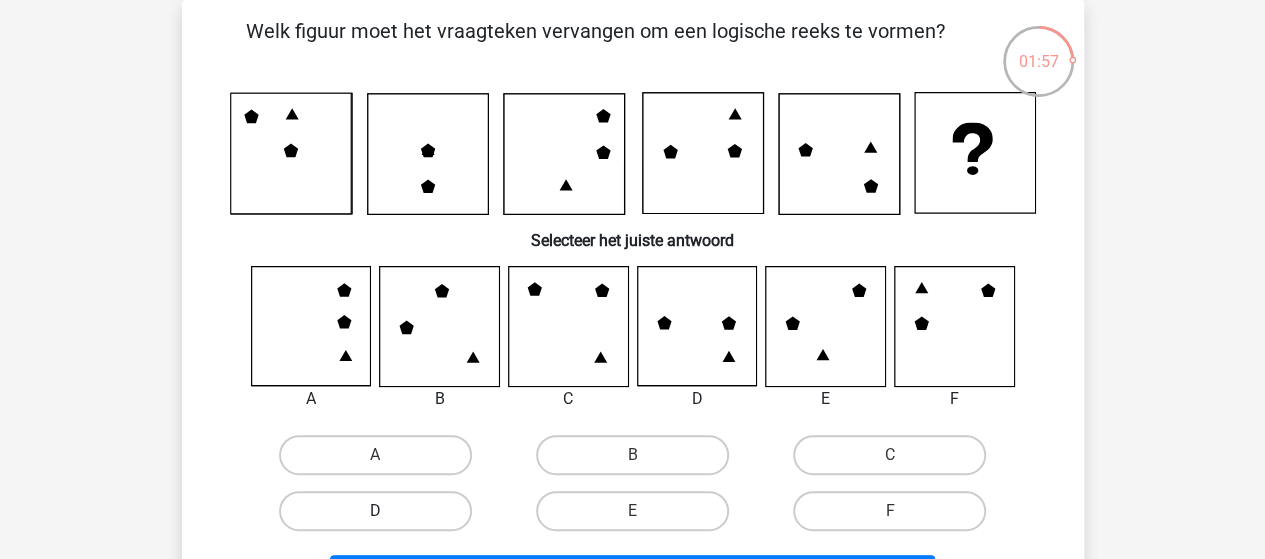 click on "D" at bounding box center (375, 511) 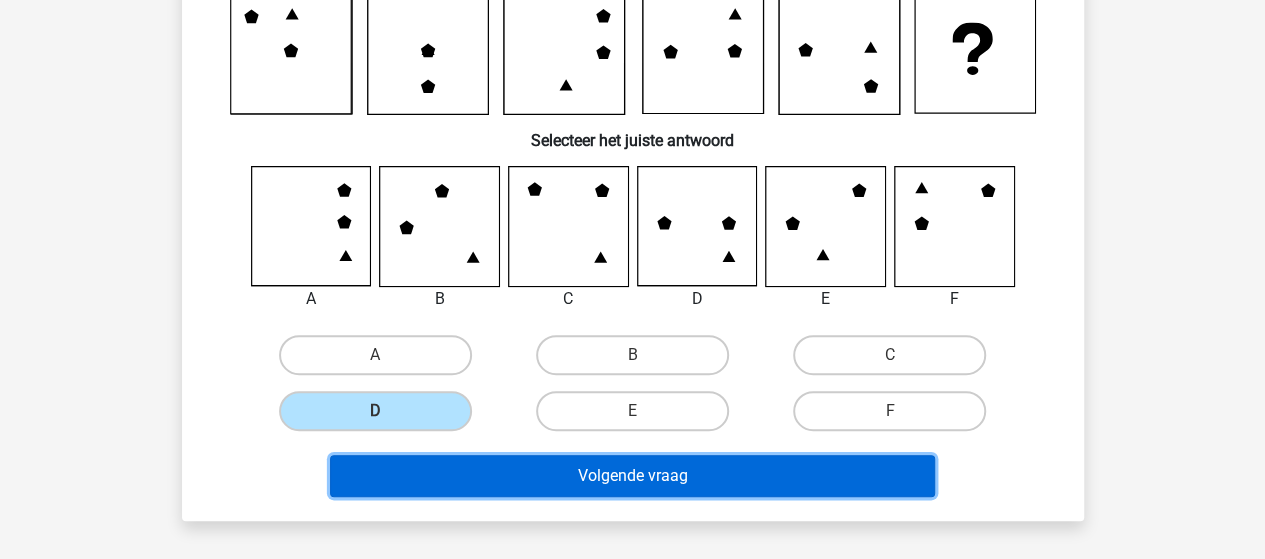 click on "Volgende vraag" at bounding box center [632, 476] 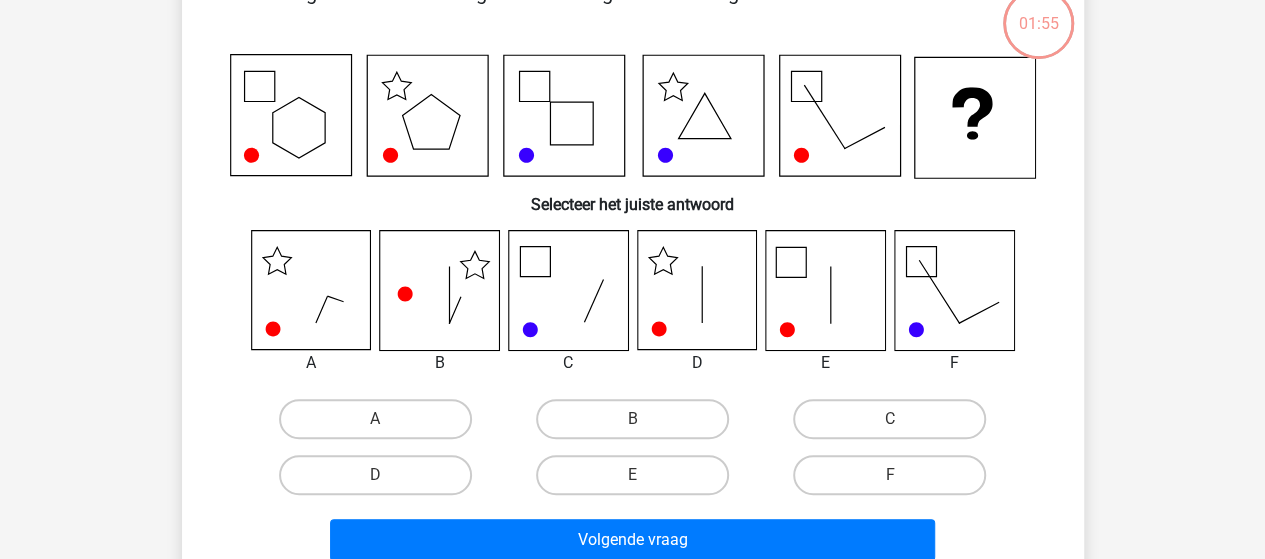 scroll, scrollTop: 92, scrollLeft: 0, axis: vertical 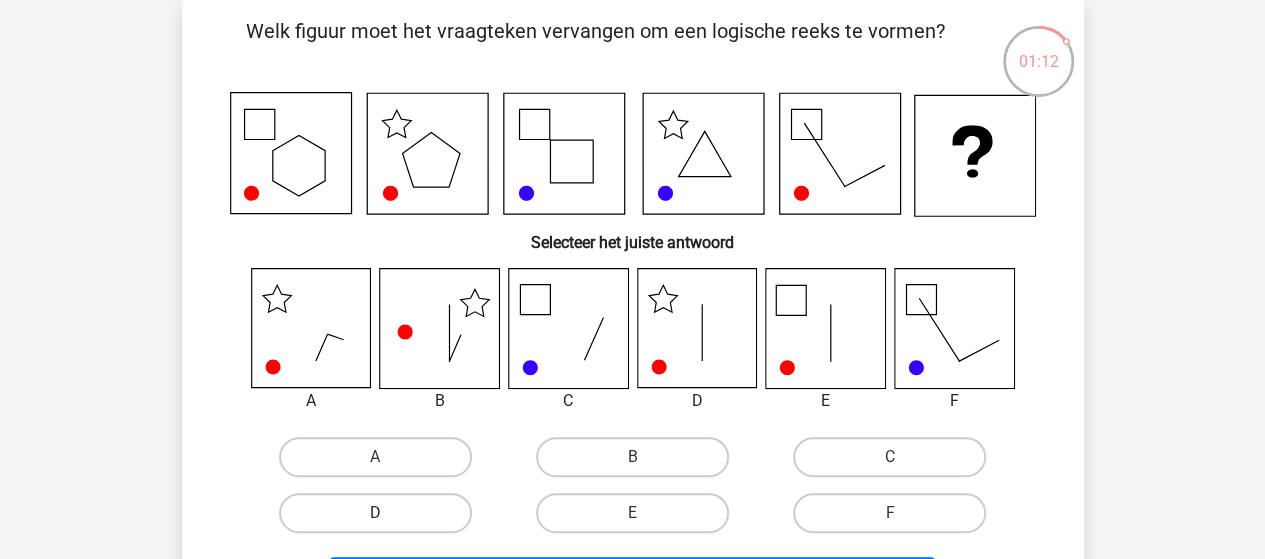 click on "D" at bounding box center (375, 513) 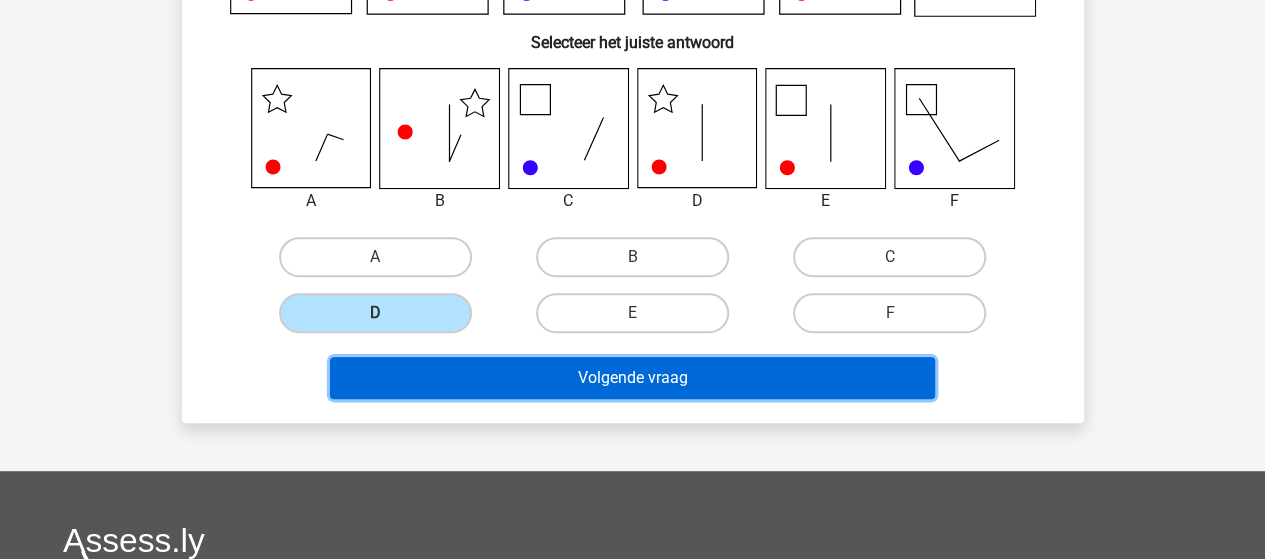 click on "Volgende vraag" at bounding box center (632, 378) 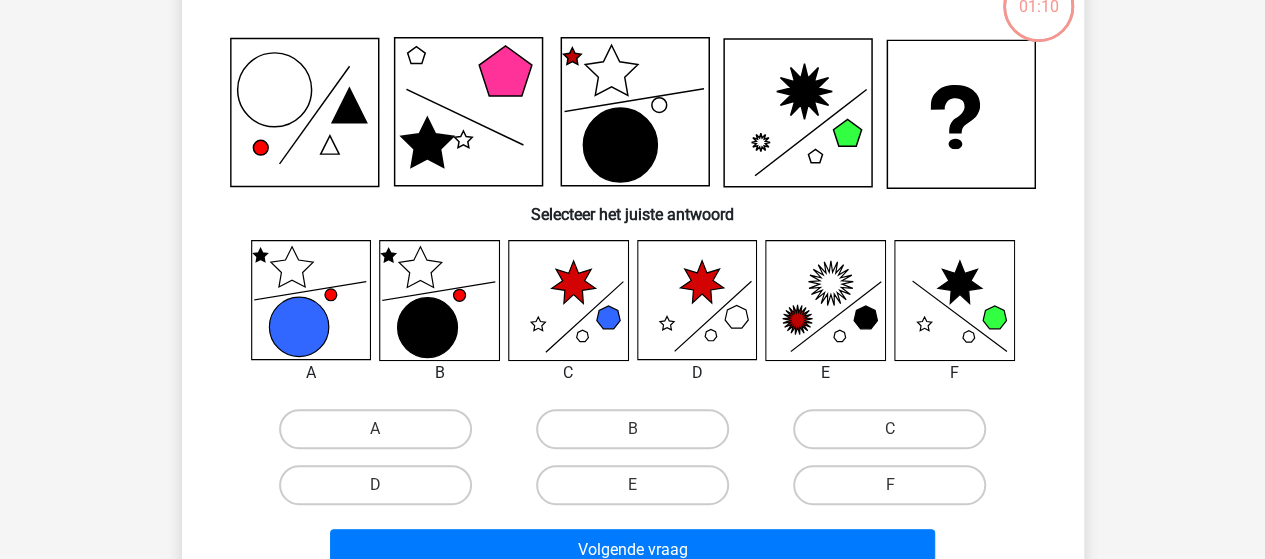 scroll, scrollTop: 92, scrollLeft: 0, axis: vertical 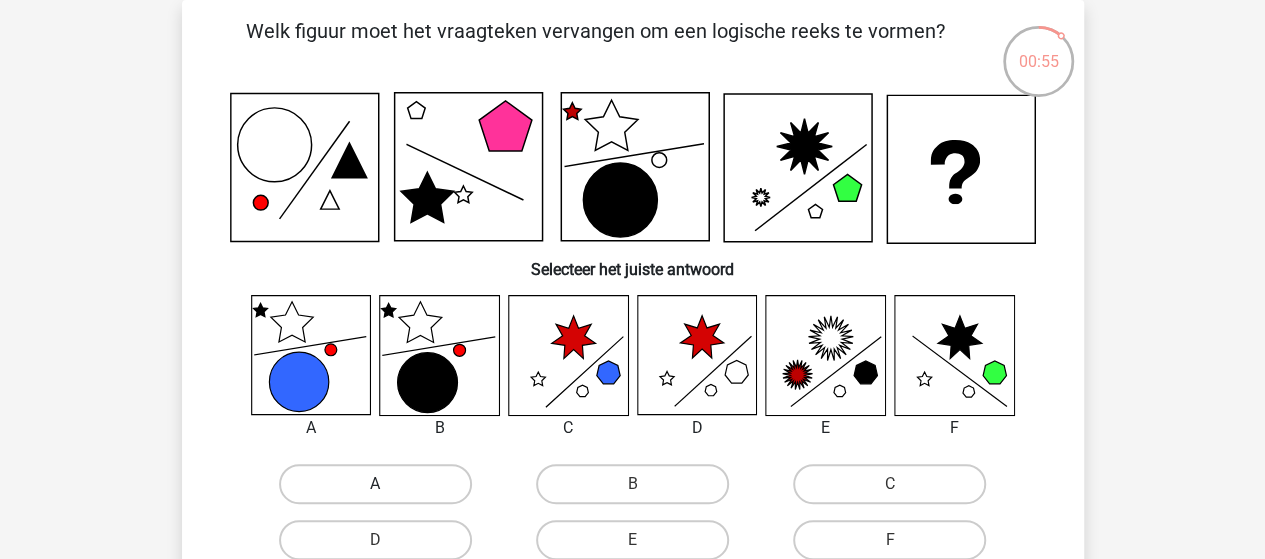 click on "A" at bounding box center (375, 484) 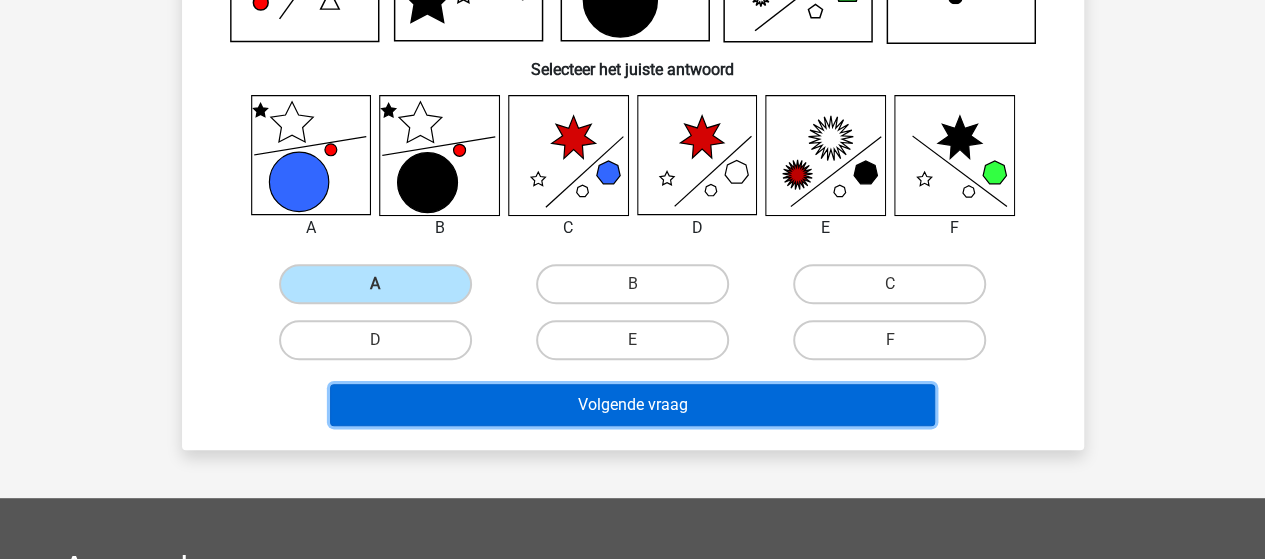 click on "Volgende vraag" at bounding box center (632, 405) 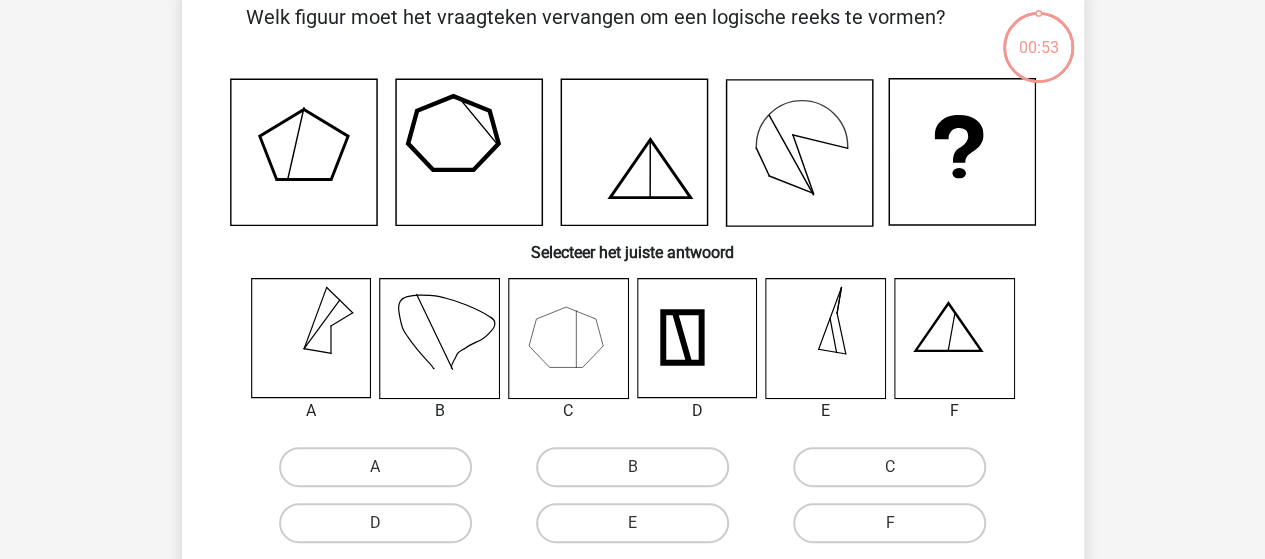 scroll, scrollTop: 92, scrollLeft: 0, axis: vertical 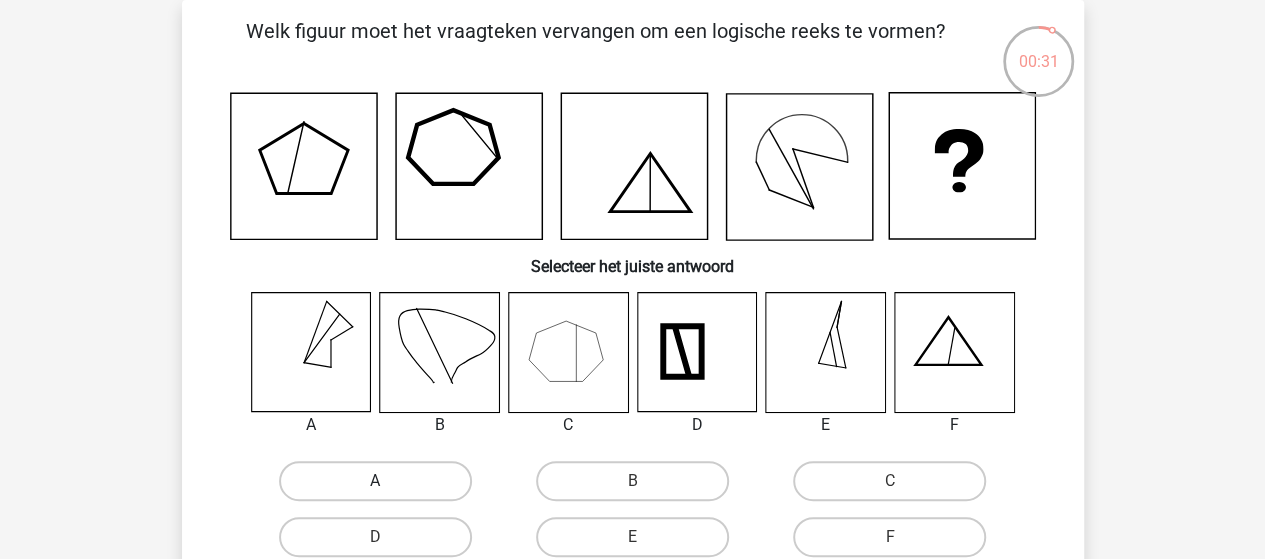 click on "A" at bounding box center [375, 481] 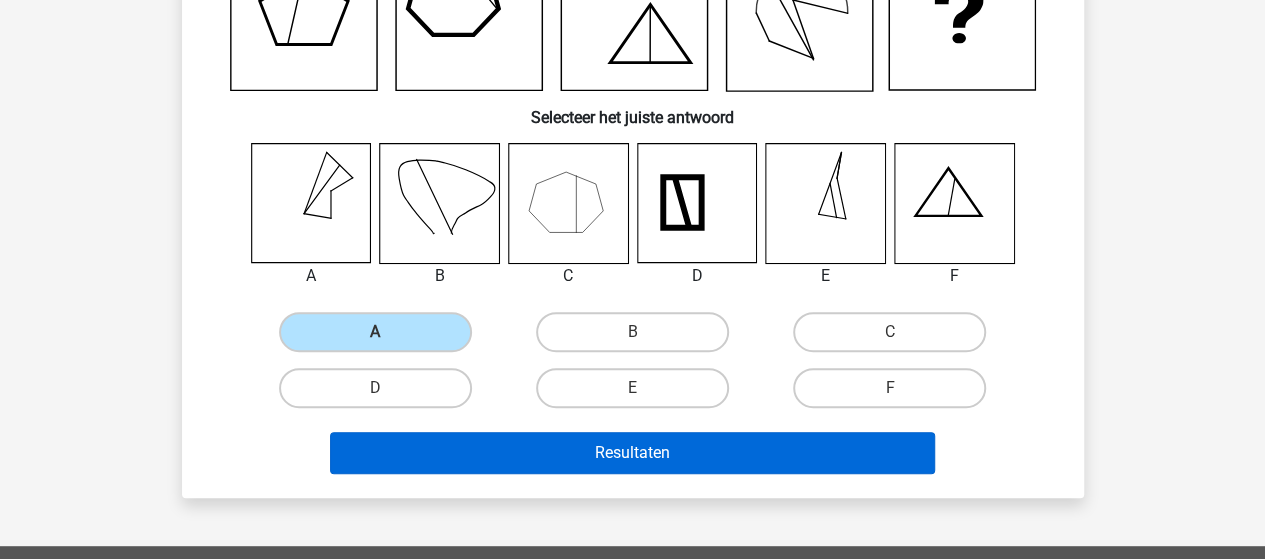 scroll, scrollTop: 292, scrollLeft: 0, axis: vertical 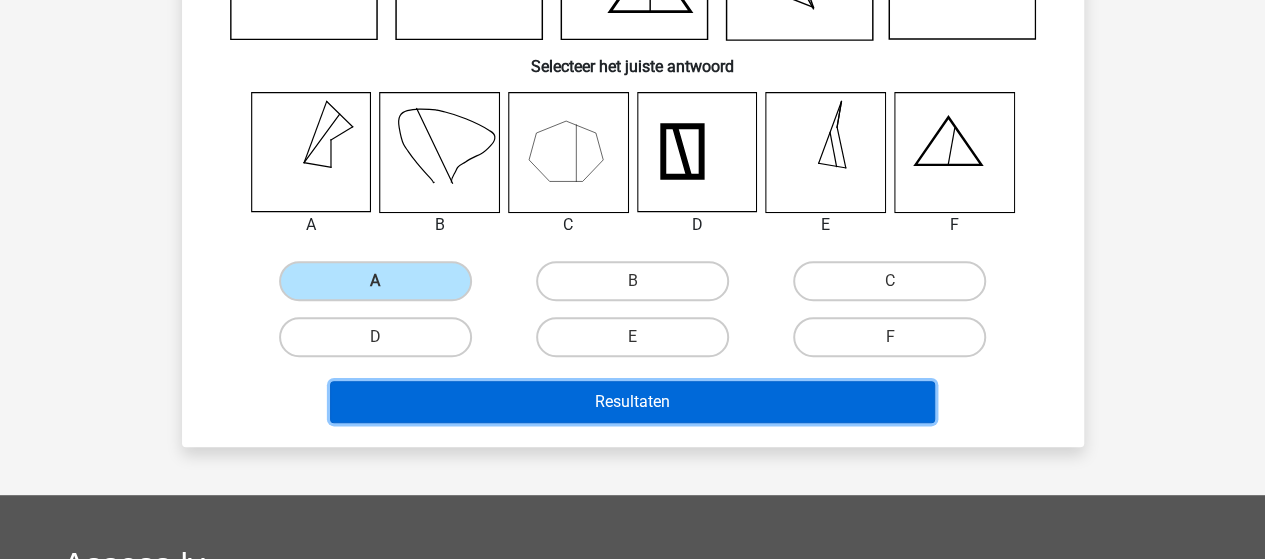click on "Resultaten" at bounding box center (632, 402) 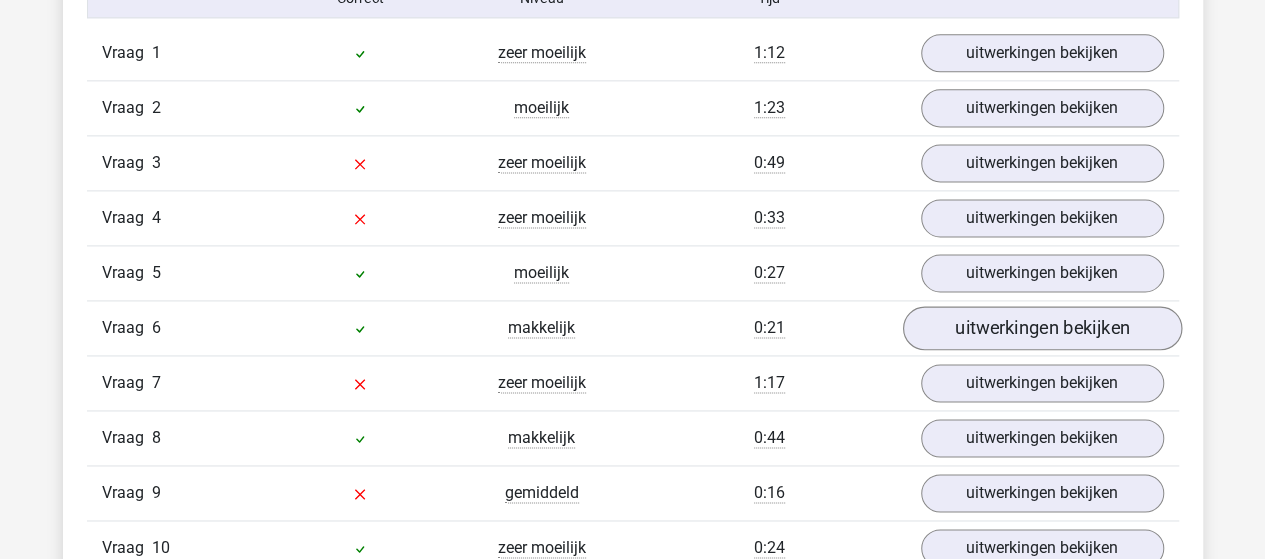scroll, scrollTop: 1200, scrollLeft: 0, axis: vertical 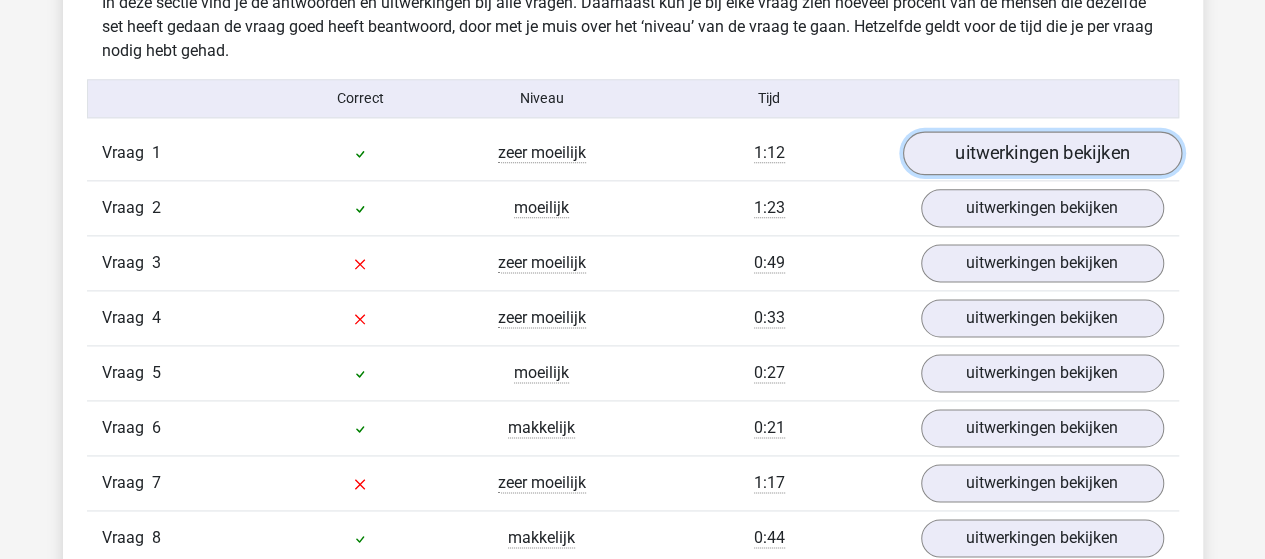 click on "uitwerkingen bekijken" at bounding box center [1041, 153] 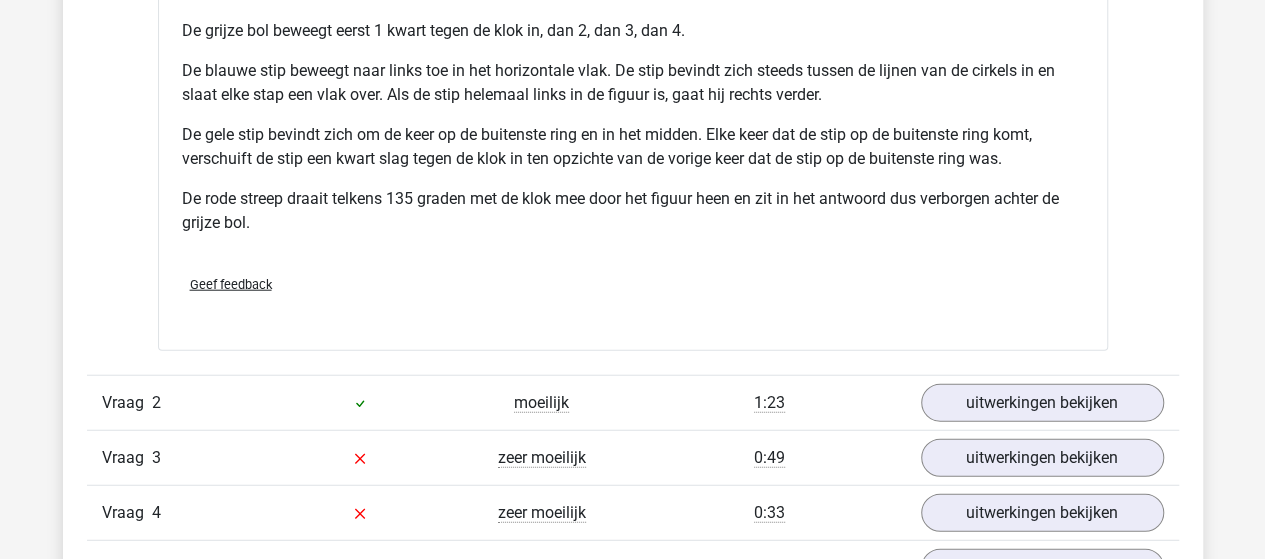 scroll, scrollTop: 2500, scrollLeft: 0, axis: vertical 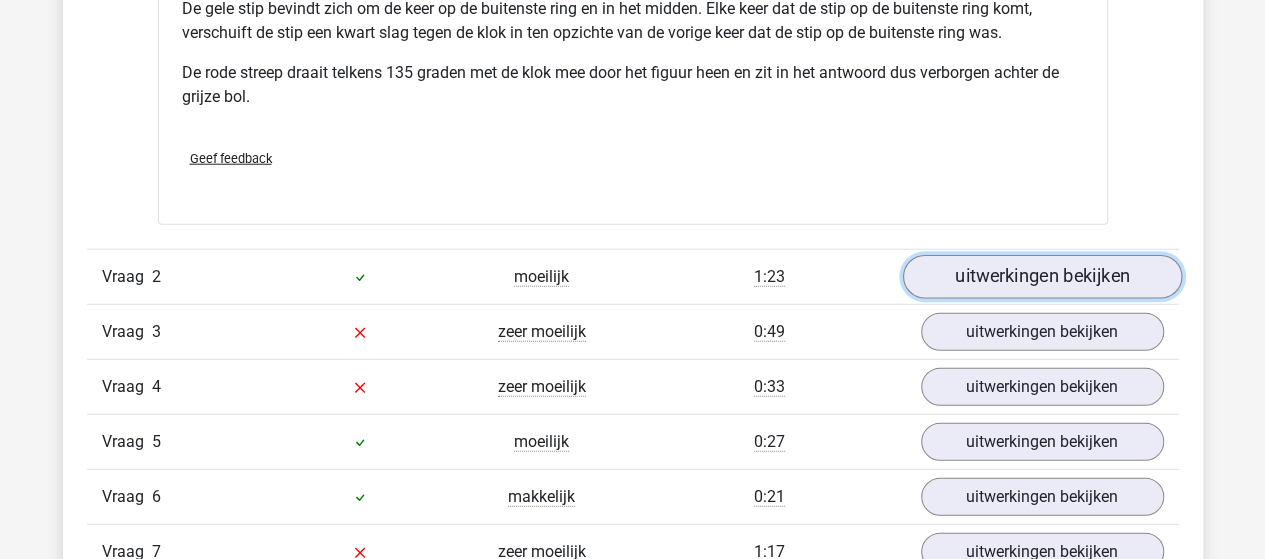 click on "uitwerkingen bekijken" at bounding box center [1041, 277] 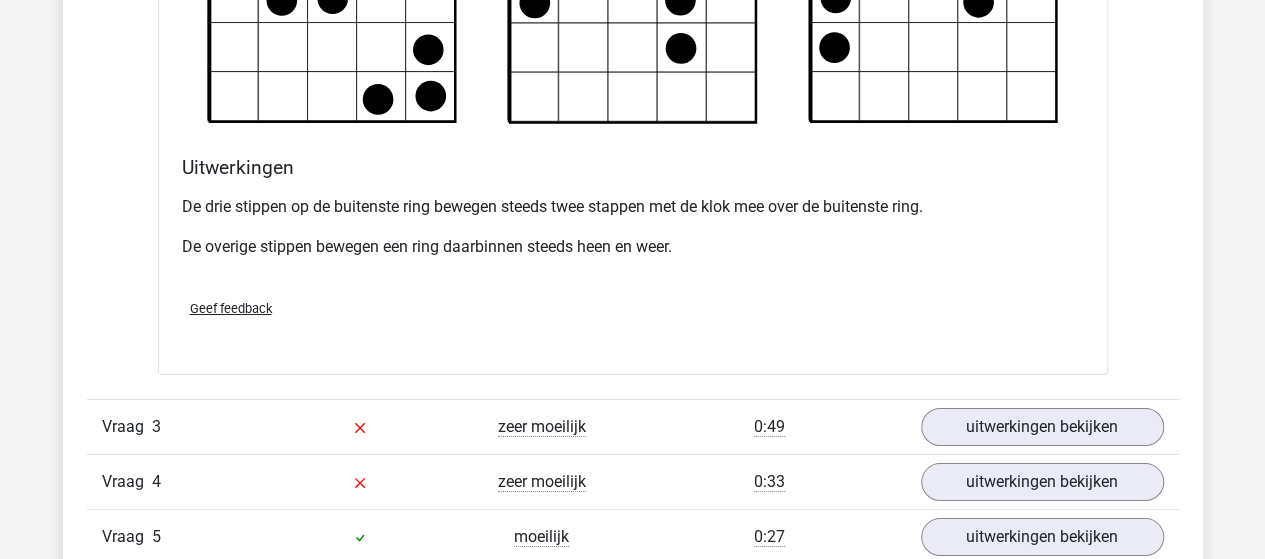 scroll, scrollTop: 3600, scrollLeft: 0, axis: vertical 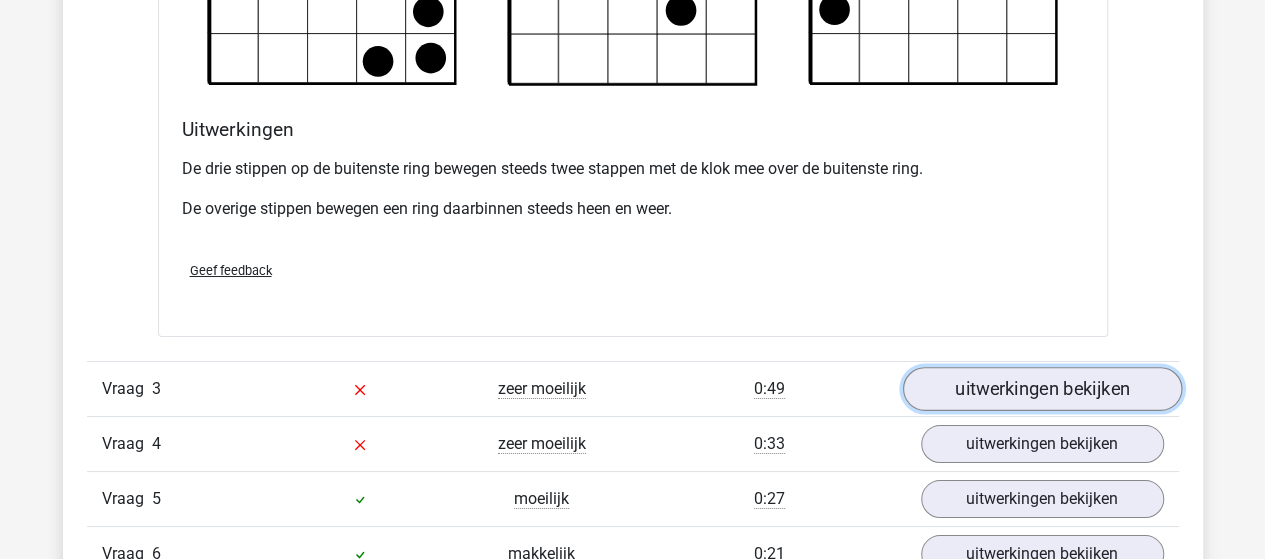 click on "uitwerkingen bekijken" at bounding box center [1041, 389] 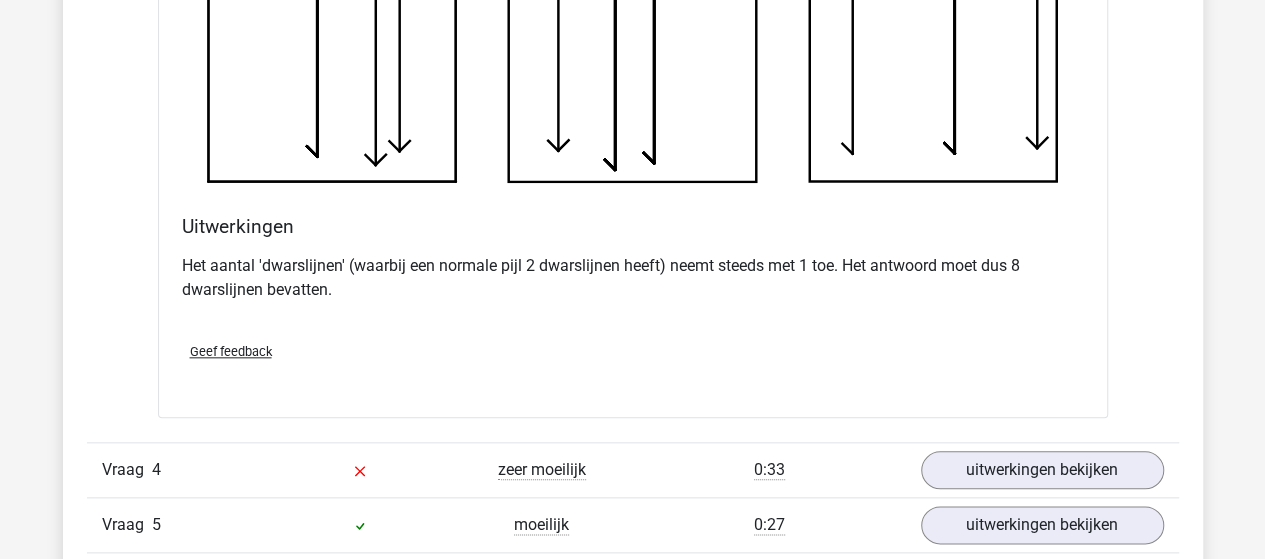 scroll, scrollTop: 4800, scrollLeft: 0, axis: vertical 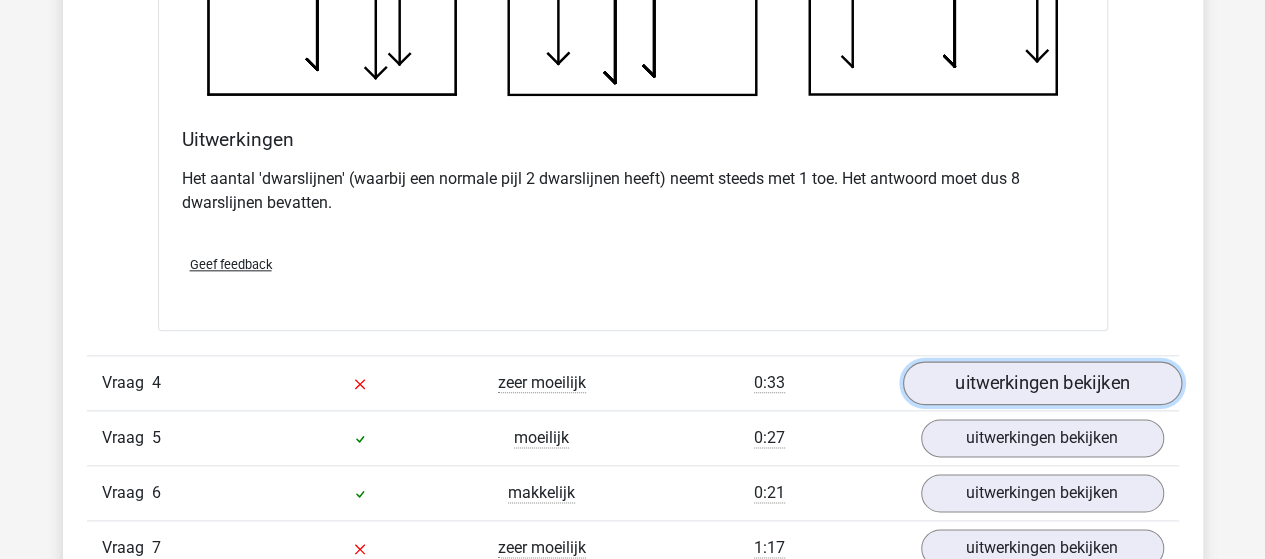 click on "uitwerkingen bekijken" at bounding box center (1041, 383) 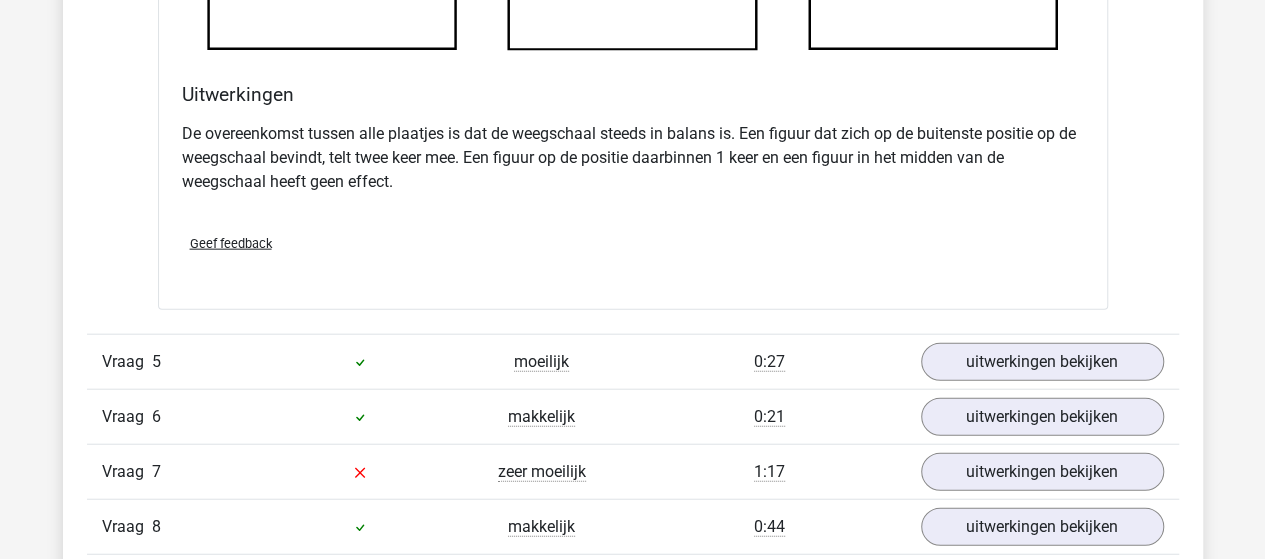 scroll, scrollTop: 6100, scrollLeft: 0, axis: vertical 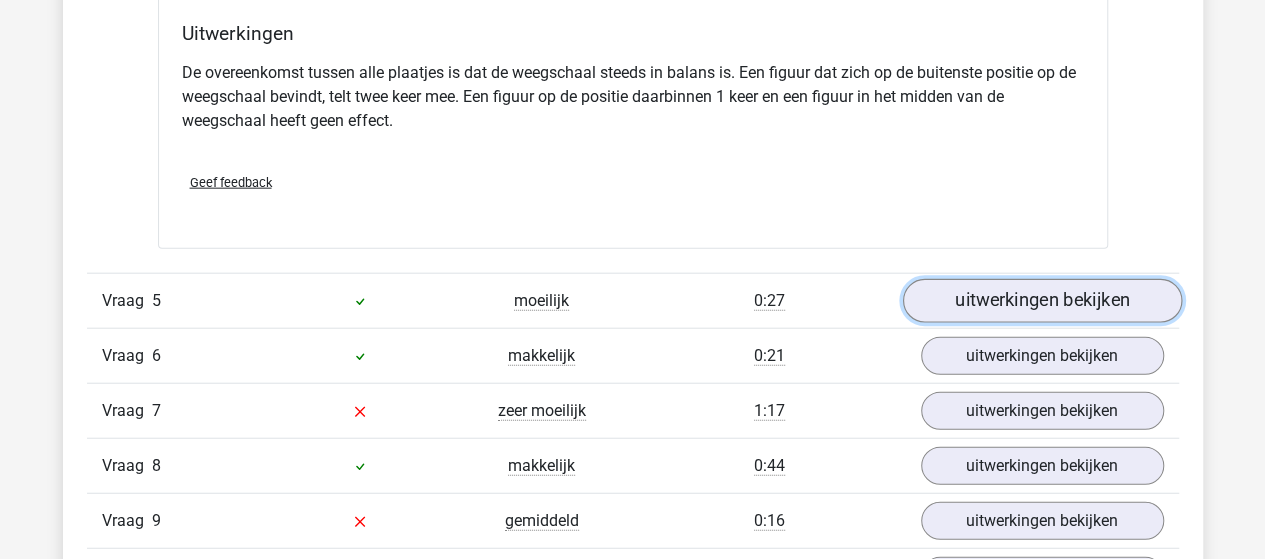 click on "uitwerkingen bekijken" at bounding box center [1041, 301] 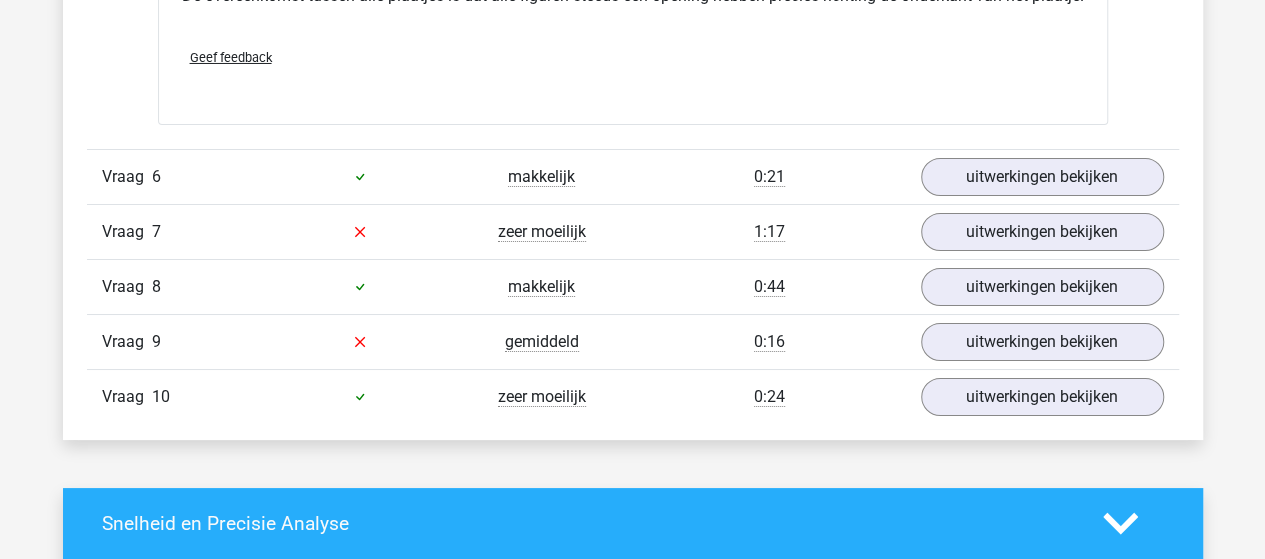 scroll, scrollTop: 7400, scrollLeft: 0, axis: vertical 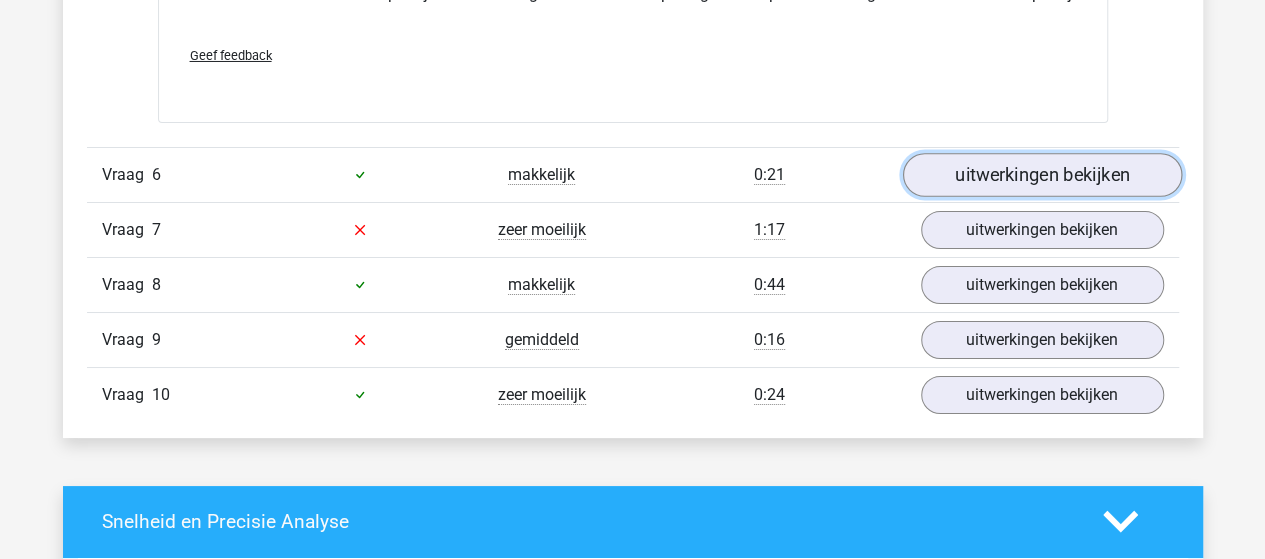 click on "uitwerkingen bekijken" at bounding box center [1041, 175] 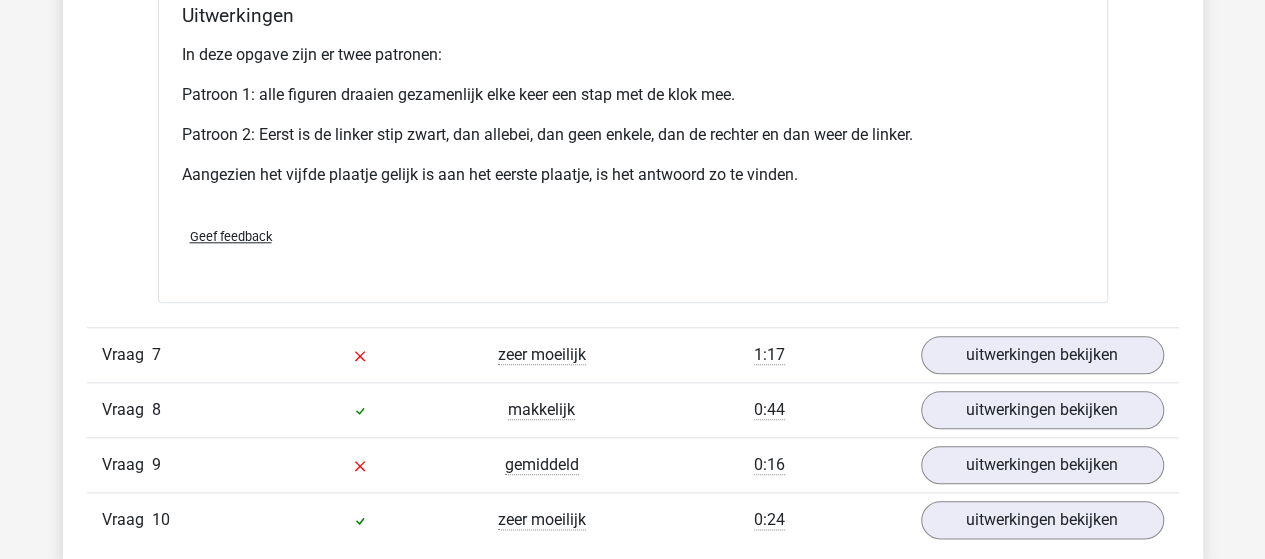 scroll, scrollTop: 8500, scrollLeft: 0, axis: vertical 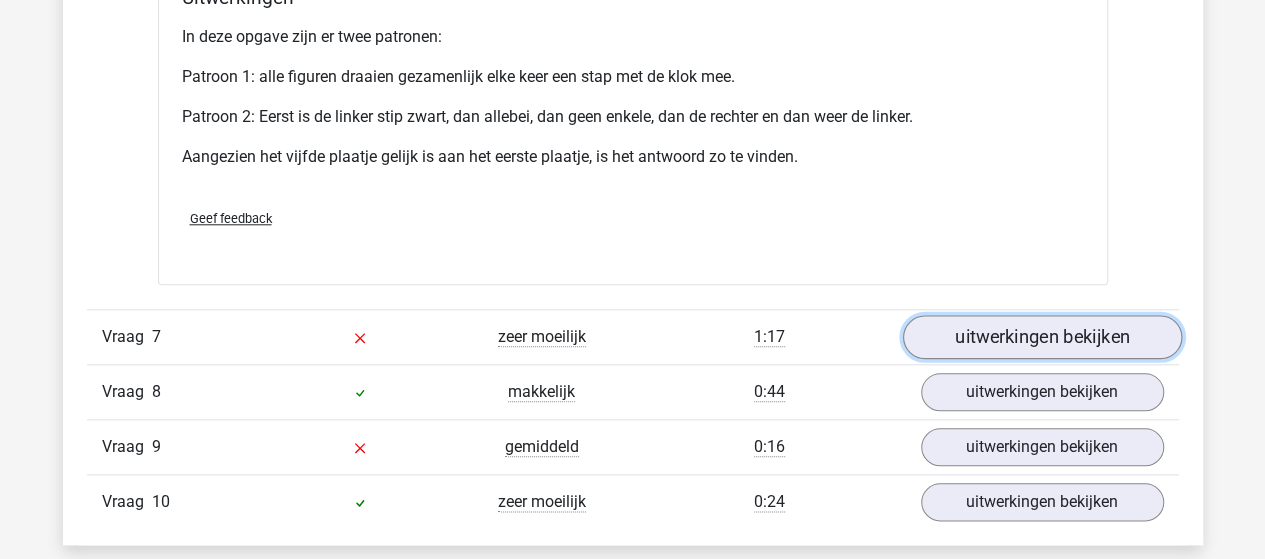click on "uitwerkingen bekijken" at bounding box center (1041, 338) 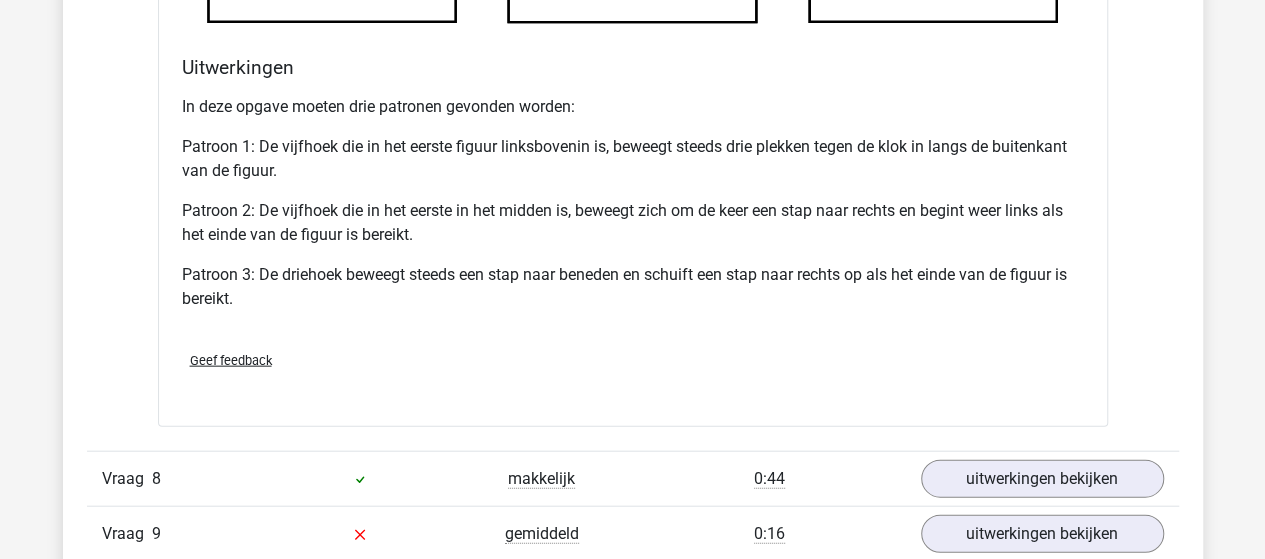 scroll, scrollTop: 9900, scrollLeft: 0, axis: vertical 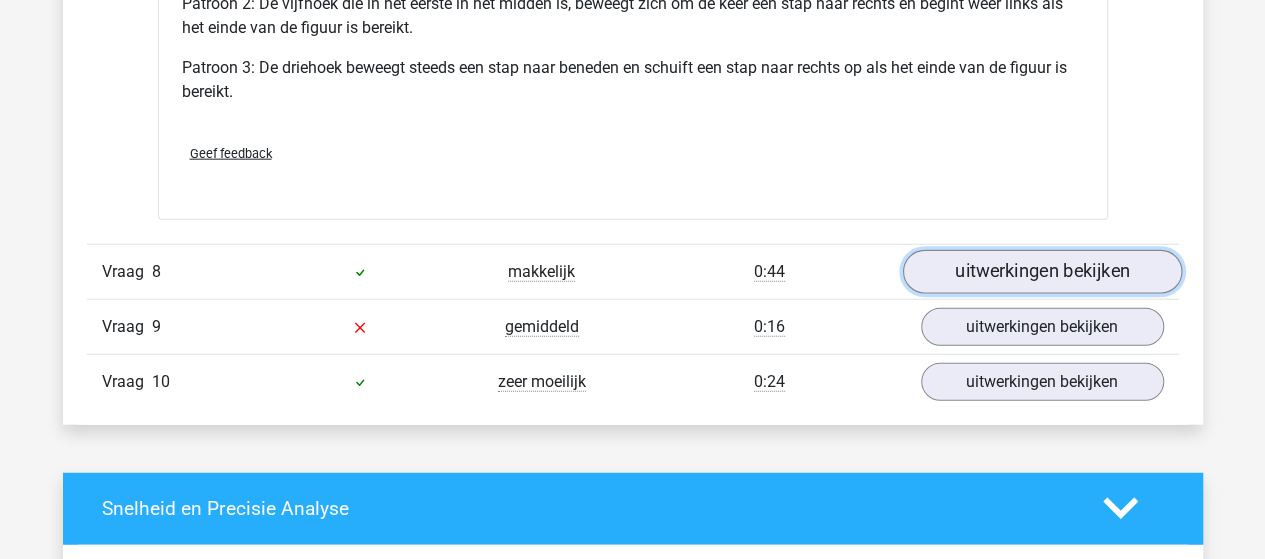 click on "uitwerkingen bekijken" at bounding box center (1041, 272) 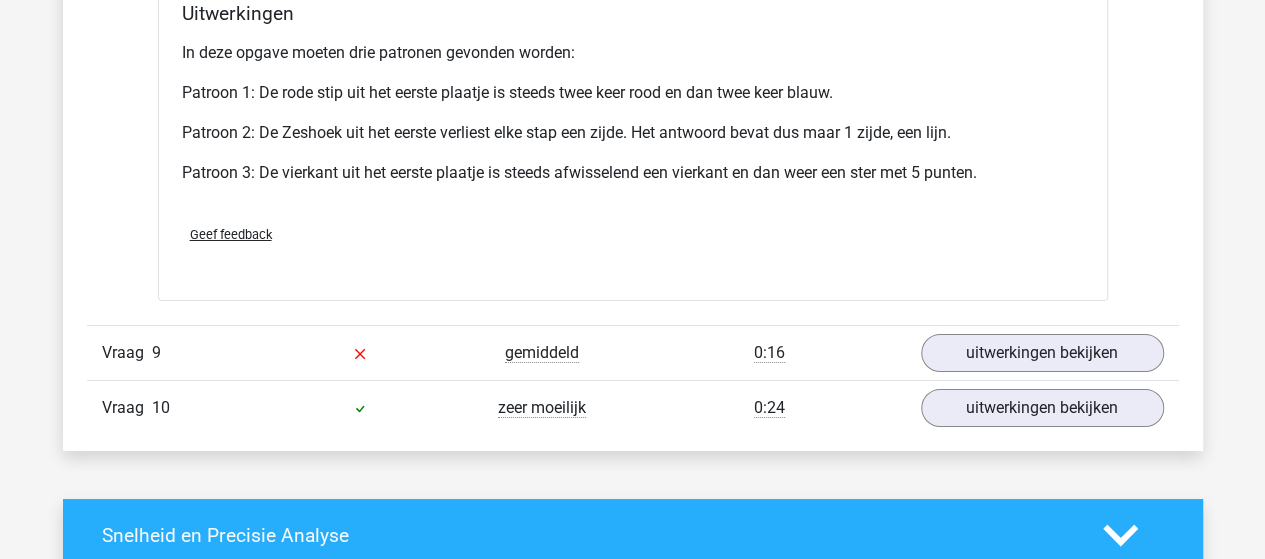 scroll, scrollTop: 11100, scrollLeft: 0, axis: vertical 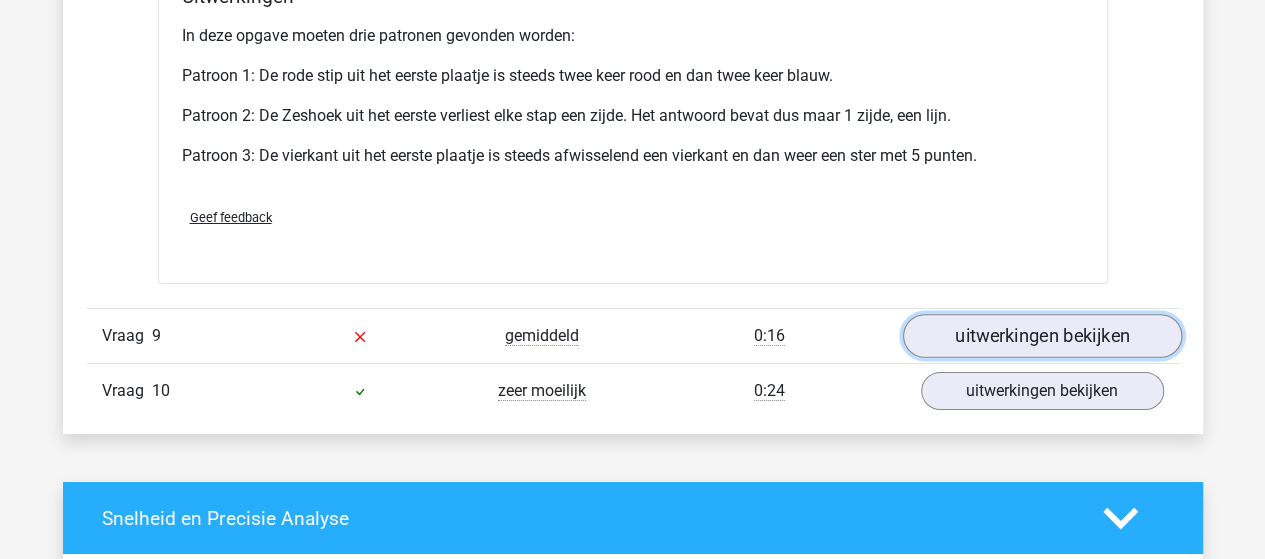 click on "uitwerkingen bekijken" at bounding box center [1041, 336] 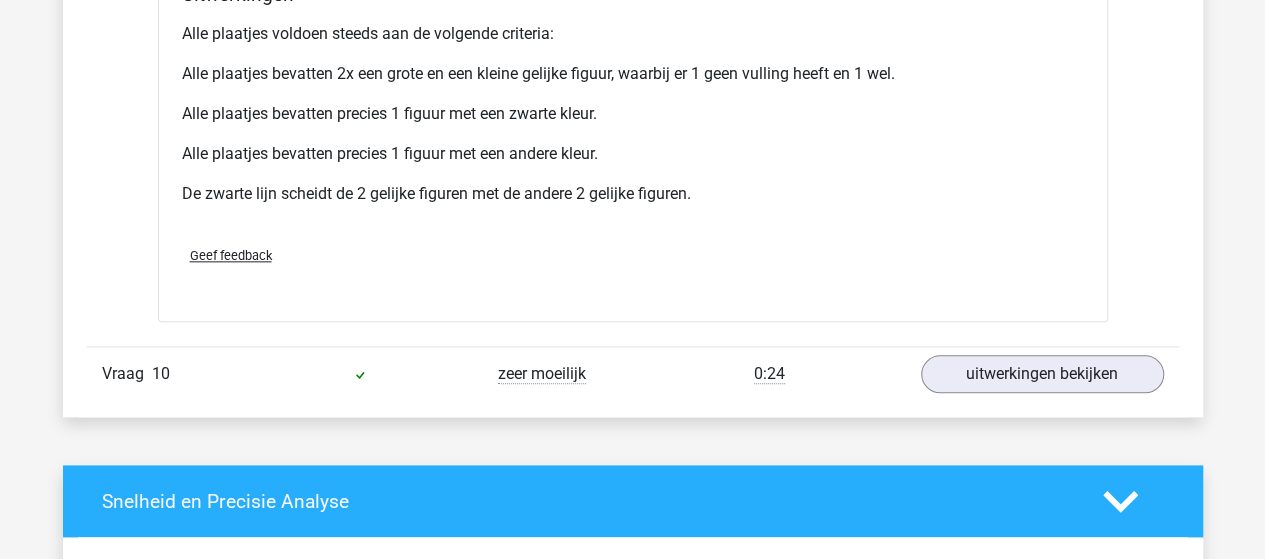 scroll, scrollTop: 12400, scrollLeft: 0, axis: vertical 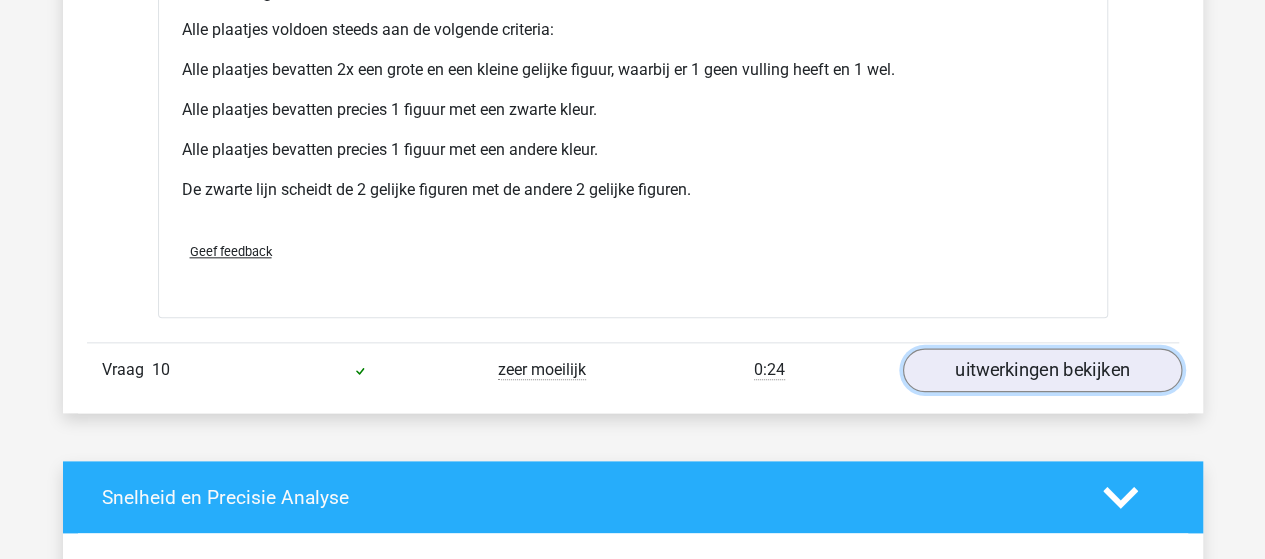 click on "uitwerkingen bekijken" at bounding box center (1041, 371) 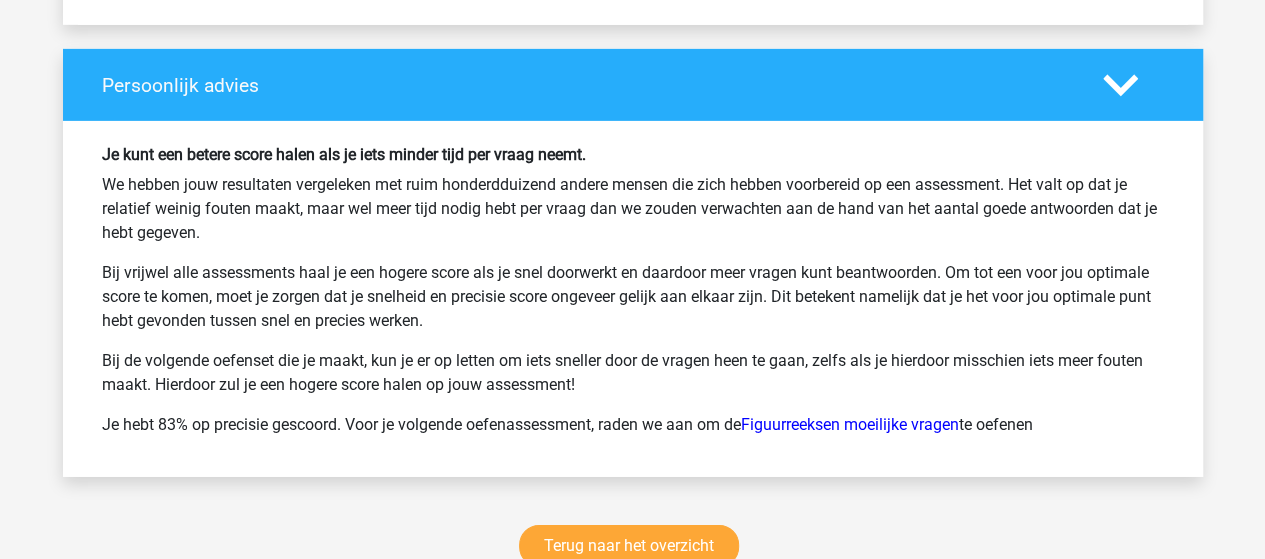 scroll, scrollTop: 15100, scrollLeft: 0, axis: vertical 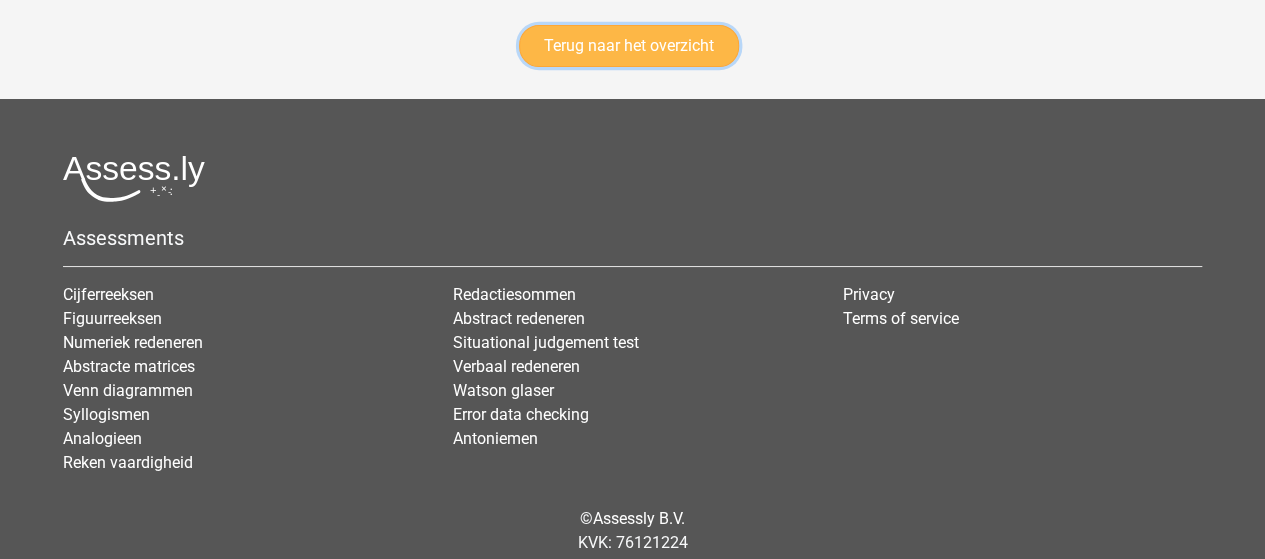 click on "Terug naar het overzicht" at bounding box center [629, 46] 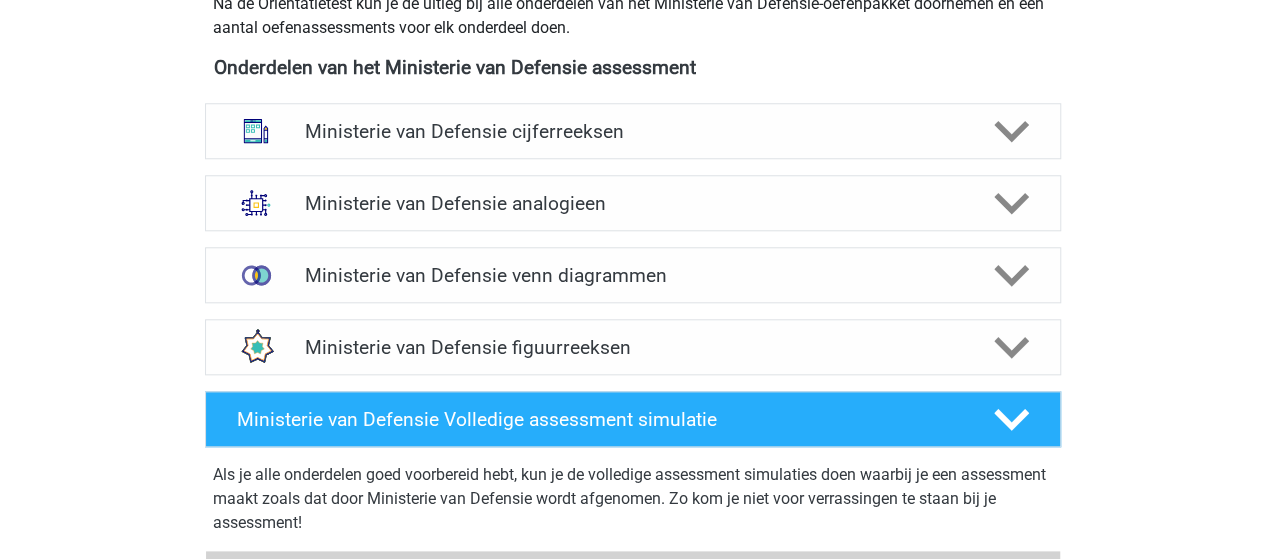 scroll, scrollTop: 1000, scrollLeft: 0, axis: vertical 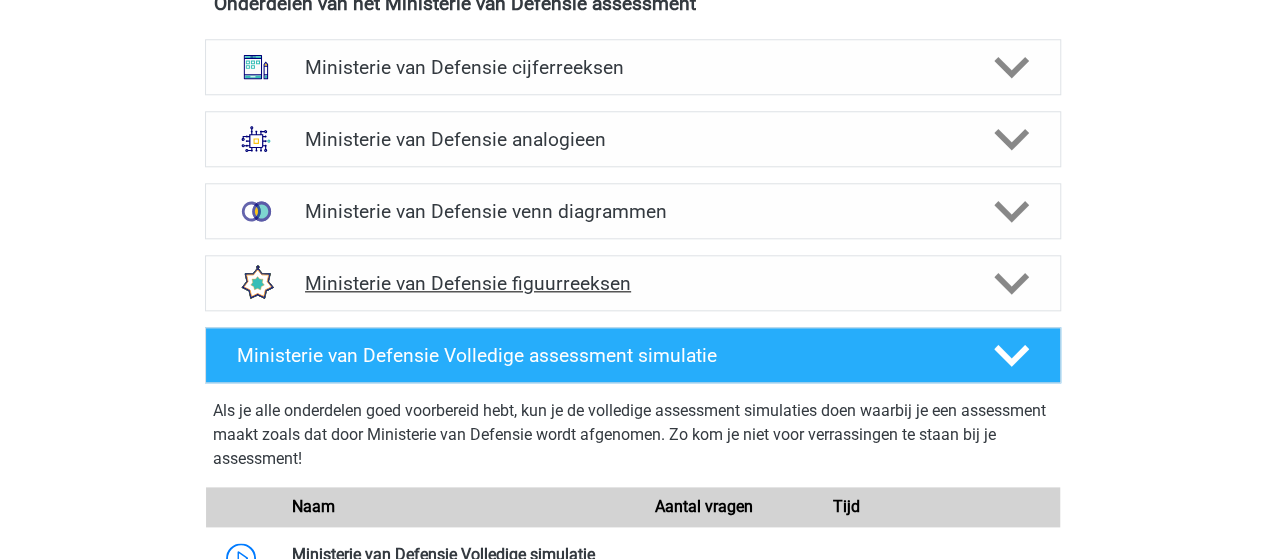 click on "Ministerie van Defensie figuurreeksen" at bounding box center [632, 283] 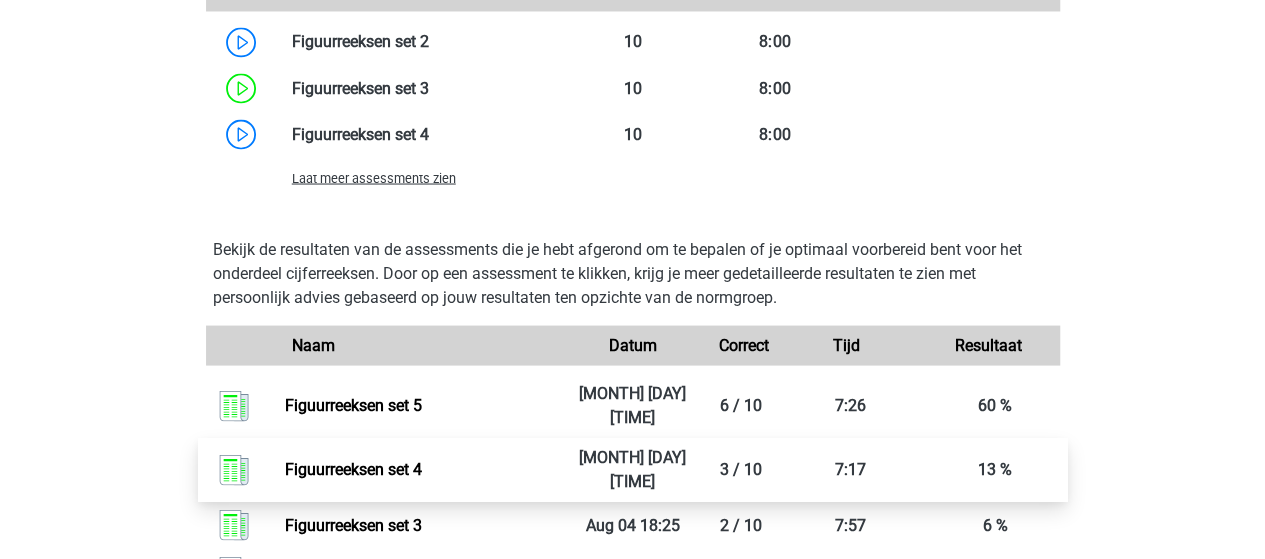 scroll, scrollTop: 1800, scrollLeft: 0, axis: vertical 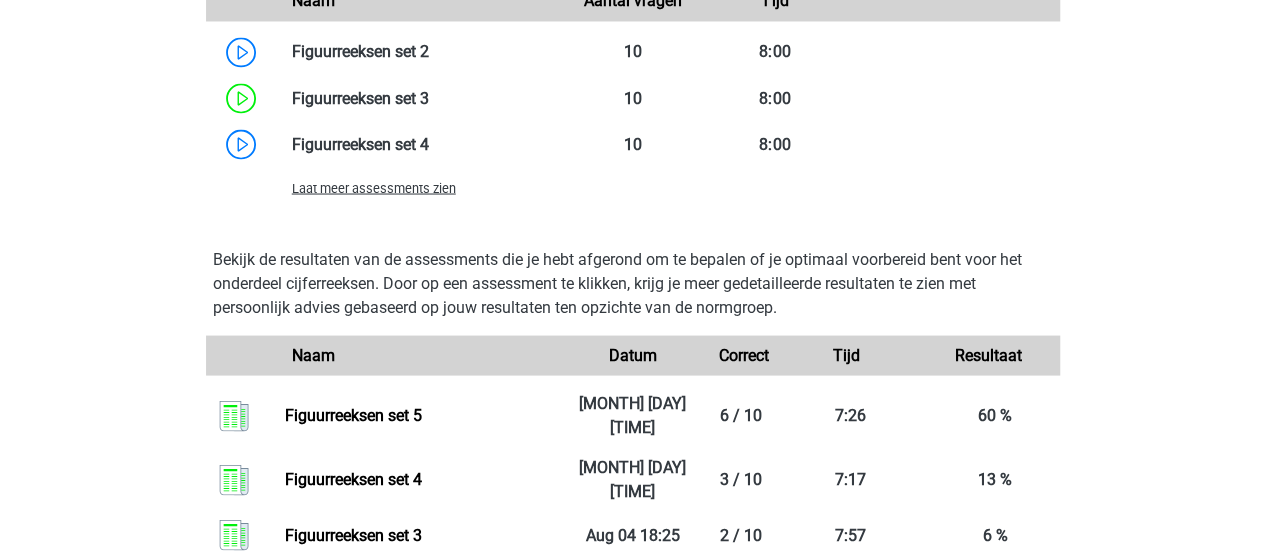 click on "Laat meer assessments zien" at bounding box center [374, 187] 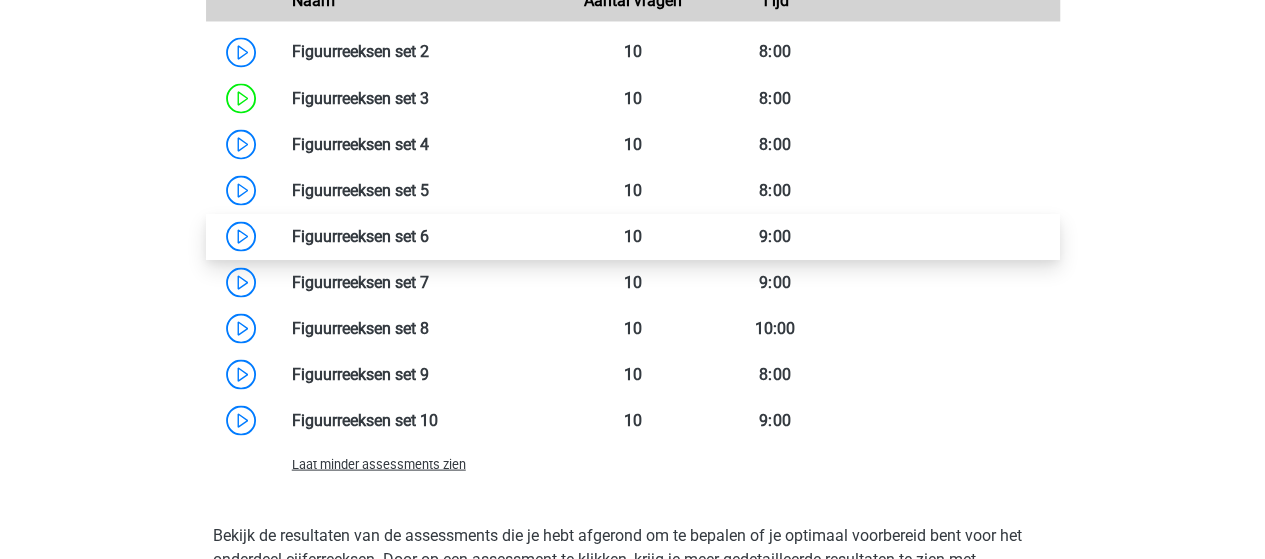 click at bounding box center [429, 235] 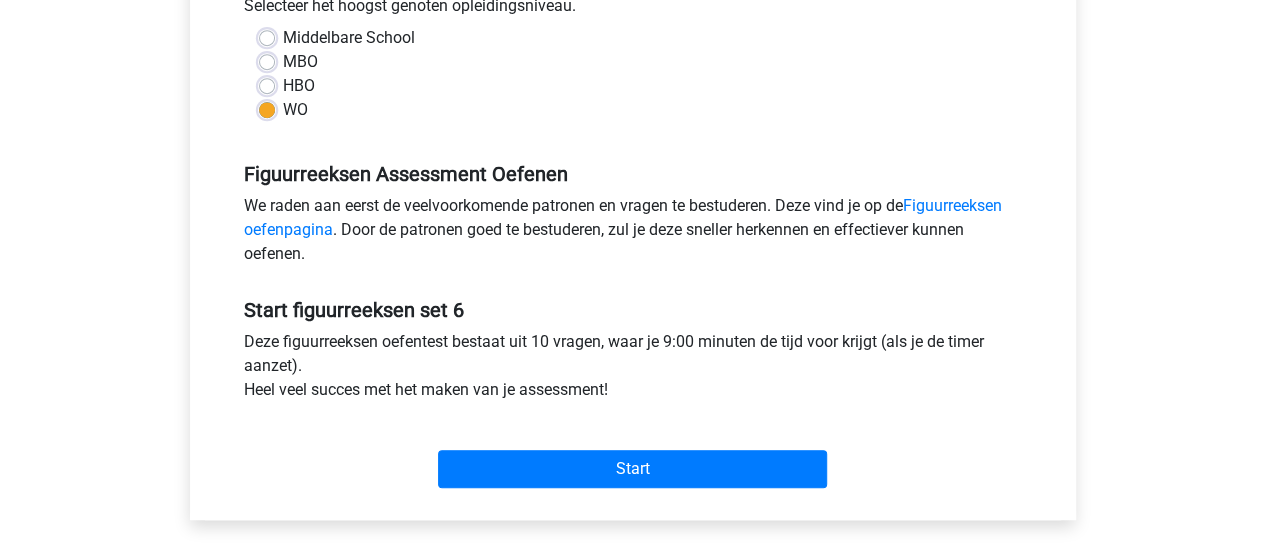 scroll, scrollTop: 500, scrollLeft: 0, axis: vertical 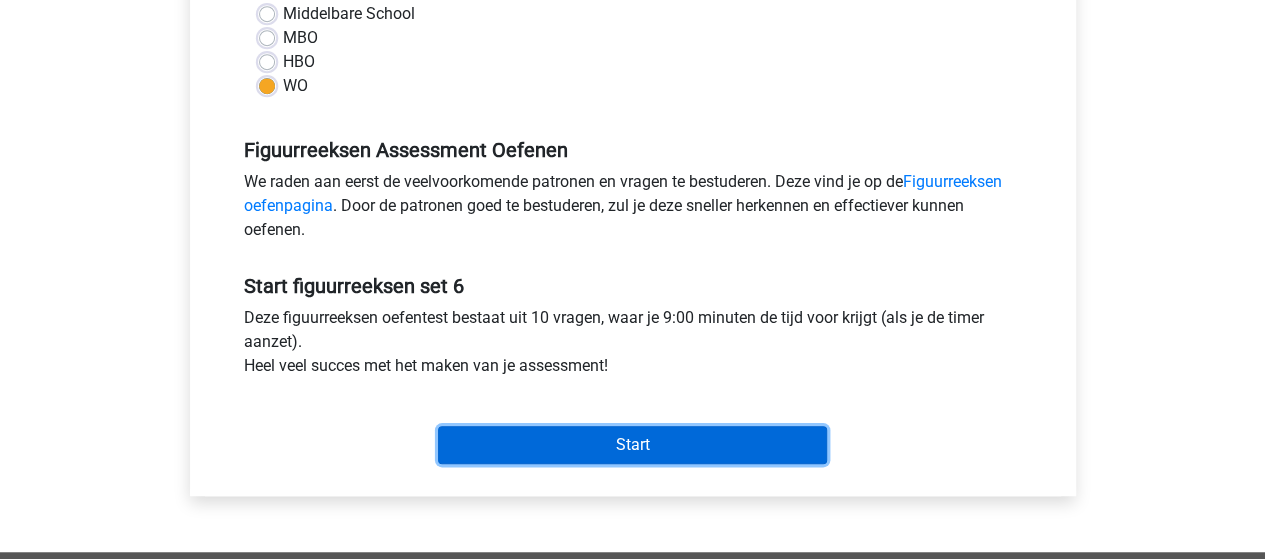 click on "Start" at bounding box center [632, 445] 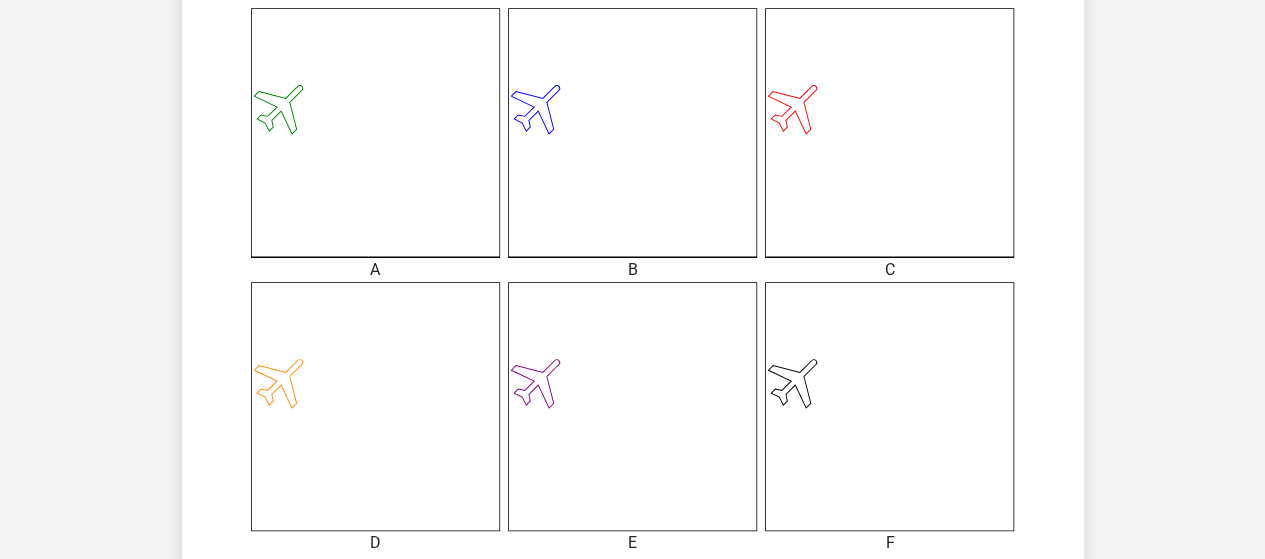 scroll, scrollTop: 800, scrollLeft: 0, axis: vertical 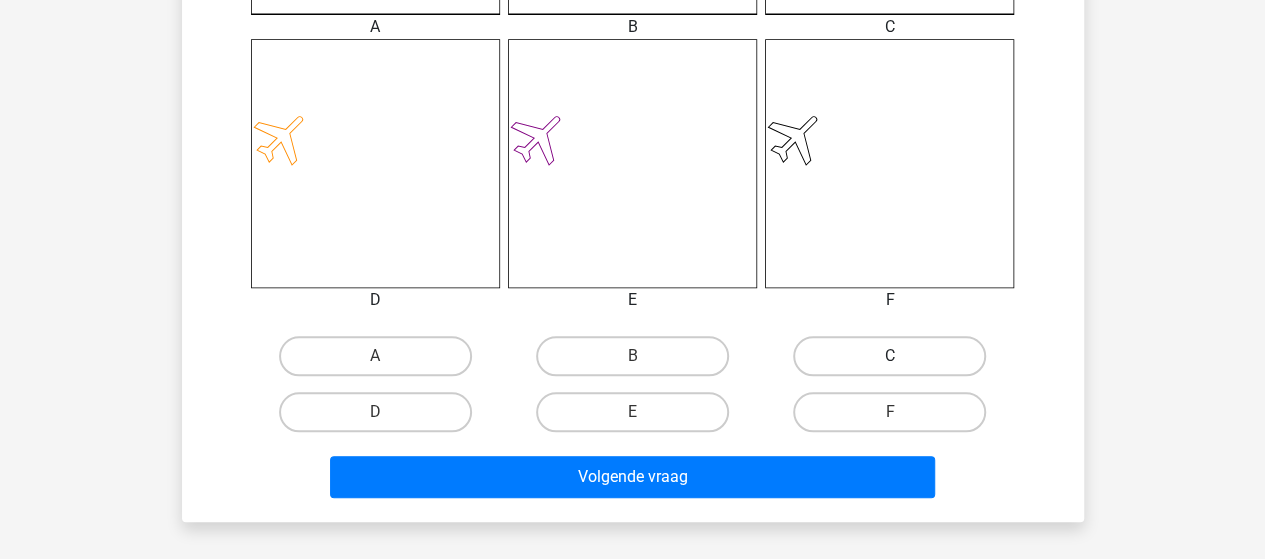 click on "C" at bounding box center [889, 356] 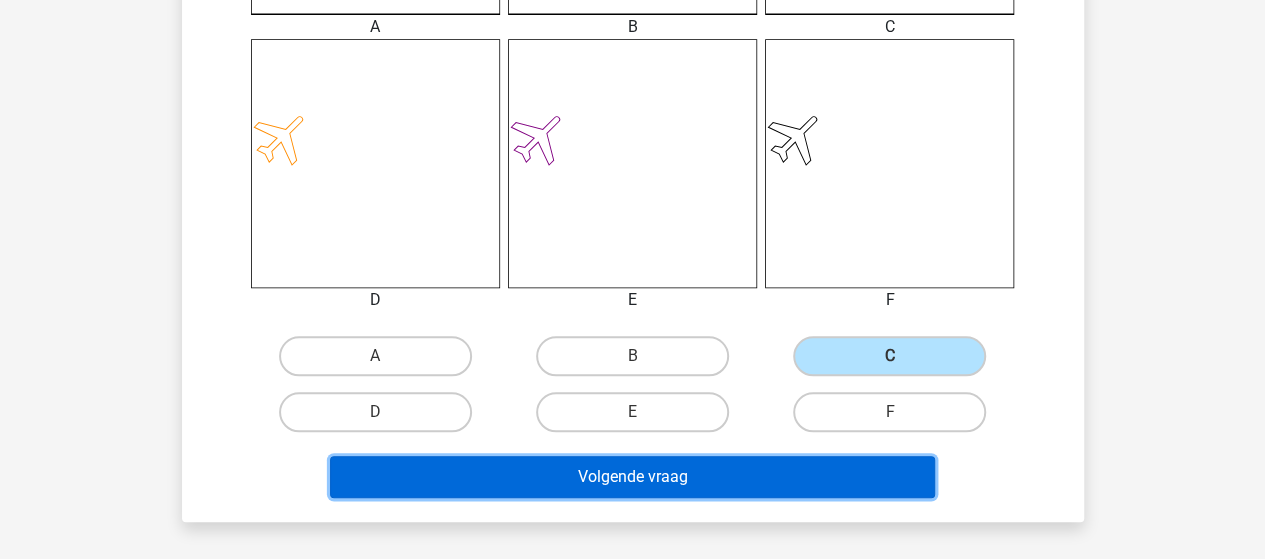 click on "Volgende vraag" at bounding box center (632, 477) 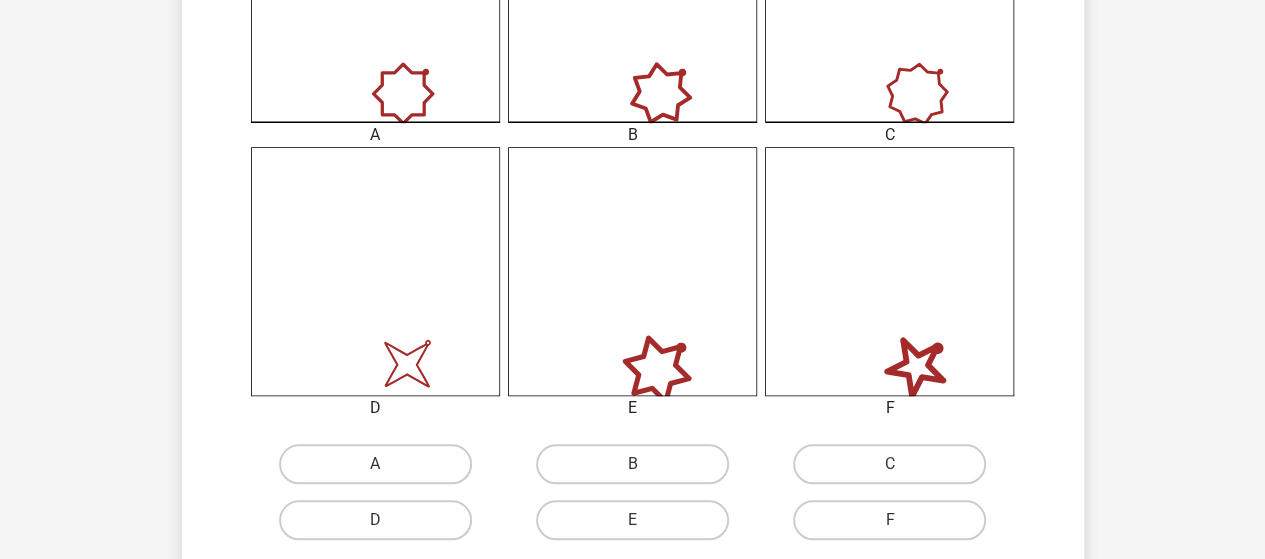 scroll, scrollTop: 792, scrollLeft: 0, axis: vertical 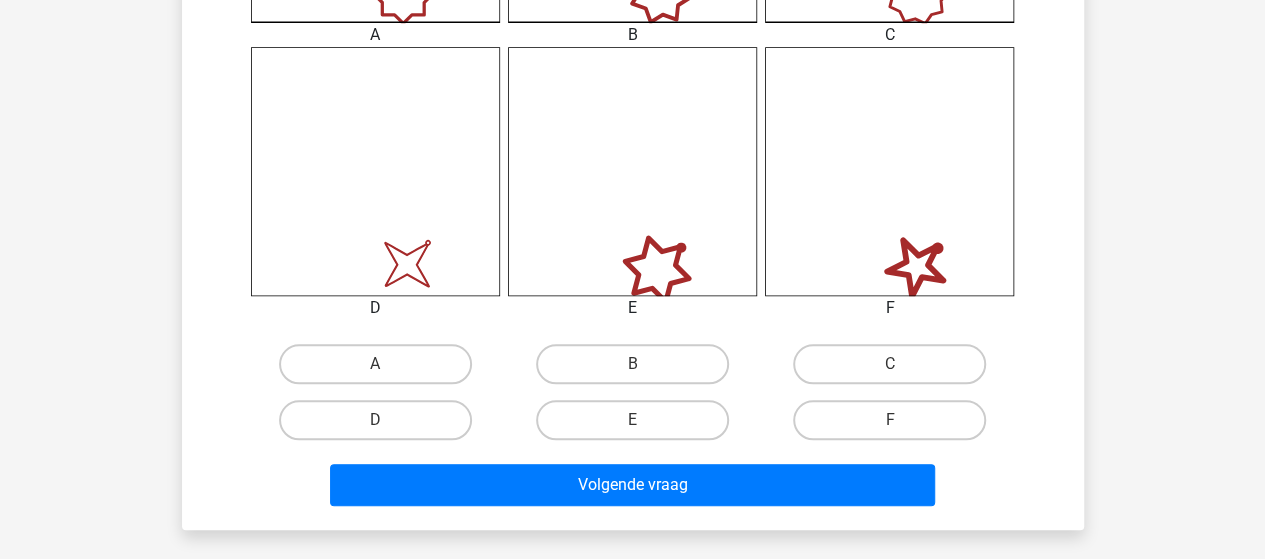 click on "D" at bounding box center (381, 426) 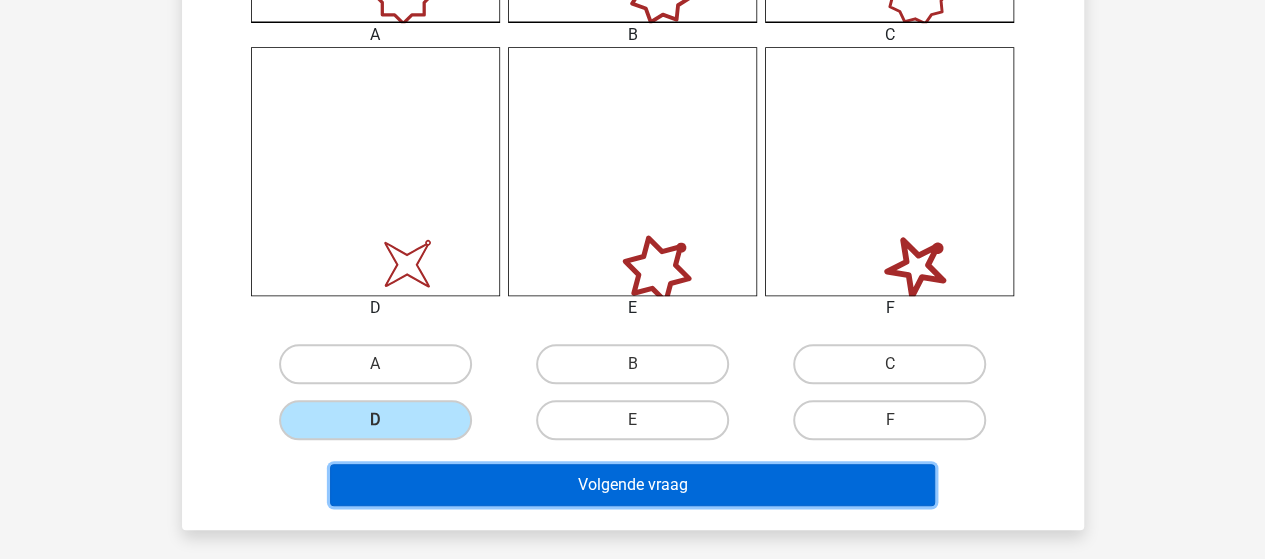 click on "Volgende vraag" at bounding box center [632, 485] 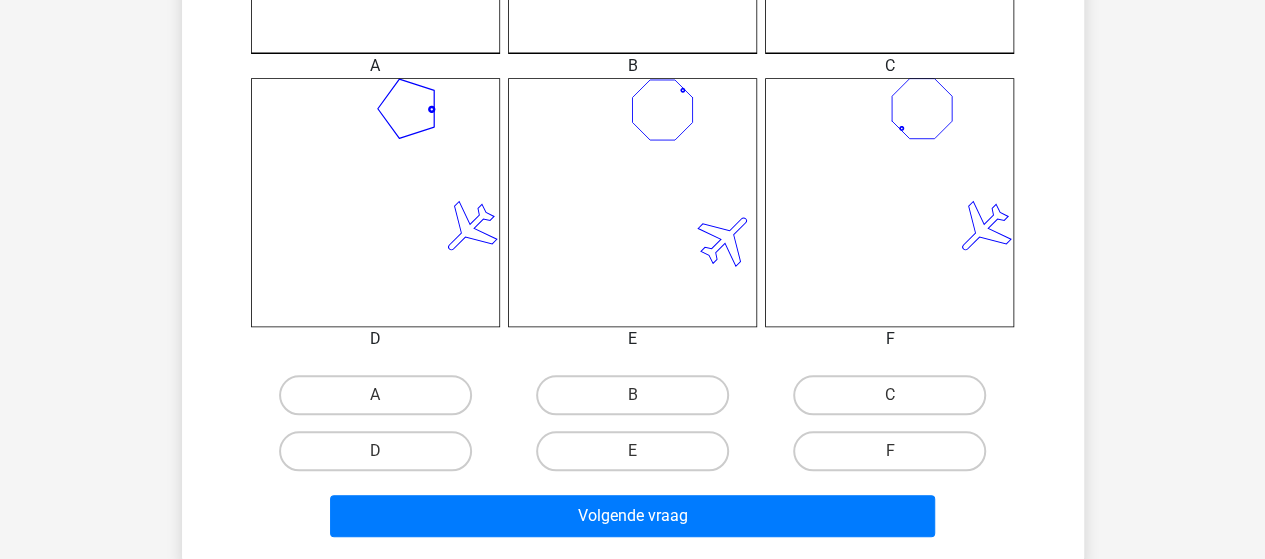 scroll, scrollTop: 792, scrollLeft: 0, axis: vertical 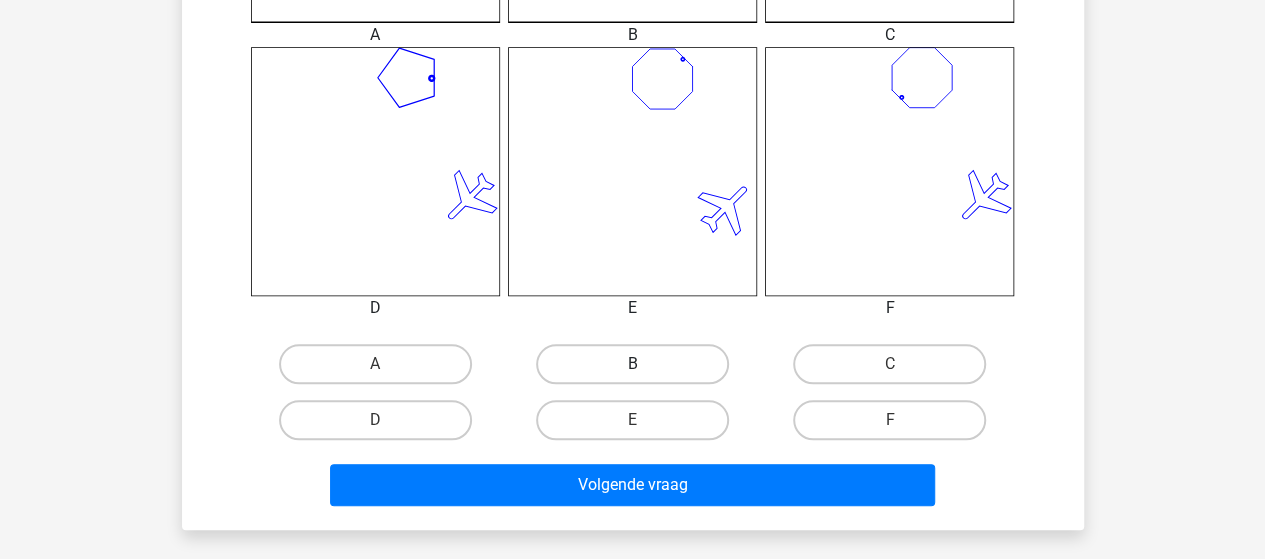click on "B" at bounding box center (632, 364) 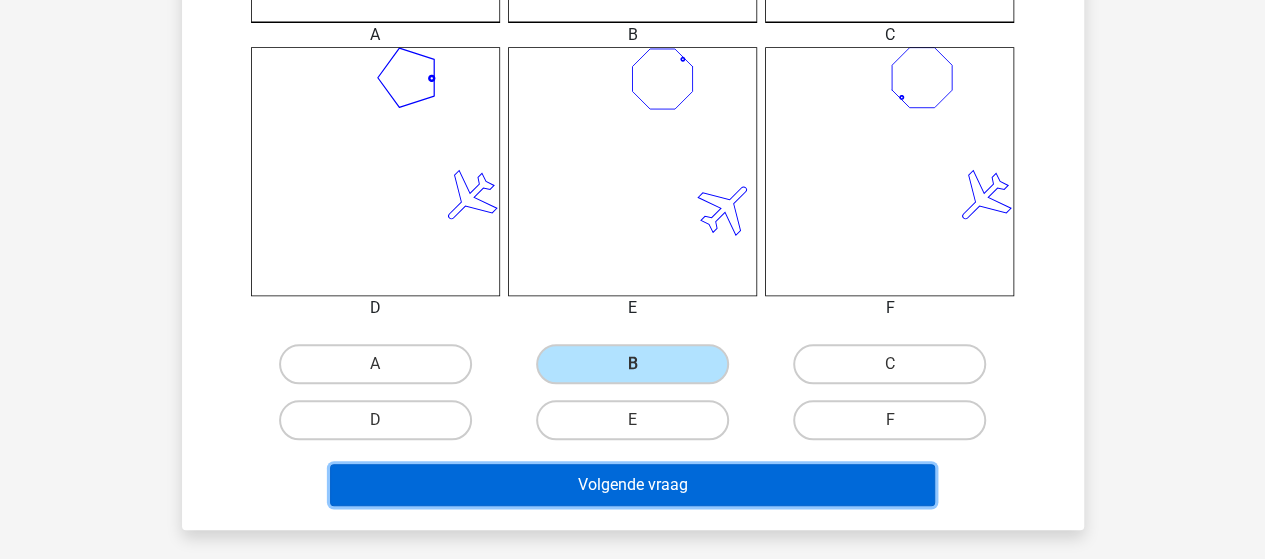 click on "Volgende vraag" at bounding box center [632, 485] 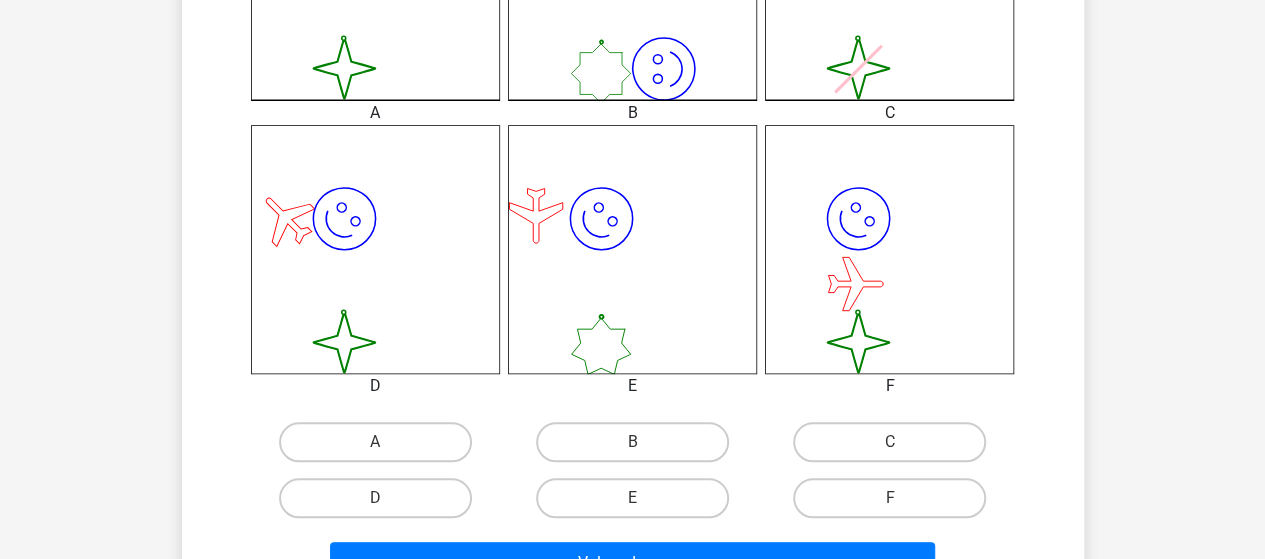 scroll, scrollTop: 792, scrollLeft: 0, axis: vertical 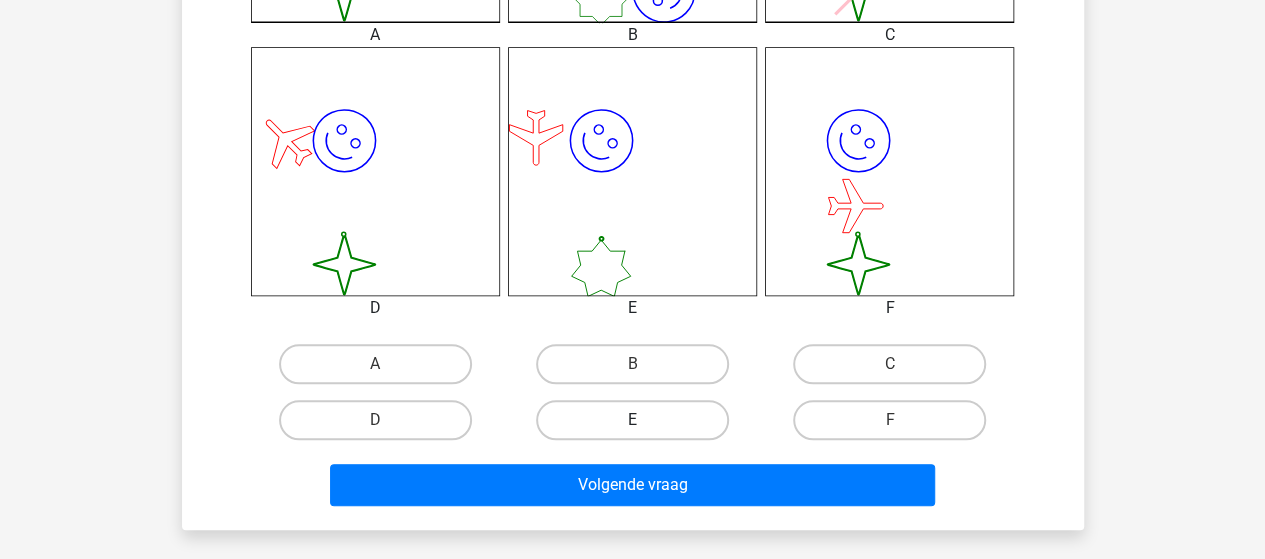click on "E" at bounding box center [632, 420] 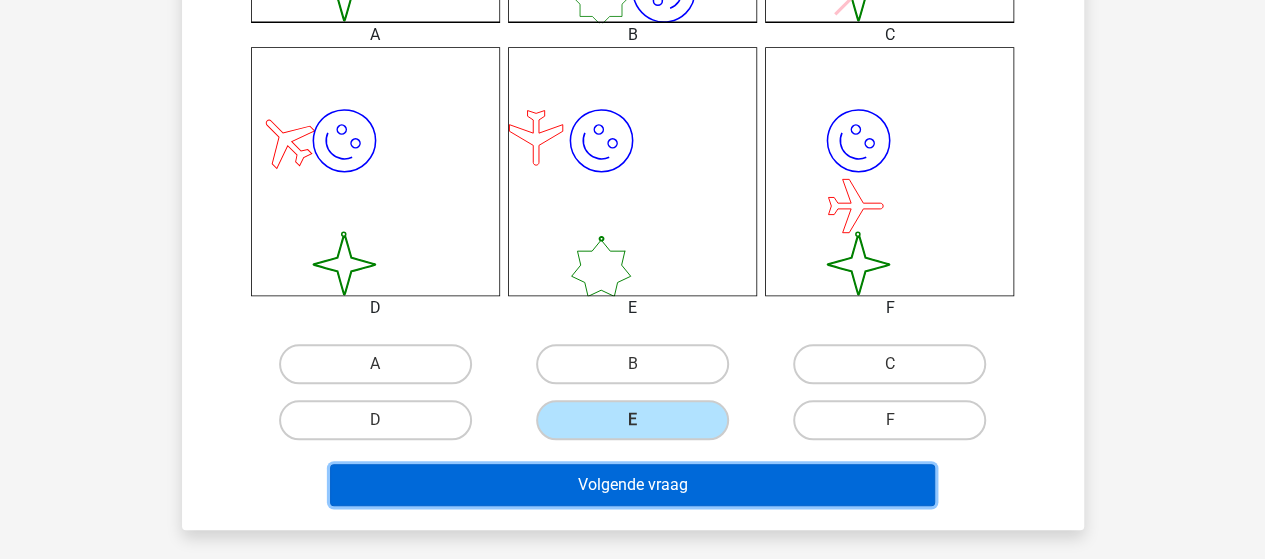 click on "Volgende vraag" at bounding box center [632, 485] 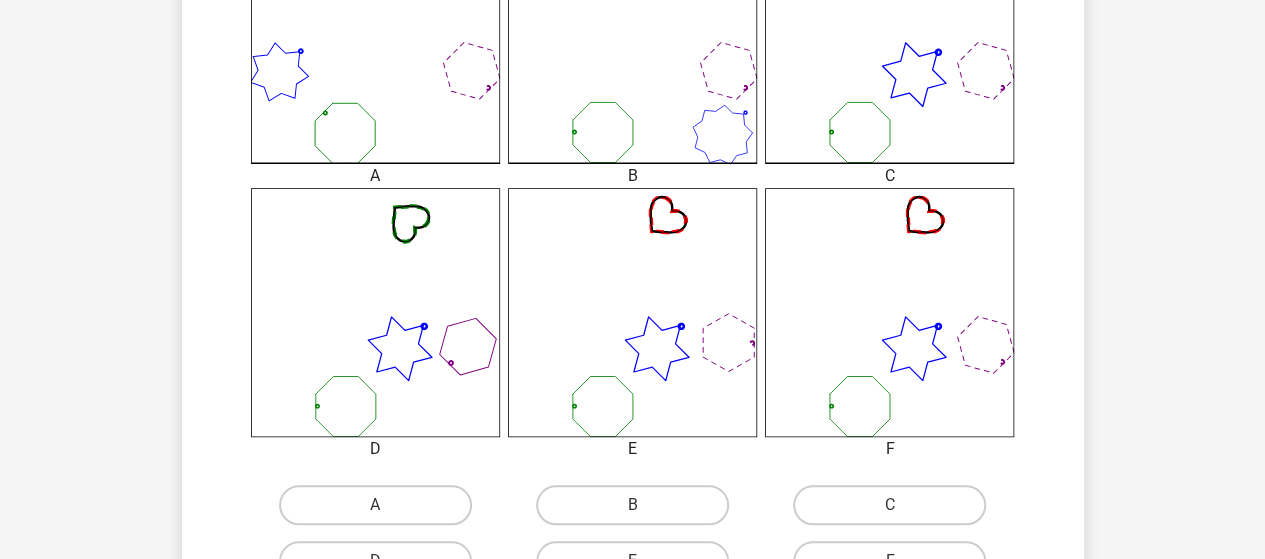 scroll, scrollTop: 692, scrollLeft: 0, axis: vertical 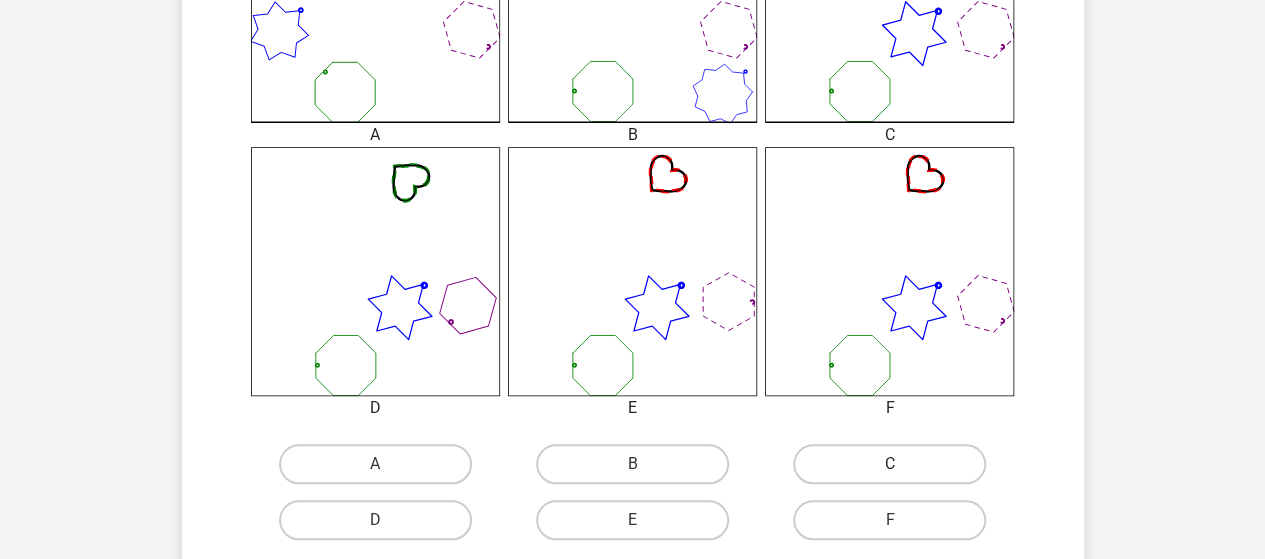 click on "C" at bounding box center (889, 464) 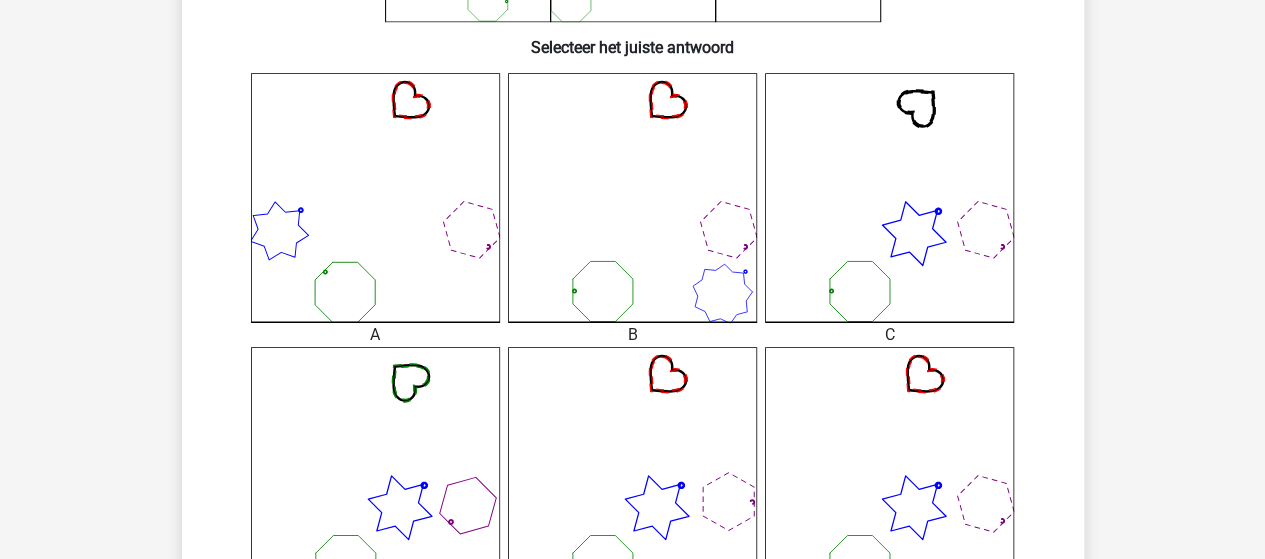 scroll, scrollTop: 592, scrollLeft: 0, axis: vertical 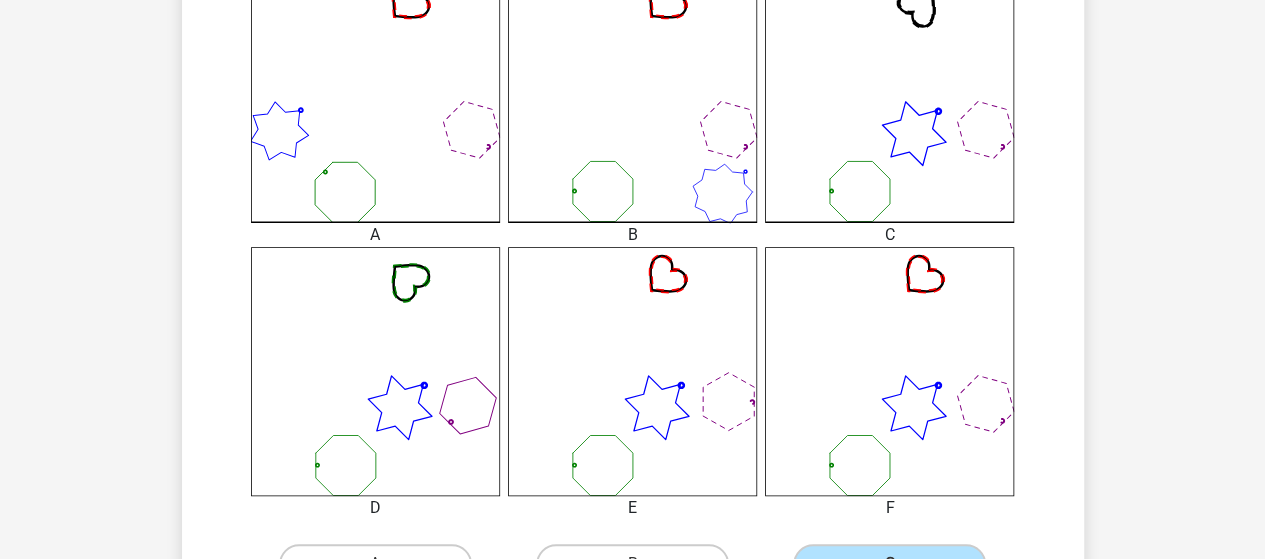 click 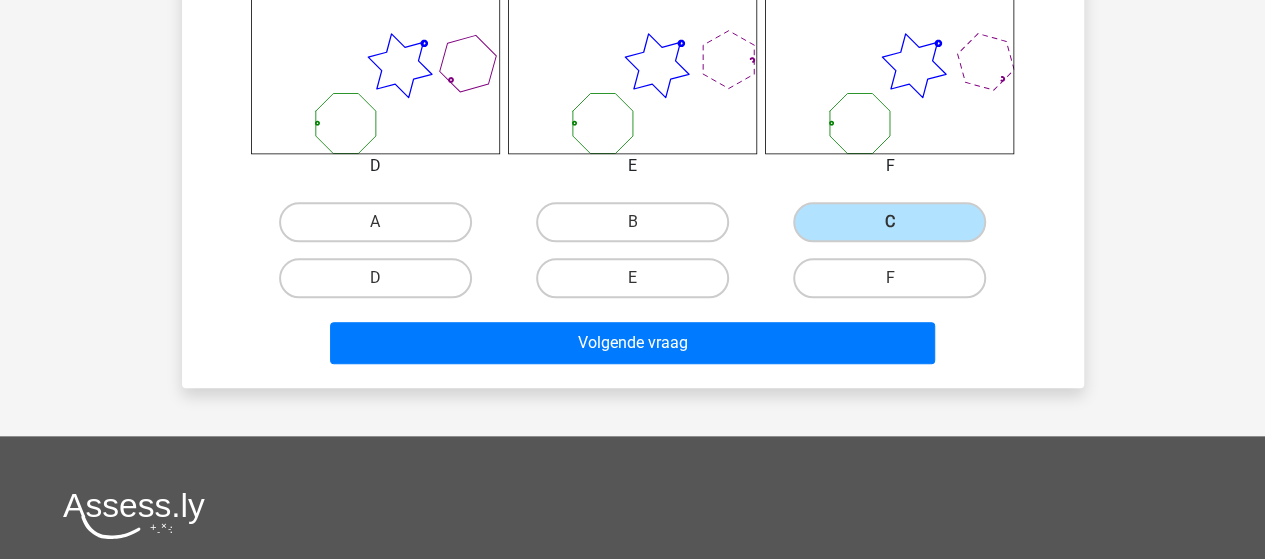 scroll, scrollTop: 992, scrollLeft: 0, axis: vertical 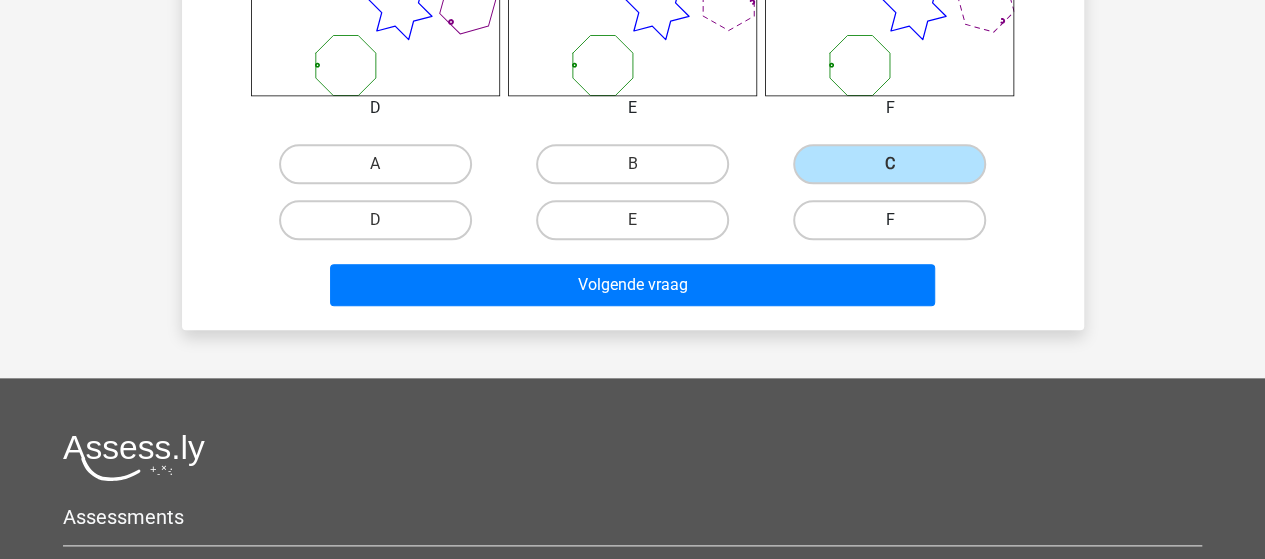 click on "F" at bounding box center [889, 220] 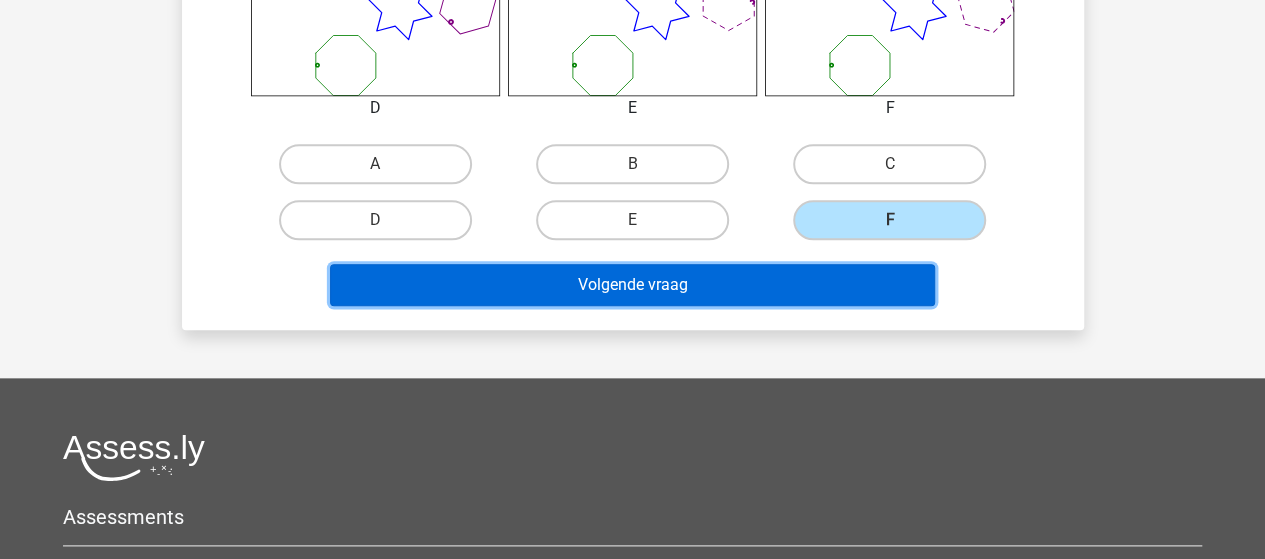 click on "Volgende vraag" at bounding box center [632, 285] 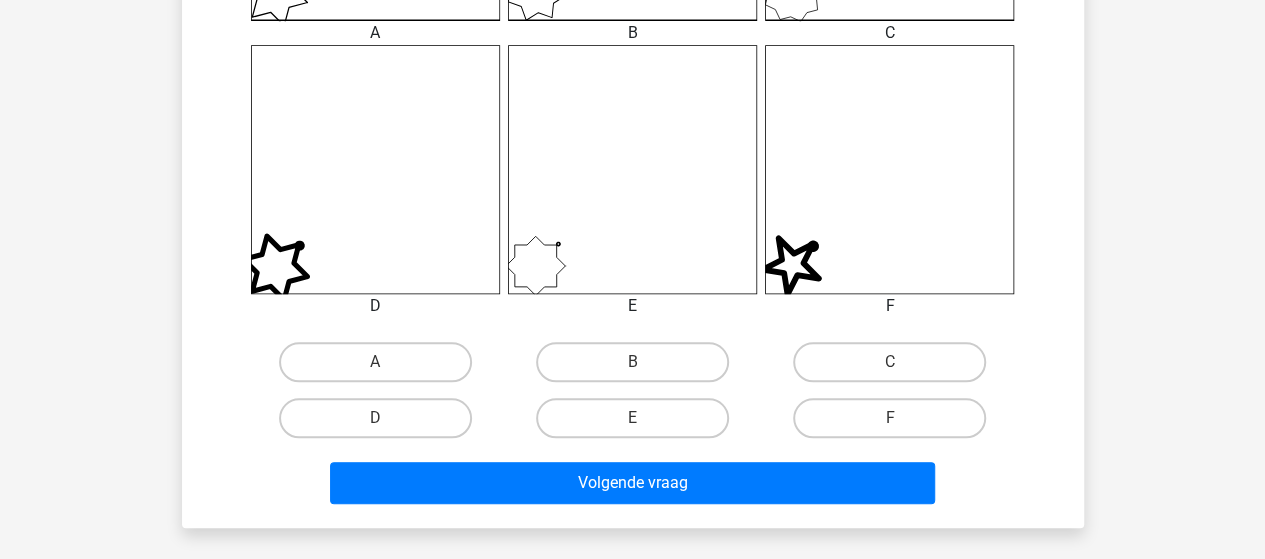 scroll, scrollTop: 892, scrollLeft: 0, axis: vertical 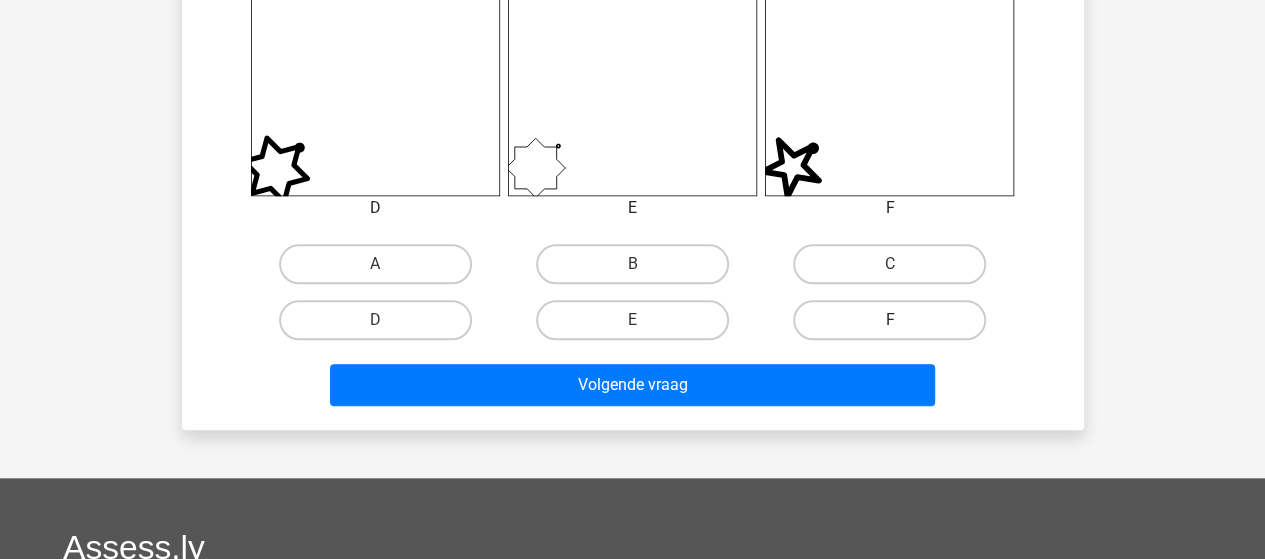 click on "F" at bounding box center [889, 320] 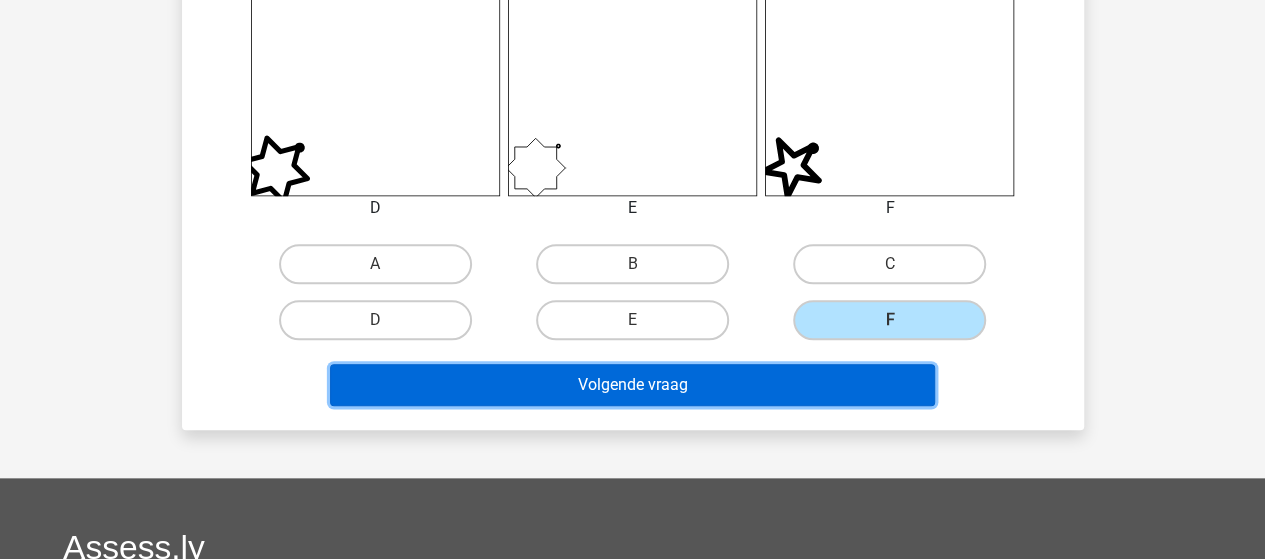 click on "Volgende vraag" at bounding box center [632, 385] 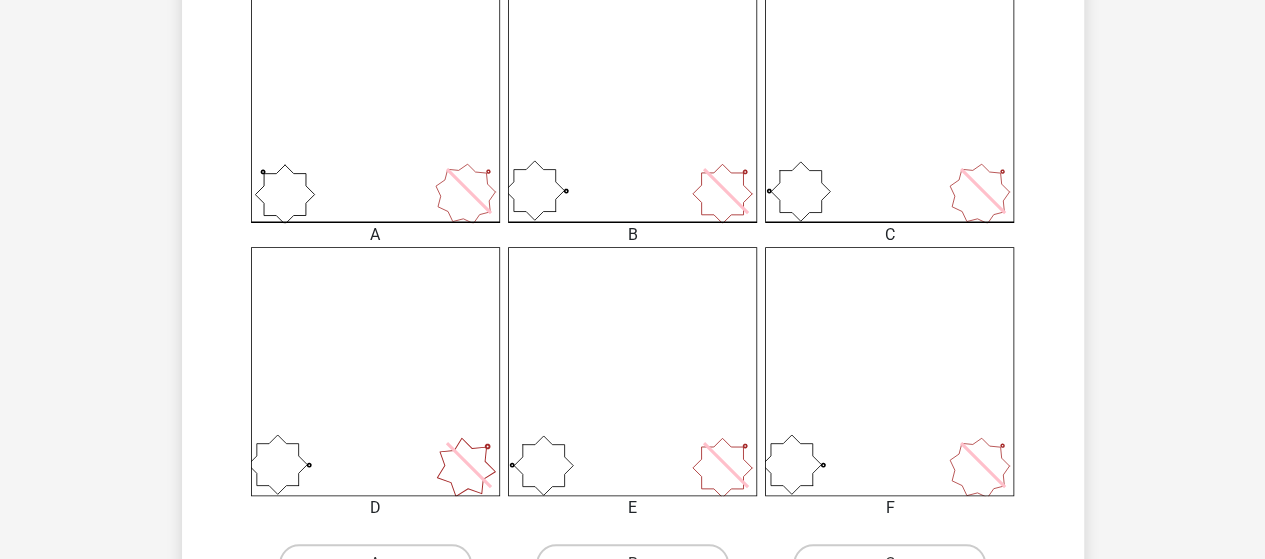 scroll, scrollTop: 792, scrollLeft: 0, axis: vertical 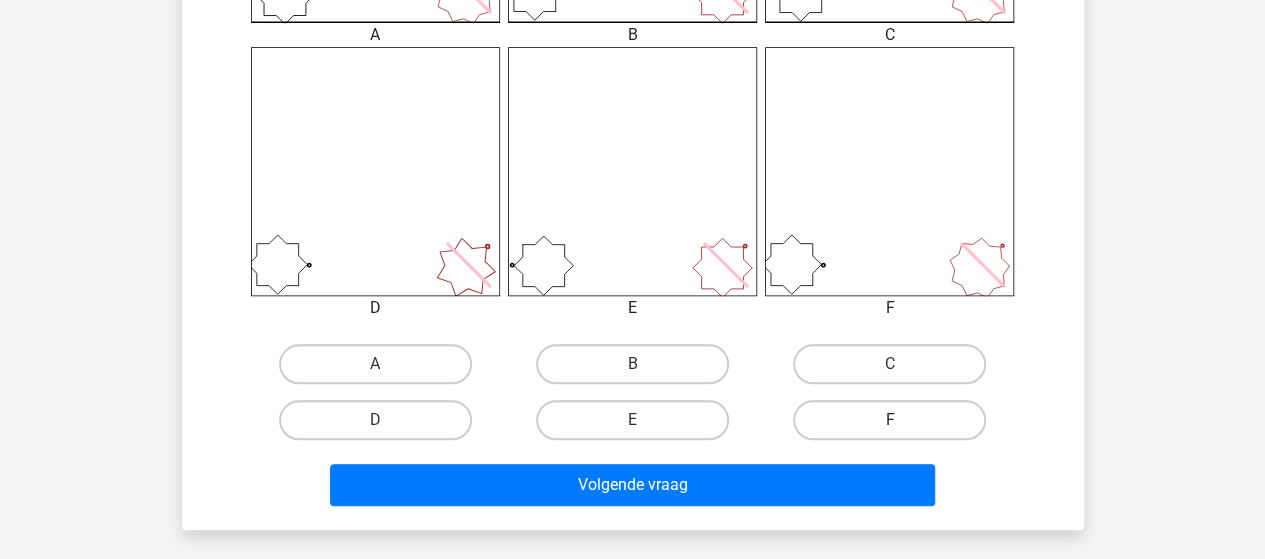 click on "F" at bounding box center (889, 420) 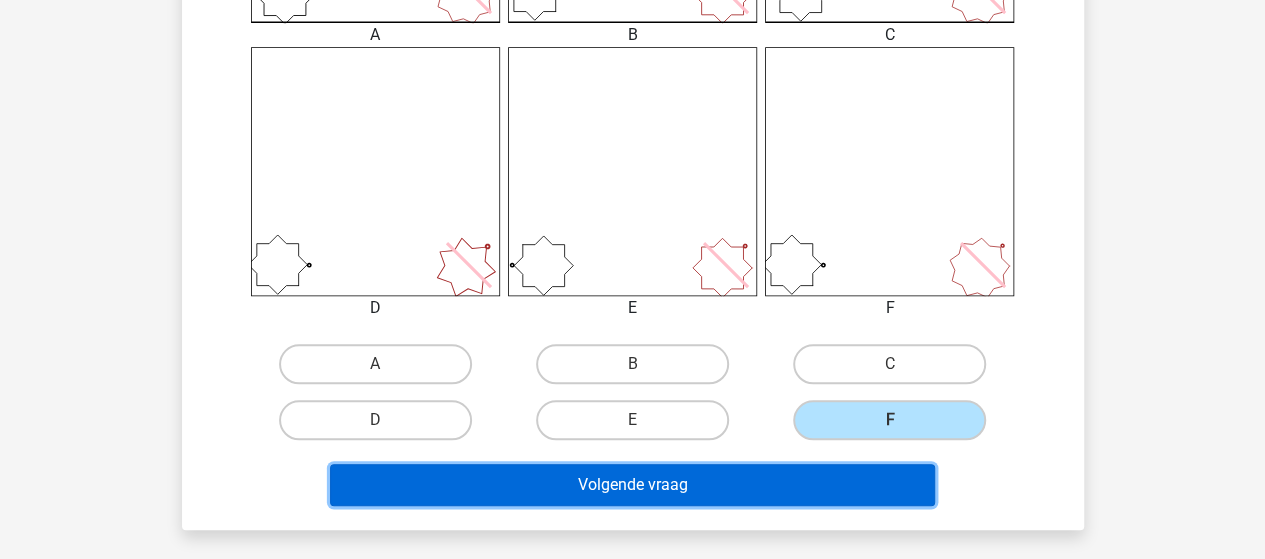 click on "Volgende vraag" at bounding box center (632, 485) 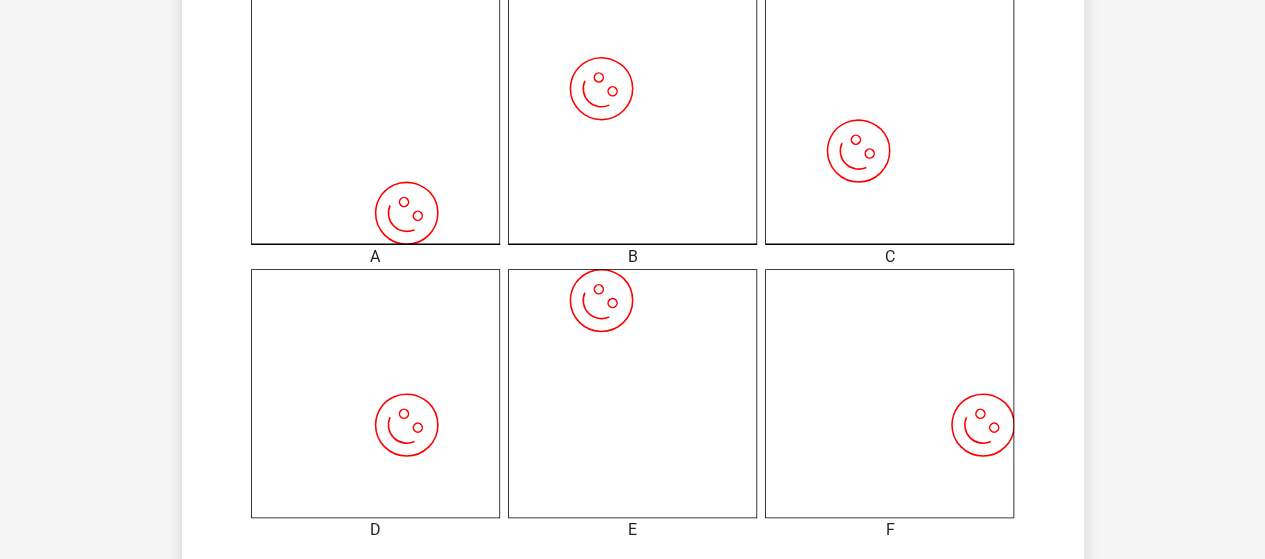 scroll, scrollTop: 592, scrollLeft: 0, axis: vertical 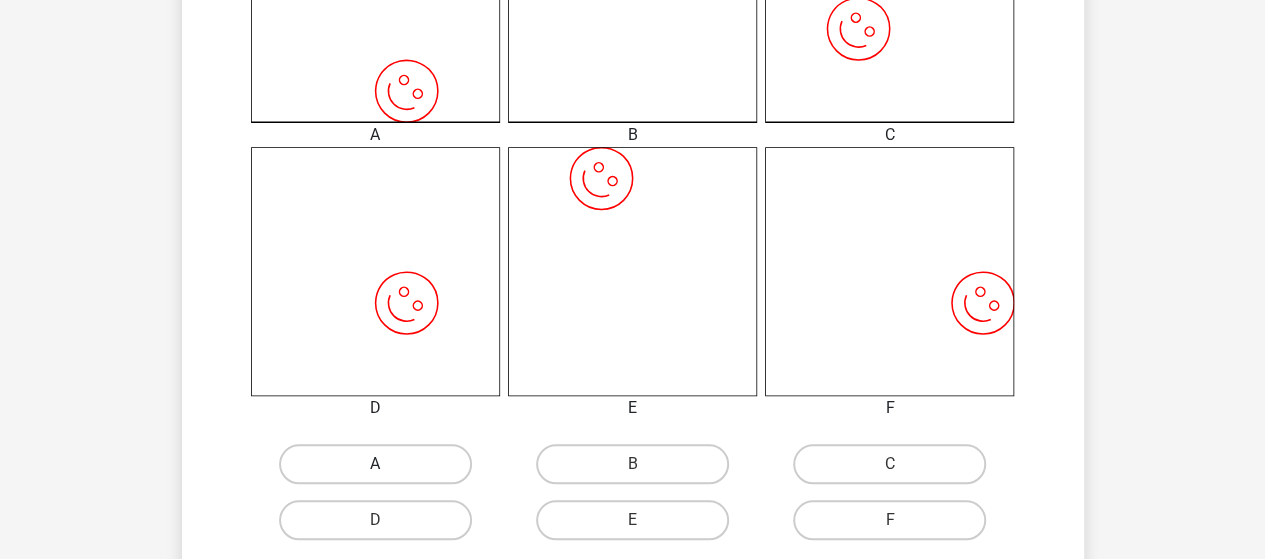 click on "A" at bounding box center (381, 470) 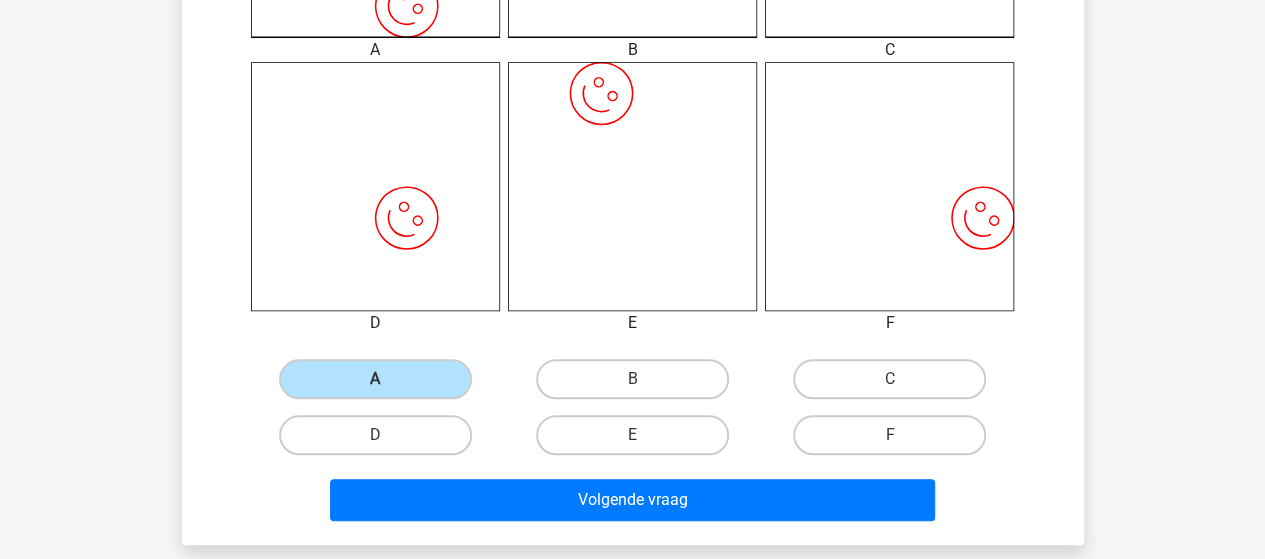 scroll, scrollTop: 892, scrollLeft: 0, axis: vertical 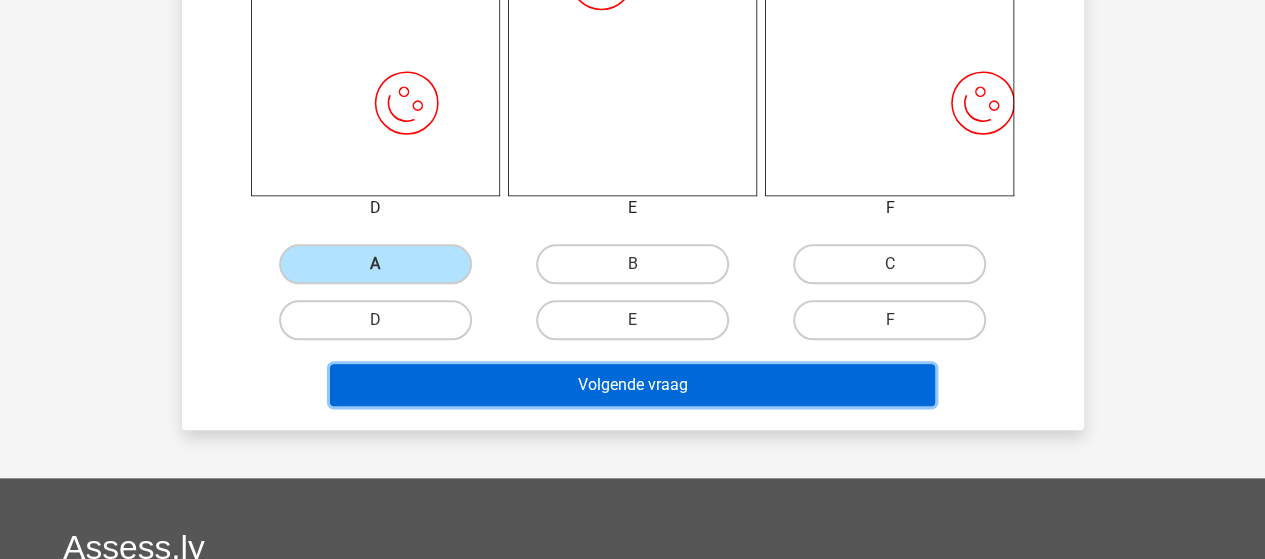 click on "Volgende vraag" at bounding box center [632, 385] 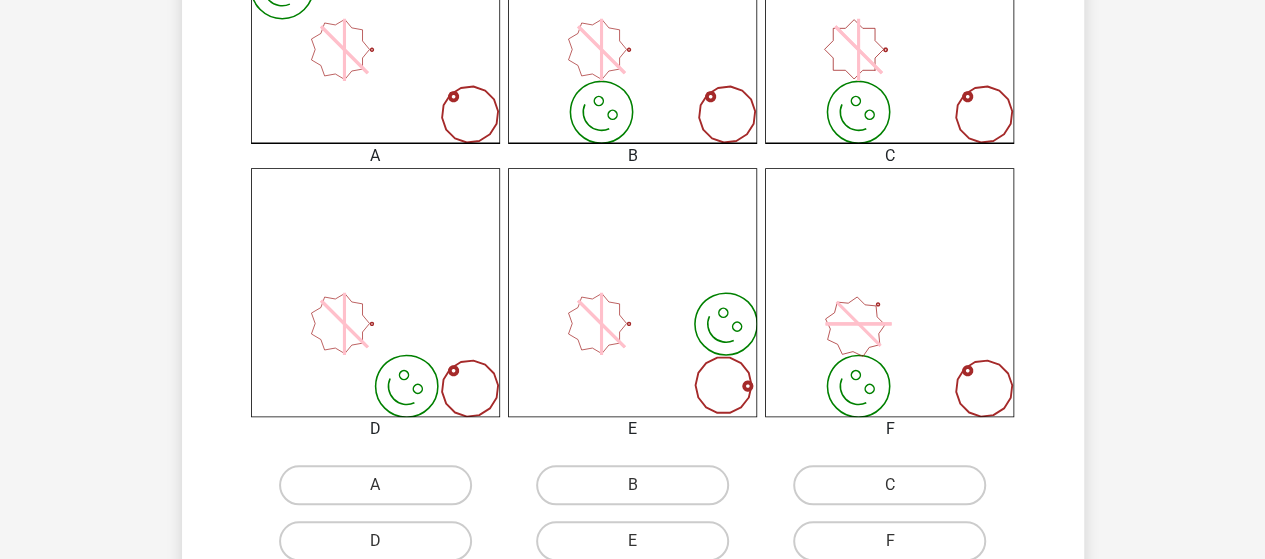 scroll, scrollTop: 792, scrollLeft: 0, axis: vertical 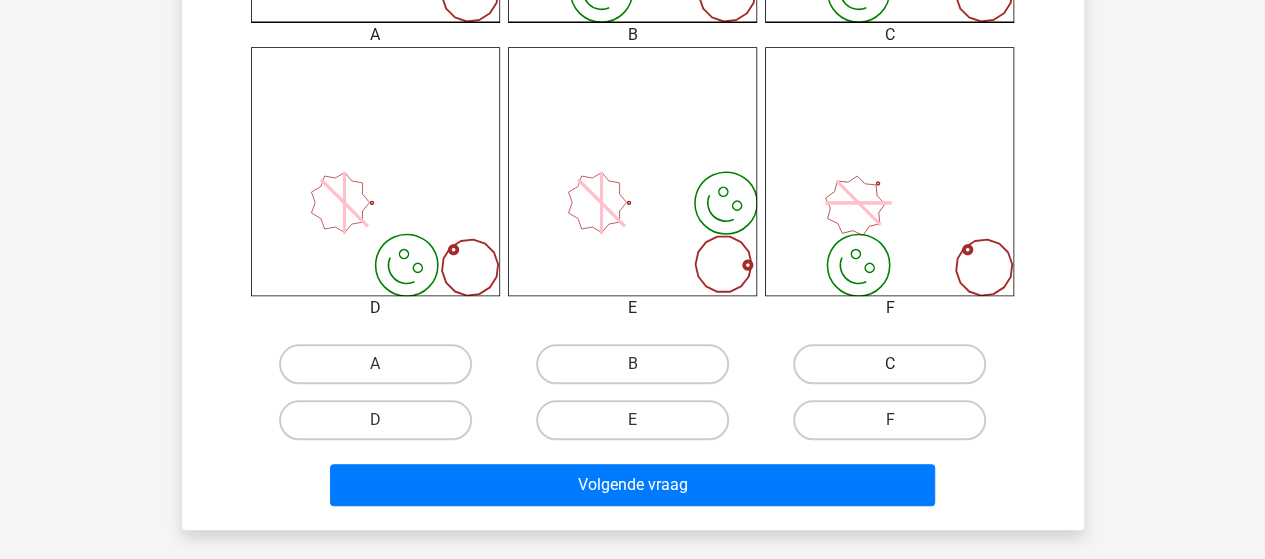 click on "C" at bounding box center (889, 364) 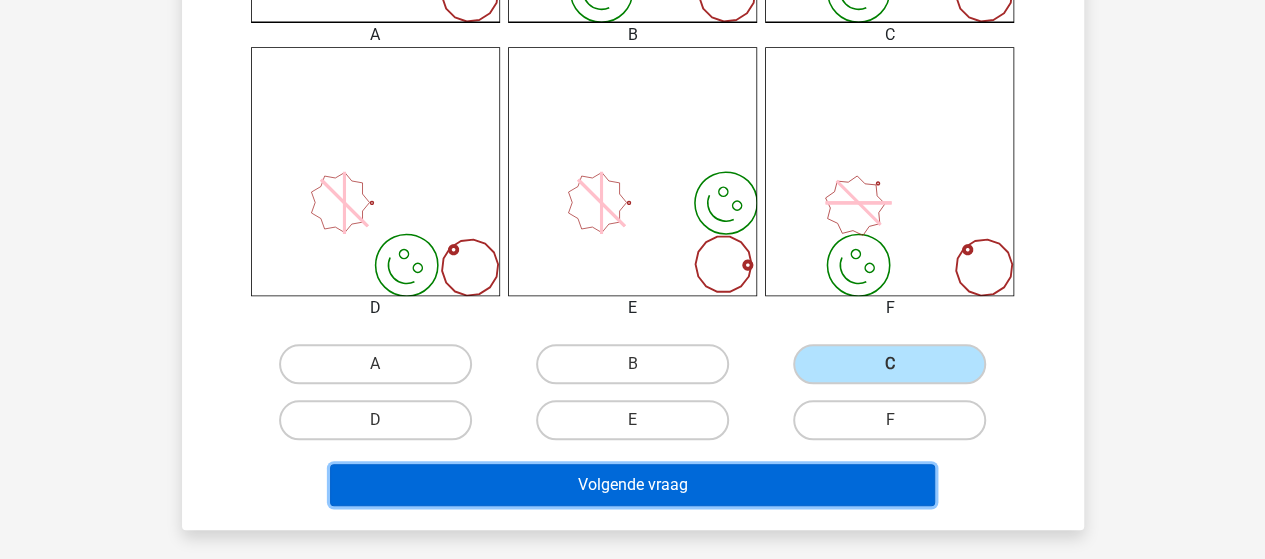 click on "Volgende vraag" at bounding box center (632, 485) 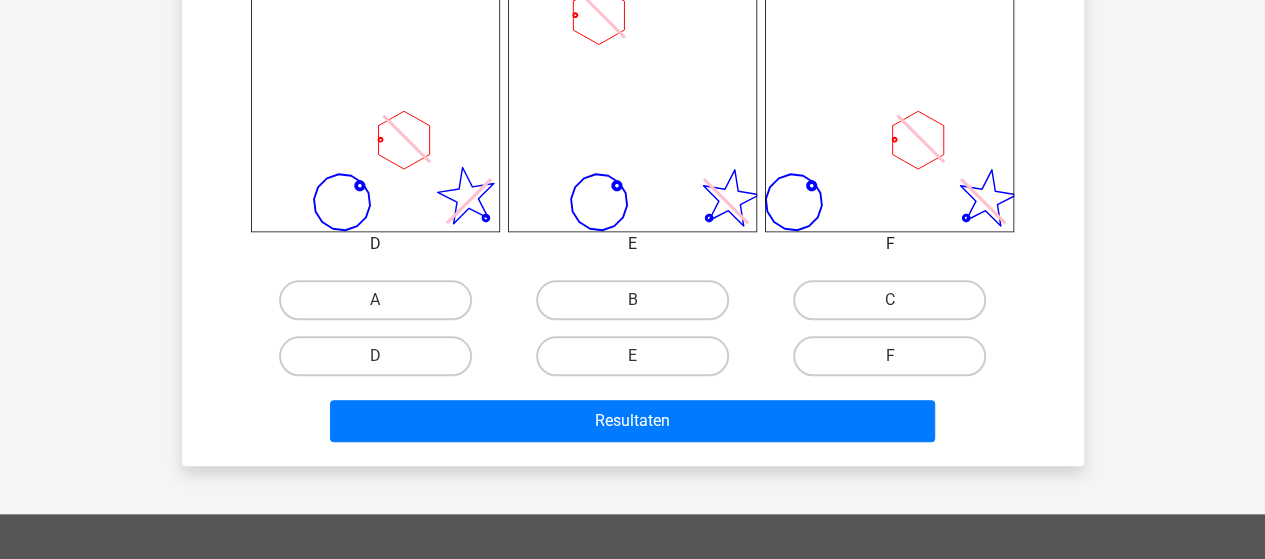 scroll, scrollTop: 900, scrollLeft: 0, axis: vertical 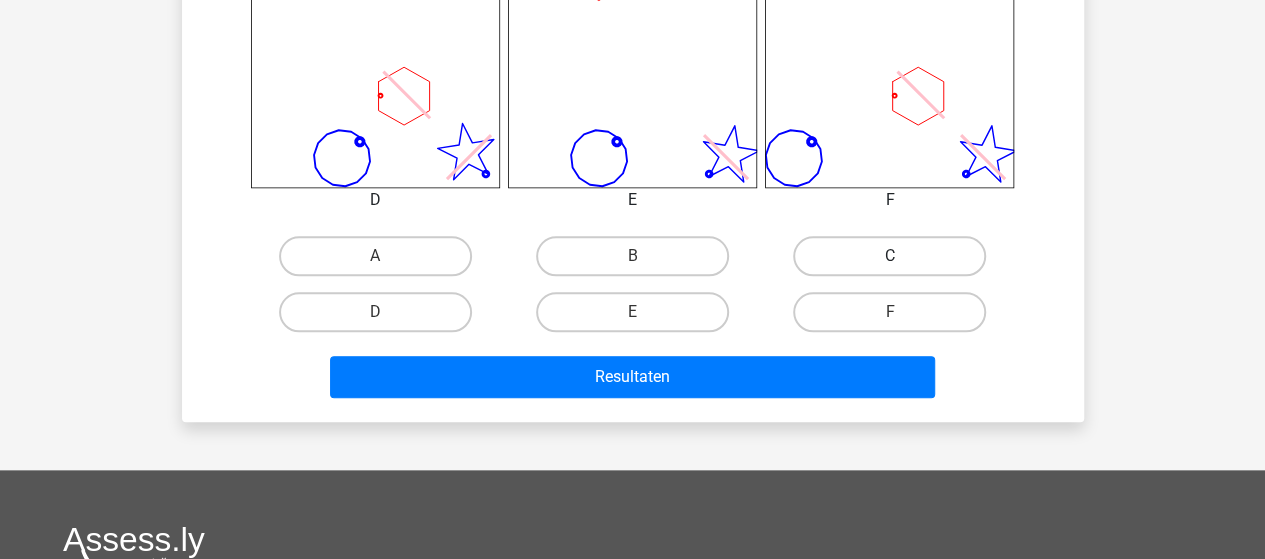 click on "C" at bounding box center [889, 256] 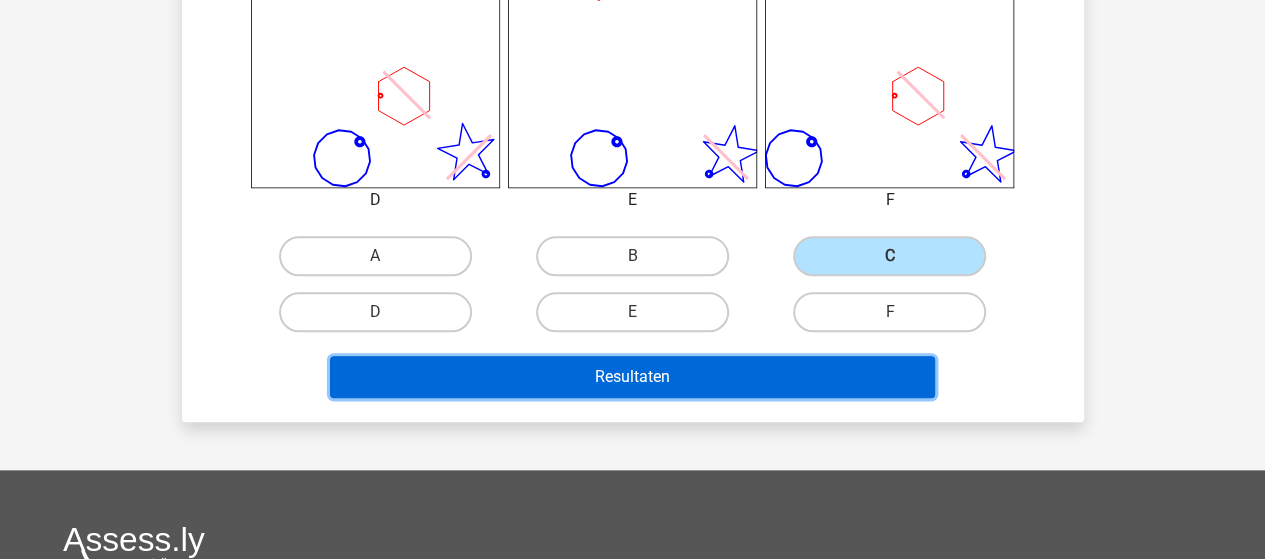 click on "Resultaten" at bounding box center (632, 377) 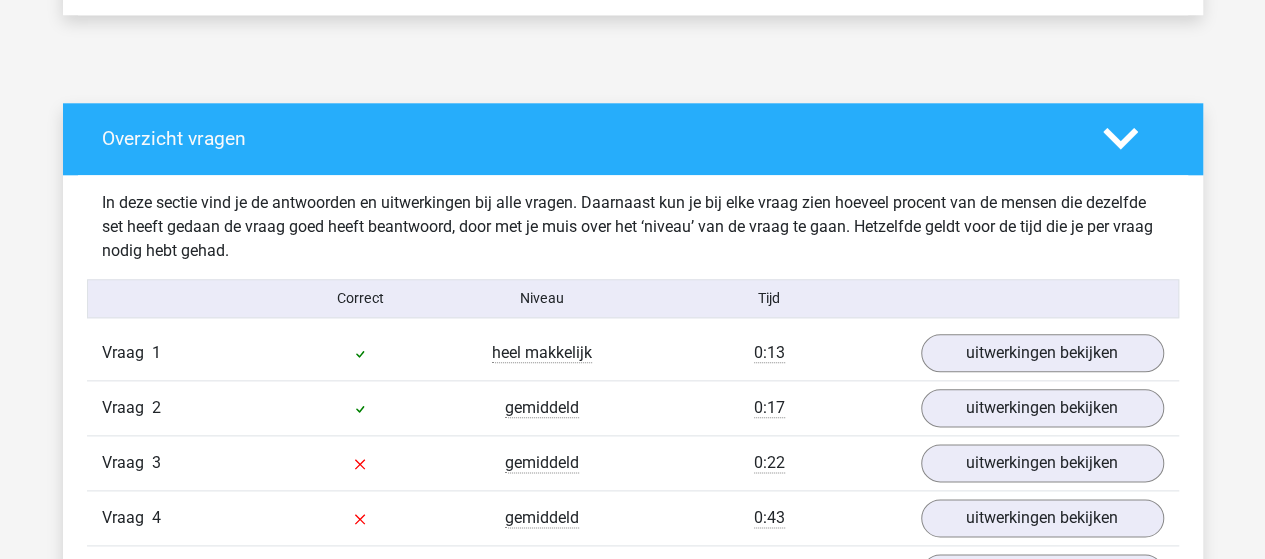 scroll, scrollTop: 1100, scrollLeft: 0, axis: vertical 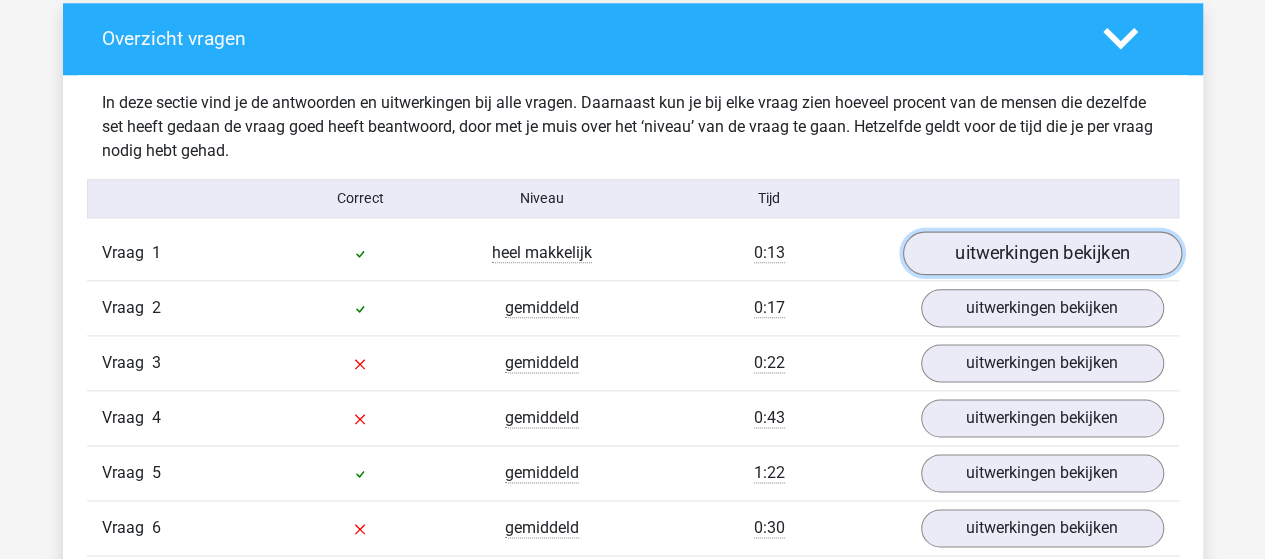 click on "uitwerkingen bekijken" at bounding box center [1041, 253] 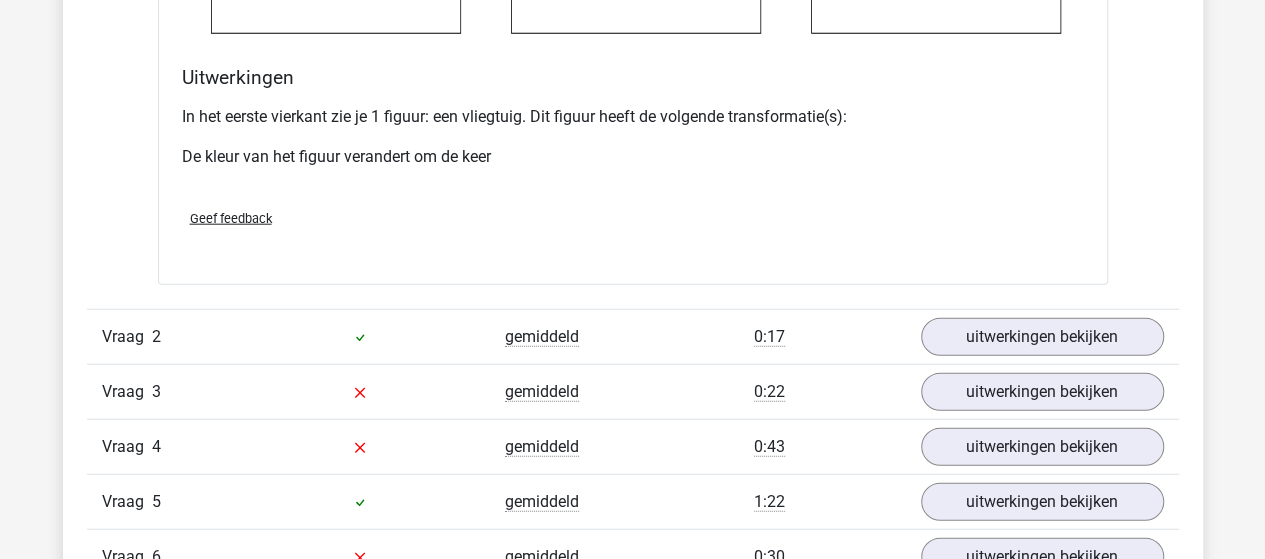 scroll, scrollTop: 2400, scrollLeft: 0, axis: vertical 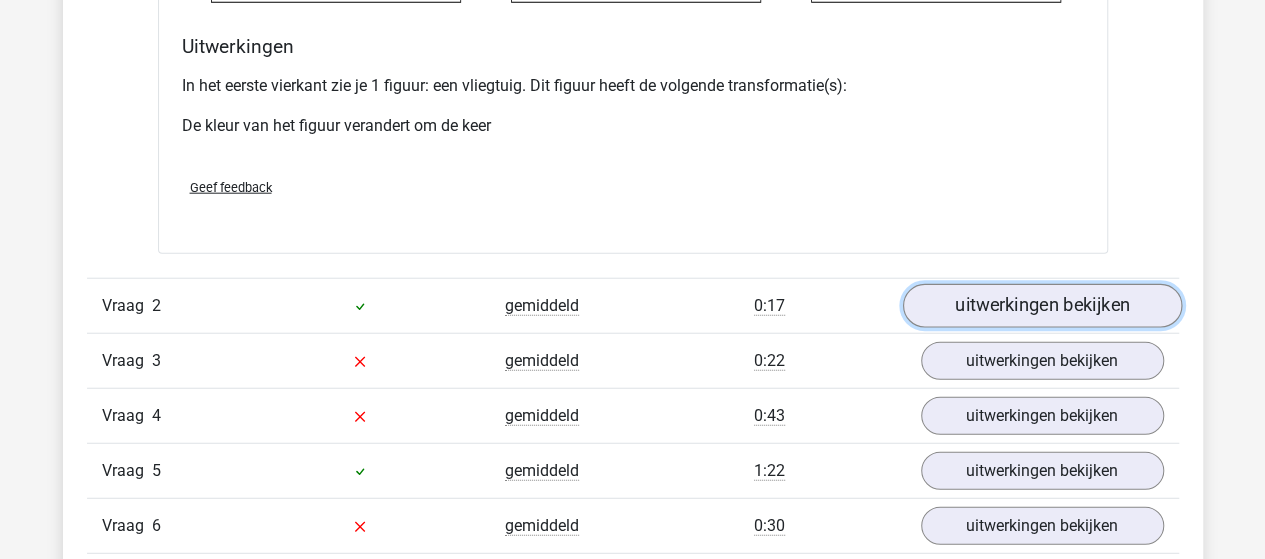 click on "uitwerkingen bekijken" at bounding box center (1041, 306) 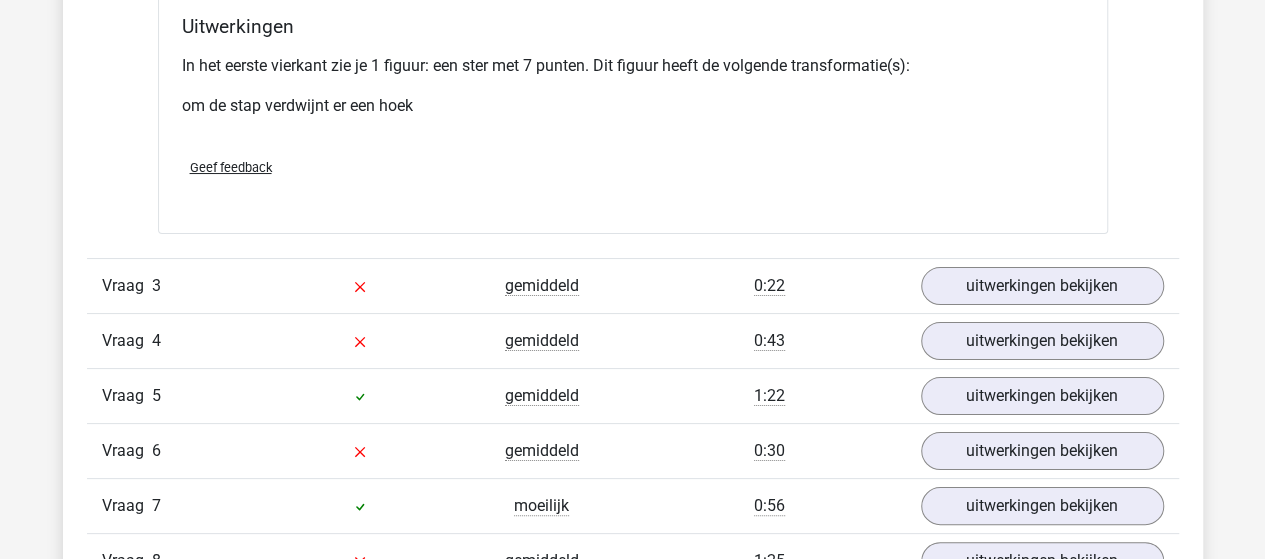 scroll, scrollTop: 3800, scrollLeft: 0, axis: vertical 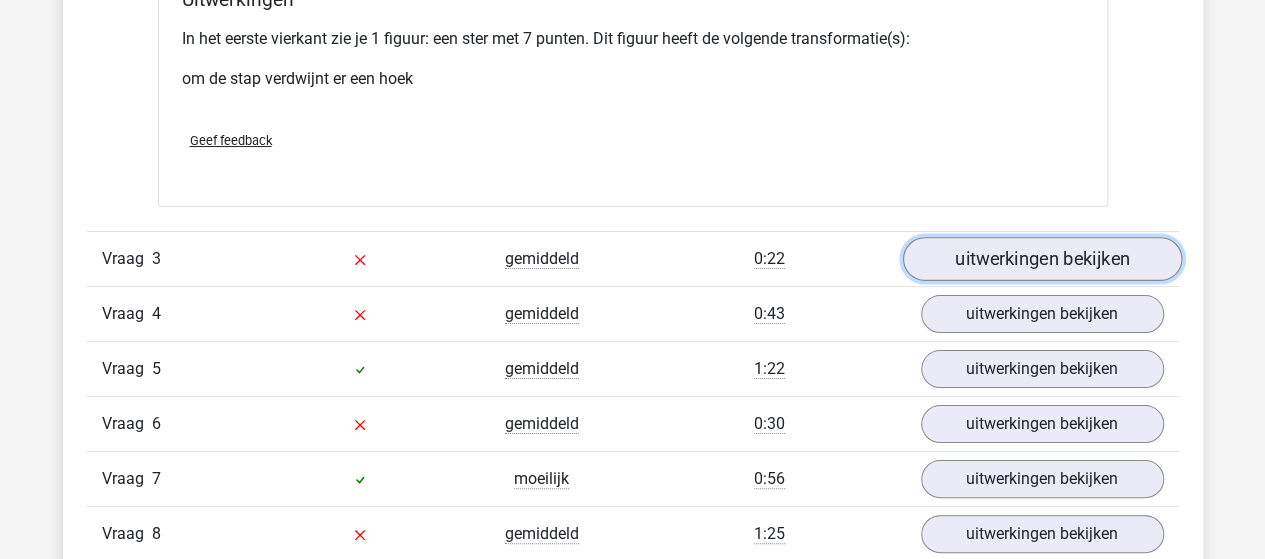 click on "uitwerkingen bekijken" at bounding box center [1041, 260] 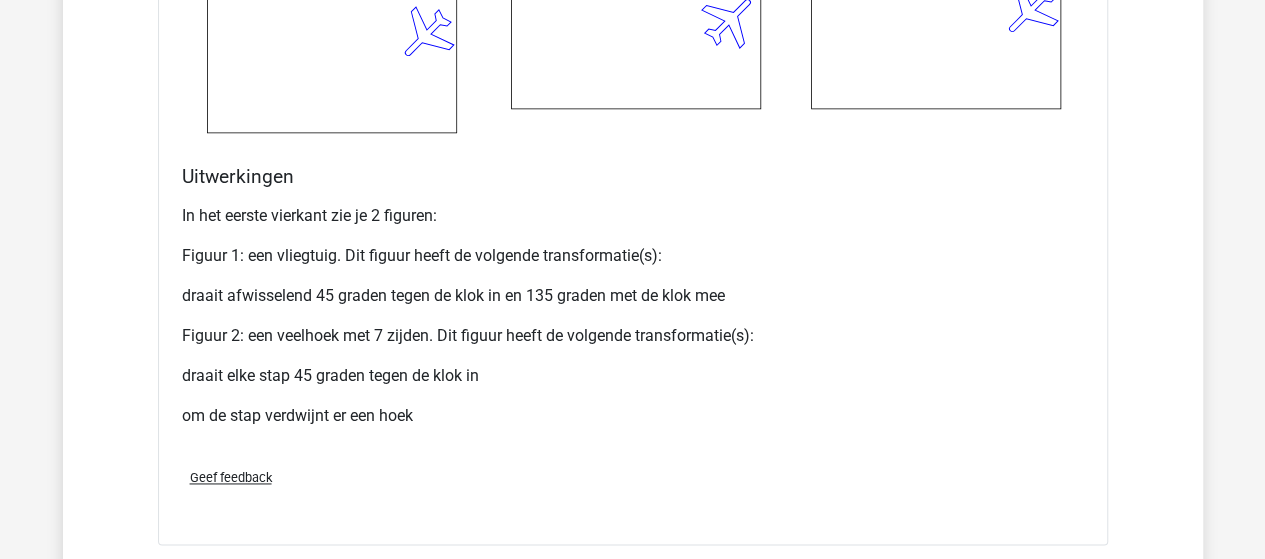scroll, scrollTop: 5300, scrollLeft: 0, axis: vertical 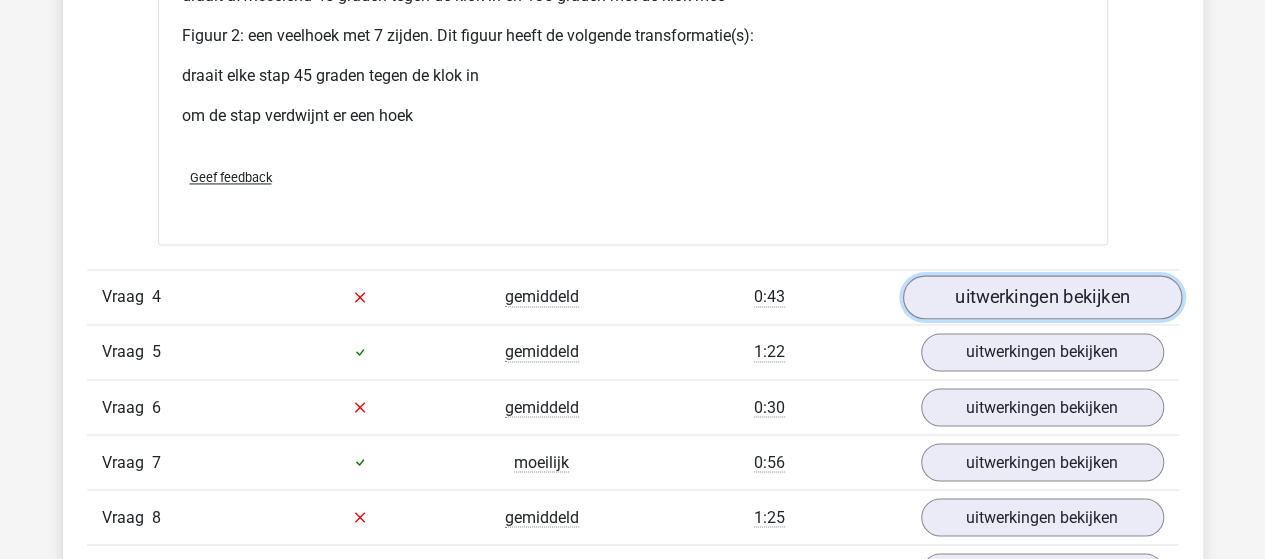 click on "uitwerkingen bekijken" at bounding box center (1041, 297) 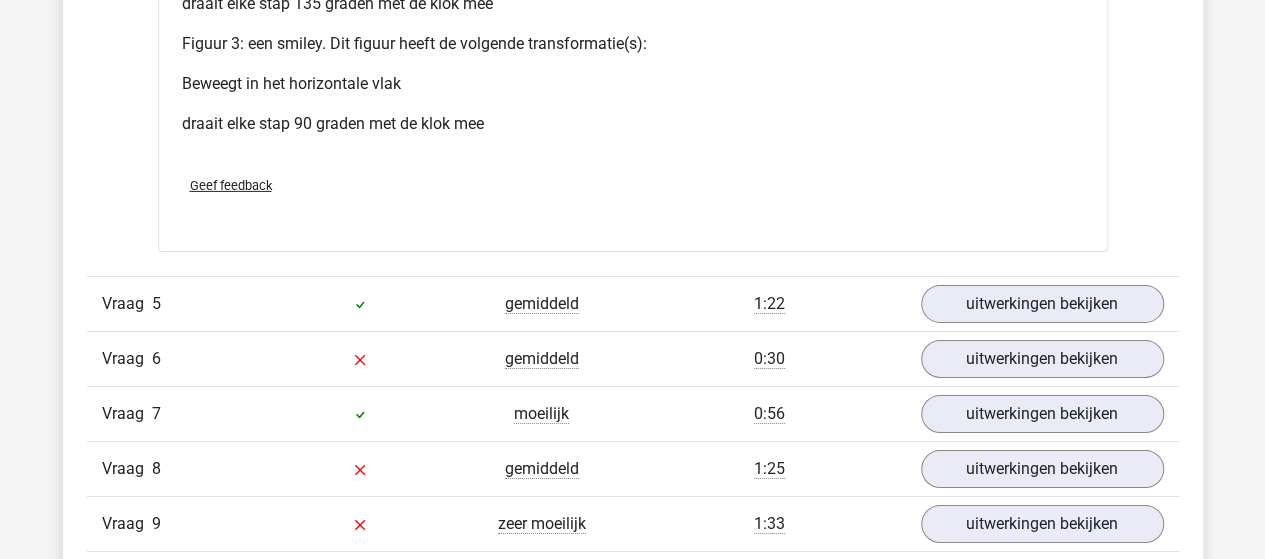 scroll, scrollTop: 7000, scrollLeft: 0, axis: vertical 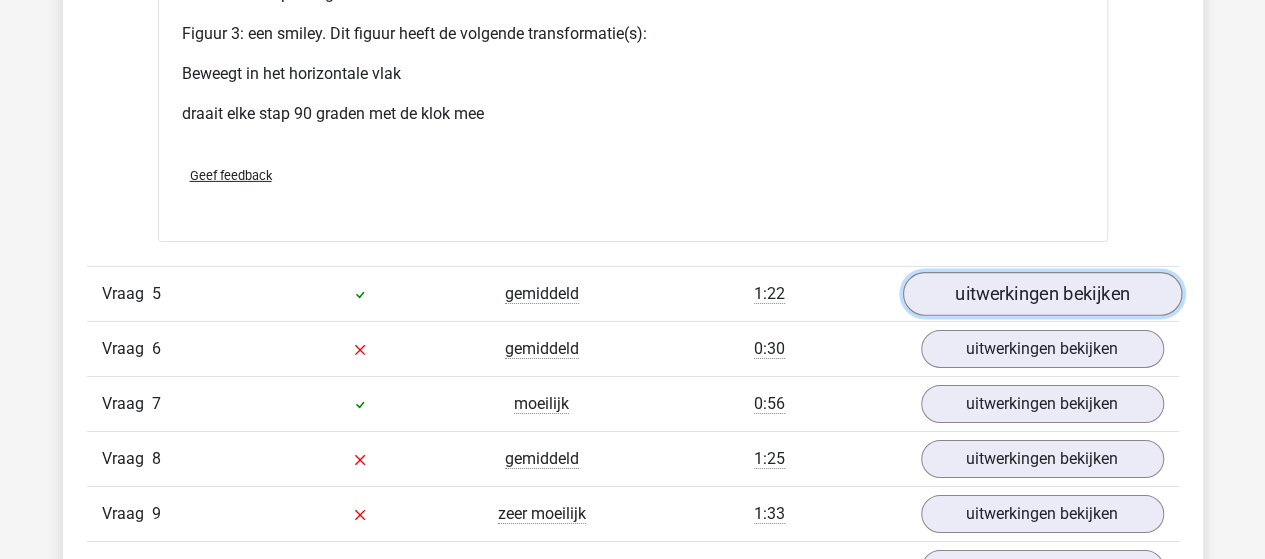 click on "uitwerkingen bekijken" at bounding box center [1041, 294] 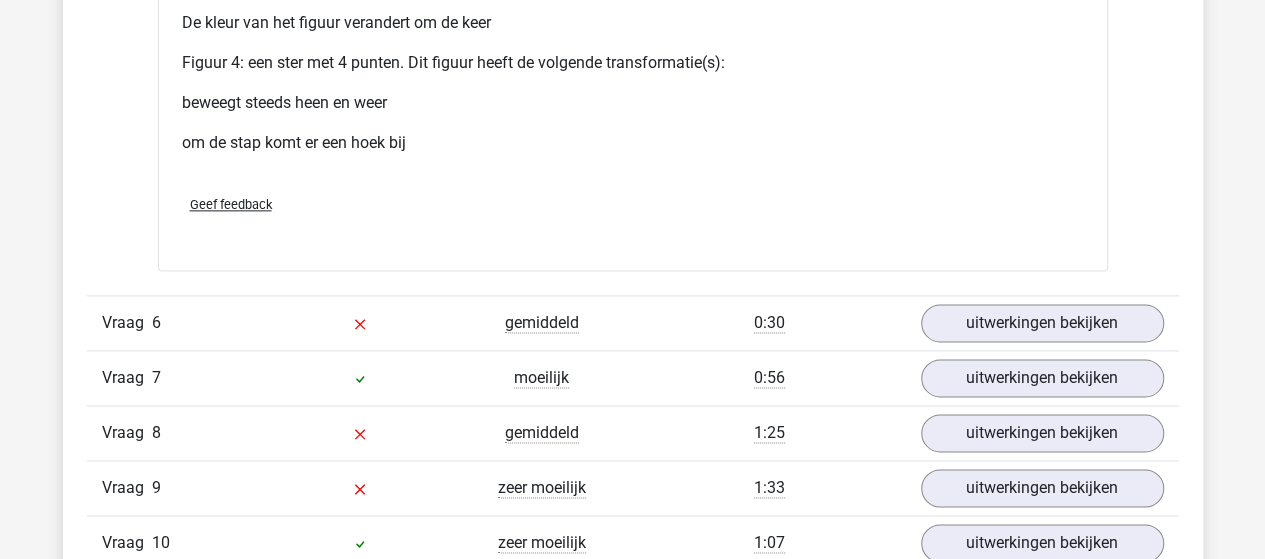 scroll, scrollTop: 8800, scrollLeft: 0, axis: vertical 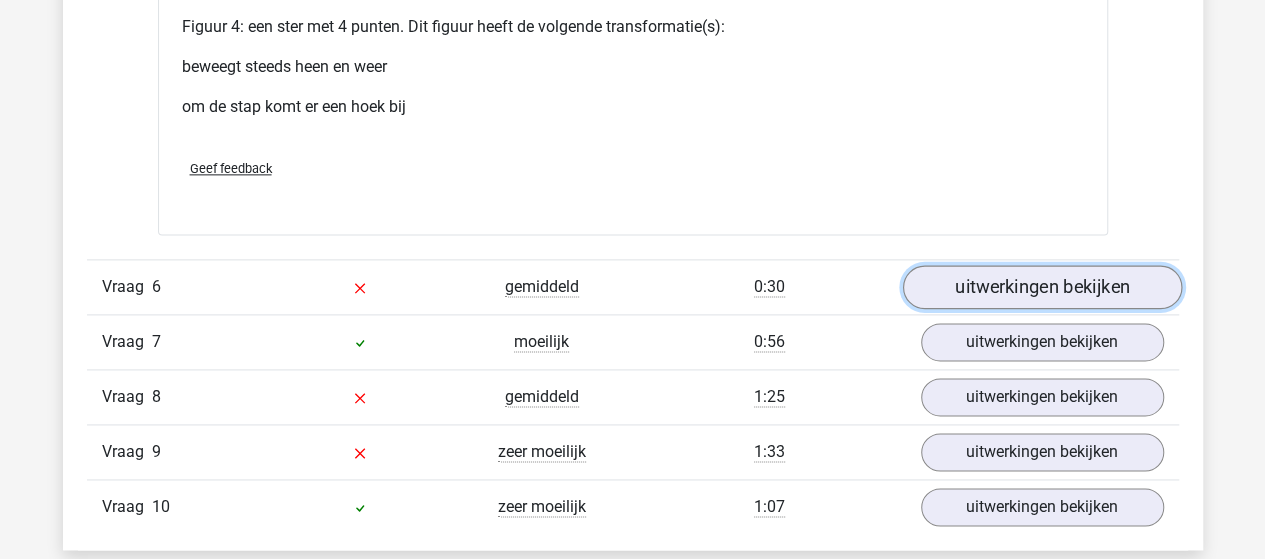 click on "uitwerkingen bekijken" at bounding box center (1041, 287) 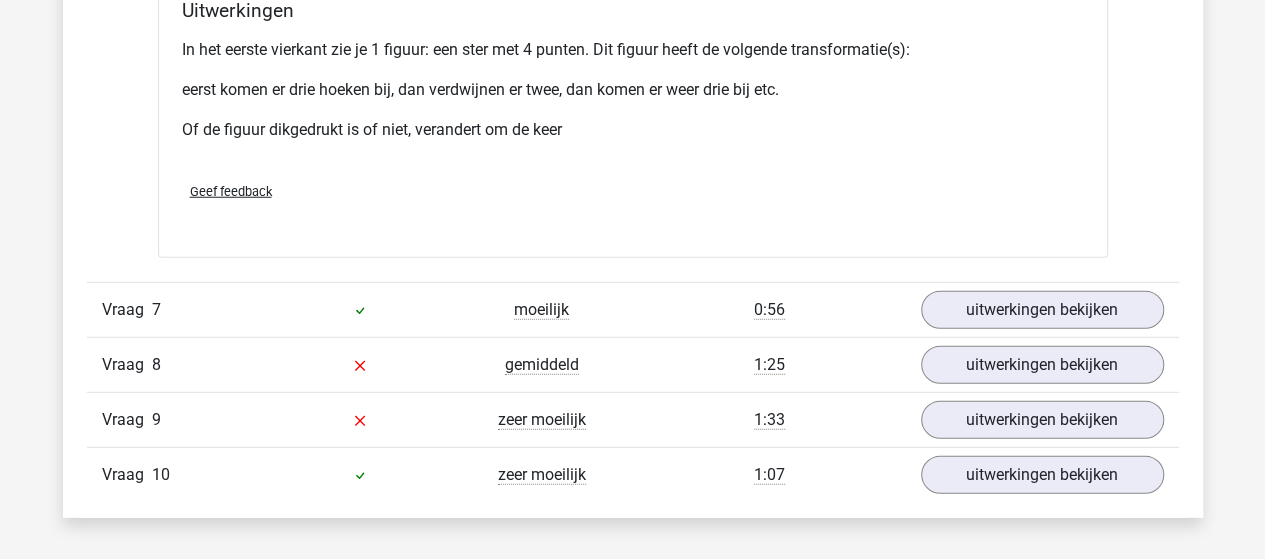 scroll, scrollTop: 10200, scrollLeft: 0, axis: vertical 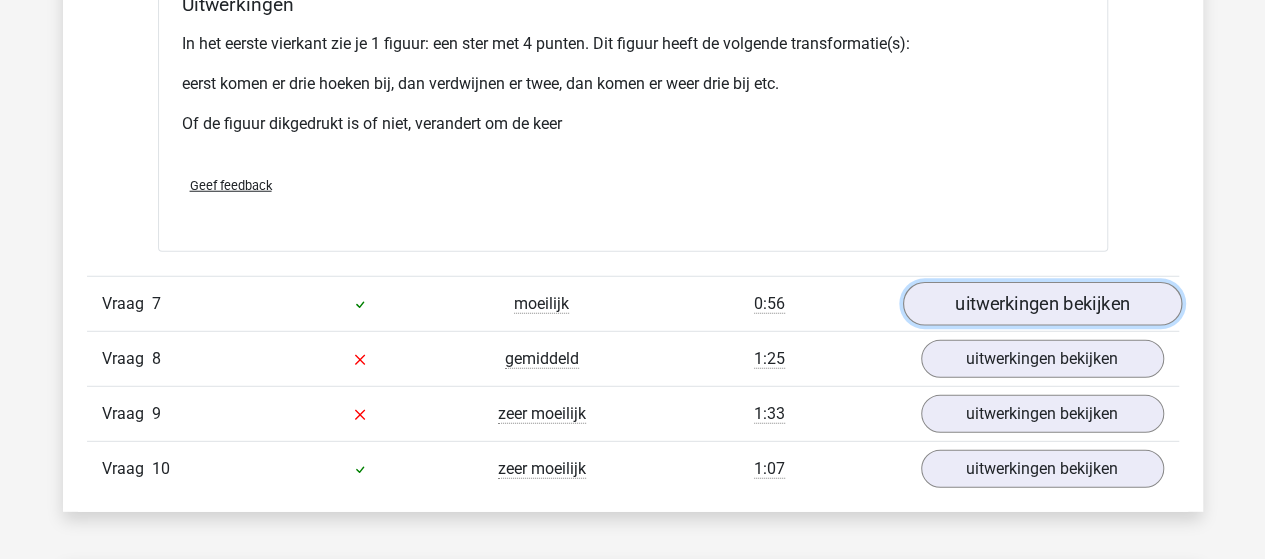 click on "uitwerkingen bekijken" at bounding box center [1041, 304] 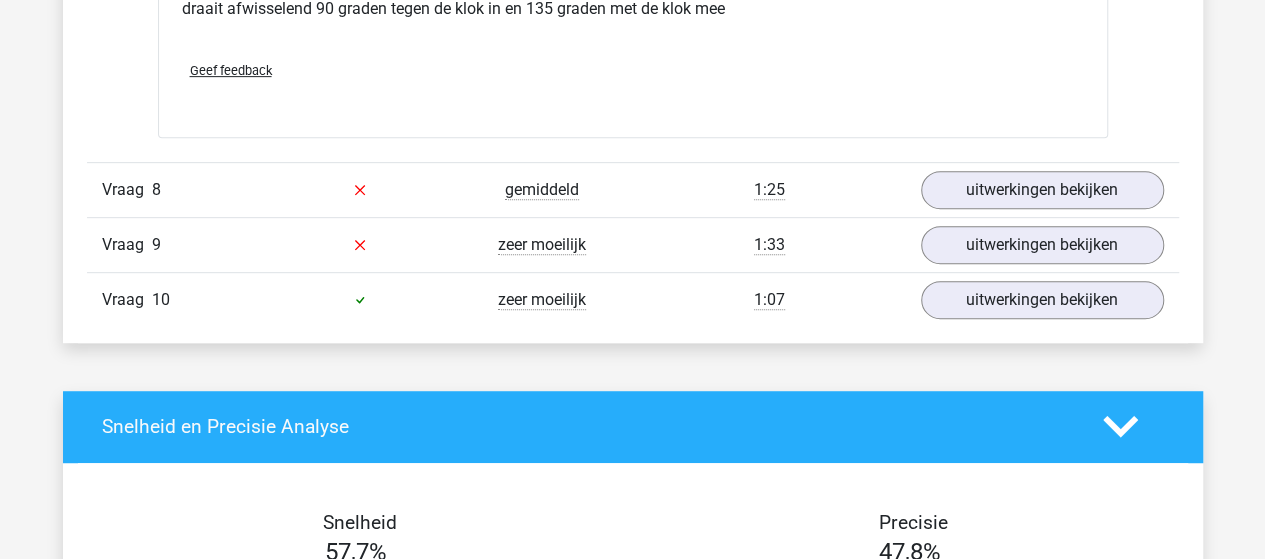 scroll, scrollTop: 11800, scrollLeft: 0, axis: vertical 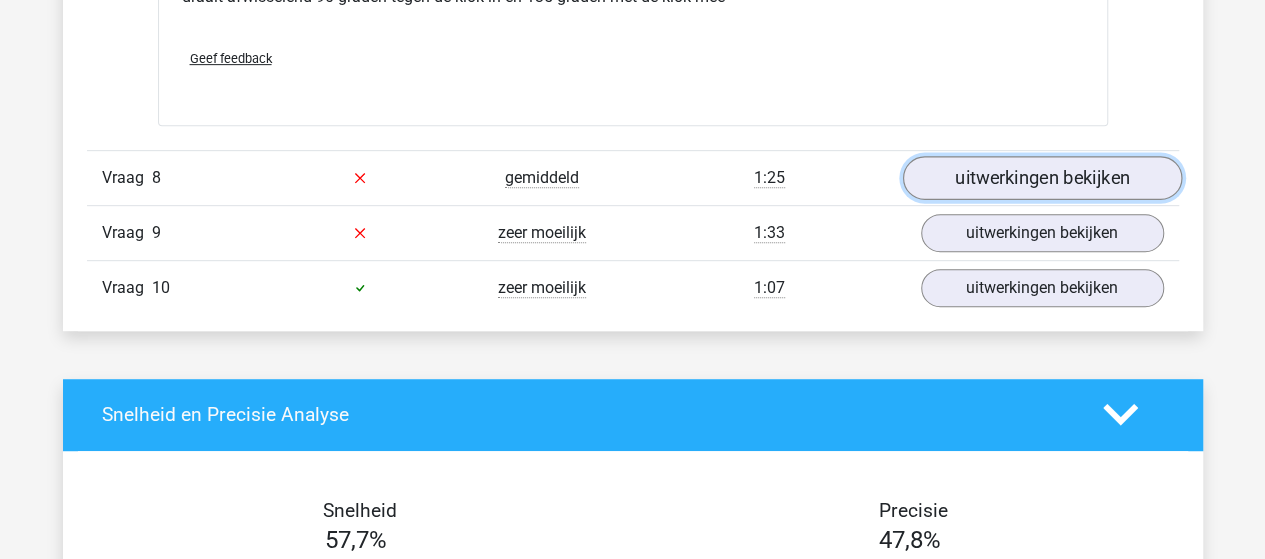 click on "uitwerkingen bekijken" at bounding box center (1041, 178) 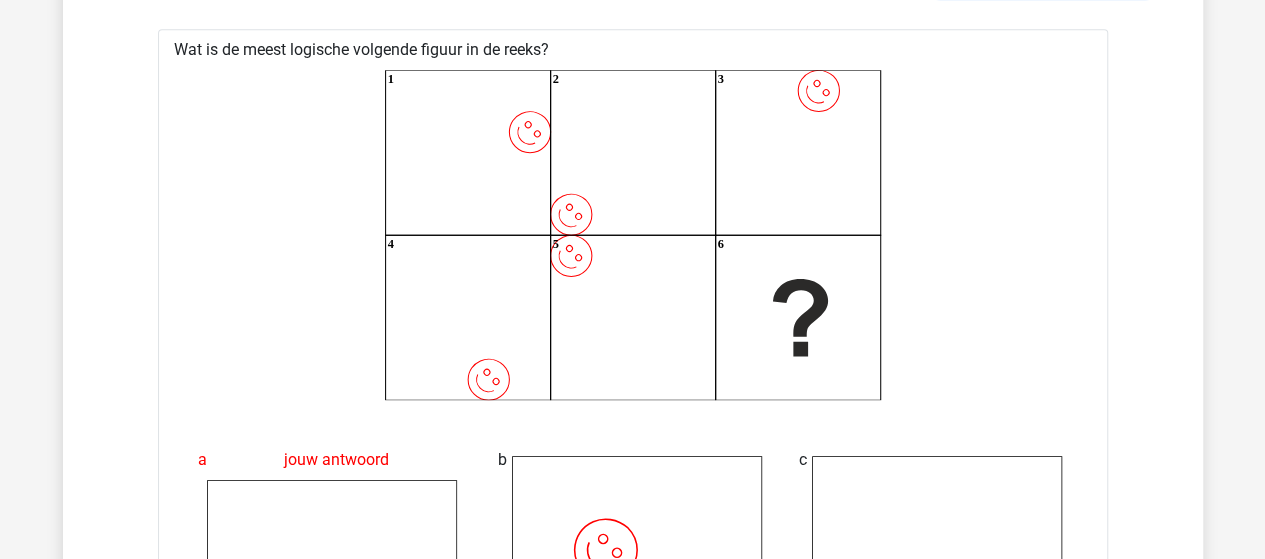scroll, scrollTop: 11900, scrollLeft: 0, axis: vertical 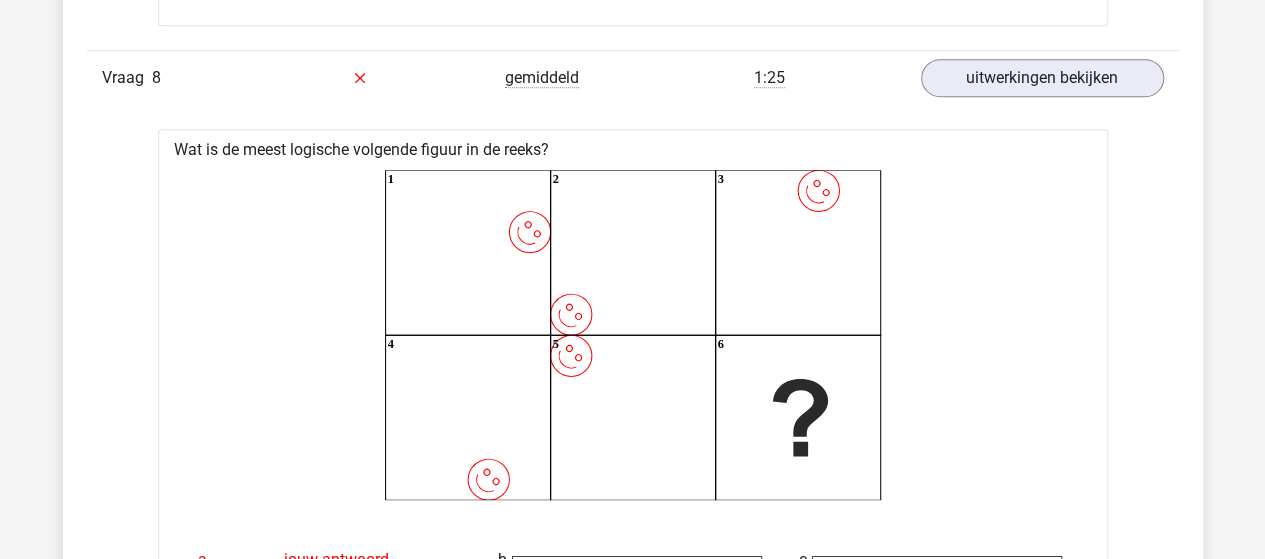 click on "image/svg+xml
1
image/svg+xml
2
image/svg+xml
3
image/svg+xml
4
image/svg+xml
5
6" 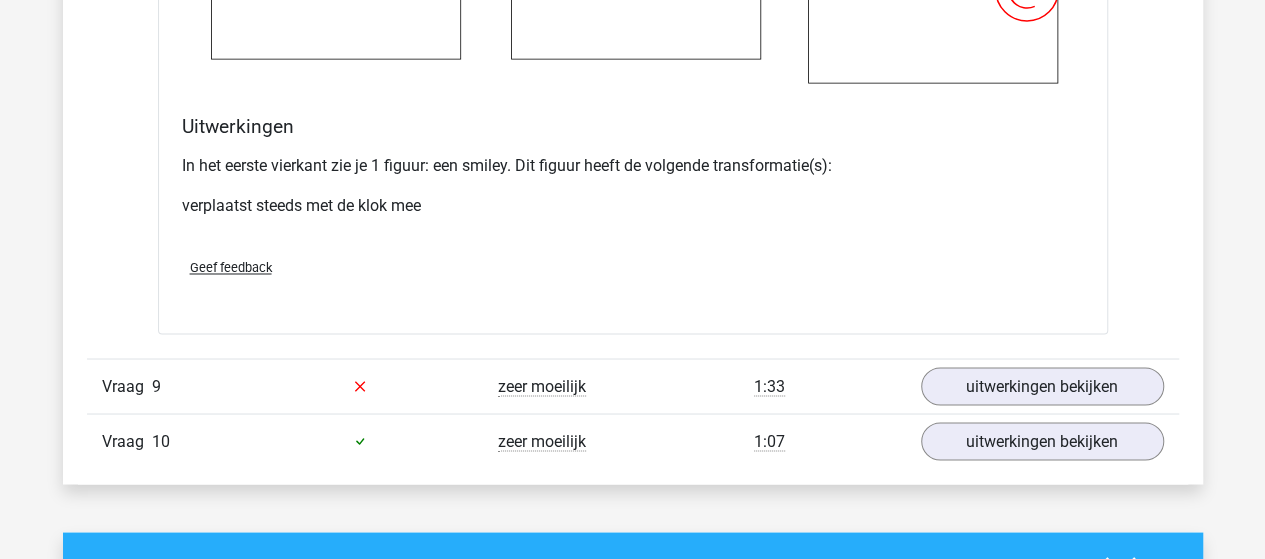 scroll, scrollTop: 13000, scrollLeft: 0, axis: vertical 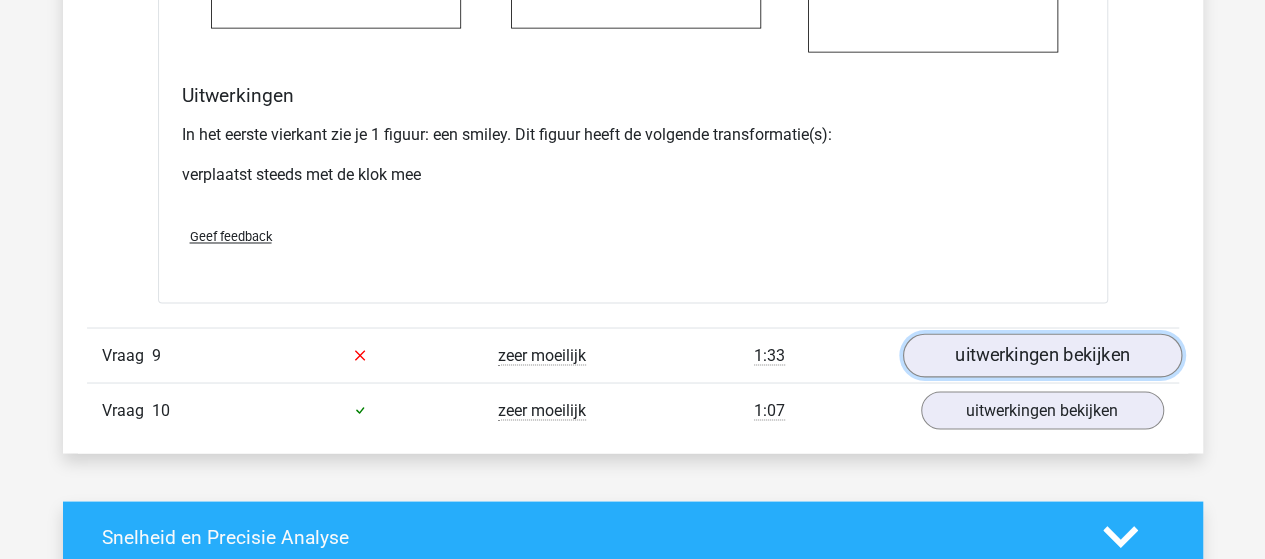 click on "uitwerkingen bekijken" at bounding box center (1041, 355) 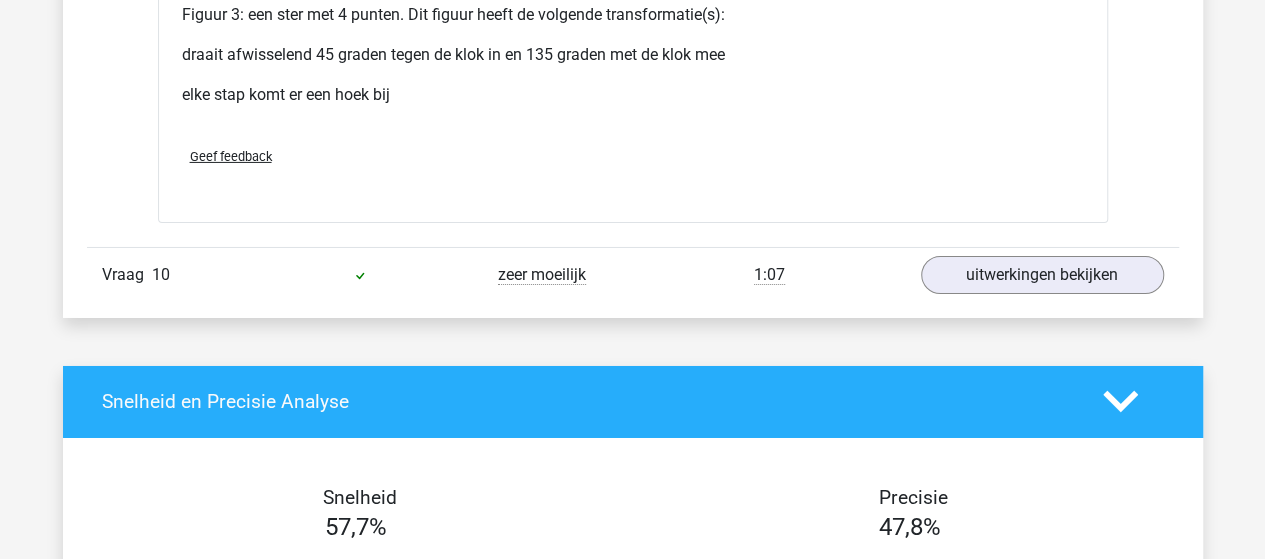 scroll, scrollTop: 14800, scrollLeft: 0, axis: vertical 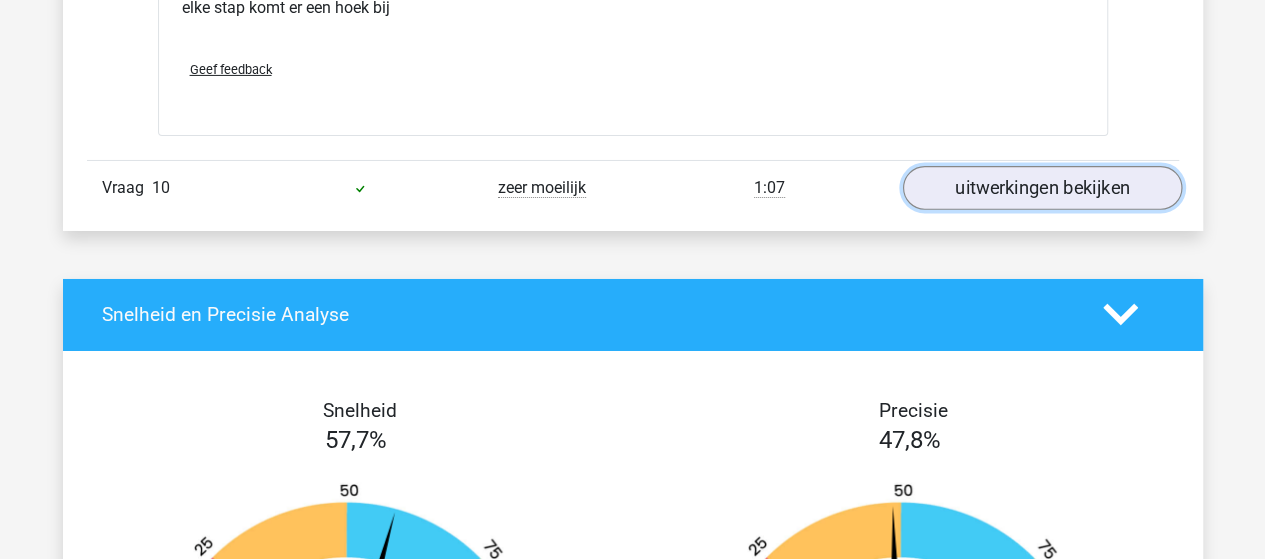 click on "uitwerkingen bekijken" at bounding box center [1041, 188] 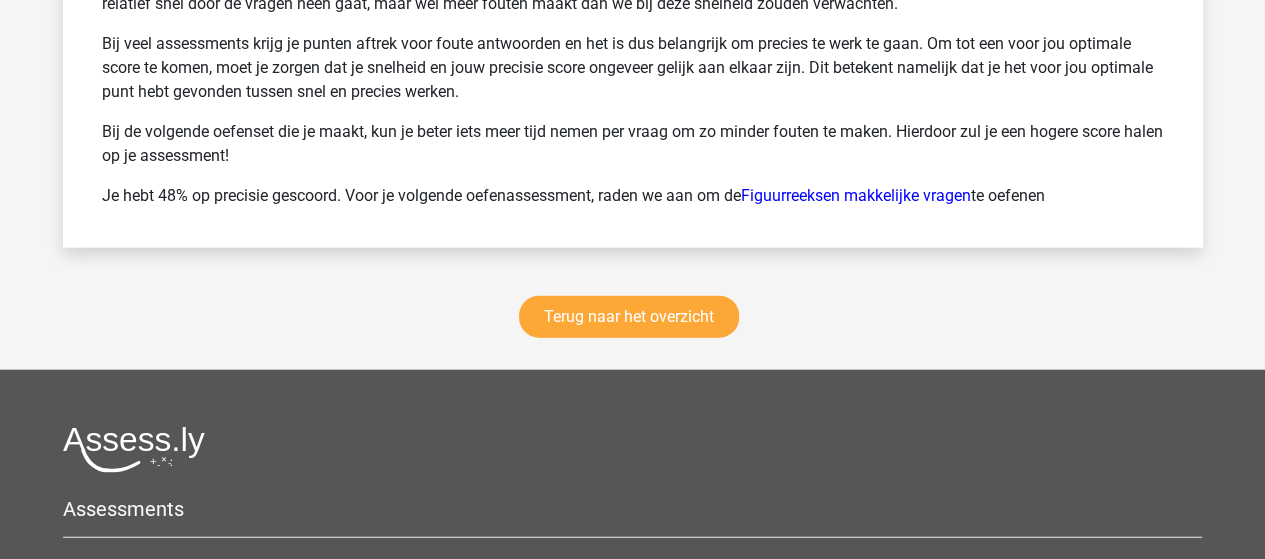 scroll, scrollTop: 17400, scrollLeft: 0, axis: vertical 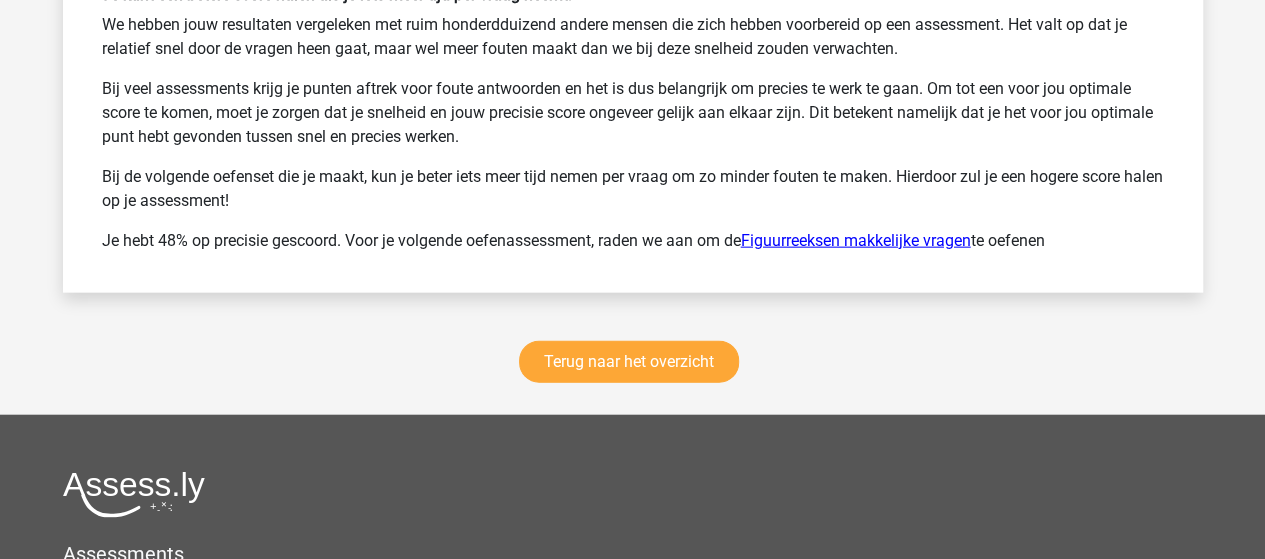click on "Figuurreeksen makkelijke vragen" at bounding box center (856, 240) 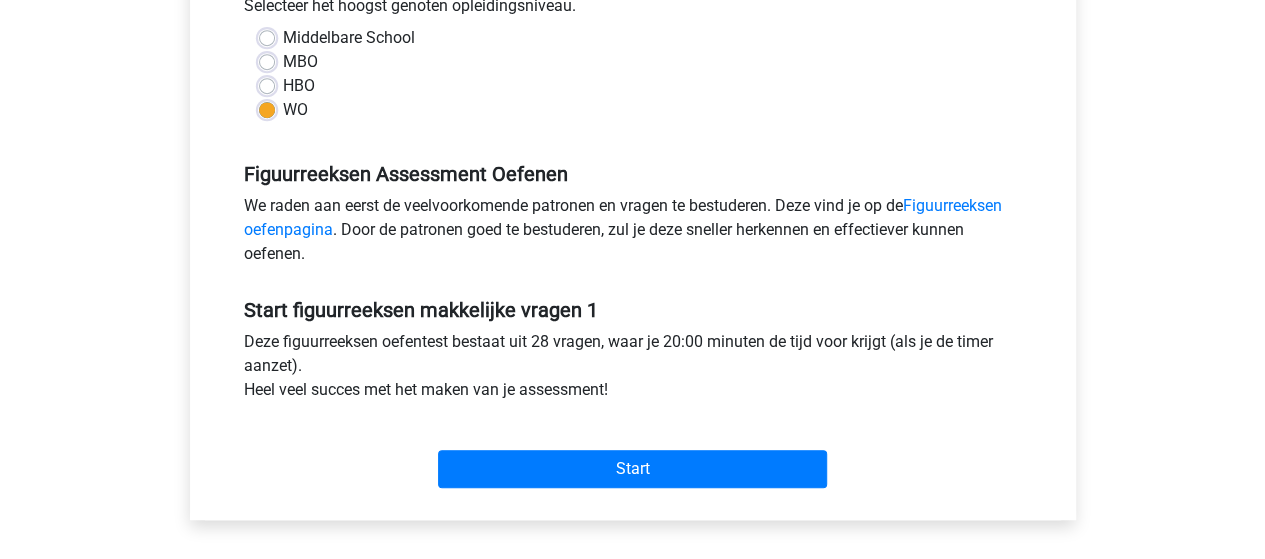 scroll, scrollTop: 500, scrollLeft: 0, axis: vertical 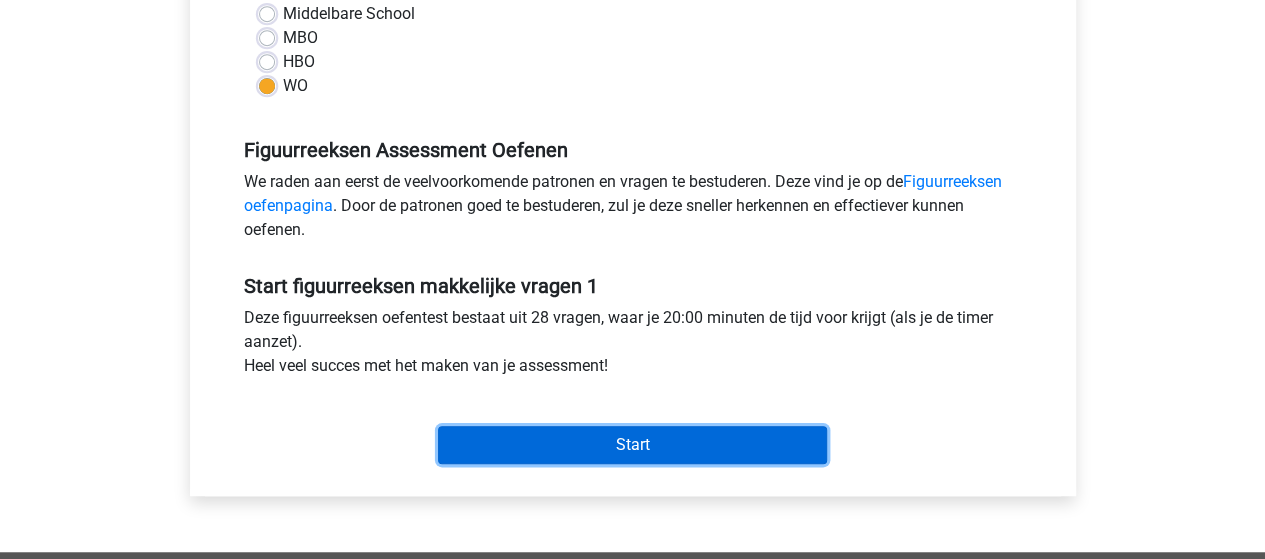 click on "Start" at bounding box center (632, 445) 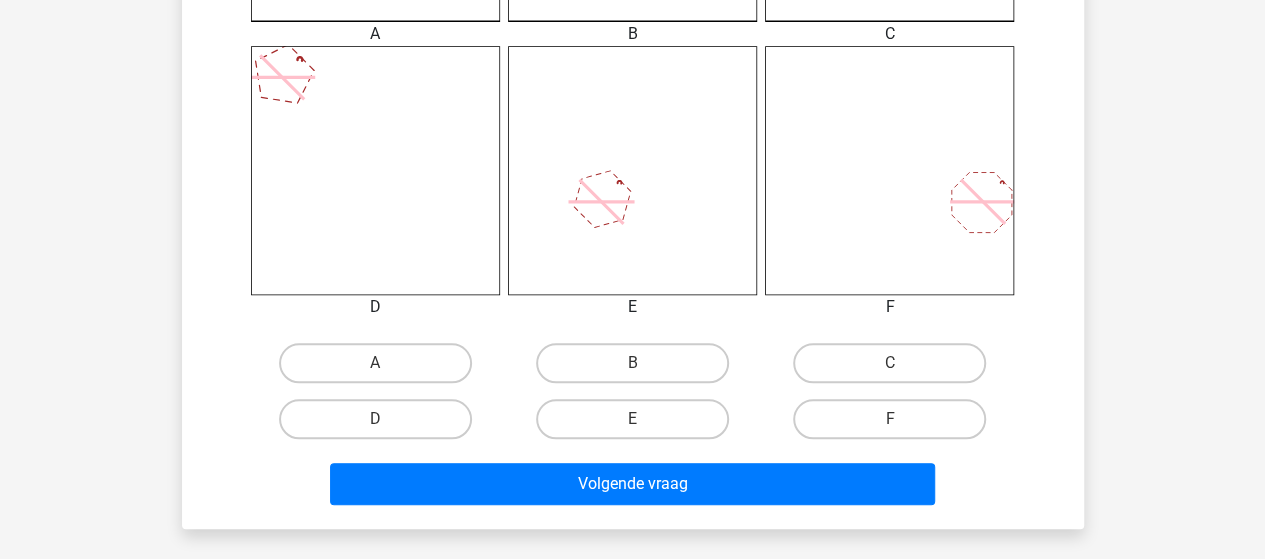 scroll, scrollTop: 800, scrollLeft: 0, axis: vertical 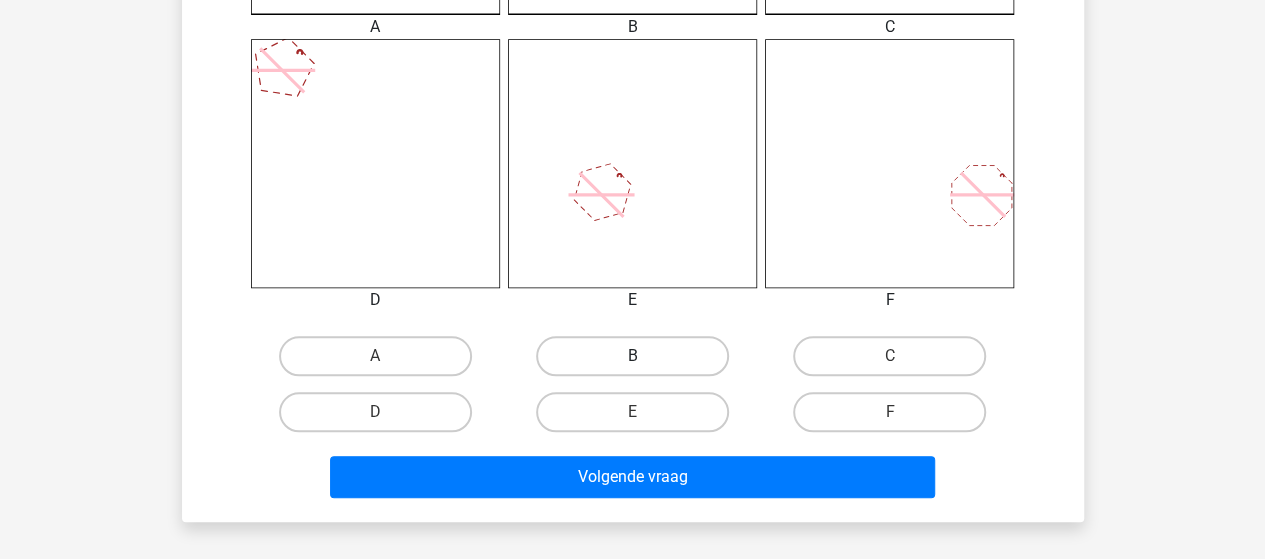 click on "B" at bounding box center (632, 356) 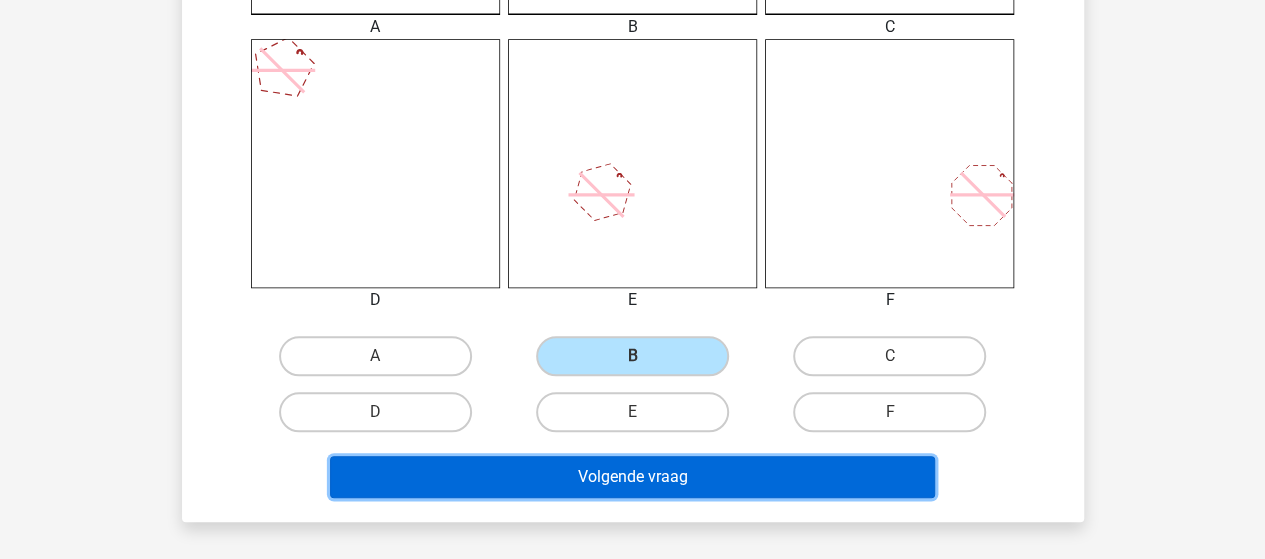 click on "Volgende vraag" at bounding box center [632, 477] 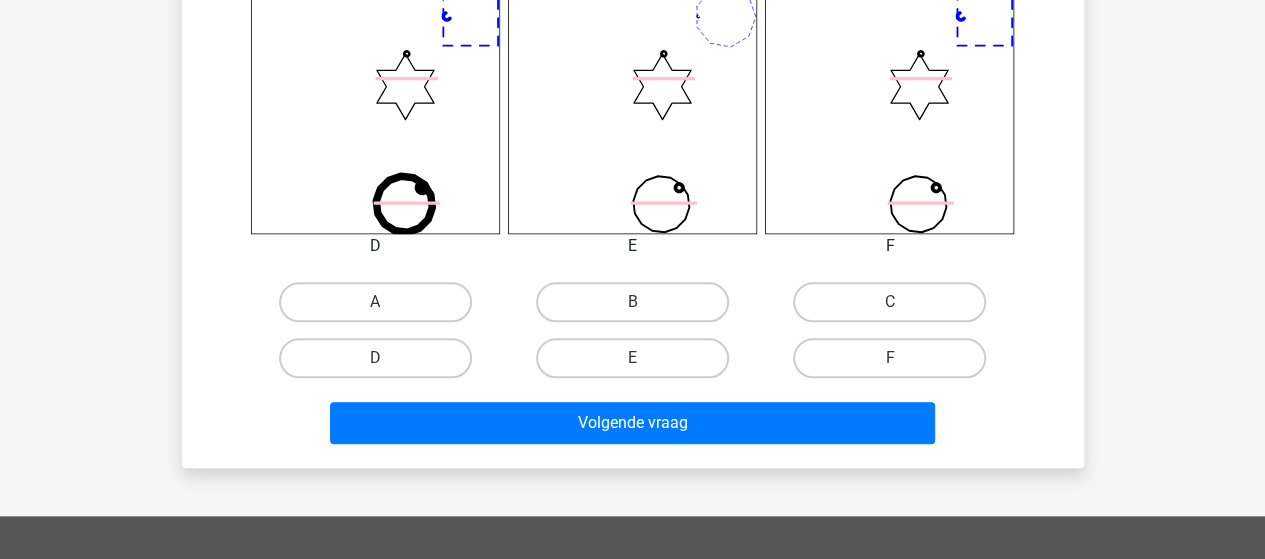 scroll, scrollTop: 892, scrollLeft: 0, axis: vertical 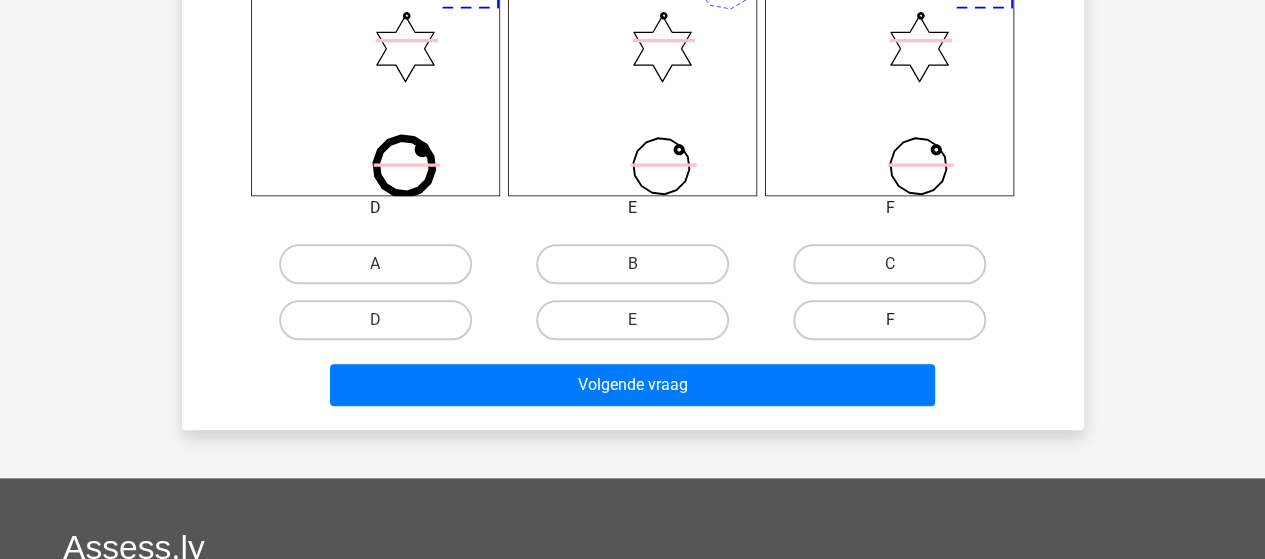 click on "F" at bounding box center [889, 320] 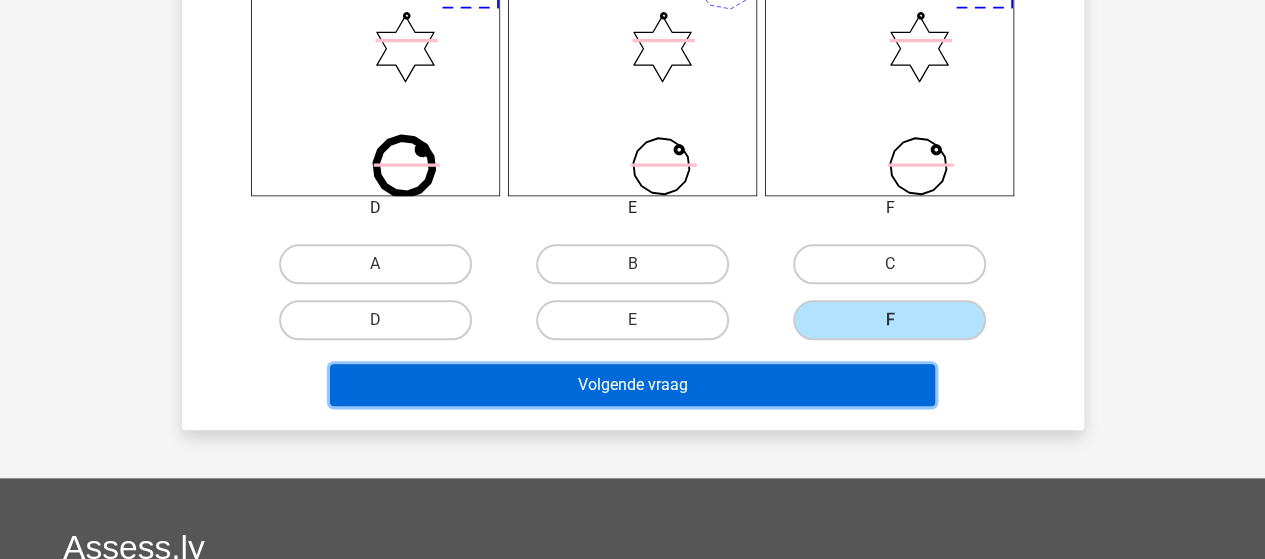 click on "Volgende vraag" at bounding box center (632, 385) 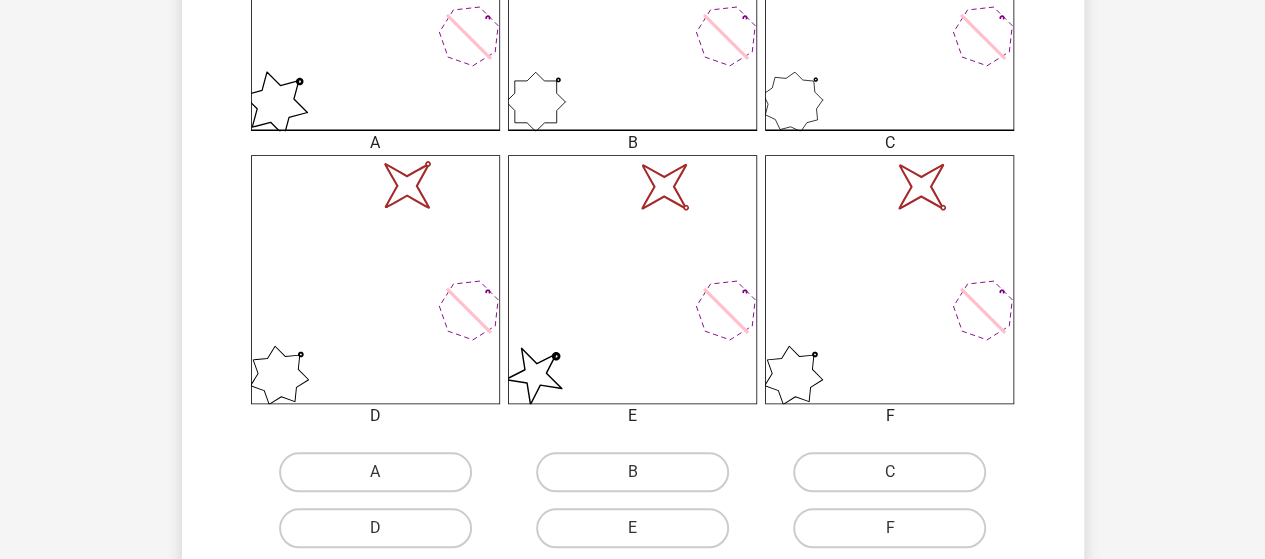 scroll, scrollTop: 800, scrollLeft: 0, axis: vertical 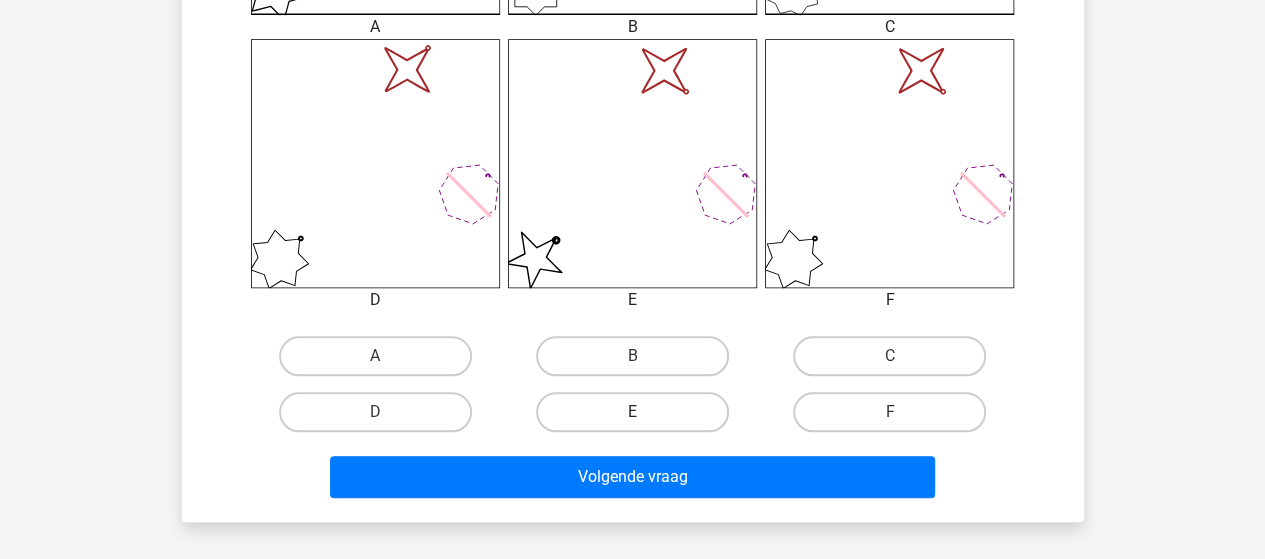 click on "E" at bounding box center [632, 412] 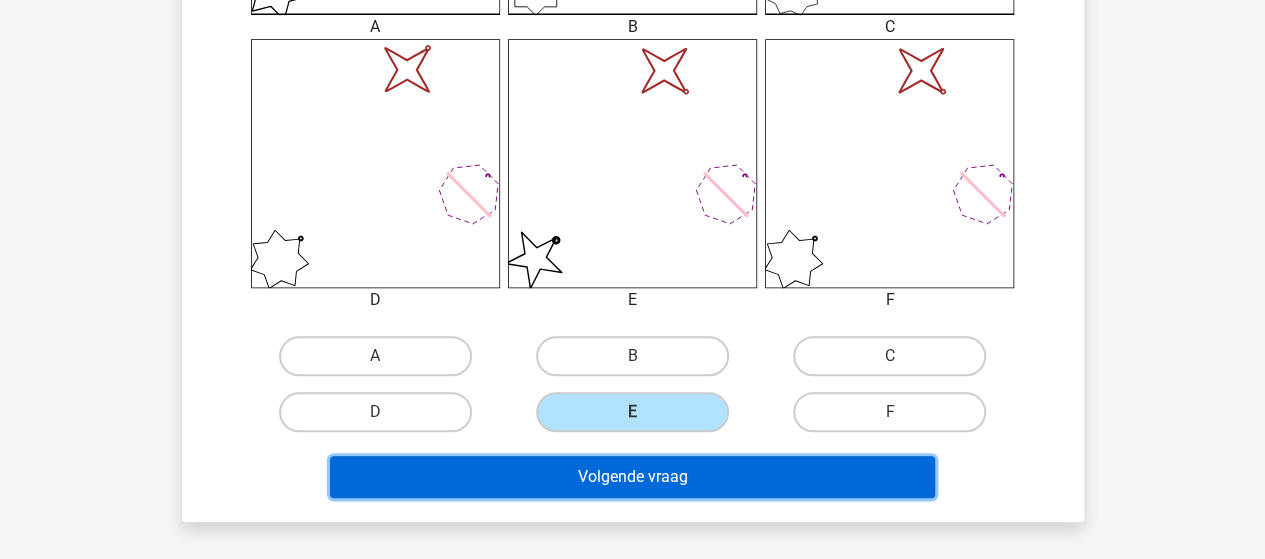 click on "Volgende vraag" at bounding box center [632, 477] 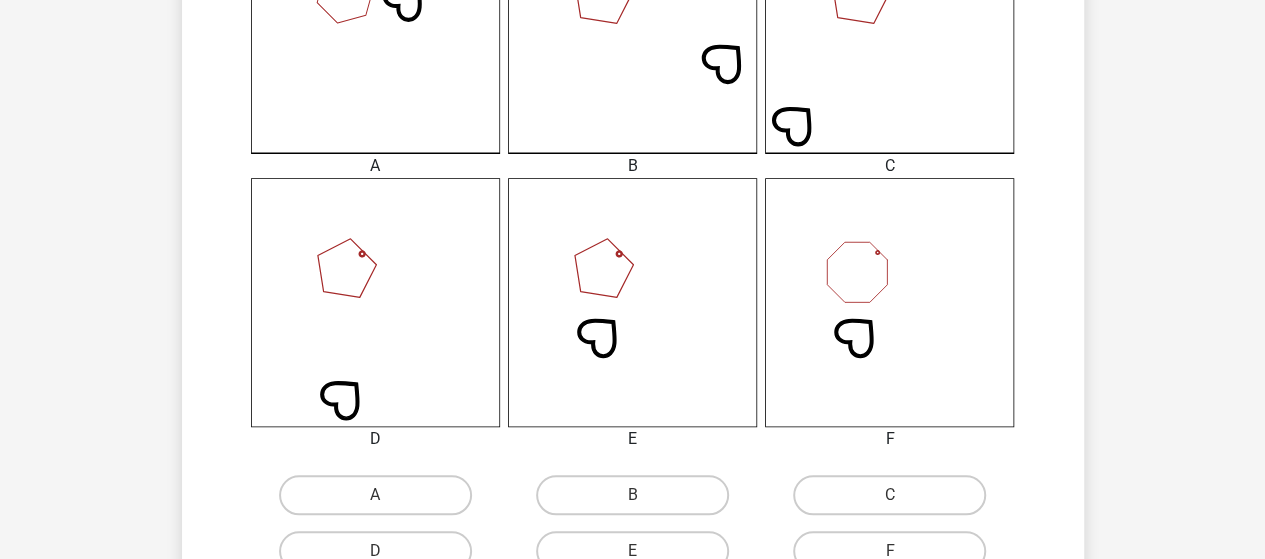scroll, scrollTop: 692, scrollLeft: 0, axis: vertical 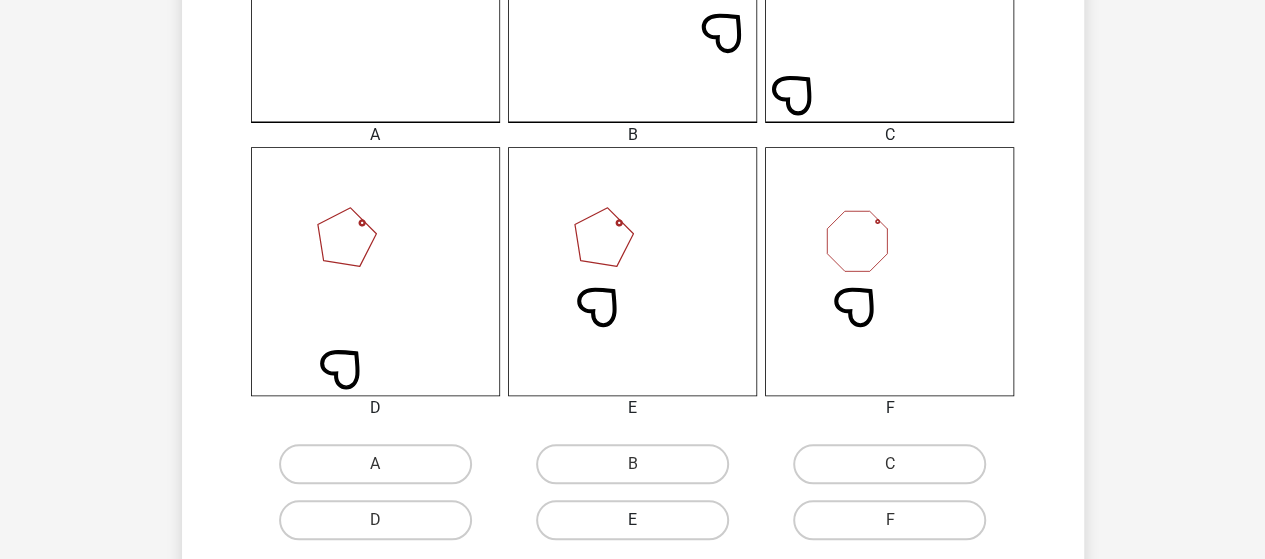click on "E" at bounding box center [632, 520] 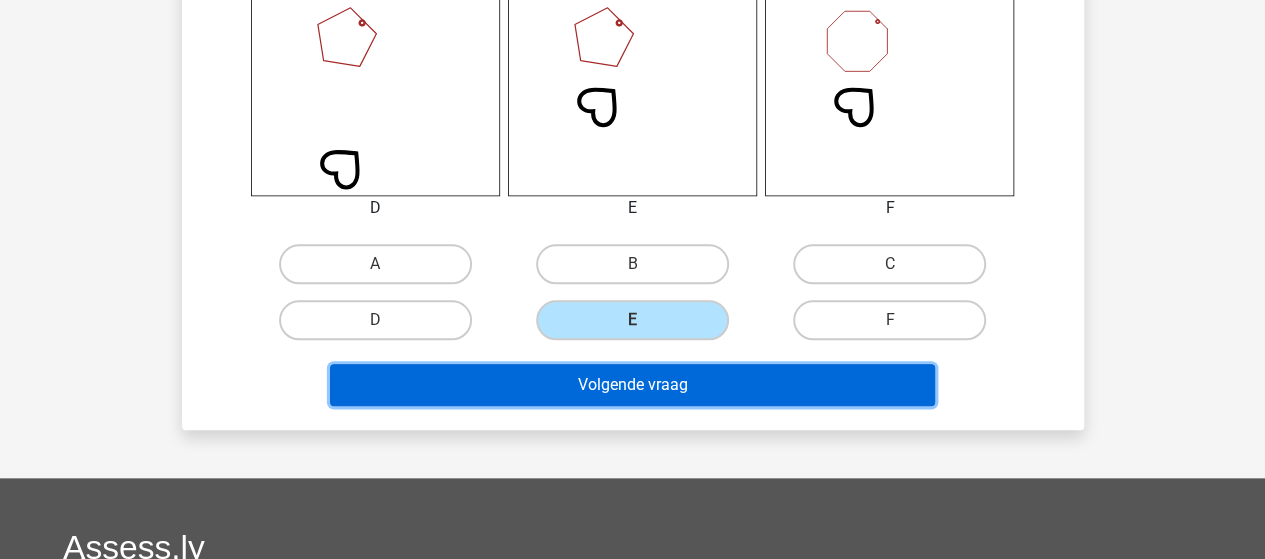 click on "Volgende vraag" at bounding box center (632, 385) 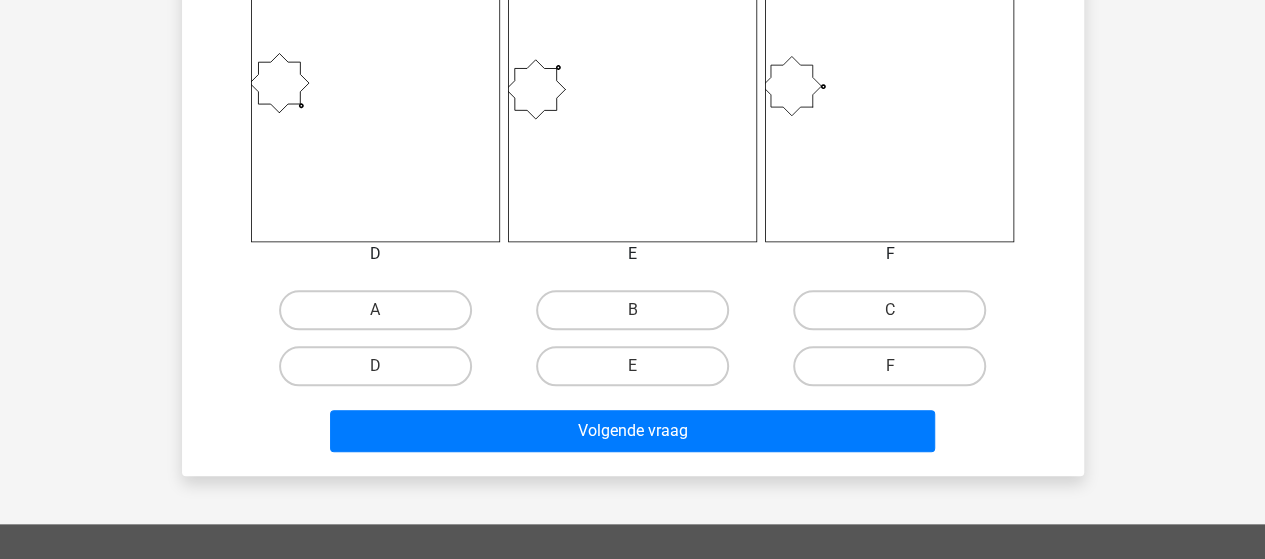 scroll, scrollTop: 892, scrollLeft: 0, axis: vertical 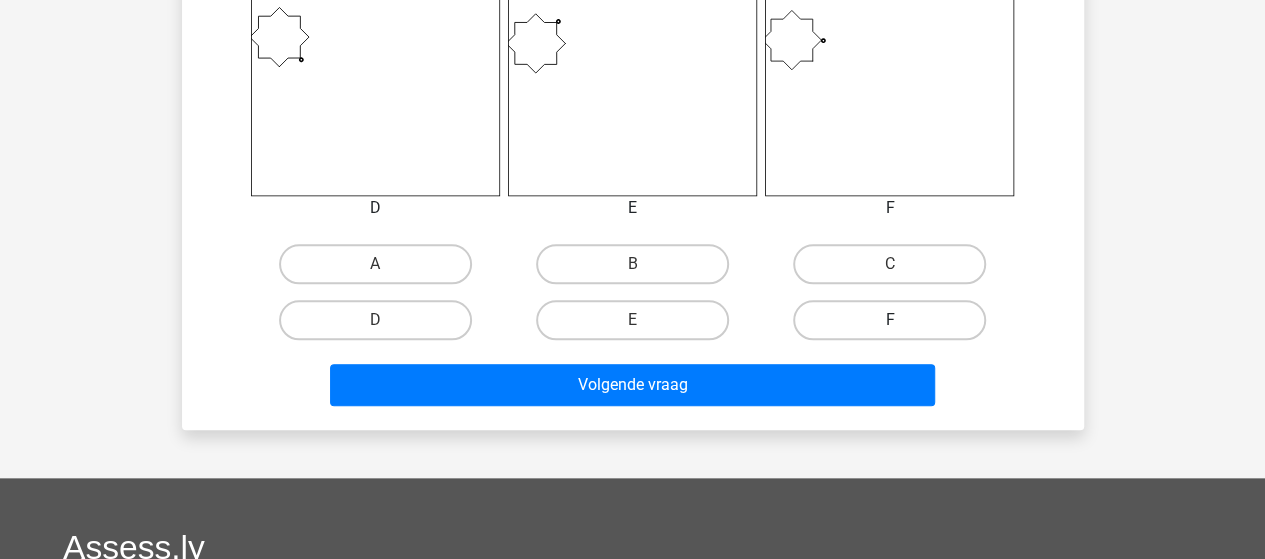 click on "F" at bounding box center [889, 320] 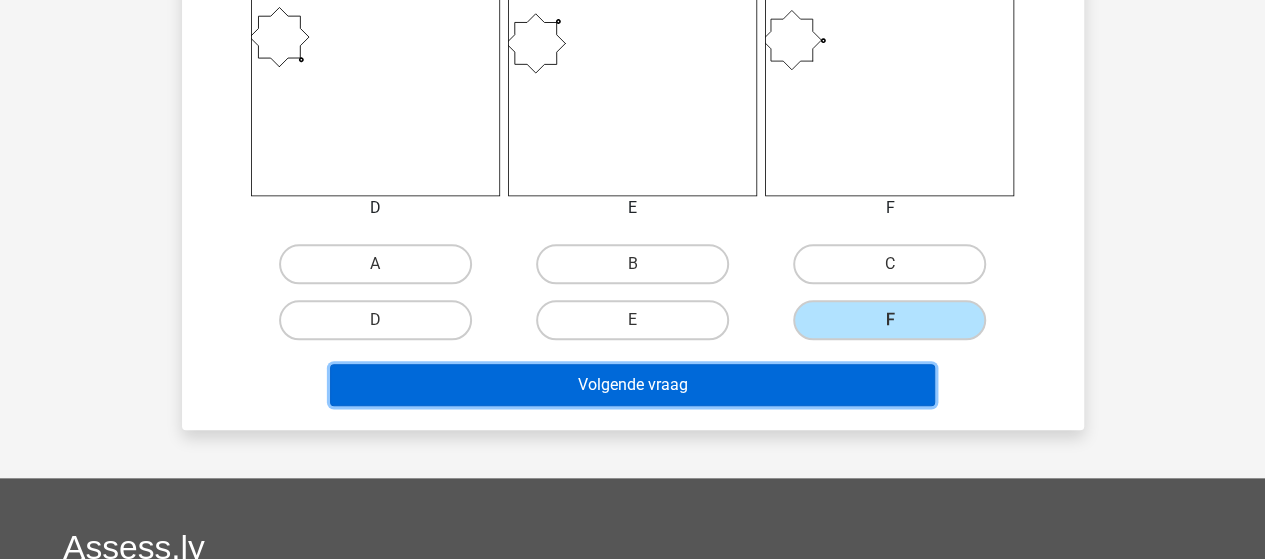 click on "Volgende vraag" at bounding box center (632, 385) 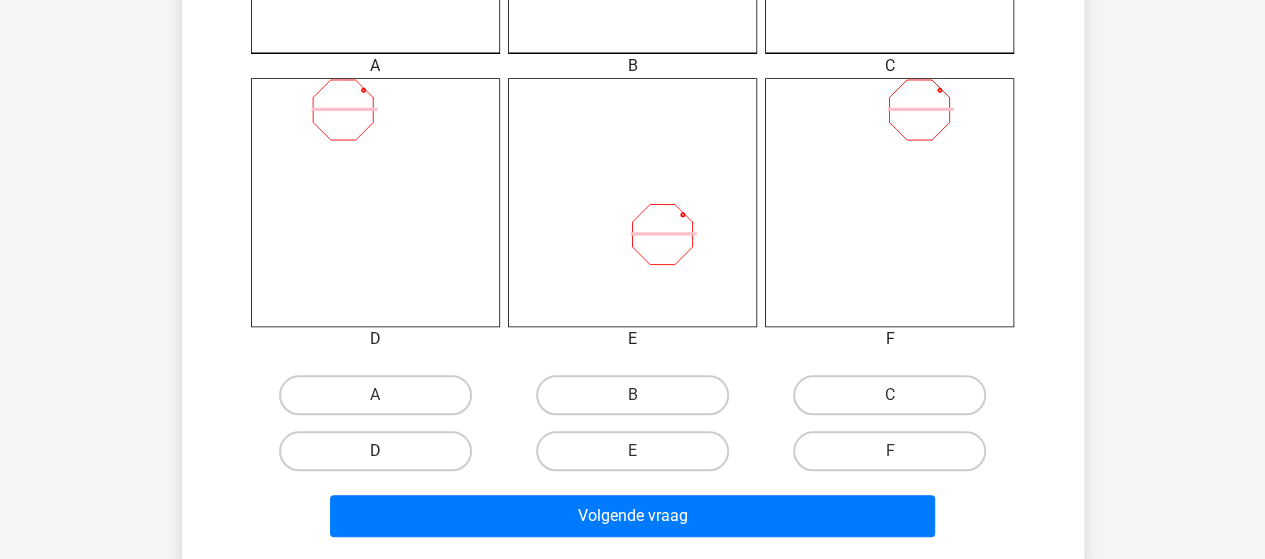 scroll, scrollTop: 792, scrollLeft: 0, axis: vertical 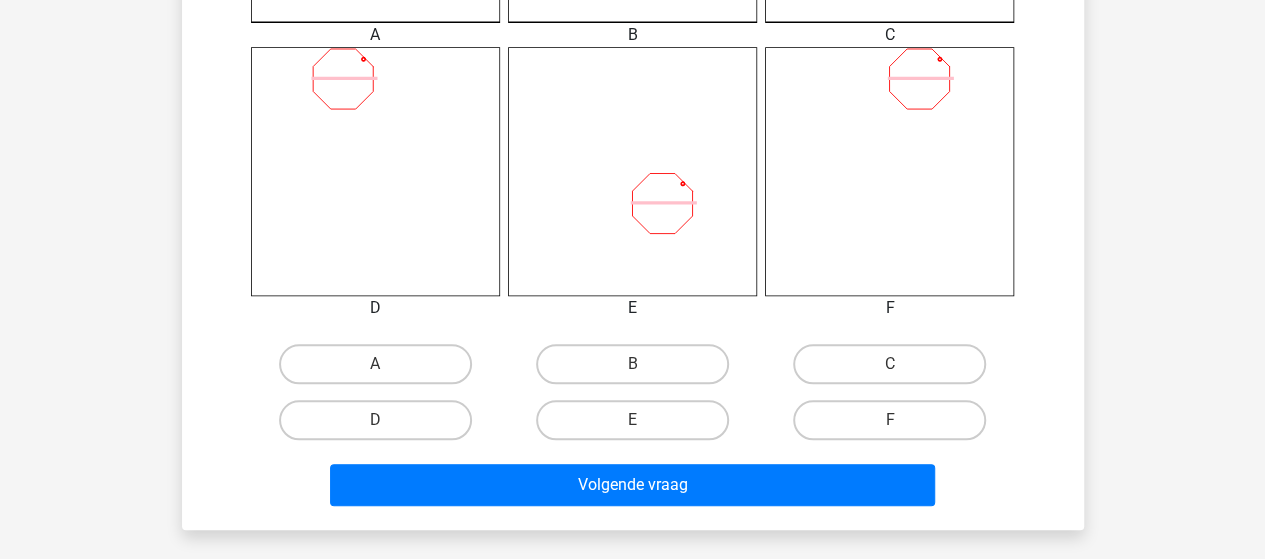 click on "A" at bounding box center (381, 370) 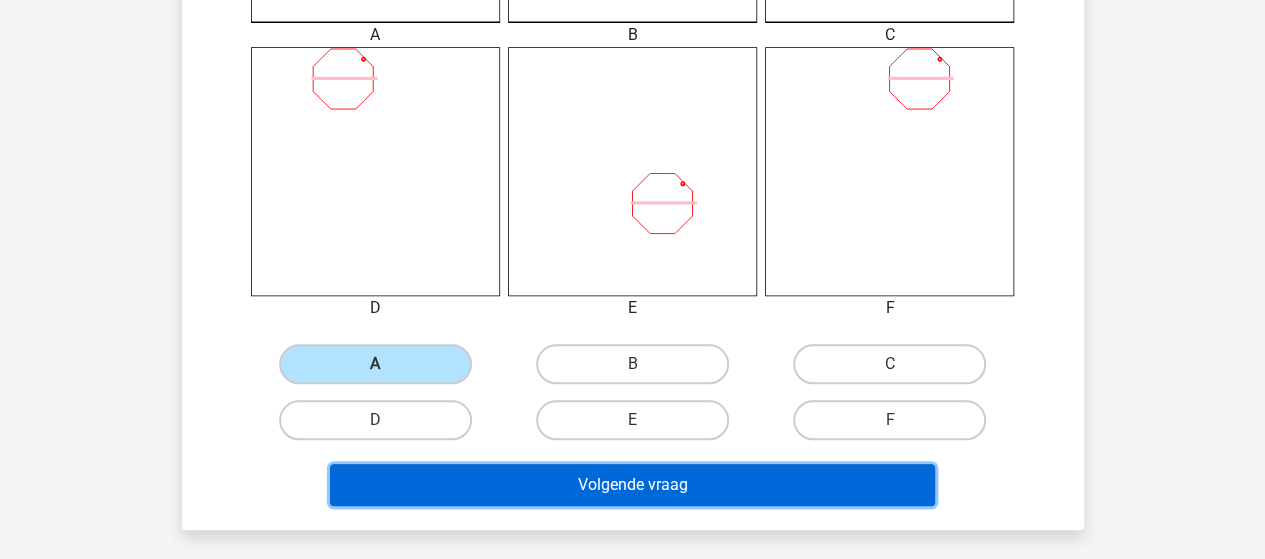 click on "Volgende vraag" at bounding box center [632, 485] 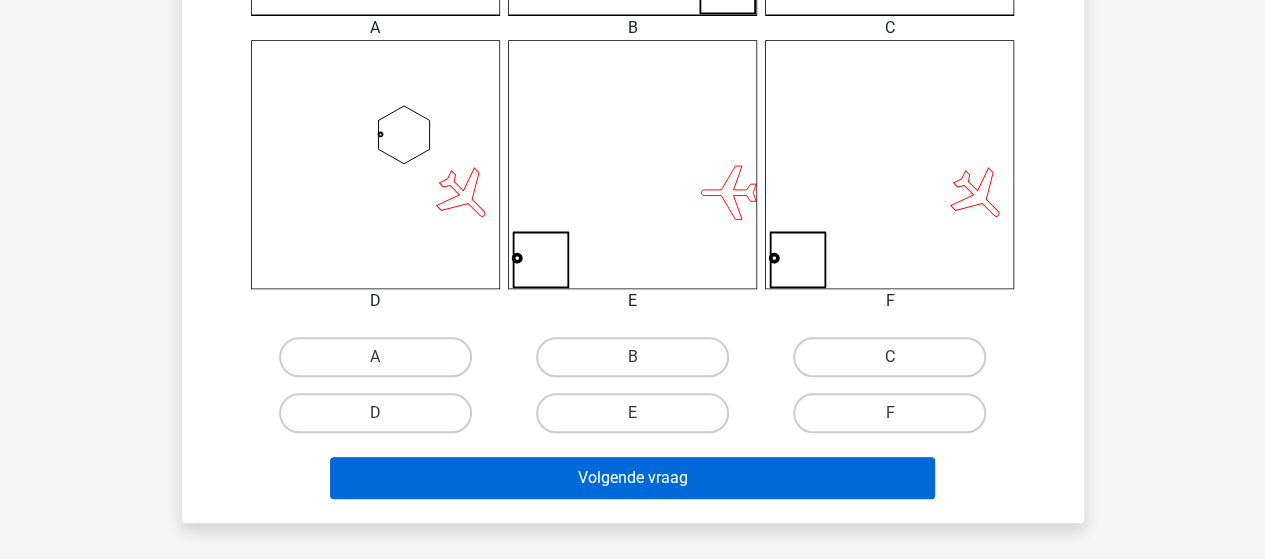 scroll, scrollTop: 800, scrollLeft: 0, axis: vertical 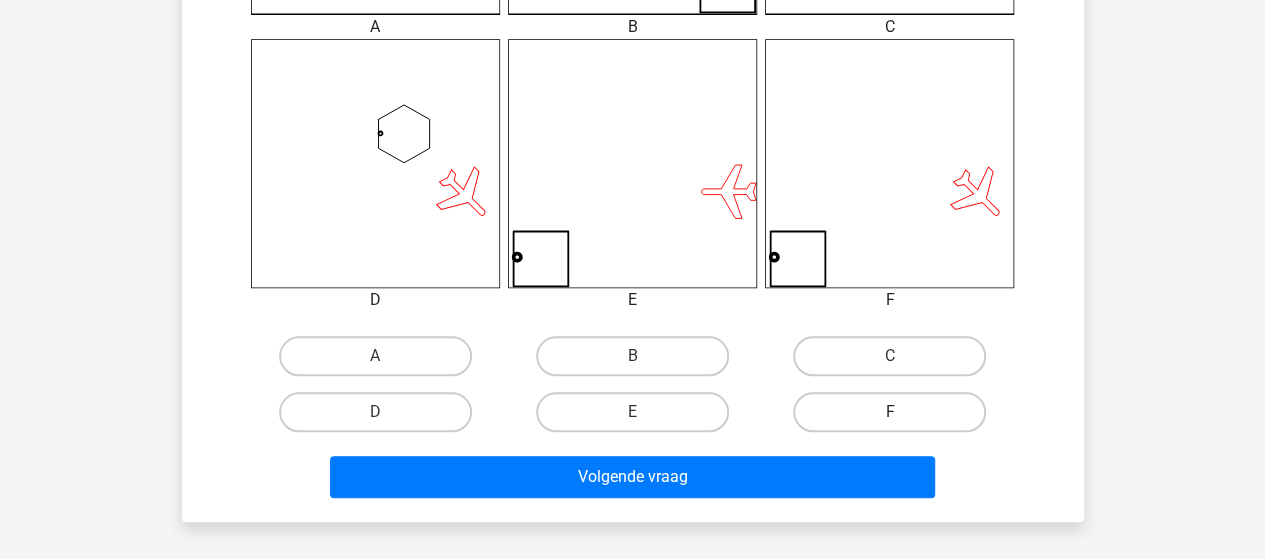 click on "F" at bounding box center [889, 412] 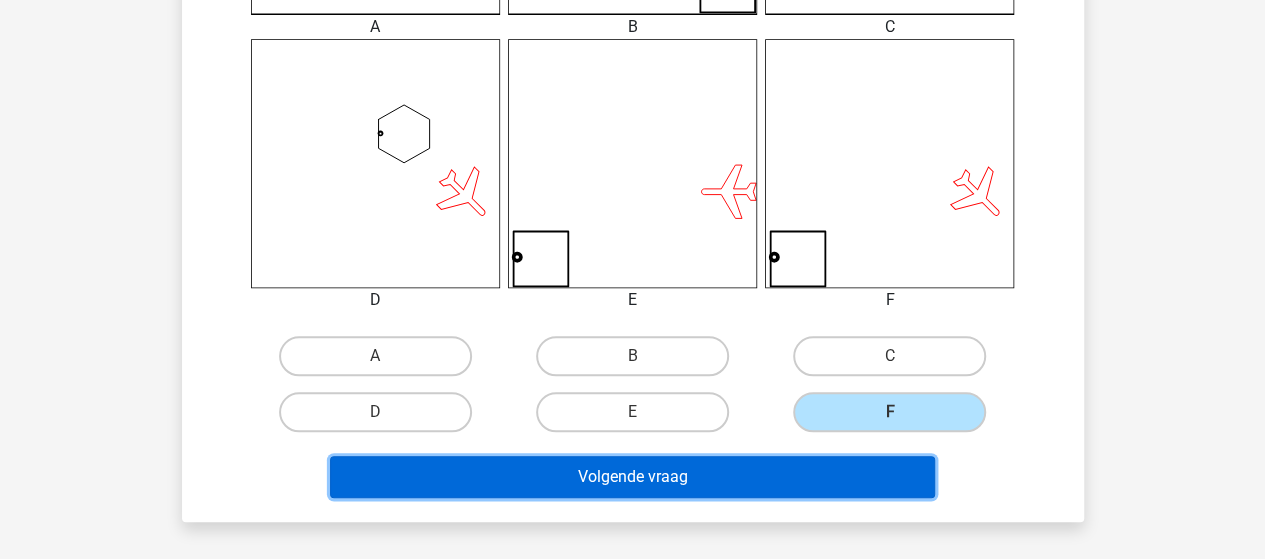 click on "Volgende vraag" at bounding box center (632, 477) 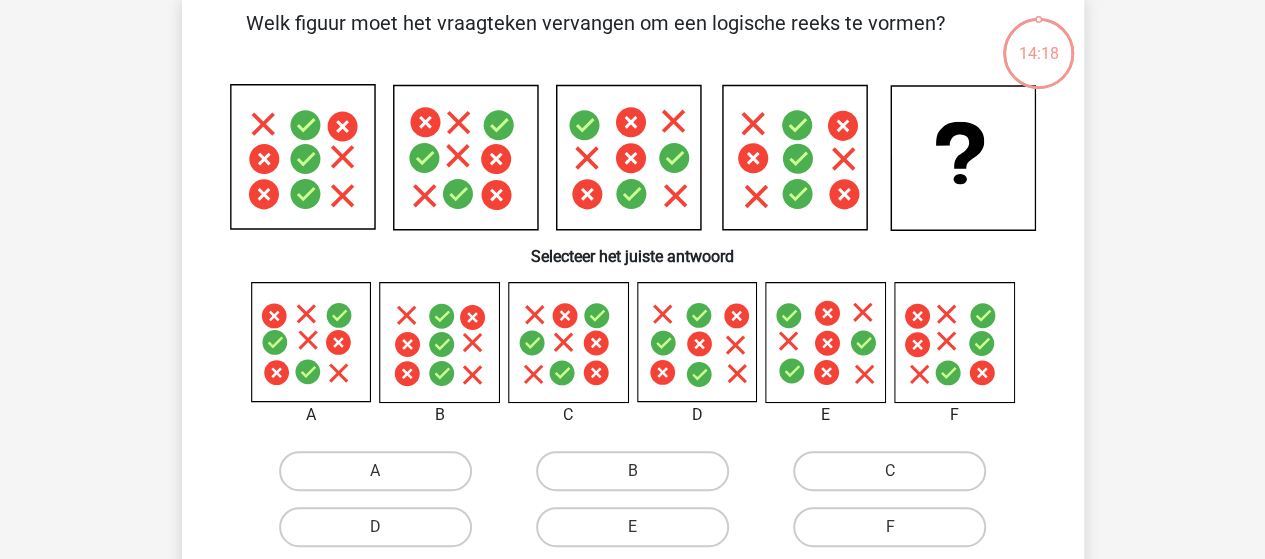 scroll, scrollTop: 92, scrollLeft: 0, axis: vertical 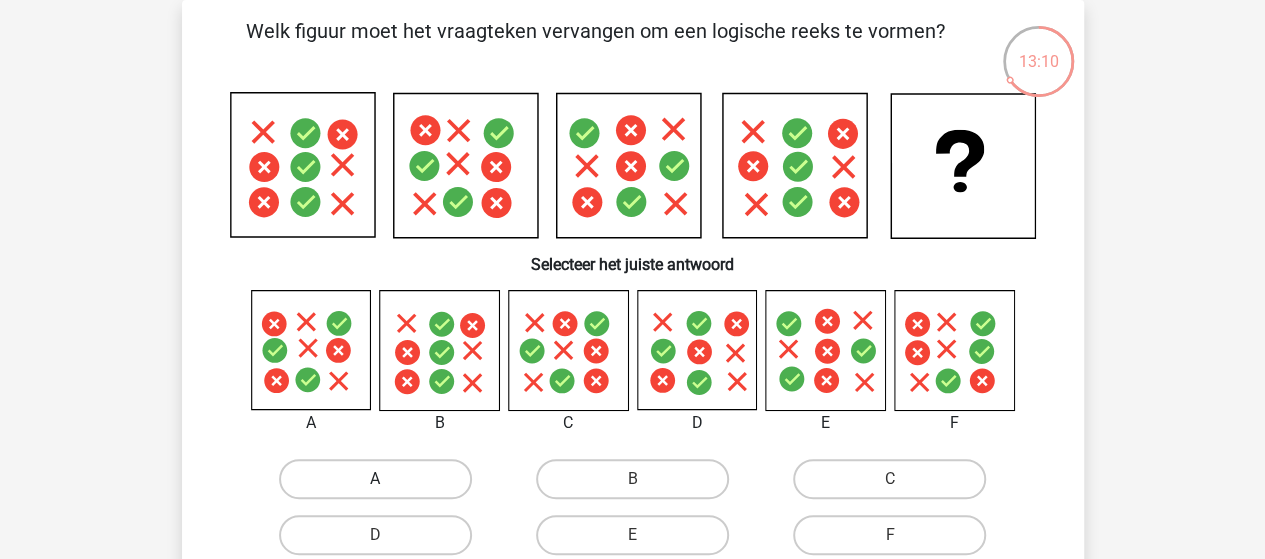 click on "A" at bounding box center (375, 479) 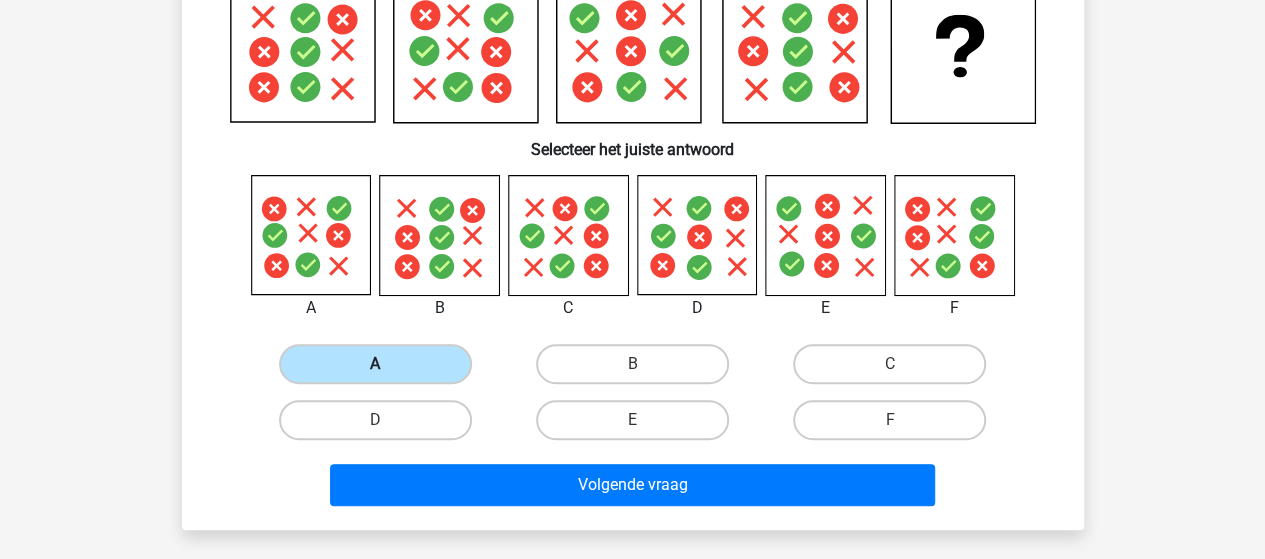scroll, scrollTop: 392, scrollLeft: 0, axis: vertical 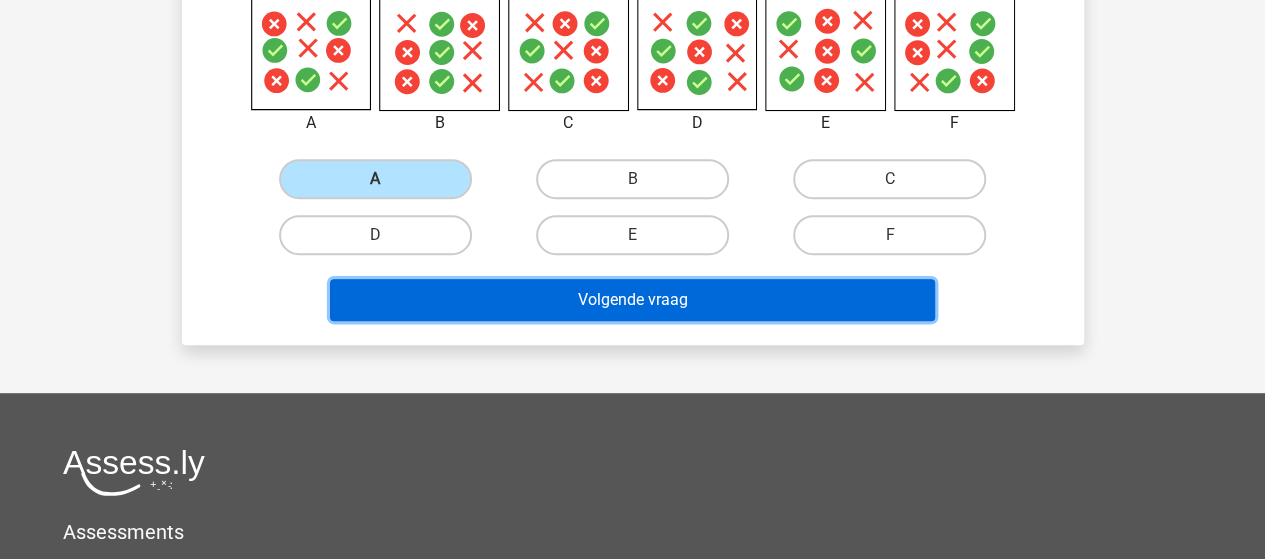 click on "Volgende vraag" at bounding box center (632, 300) 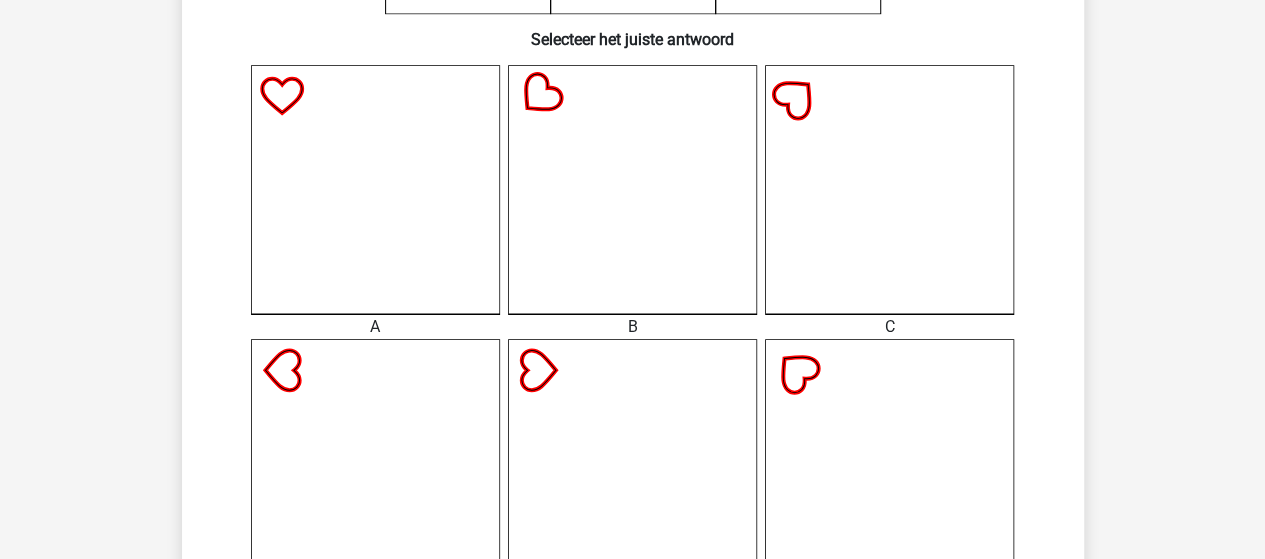 scroll, scrollTop: 700, scrollLeft: 0, axis: vertical 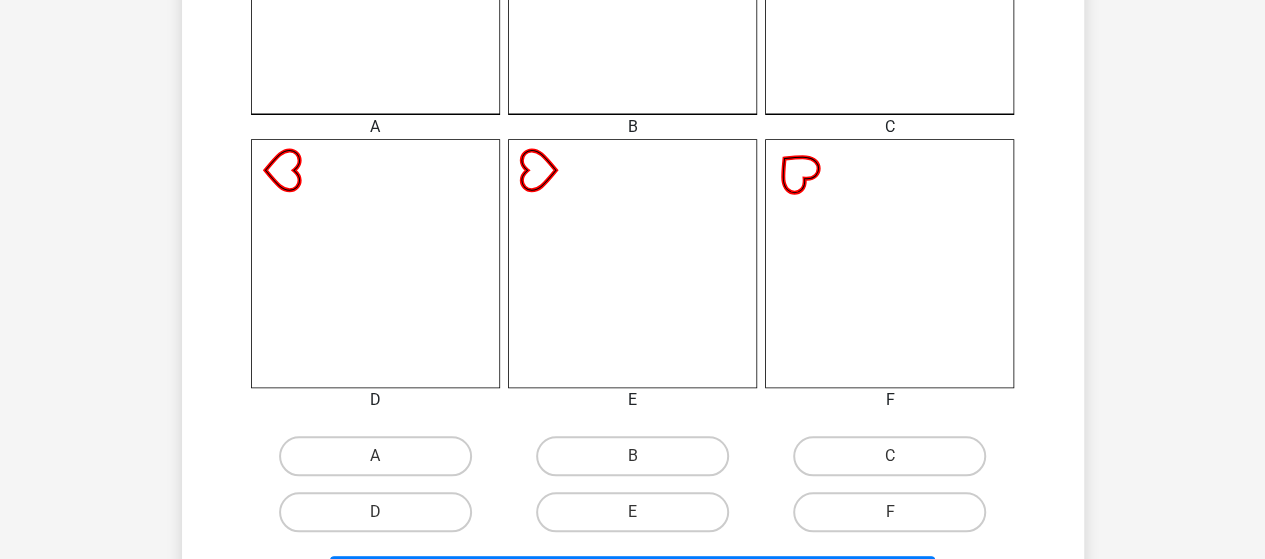 click on "F" at bounding box center (896, 518) 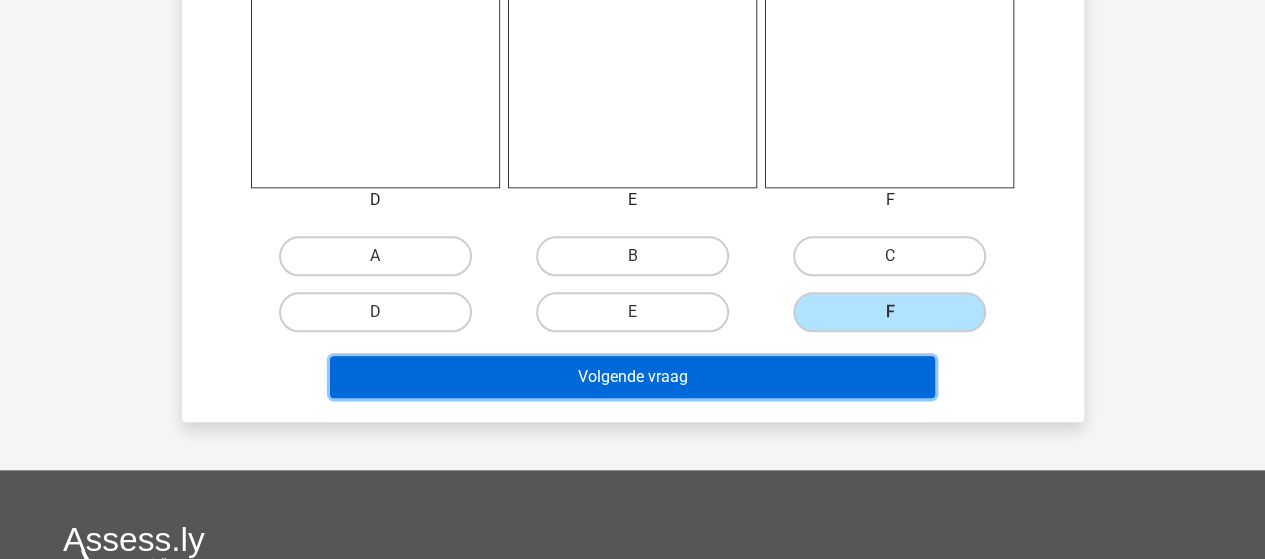 click on "Volgende vraag" at bounding box center (632, 377) 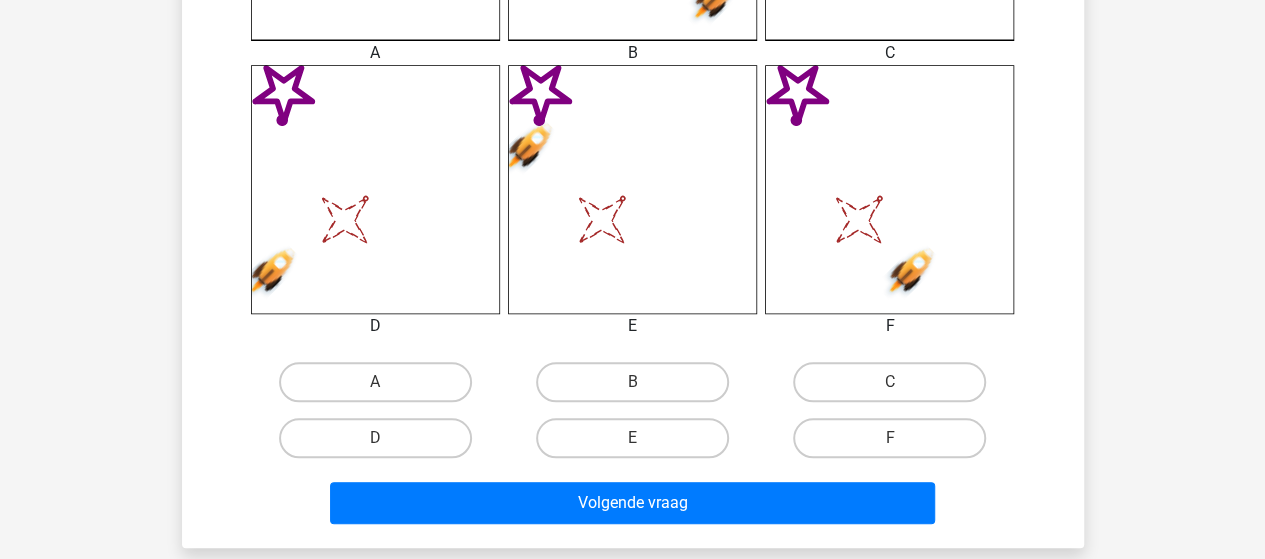 scroll, scrollTop: 892, scrollLeft: 0, axis: vertical 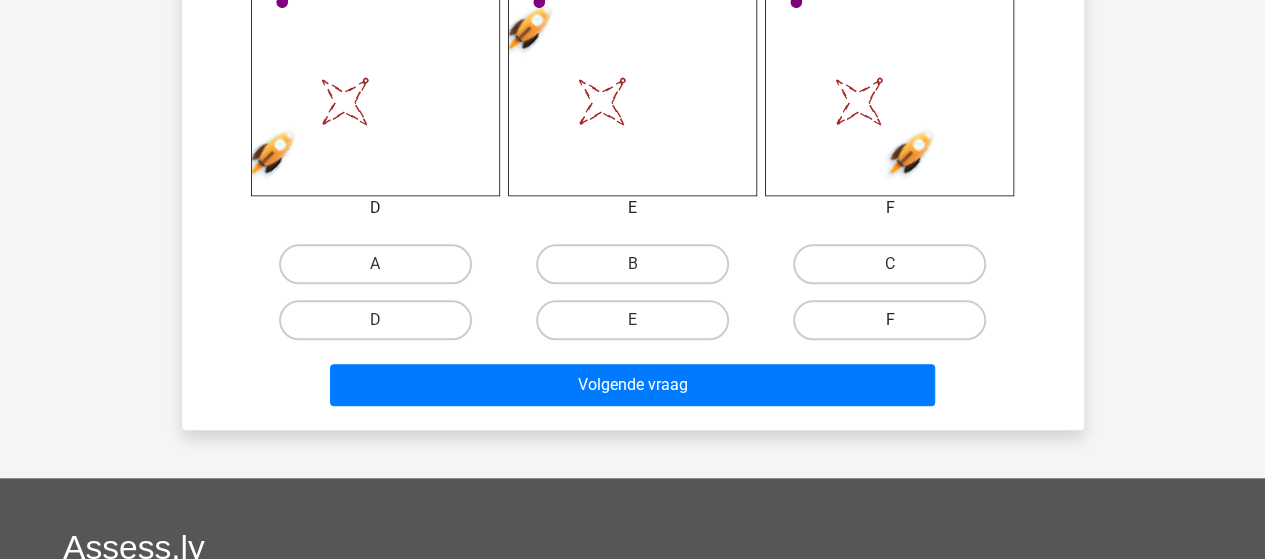 click on "F" at bounding box center (889, 320) 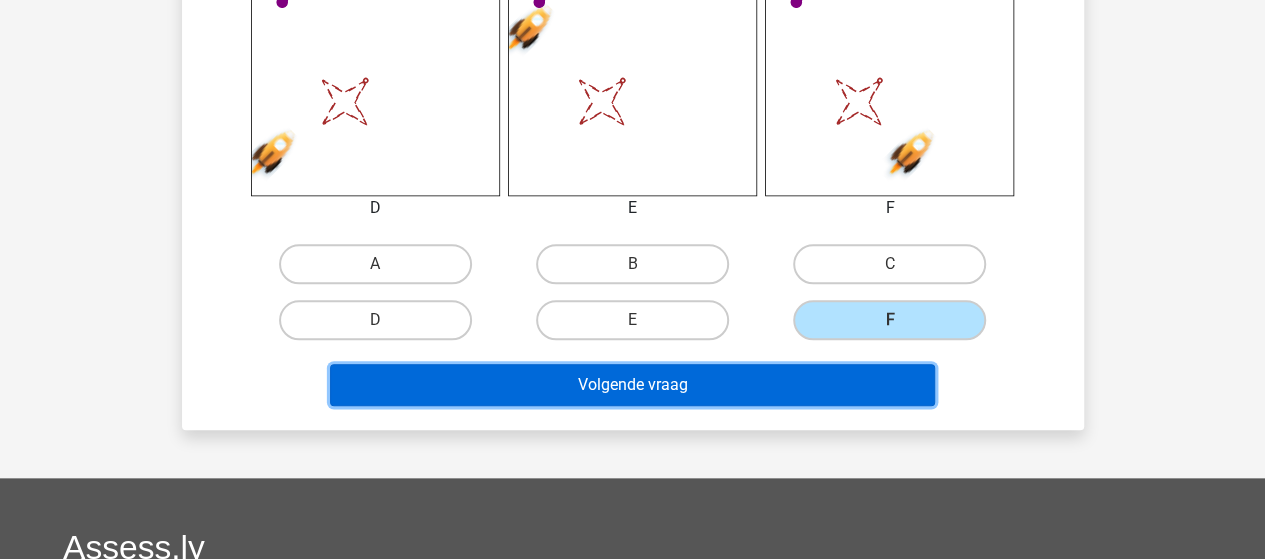 click on "Volgende vraag" at bounding box center (632, 385) 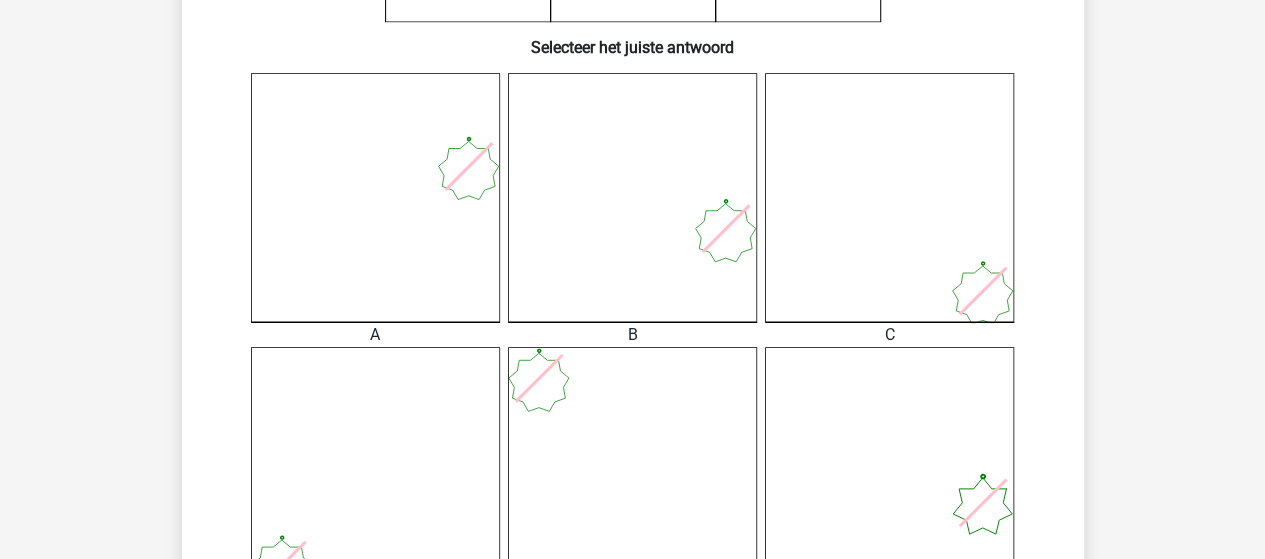 scroll, scrollTop: 792, scrollLeft: 0, axis: vertical 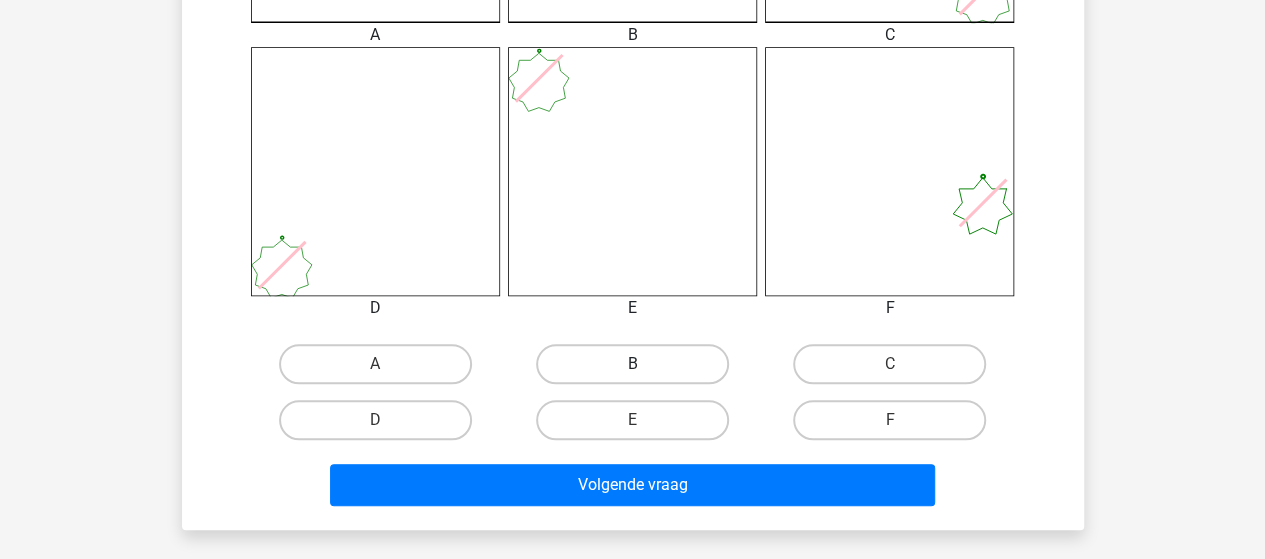 click on "B" at bounding box center (632, 364) 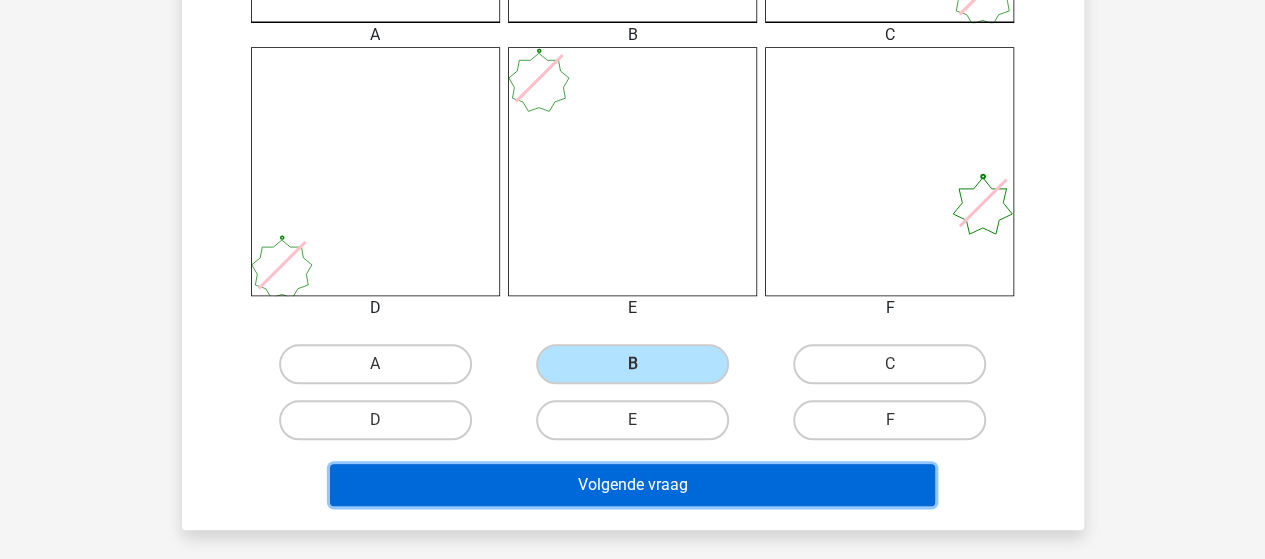 click on "Volgende vraag" at bounding box center [632, 485] 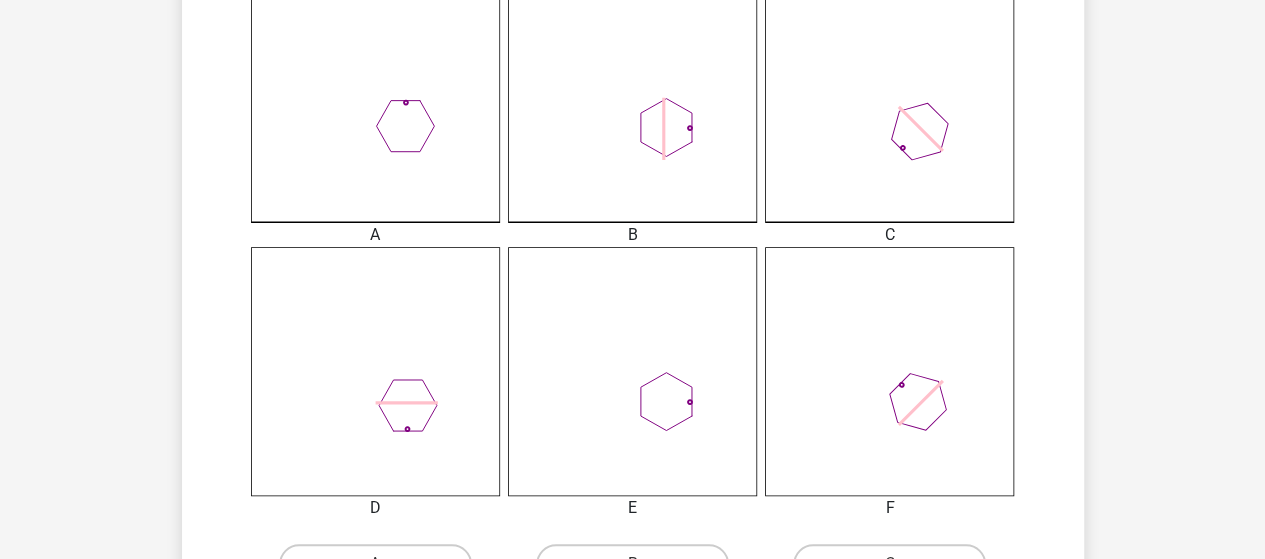scroll, scrollTop: 692, scrollLeft: 0, axis: vertical 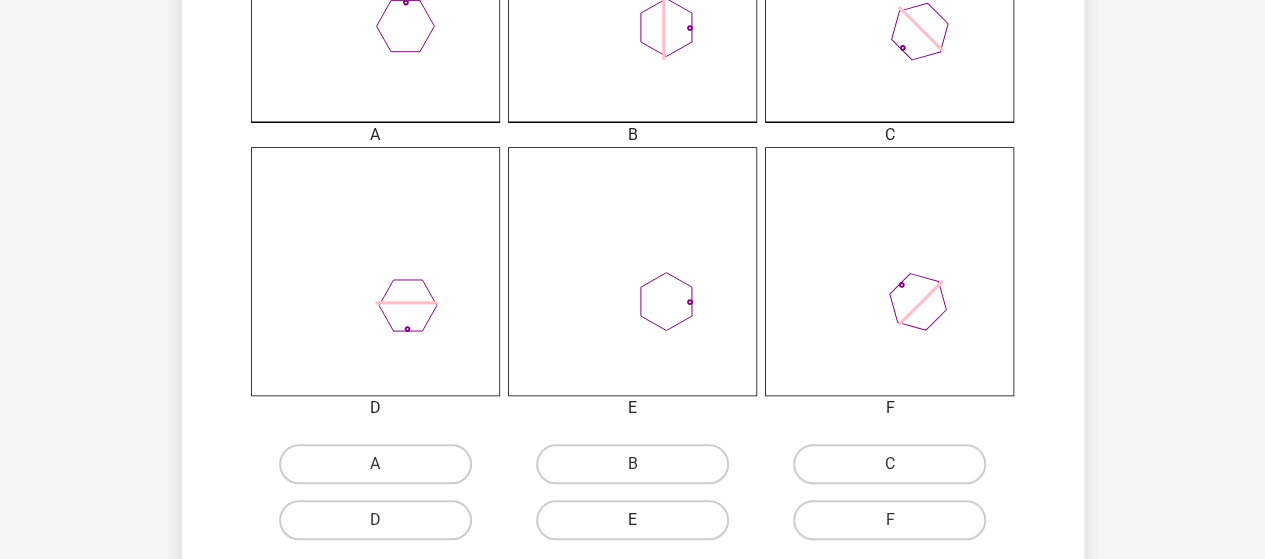 click on "E" at bounding box center [632, 520] 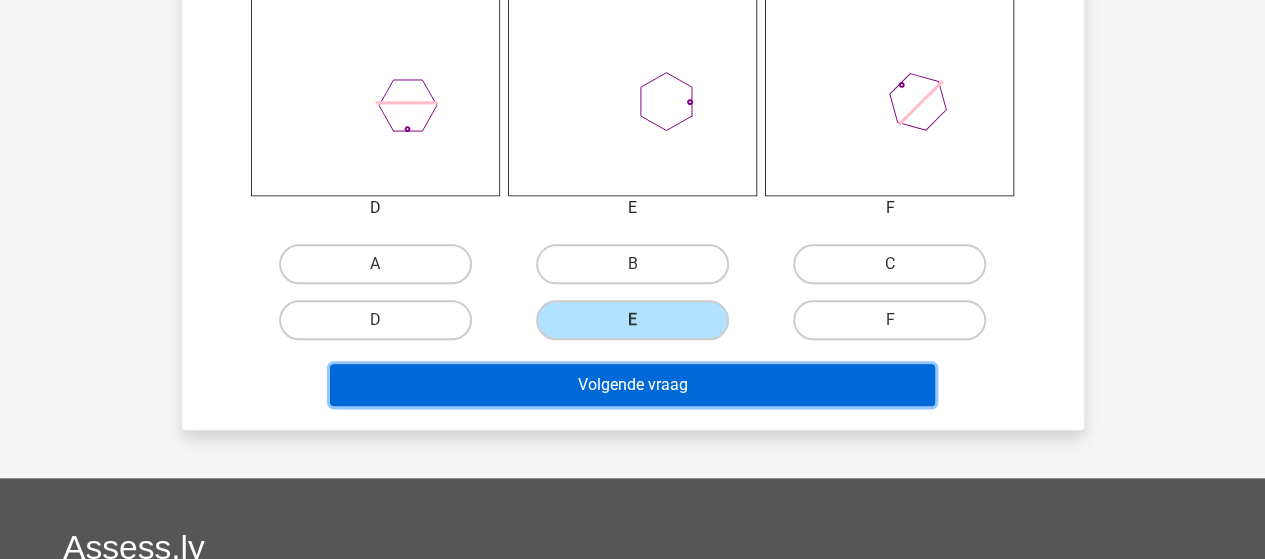 click on "Volgende vraag" at bounding box center [632, 385] 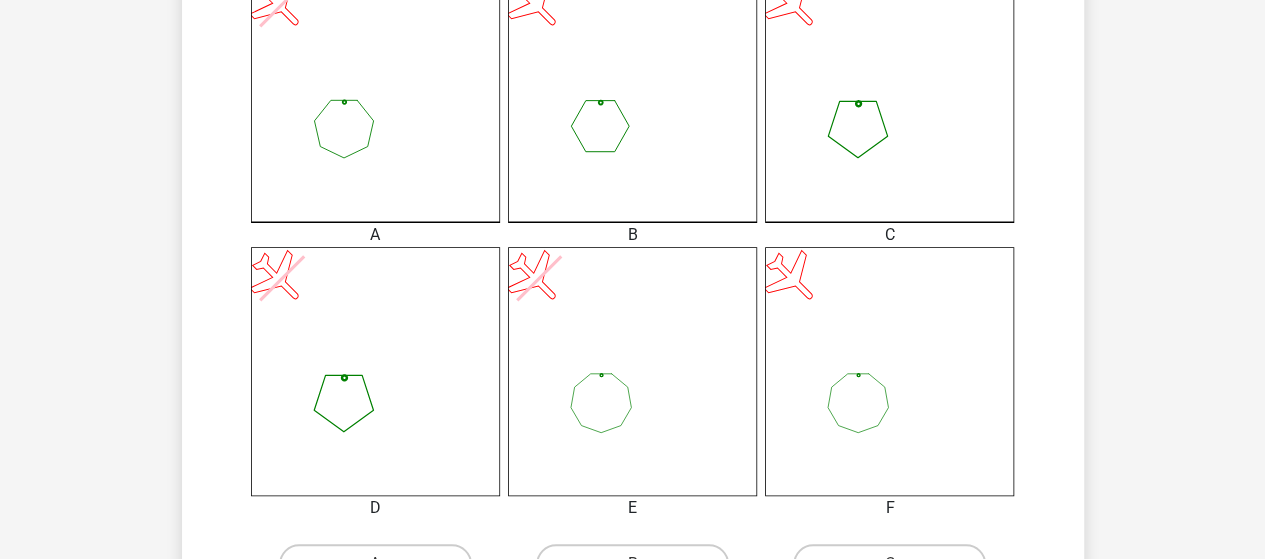 scroll, scrollTop: 692, scrollLeft: 0, axis: vertical 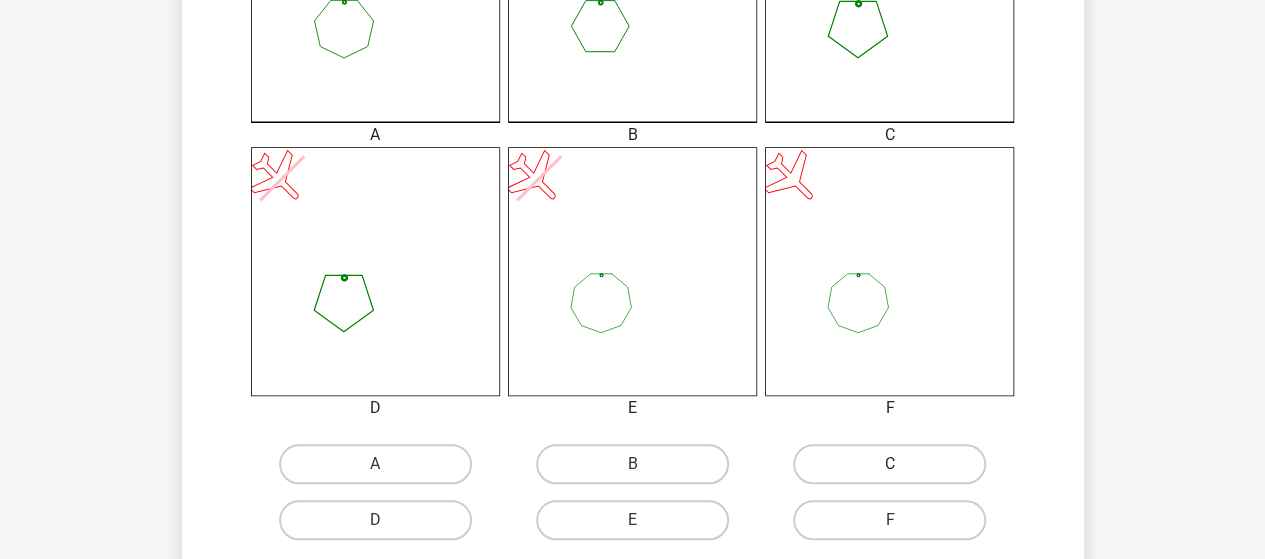 click on "C" at bounding box center [889, 464] 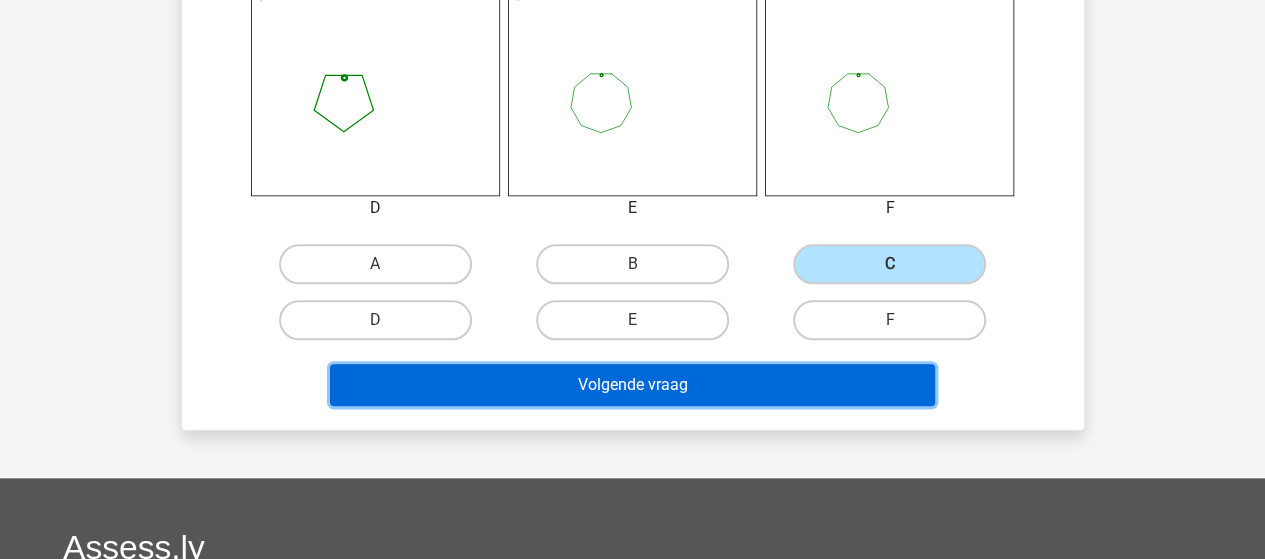 click on "Volgende vraag" at bounding box center (632, 385) 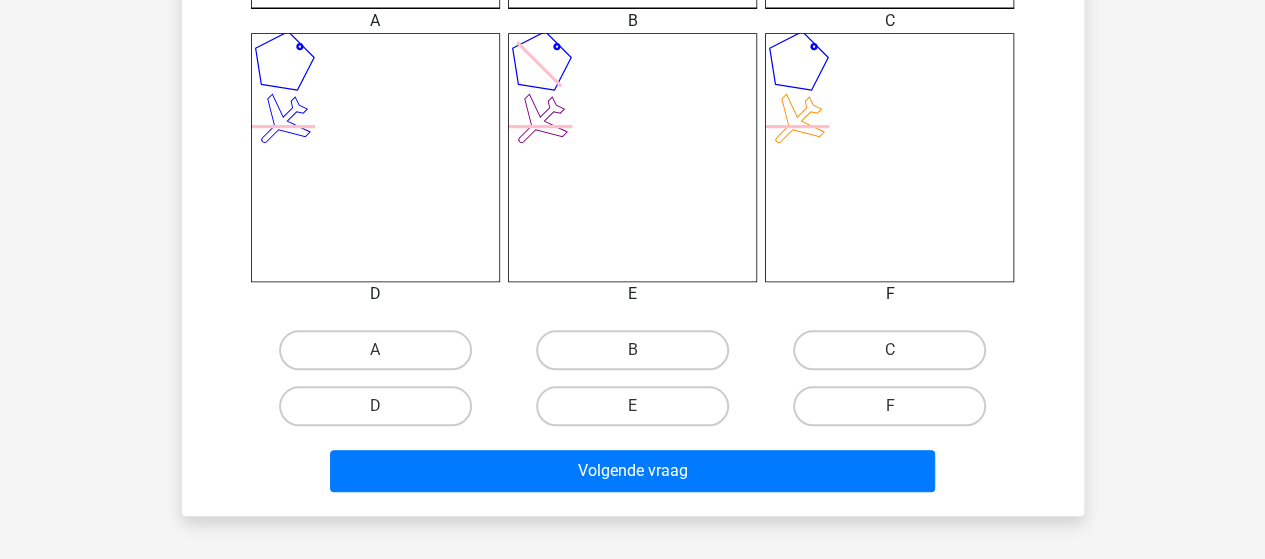 scroll, scrollTop: 792, scrollLeft: 0, axis: vertical 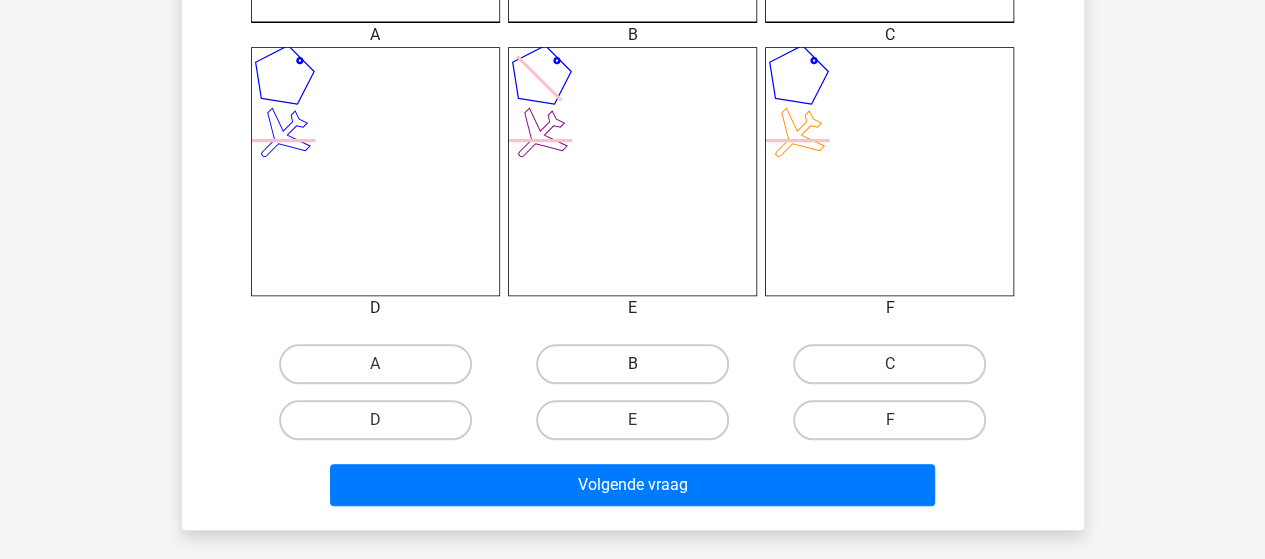 click on "B" at bounding box center [632, 364] 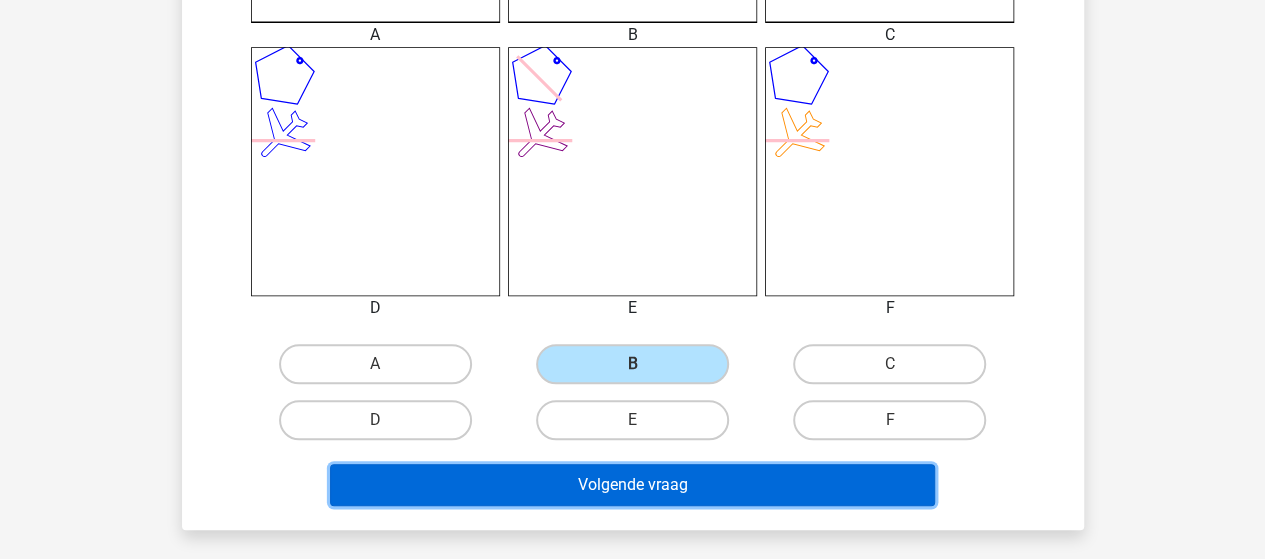 click on "Volgende vraag" at bounding box center (632, 485) 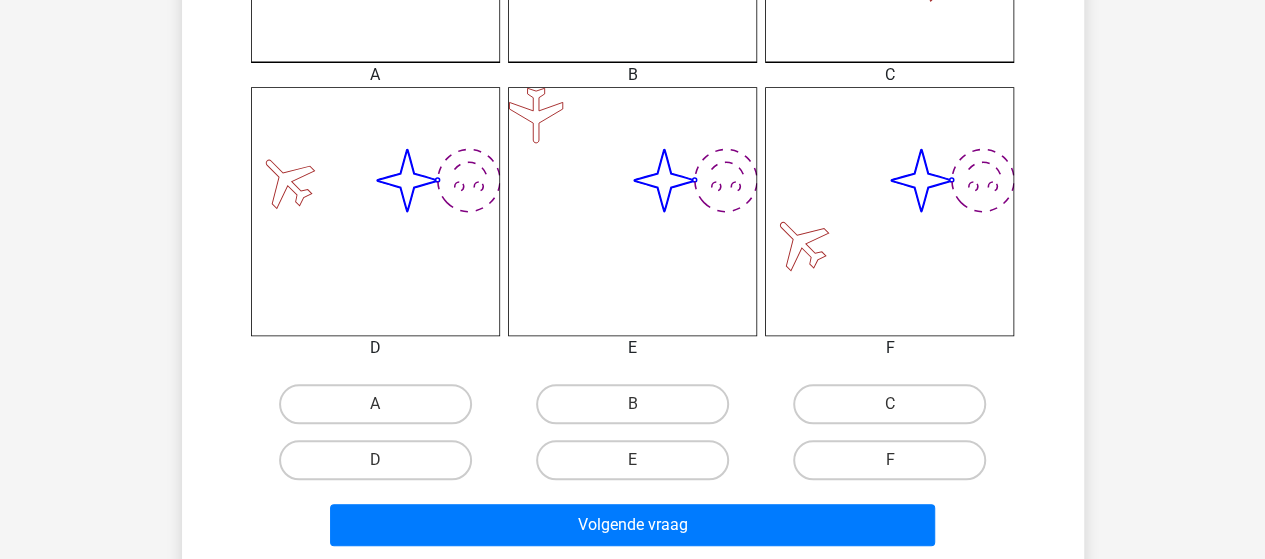 scroll, scrollTop: 792, scrollLeft: 0, axis: vertical 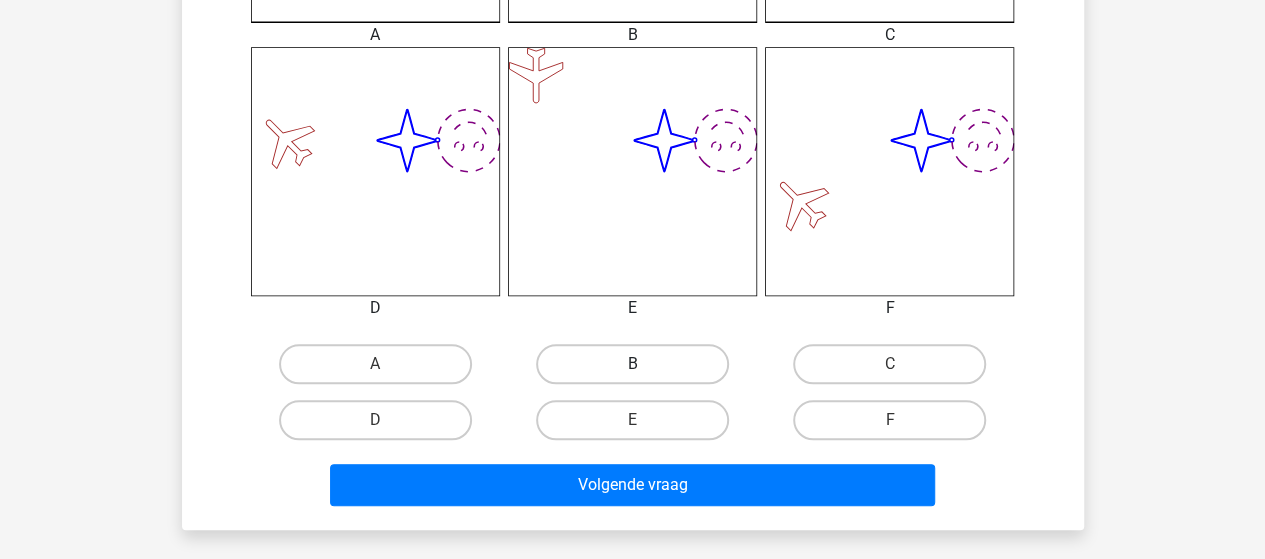 click on "B" at bounding box center (632, 364) 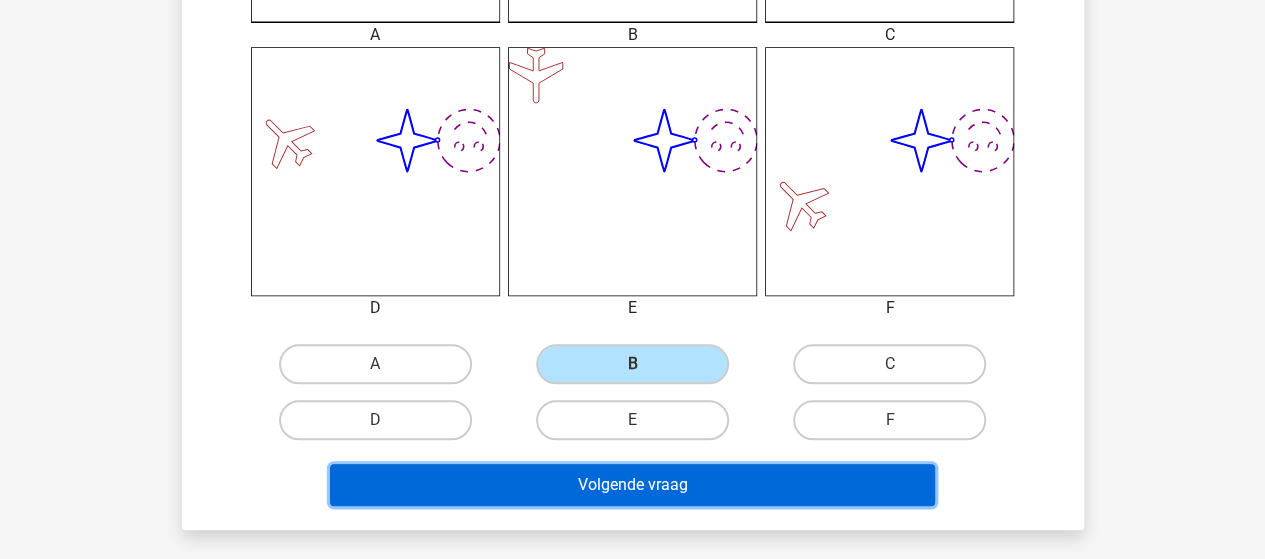 click on "Volgende vraag" at bounding box center [632, 485] 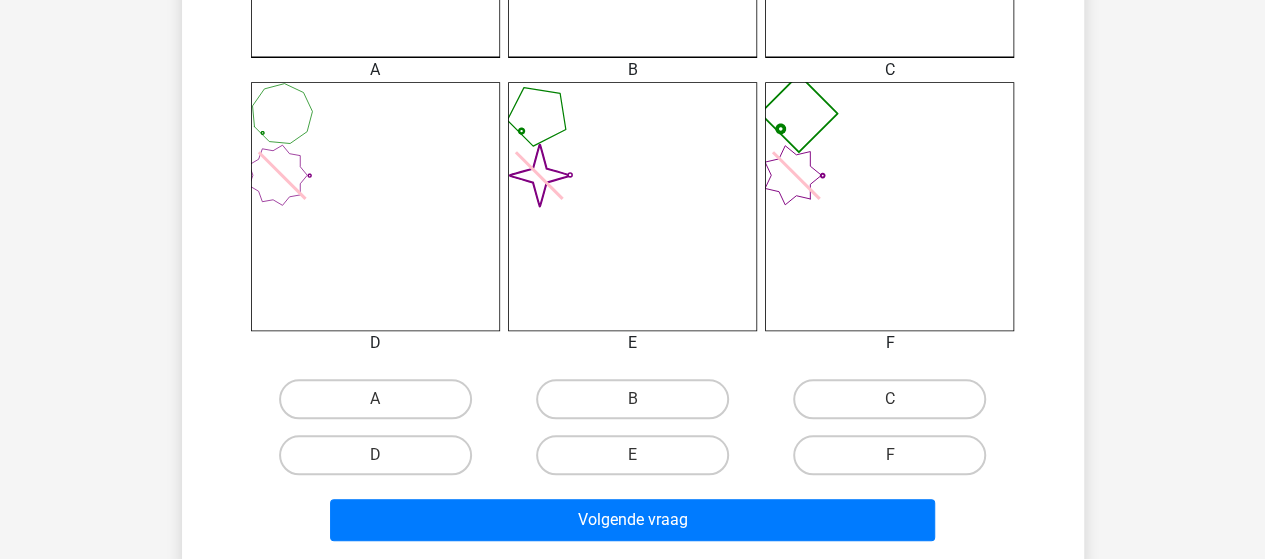 scroll, scrollTop: 800, scrollLeft: 0, axis: vertical 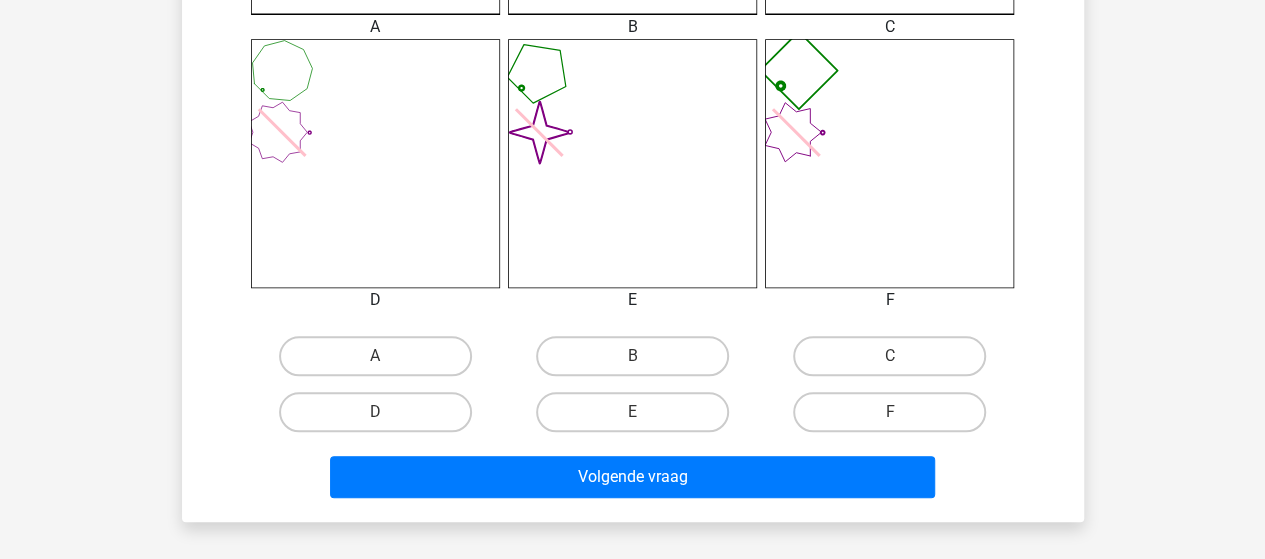 click on "C" at bounding box center [896, 362] 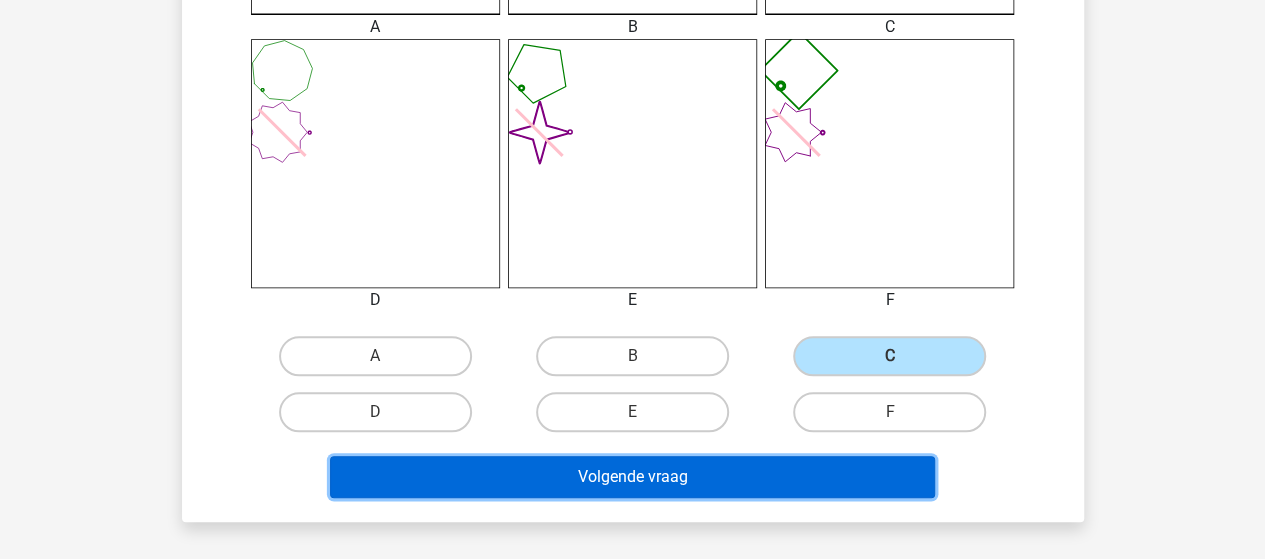 click on "Volgende vraag" at bounding box center [632, 477] 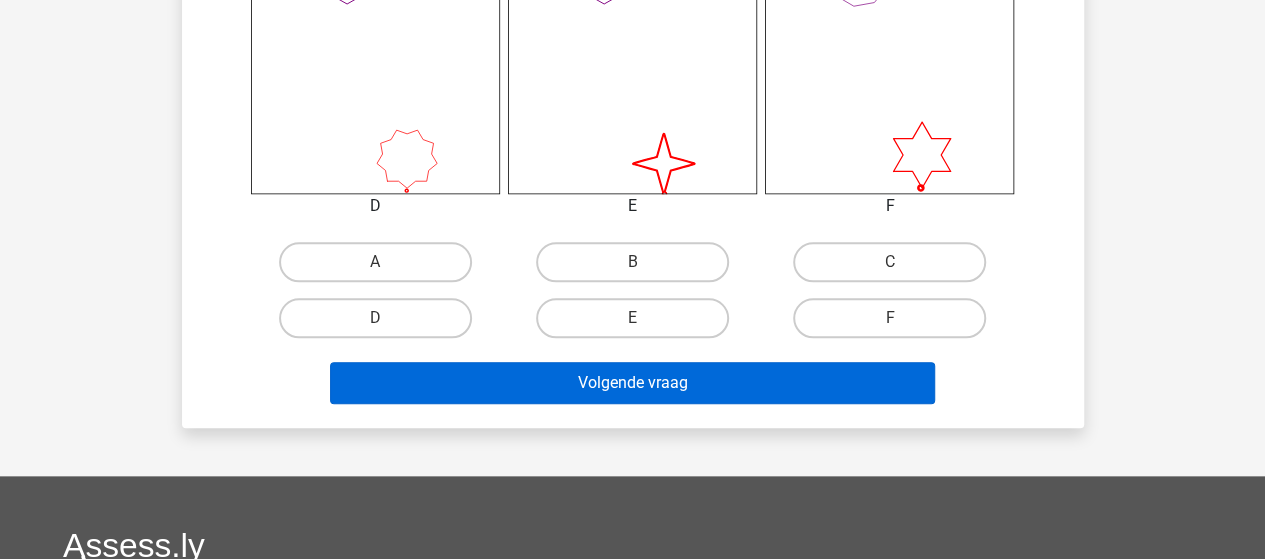scroll, scrollTop: 992, scrollLeft: 0, axis: vertical 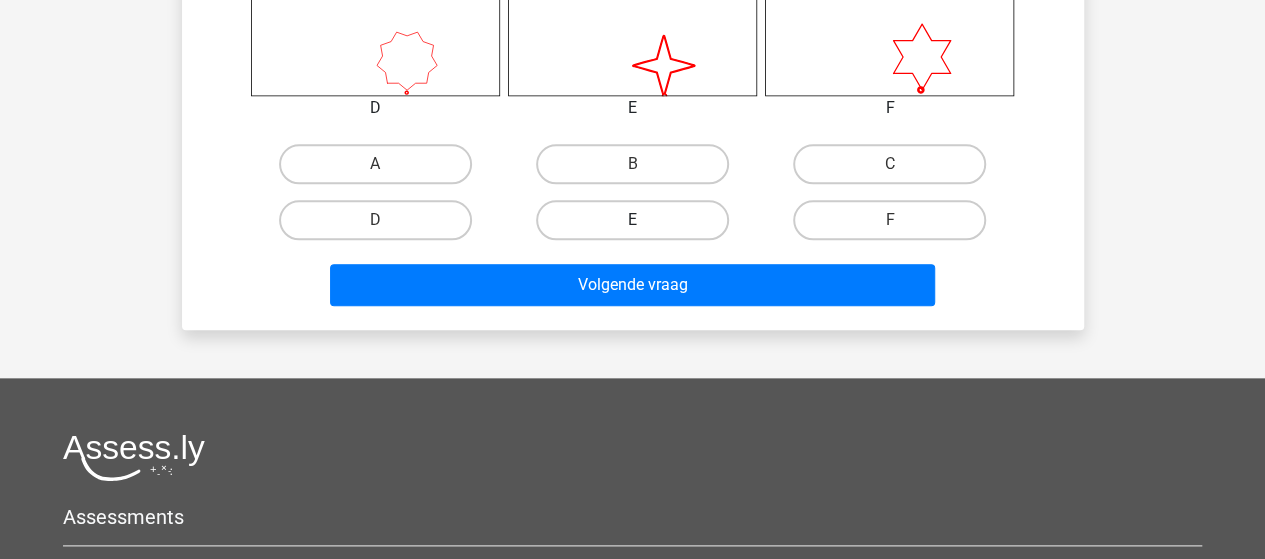click on "E" at bounding box center [632, 220] 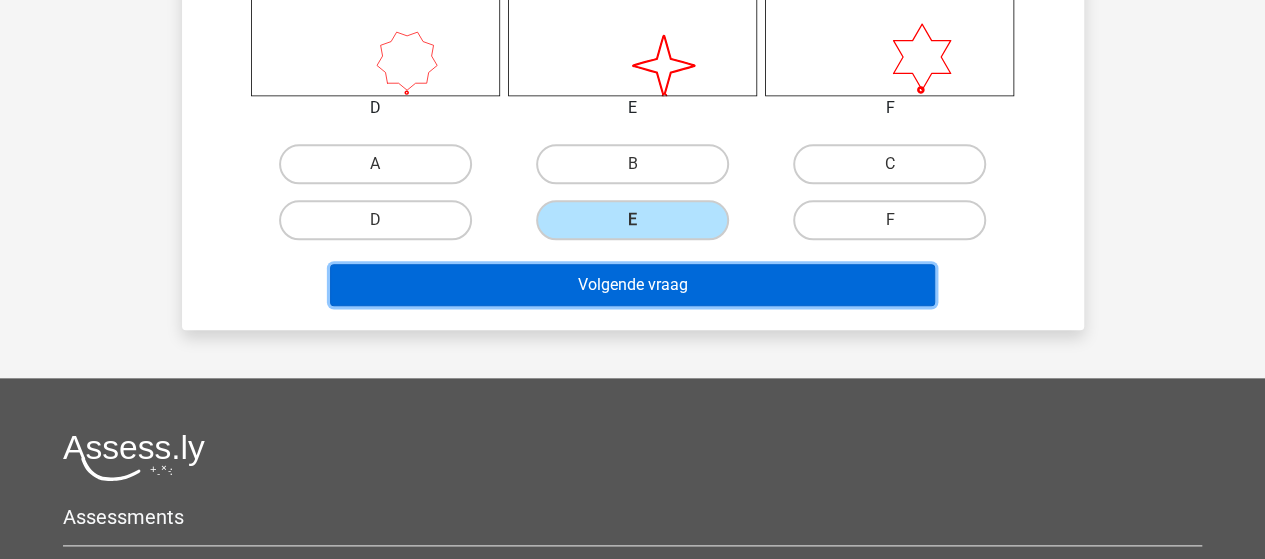 click on "Volgende vraag" at bounding box center (632, 285) 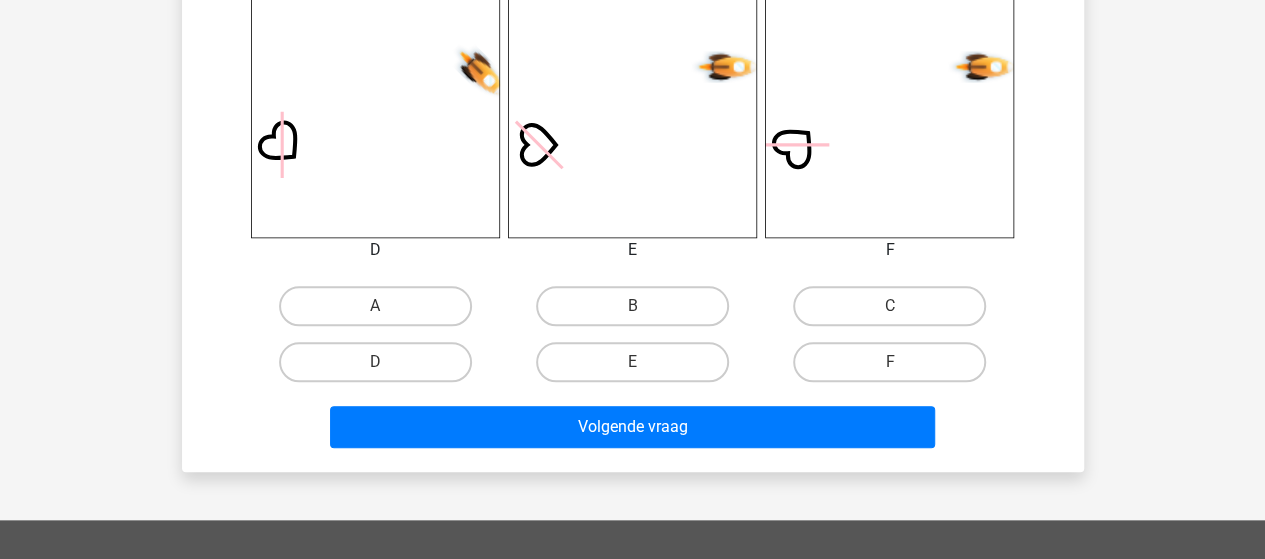 scroll, scrollTop: 892, scrollLeft: 0, axis: vertical 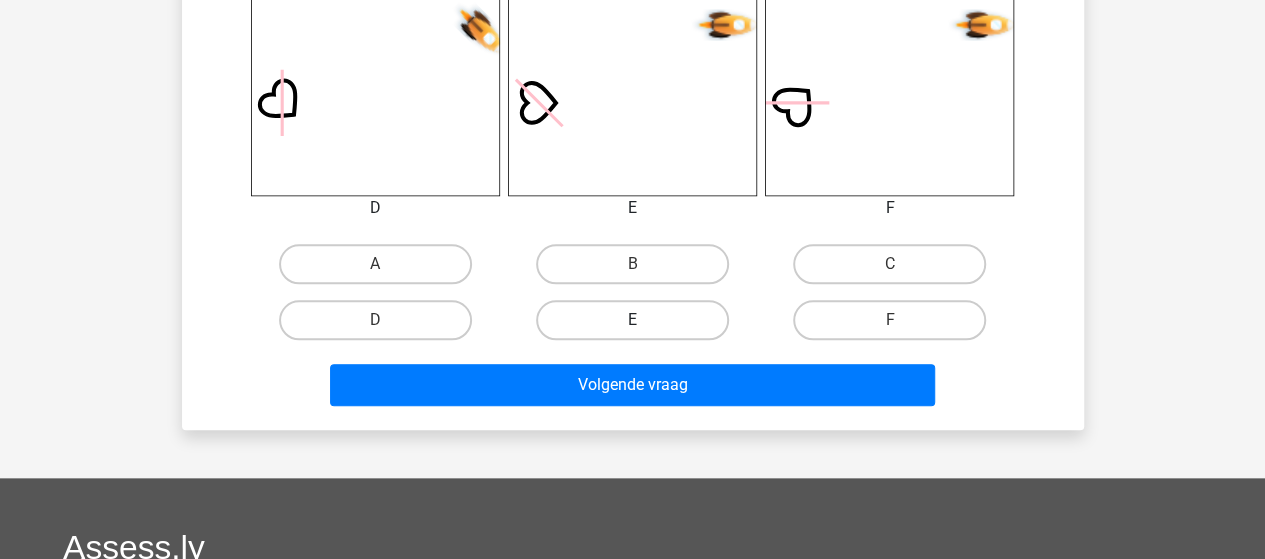click on "E" at bounding box center [632, 320] 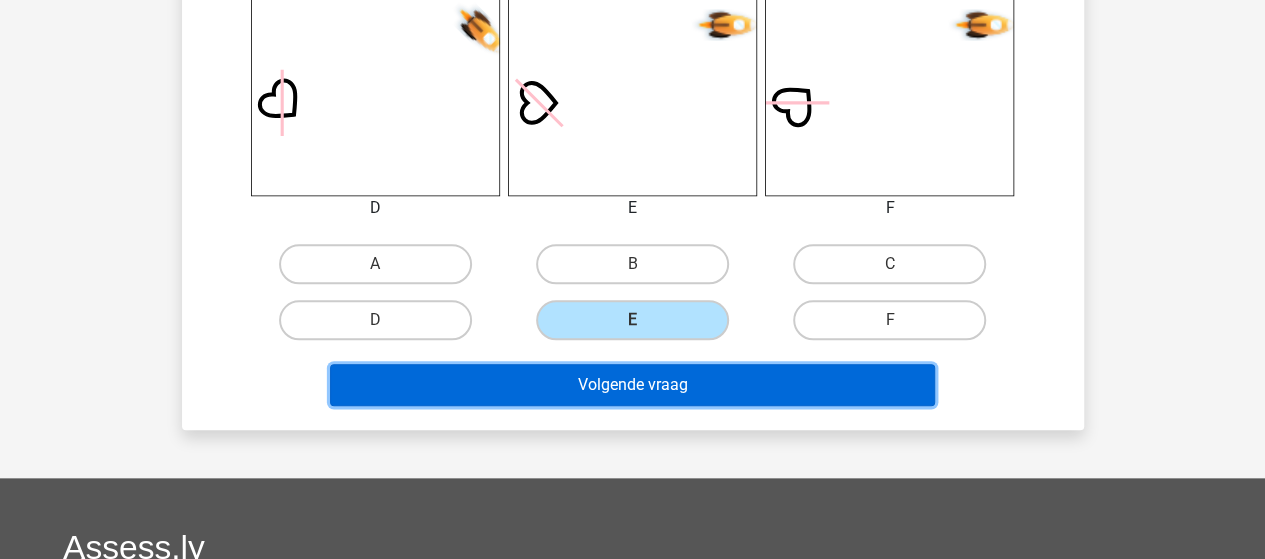 click on "Volgende vraag" at bounding box center [632, 385] 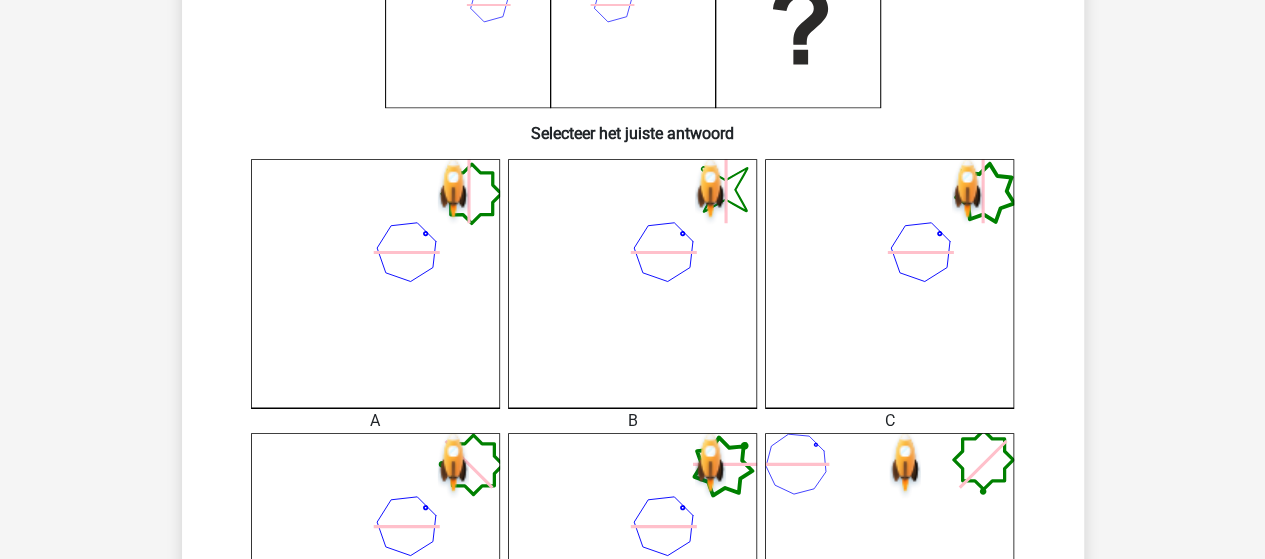 scroll, scrollTop: 400, scrollLeft: 0, axis: vertical 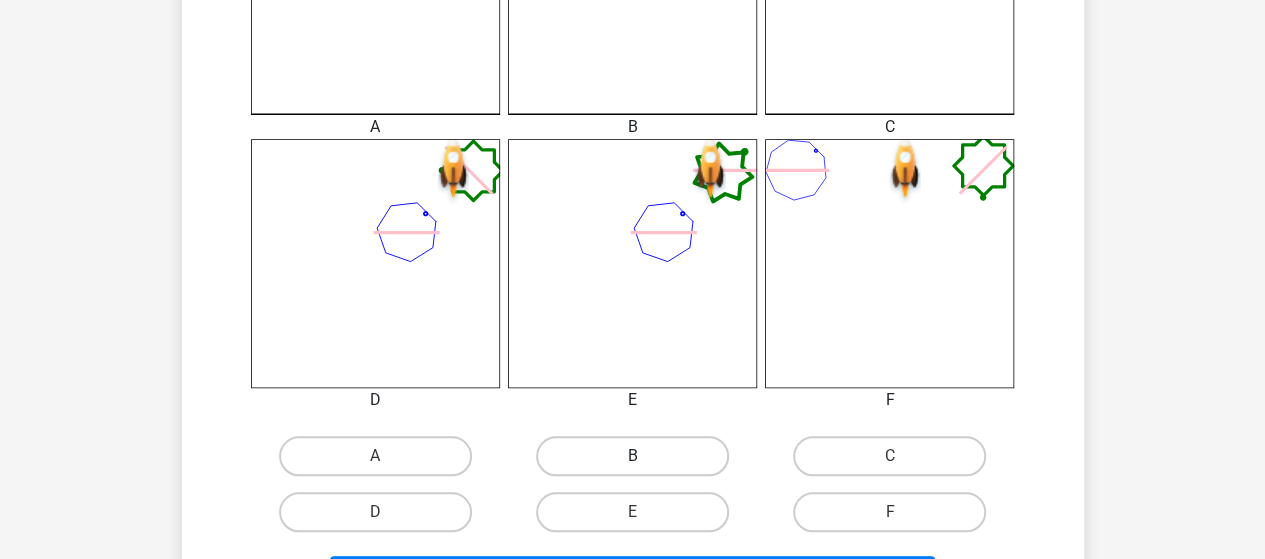 click on "B" at bounding box center (632, 456) 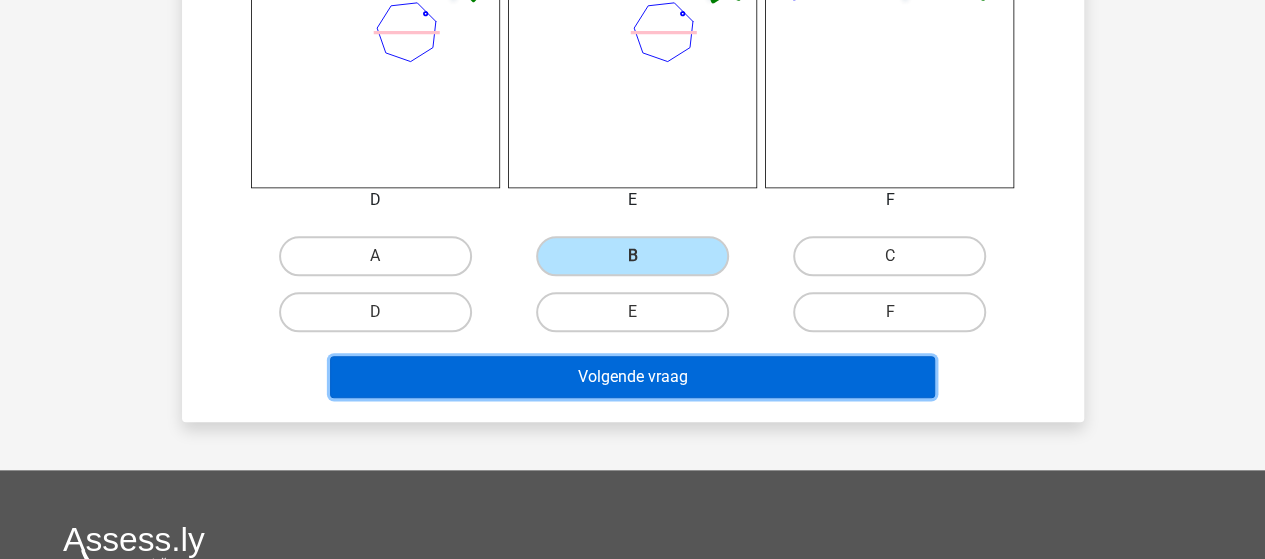 click on "Volgende vraag" at bounding box center [632, 377] 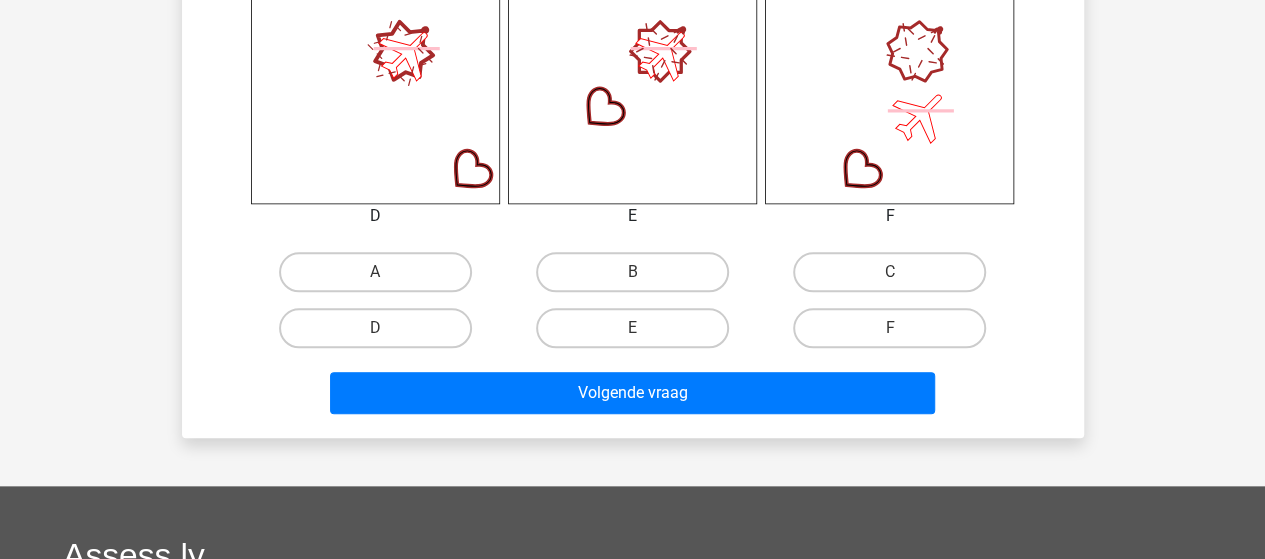 scroll, scrollTop: 892, scrollLeft: 0, axis: vertical 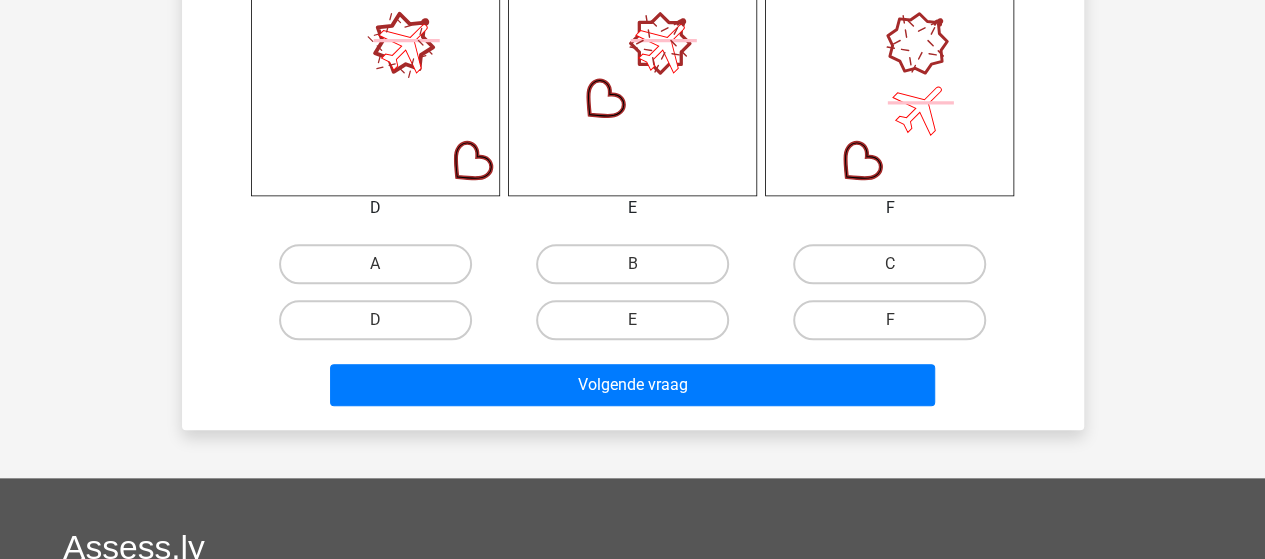 click on "C" at bounding box center (896, 270) 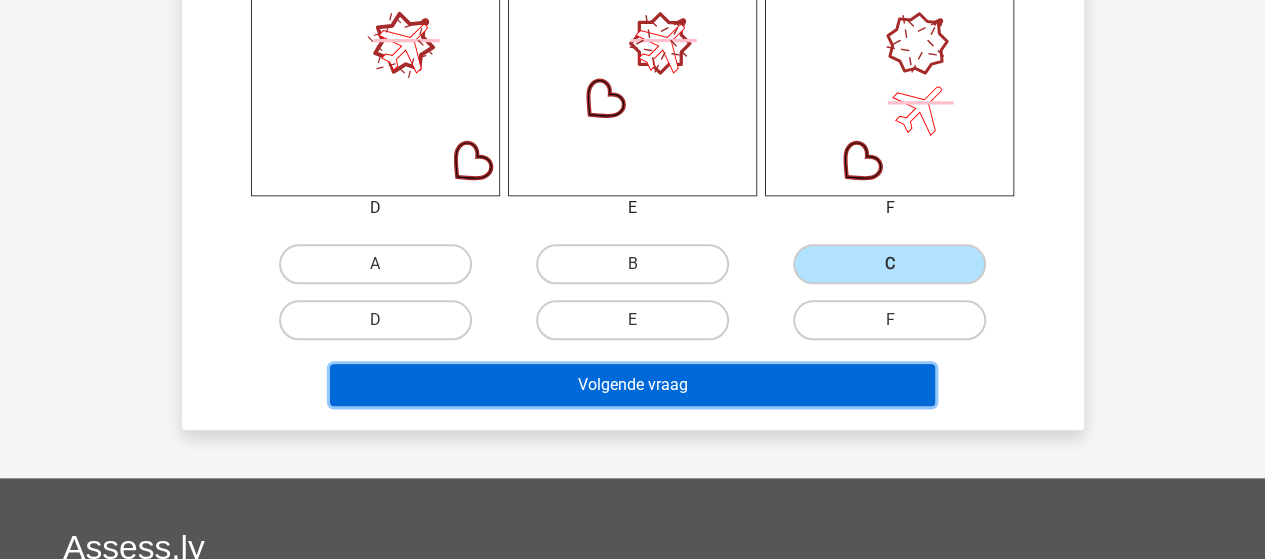 click on "Volgende vraag" at bounding box center [632, 385] 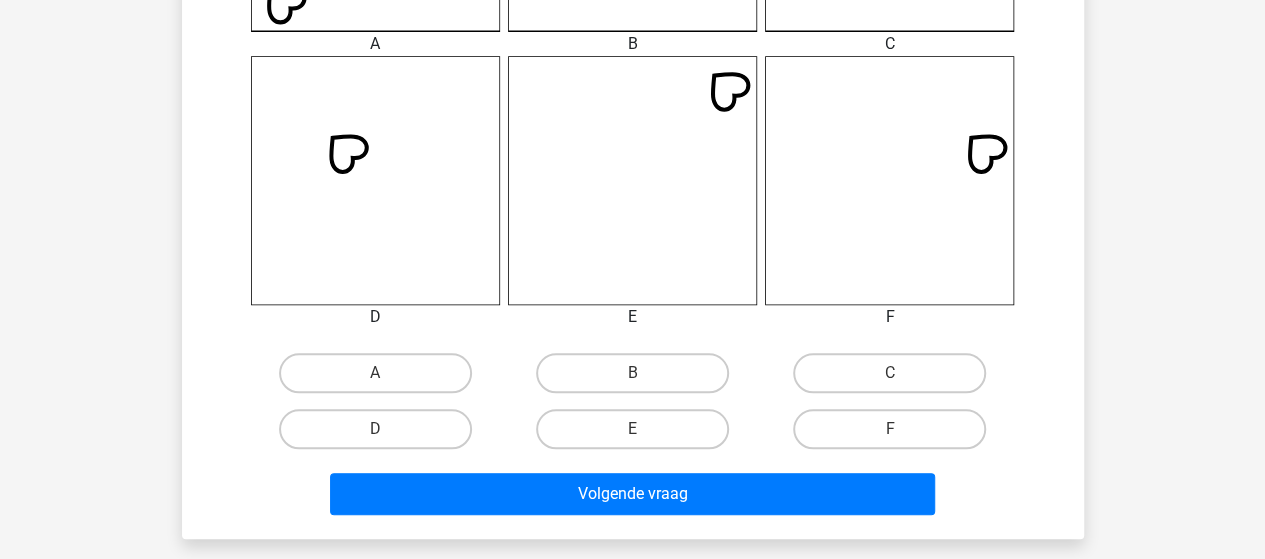 scroll, scrollTop: 792, scrollLeft: 0, axis: vertical 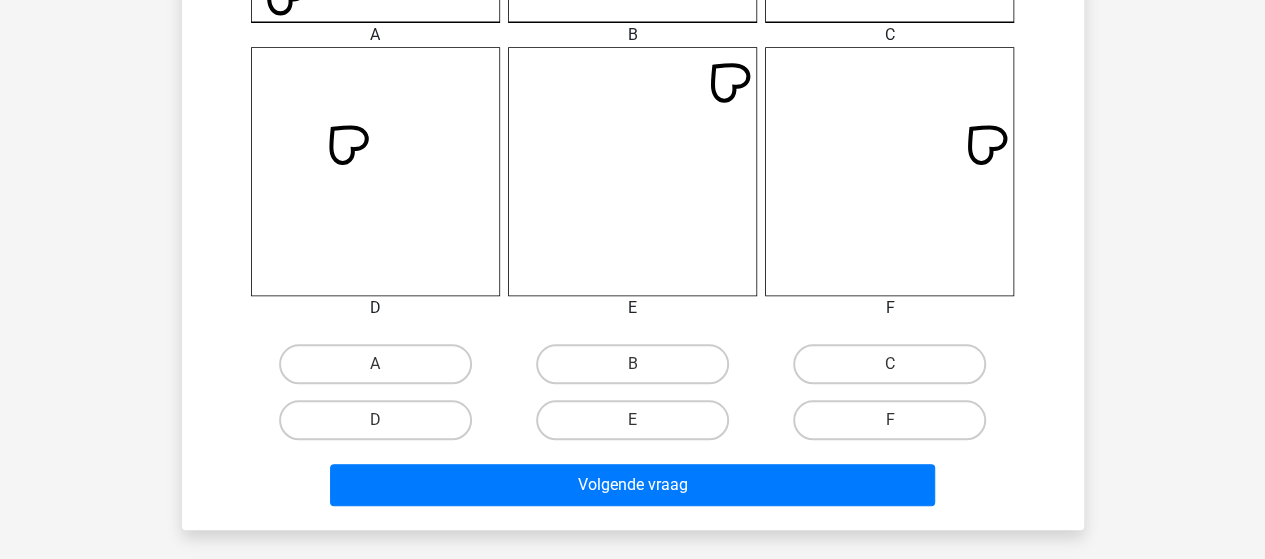 click on "B" at bounding box center (638, 370) 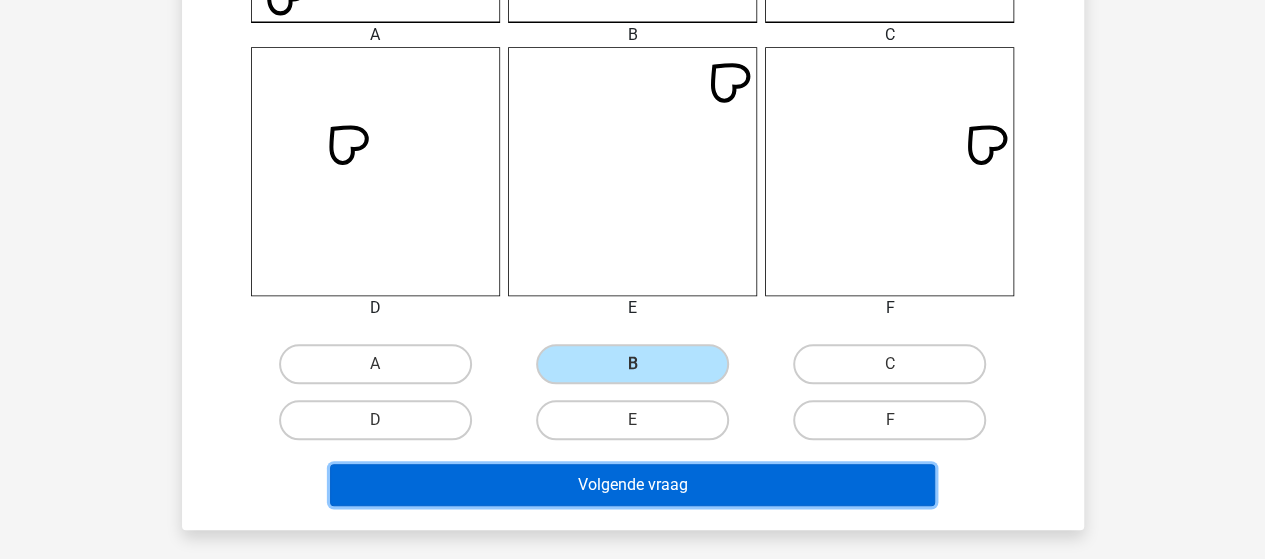 click on "Volgende vraag" at bounding box center (632, 485) 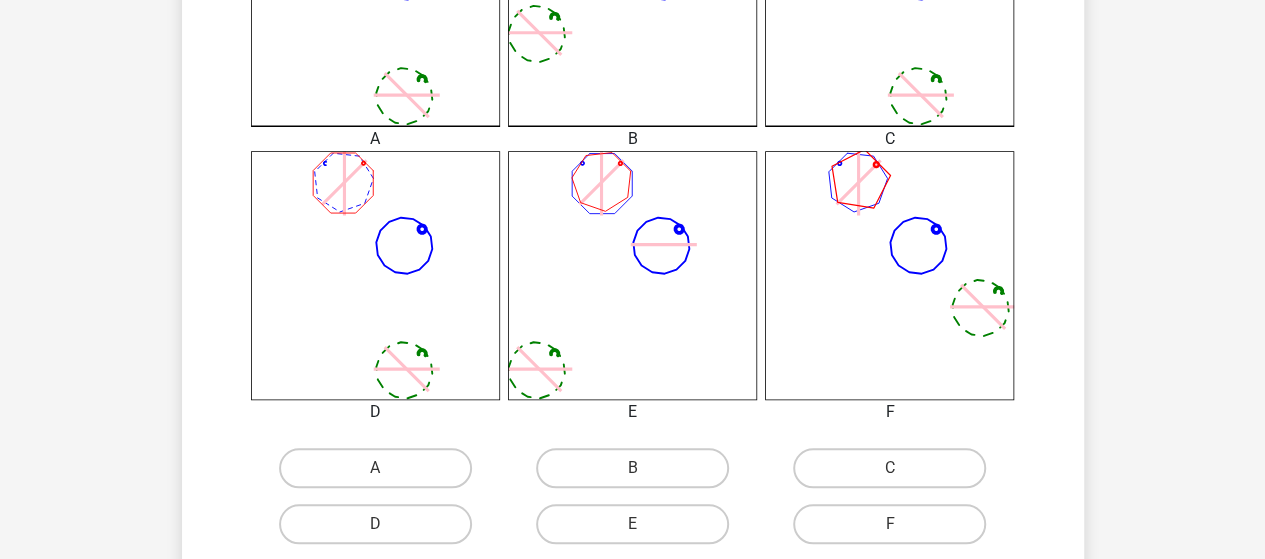 scroll, scrollTop: 700, scrollLeft: 0, axis: vertical 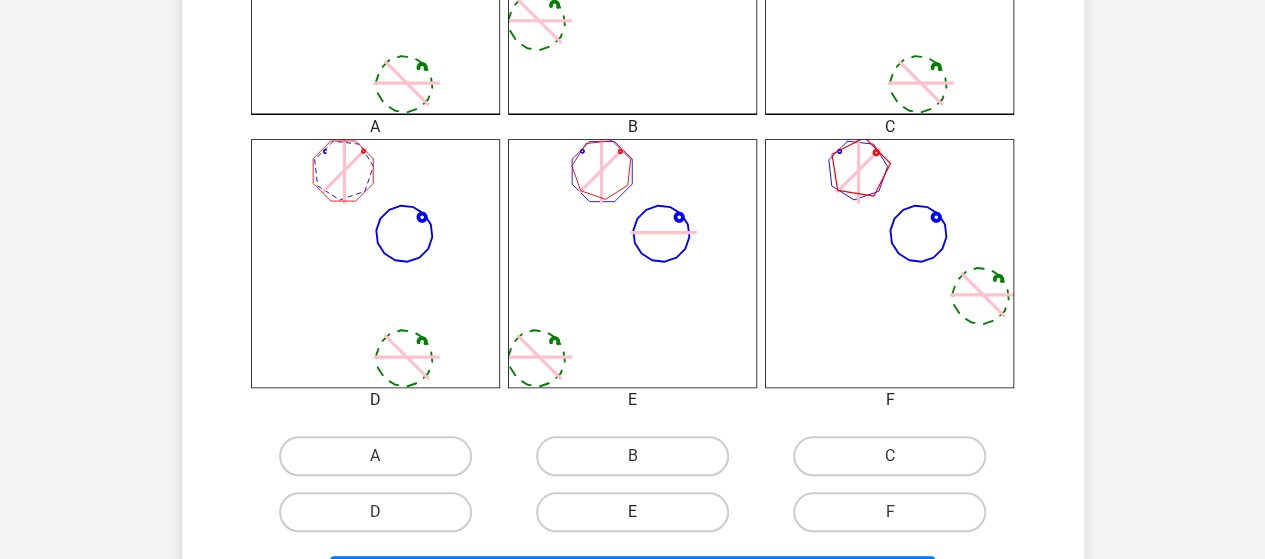 click on "E" at bounding box center (632, 512) 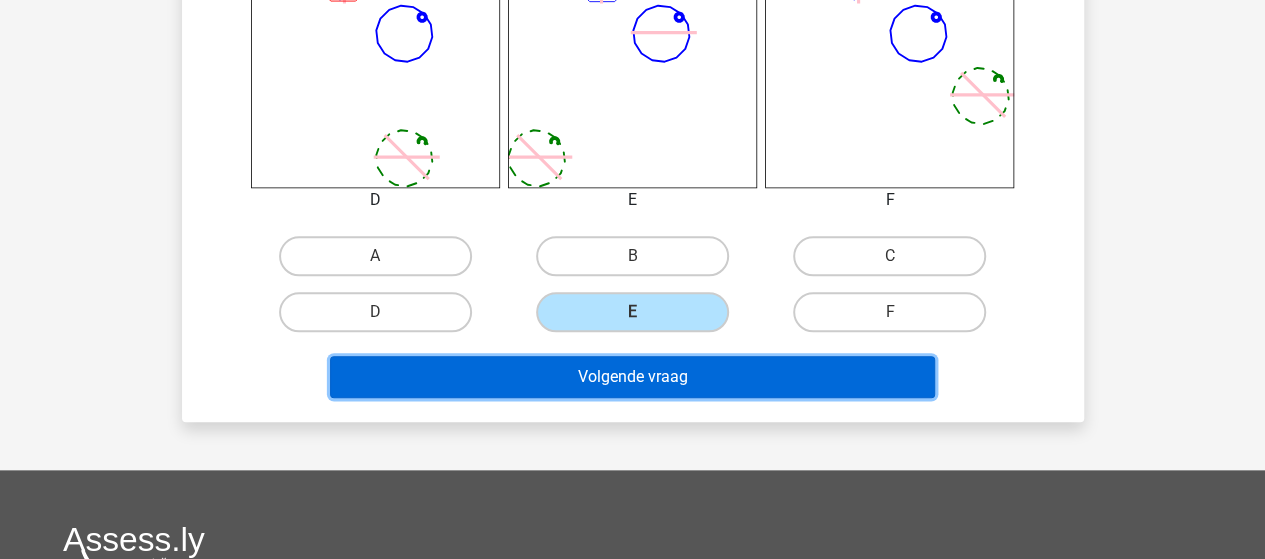 click on "Volgende vraag" at bounding box center [632, 377] 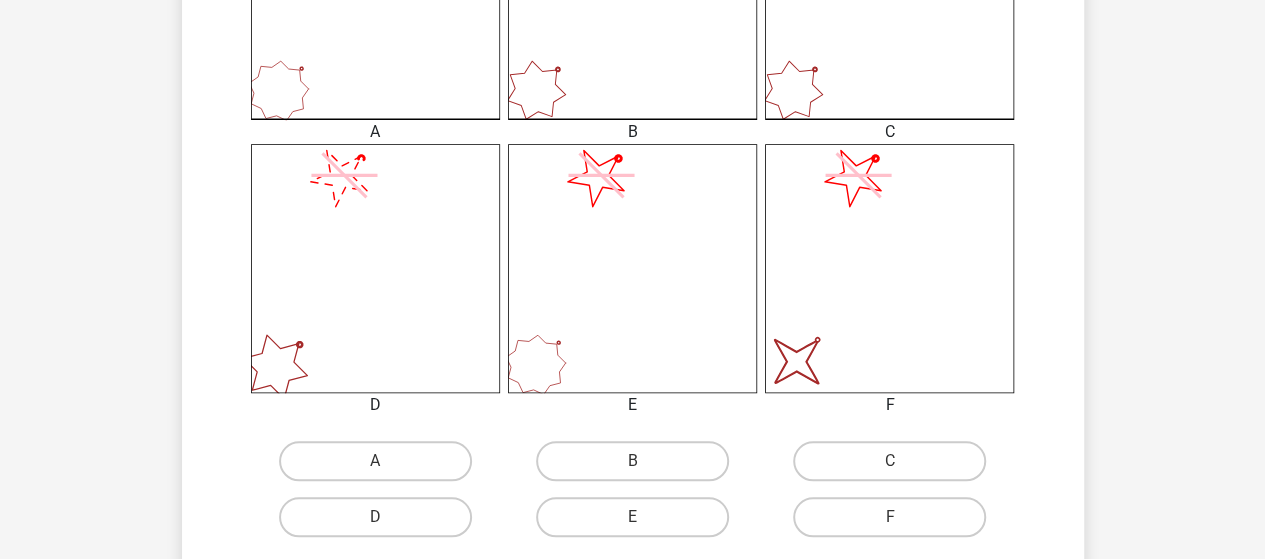 scroll, scrollTop: 792, scrollLeft: 0, axis: vertical 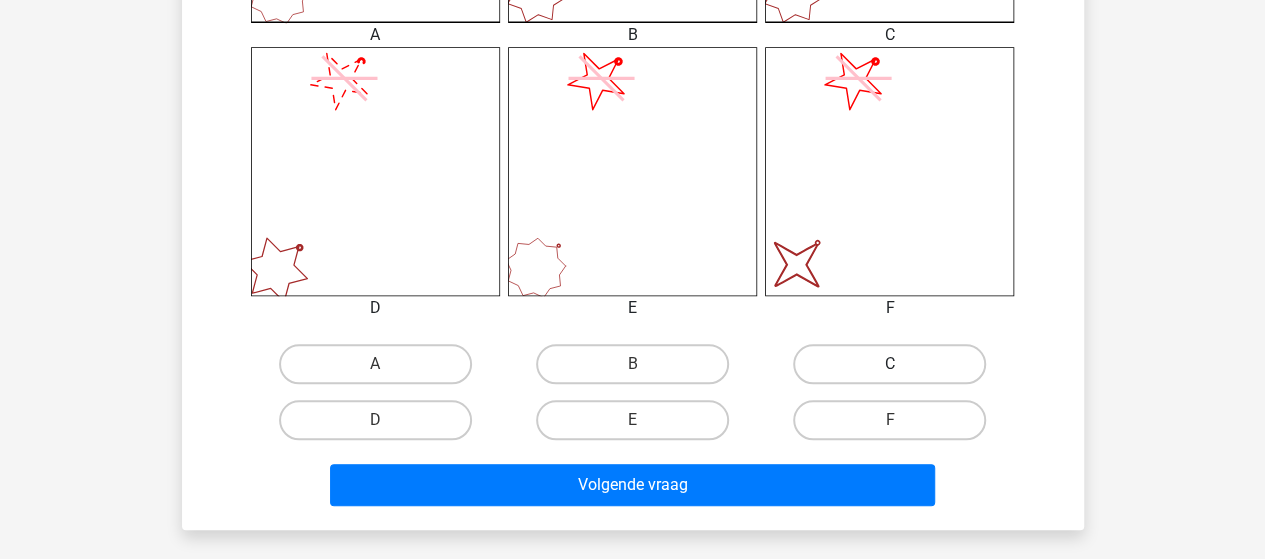 click on "C" at bounding box center (889, 364) 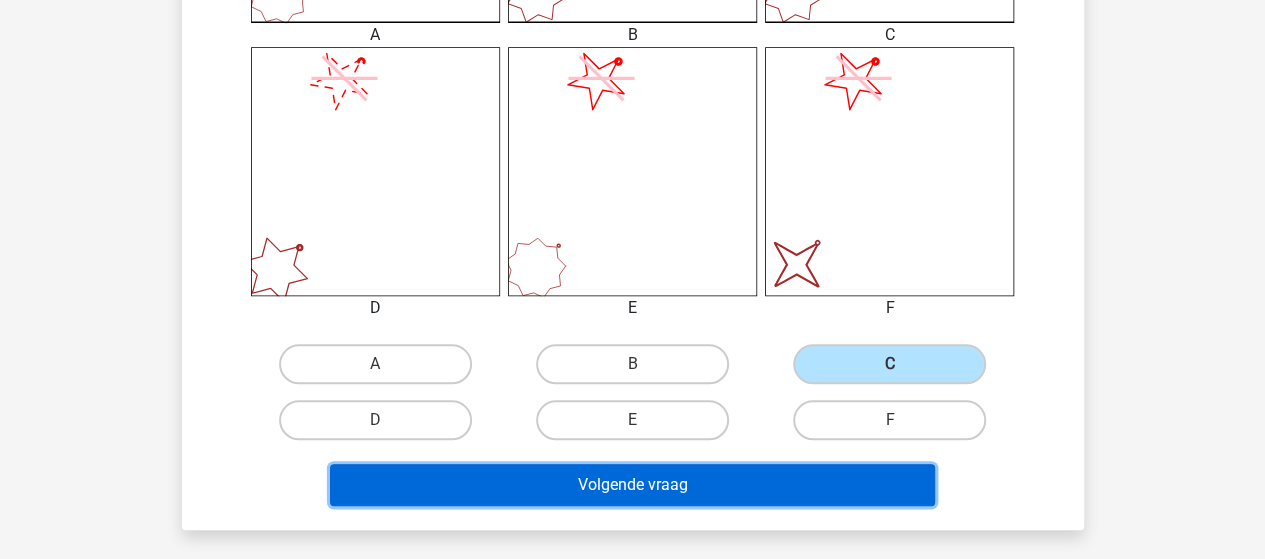 click on "Volgende vraag" at bounding box center [632, 485] 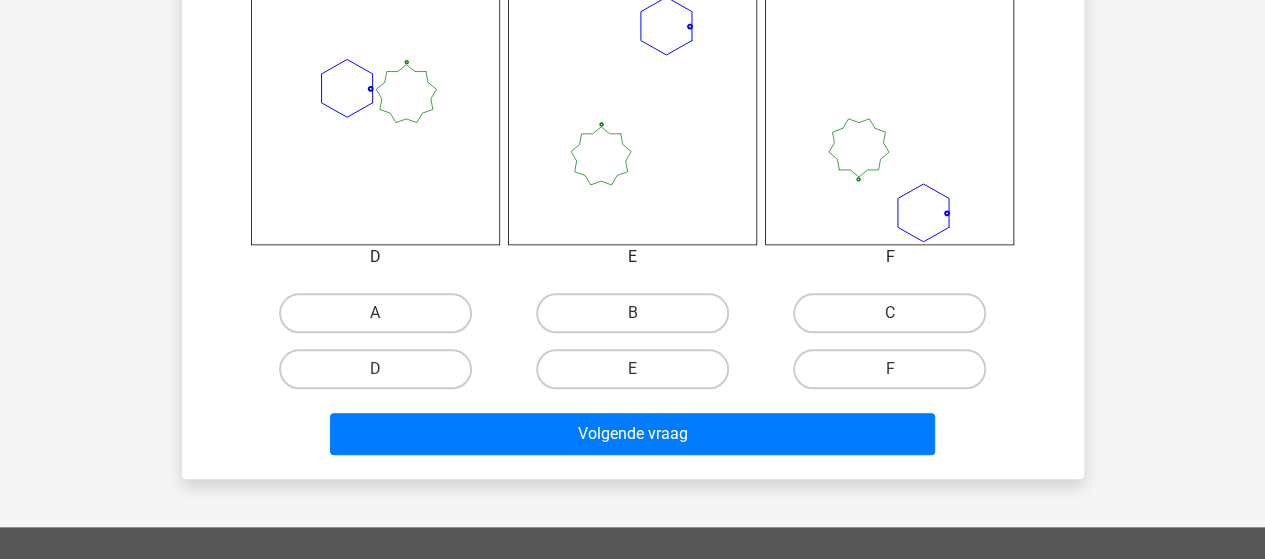 scroll, scrollTop: 892, scrollLeft: 0, axis: vertical 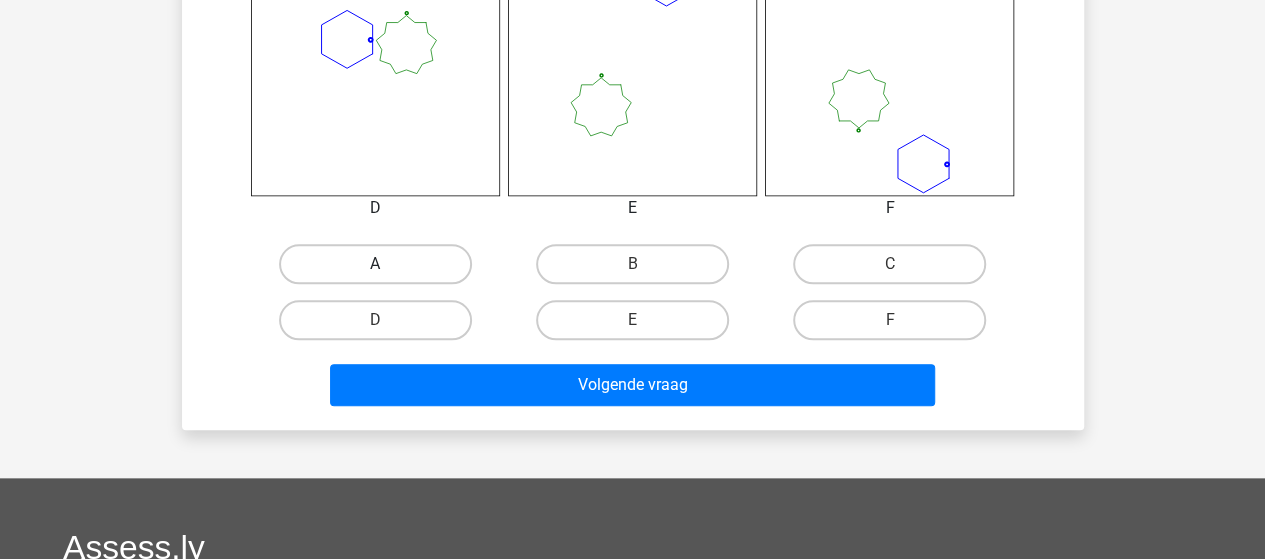 click on "A" at bounding box center [375, 264] 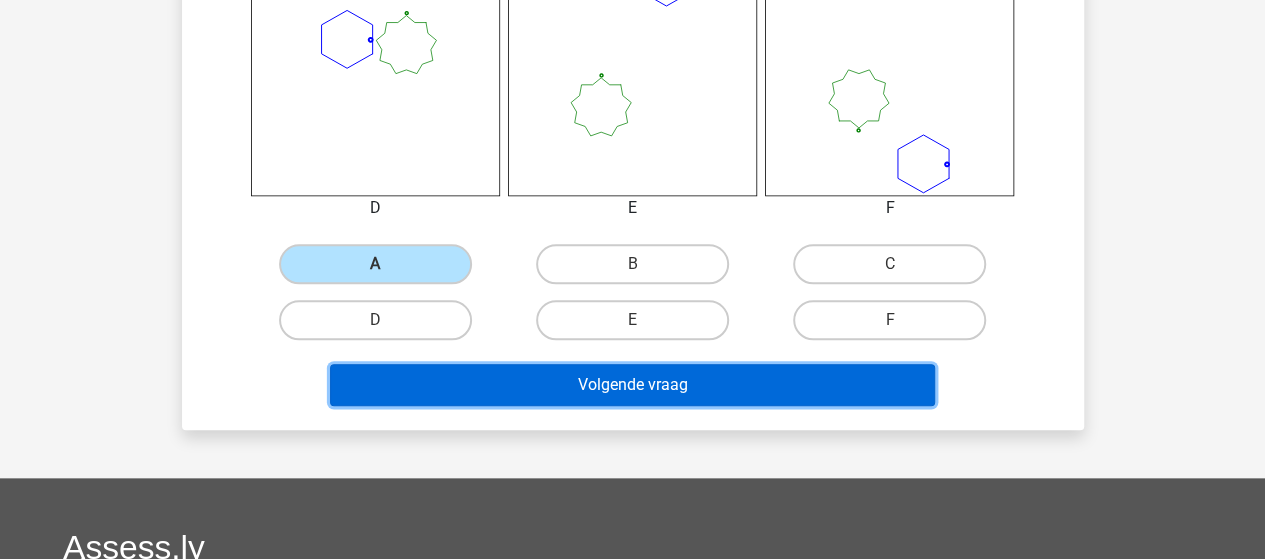 click on "Volgende vraag" at bounding box center (632, 385) 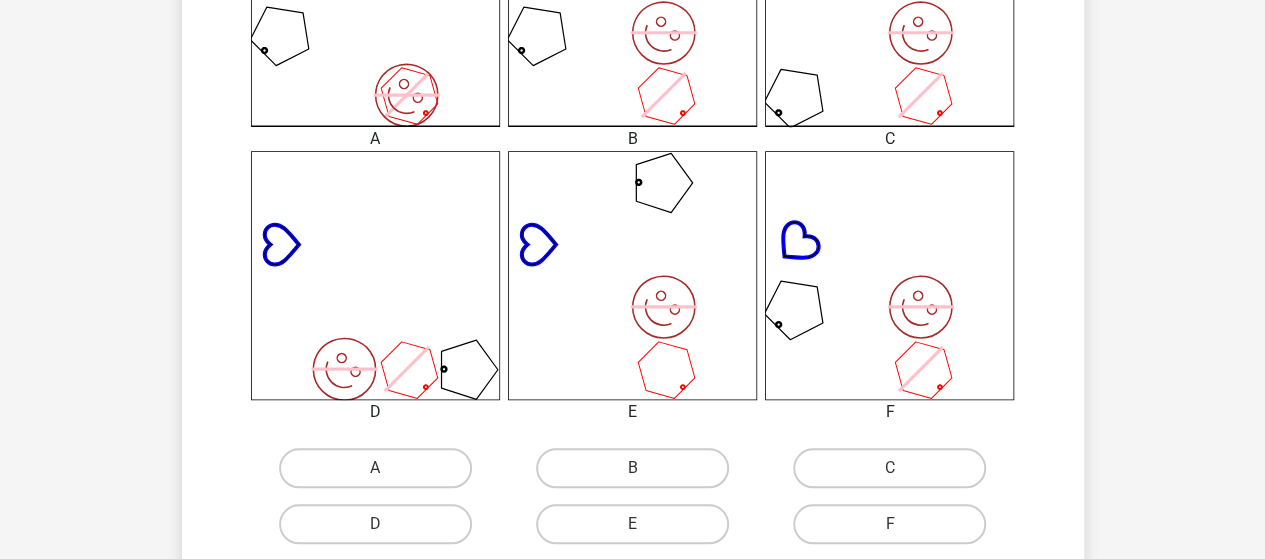 scroll, scrollTop: 692, scrollLeft: 0, axis: vertical 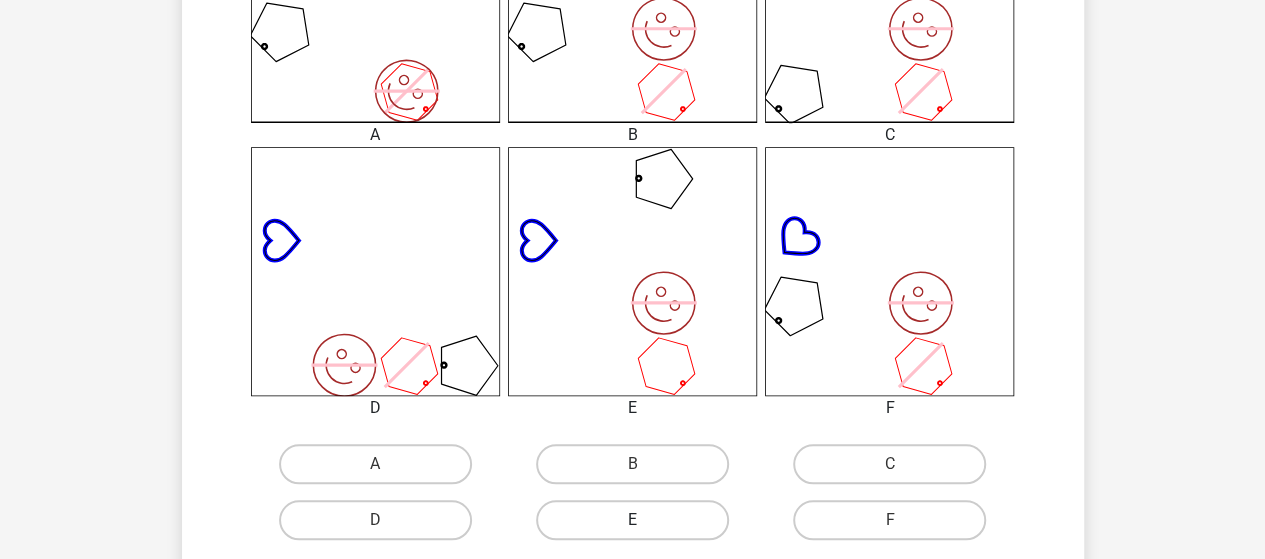 click on "E" at bounding box center [632, 520] 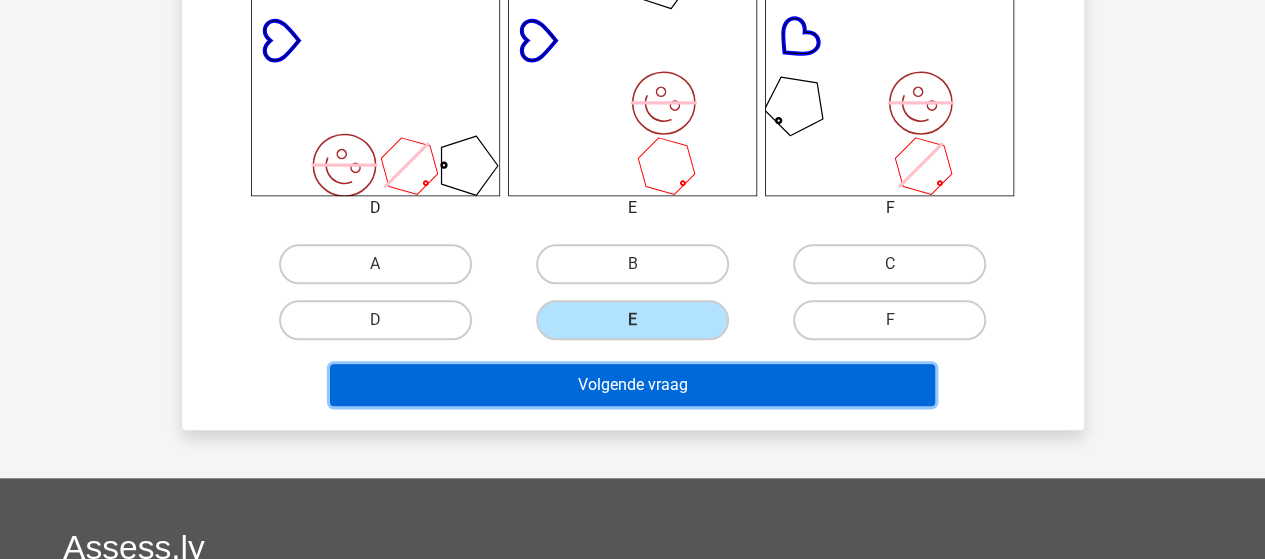 click on "Volgende vraag" at bounding box center (632, 385) 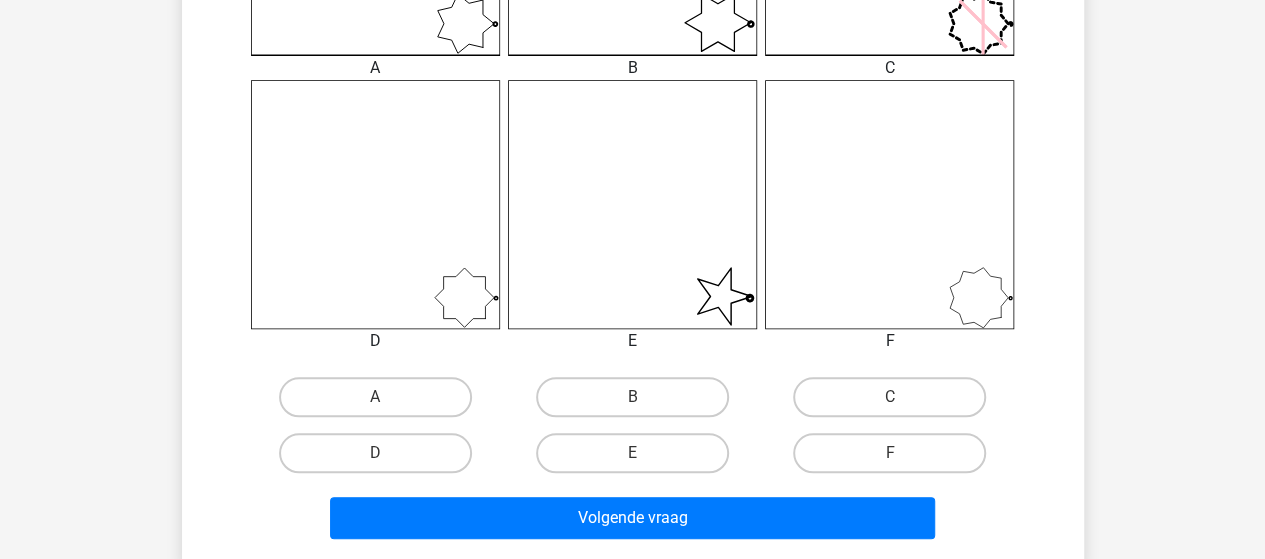 scroll, scrollTop: 792, scrollLeft: 0, axis: vertical 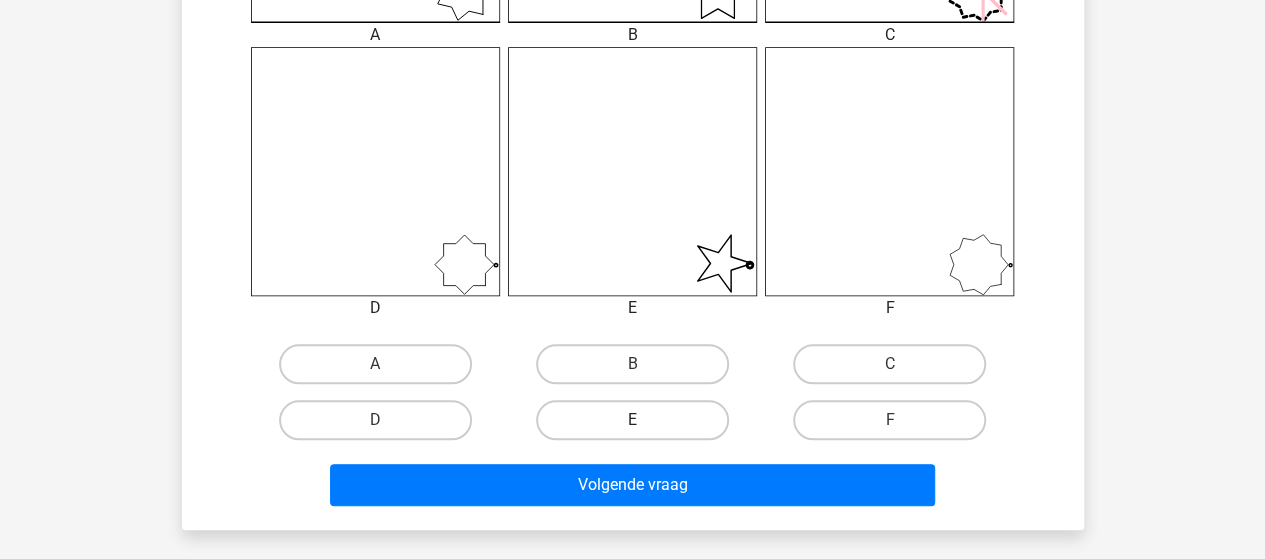 click on "E" at bounding box center [632, 420] 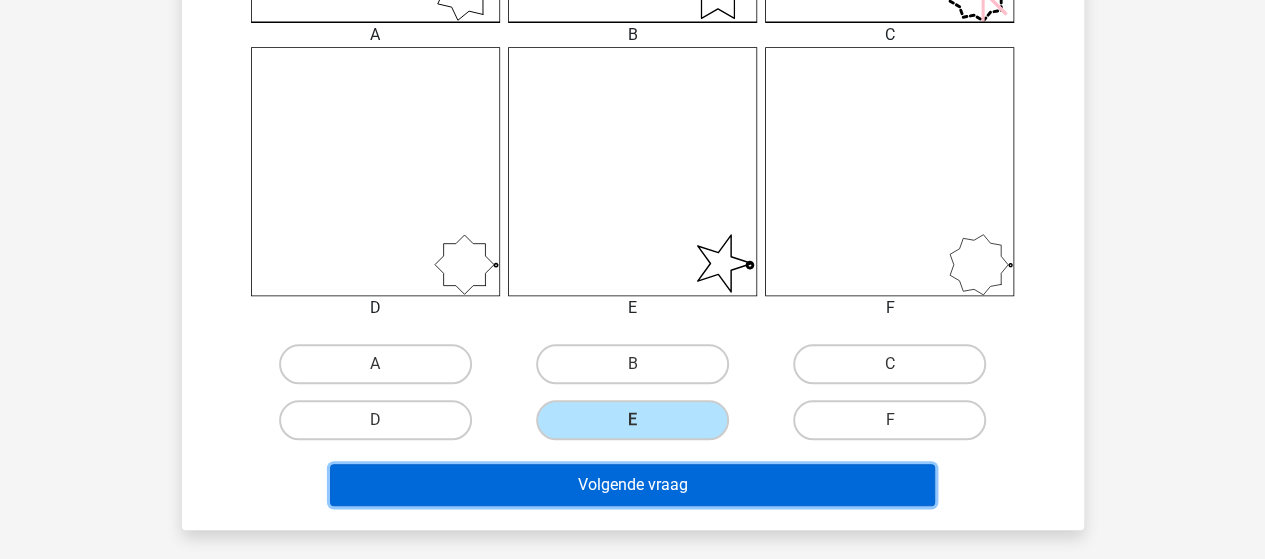 click on "Volgende vraag" at bounding box center [632, 485] 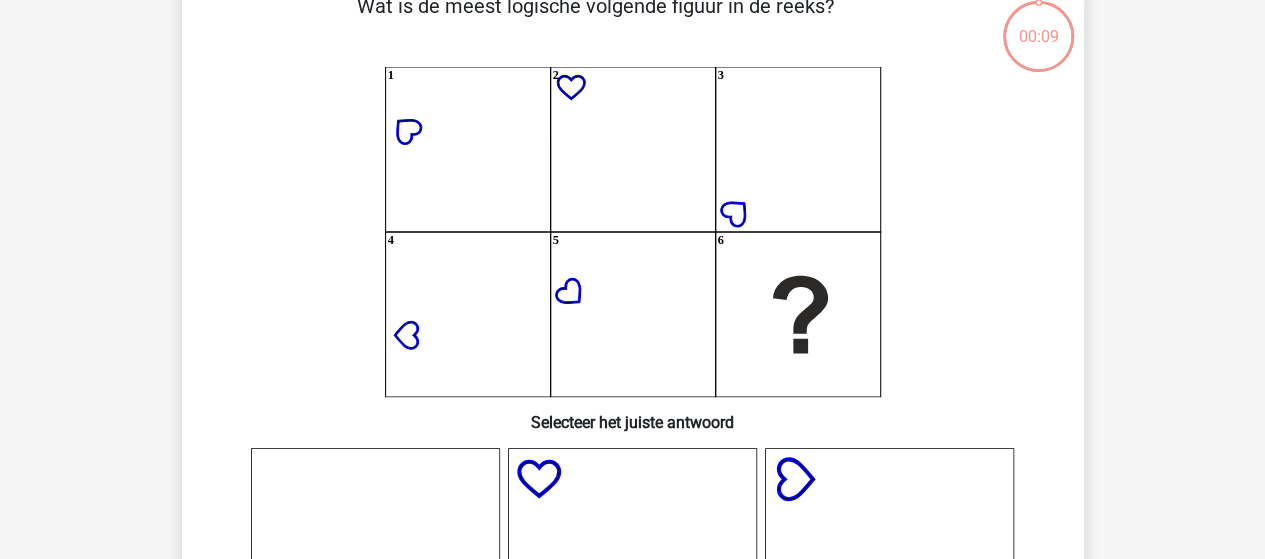 scroll, scrollTop: 92, scrollLeft: 0, axis: vertical 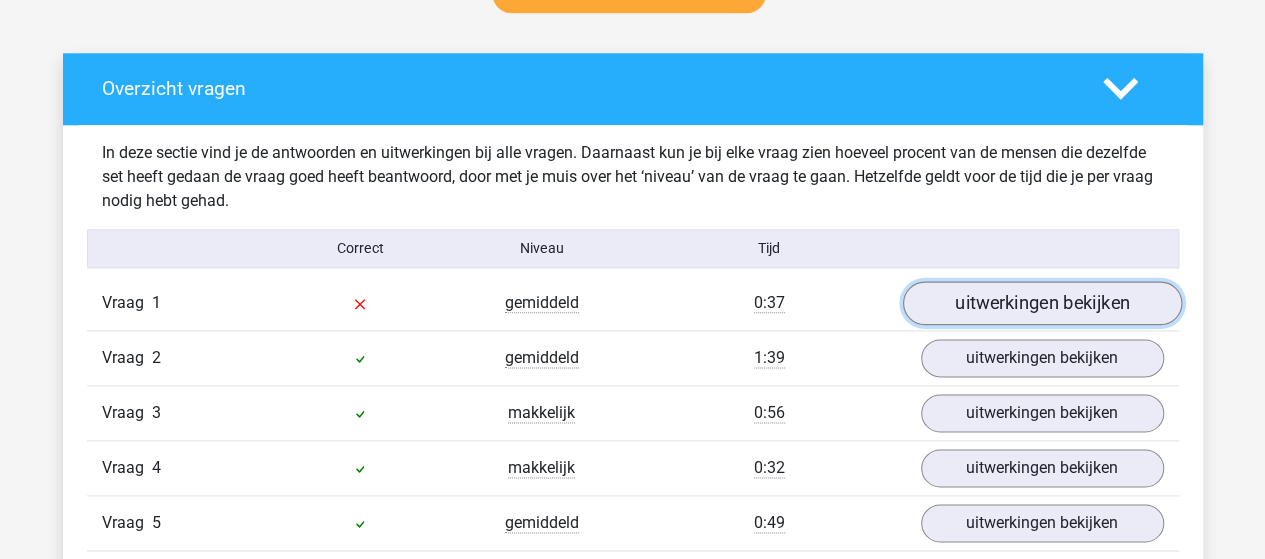 click on "uitwerkingen bekijken" at bounding box center (1041, 303) 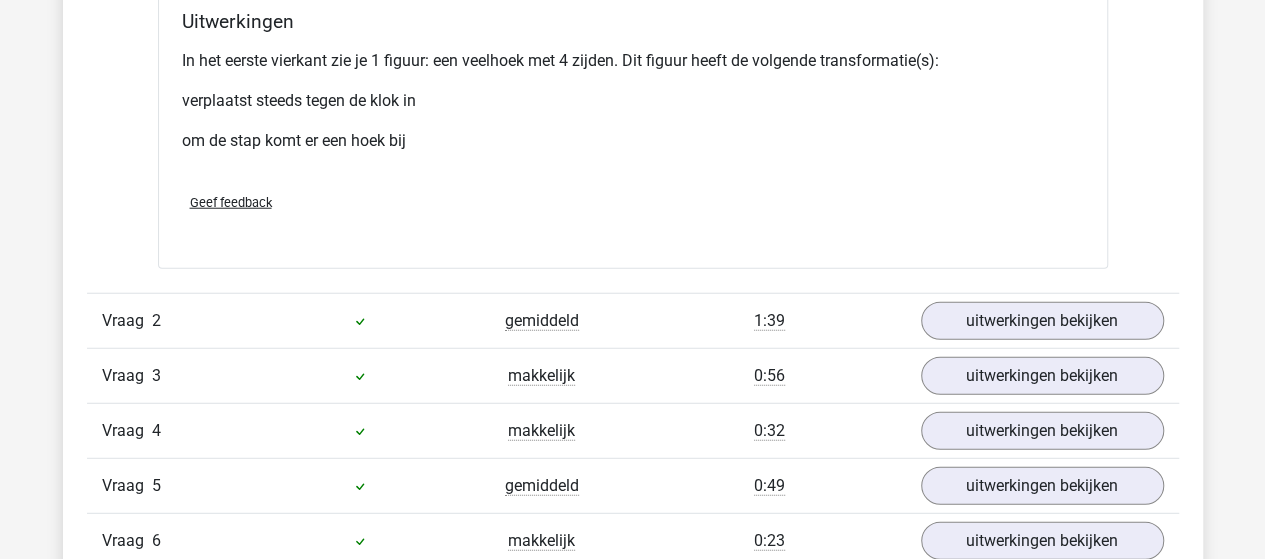 scroll, scrollTop: 2500, scrollLeft: 0, axis: vertical 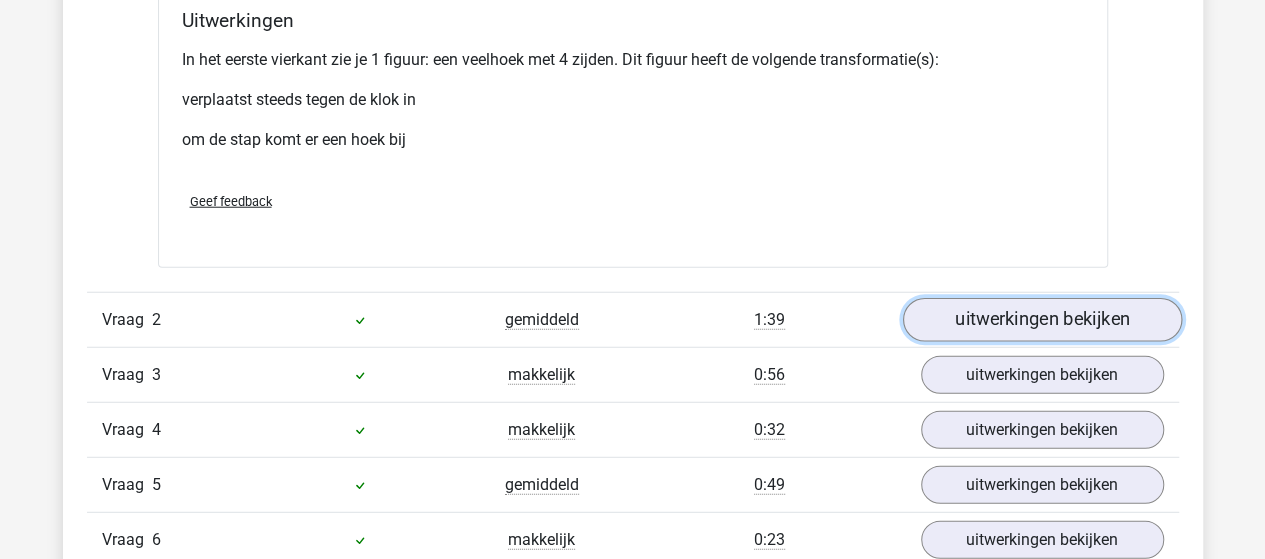 click on "uitwerkingen bekijken" at bounding box center (1041, 320) 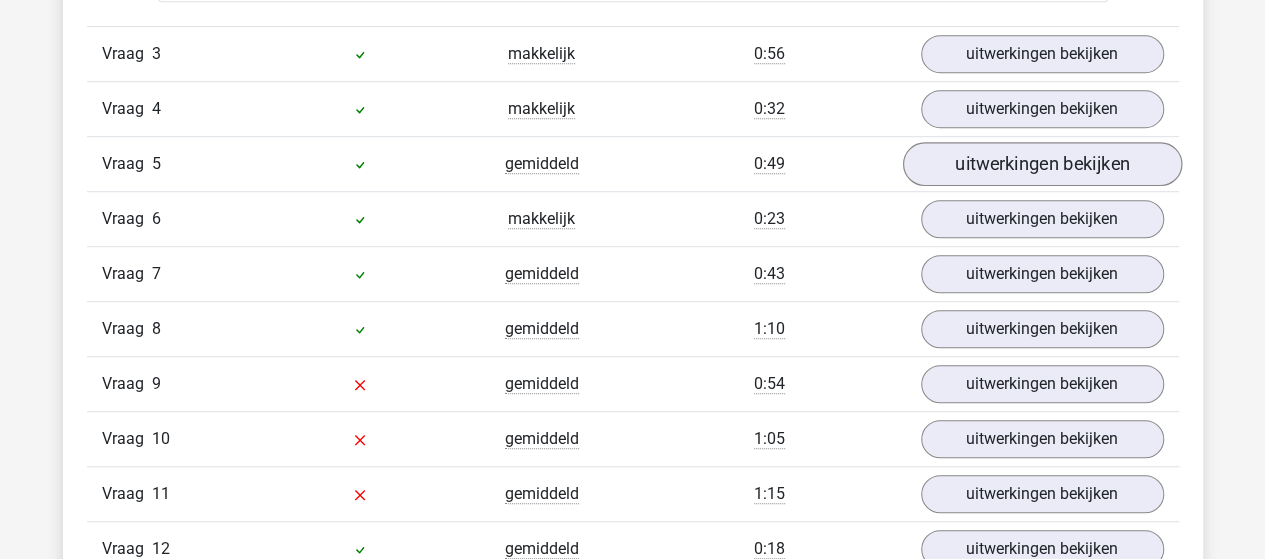 scroll, scrollTop: 4400, scrollLeft: 0, axis: vertical 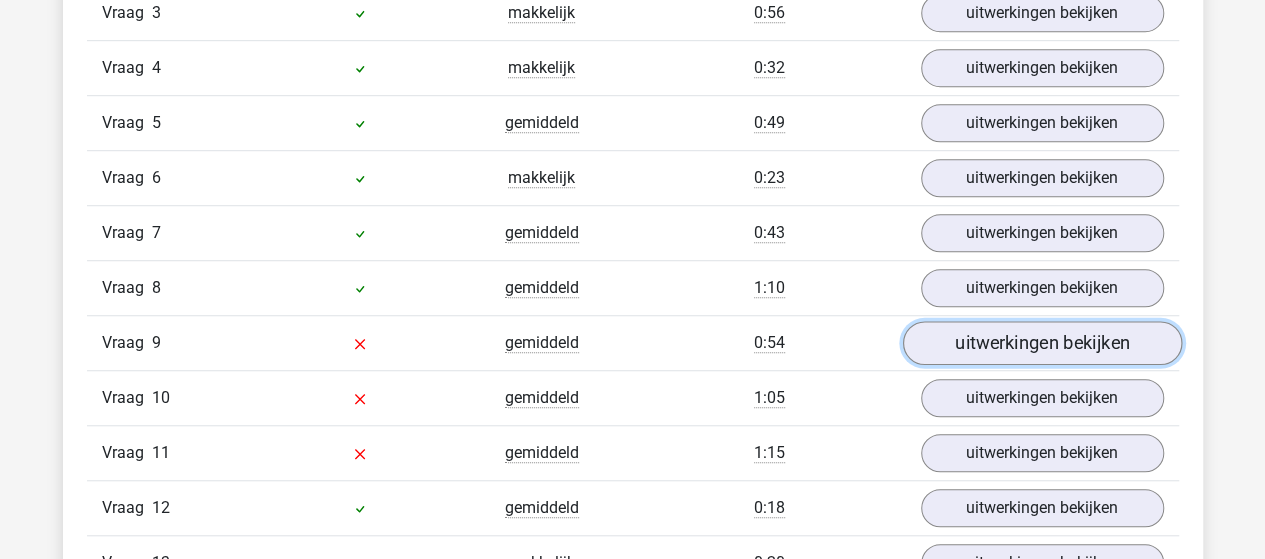 click on "uitwerkingen bekijken" at bounding box center [1041, 344] 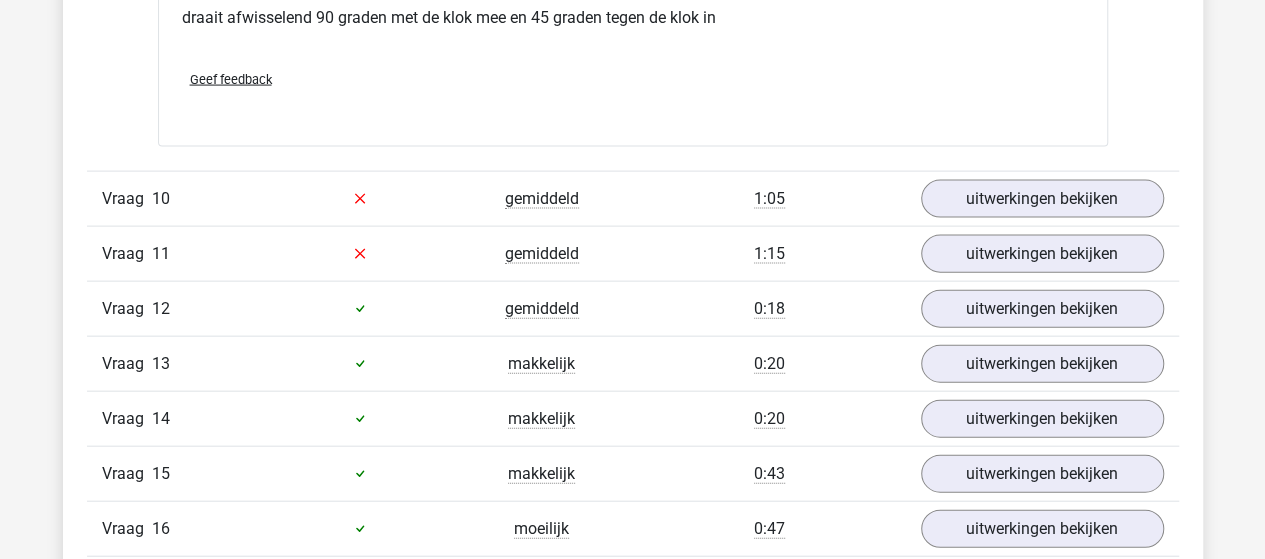 scroll, scrollTop: 5900, scrollLeft: 0, axis: vertical 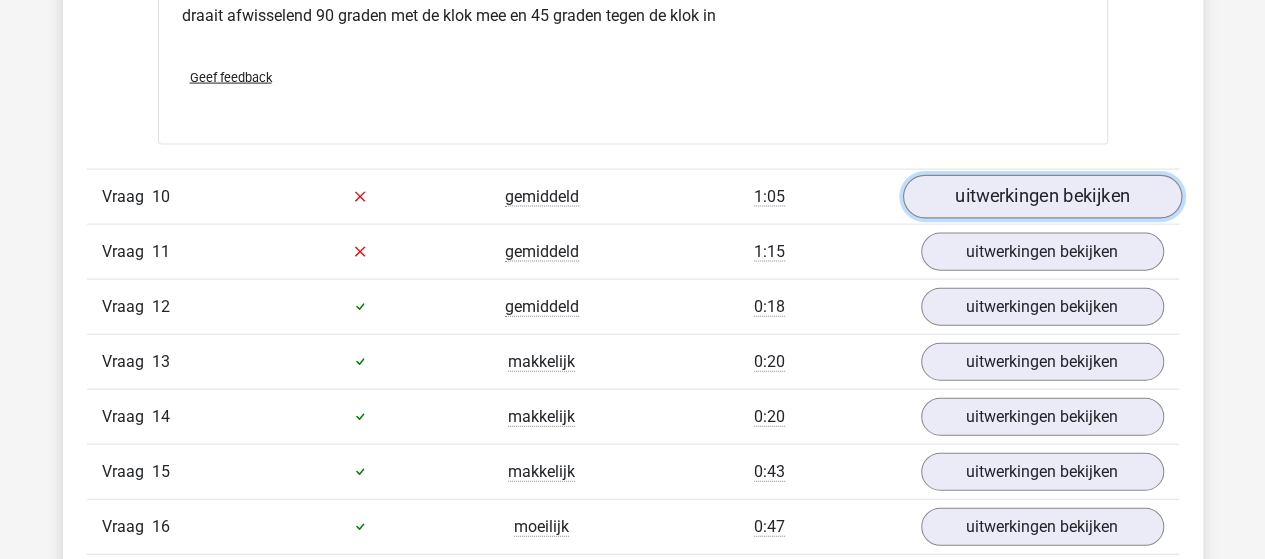 click on "uitwerkingen bekijken" at bounding box center [1041, 197] 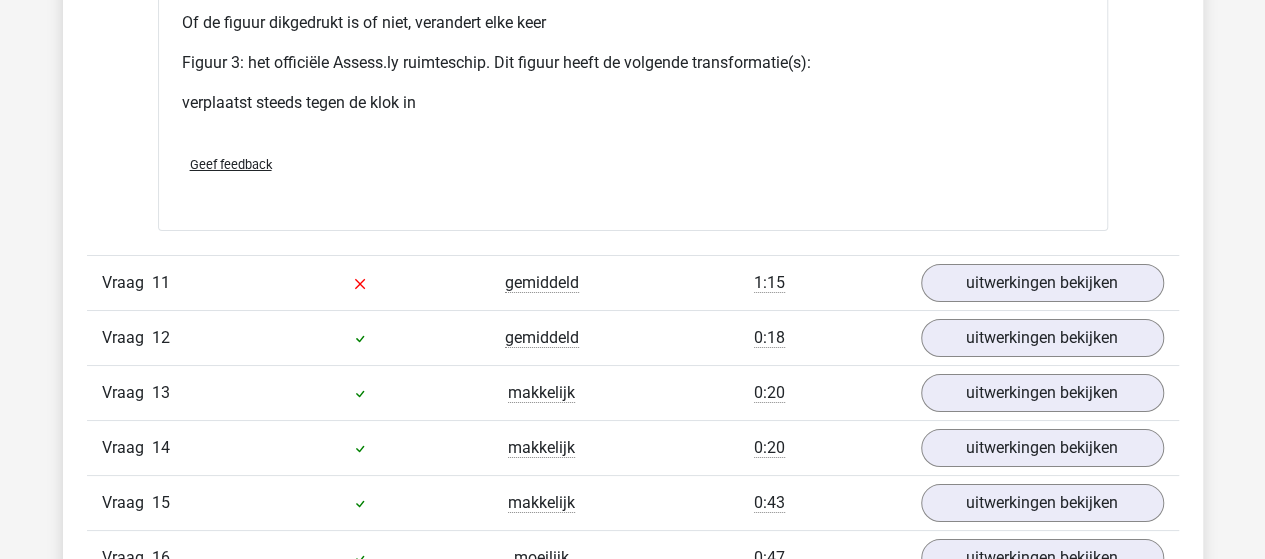 scroll, scrollTop: 7400, scrollLeft: 0, axis: vertical 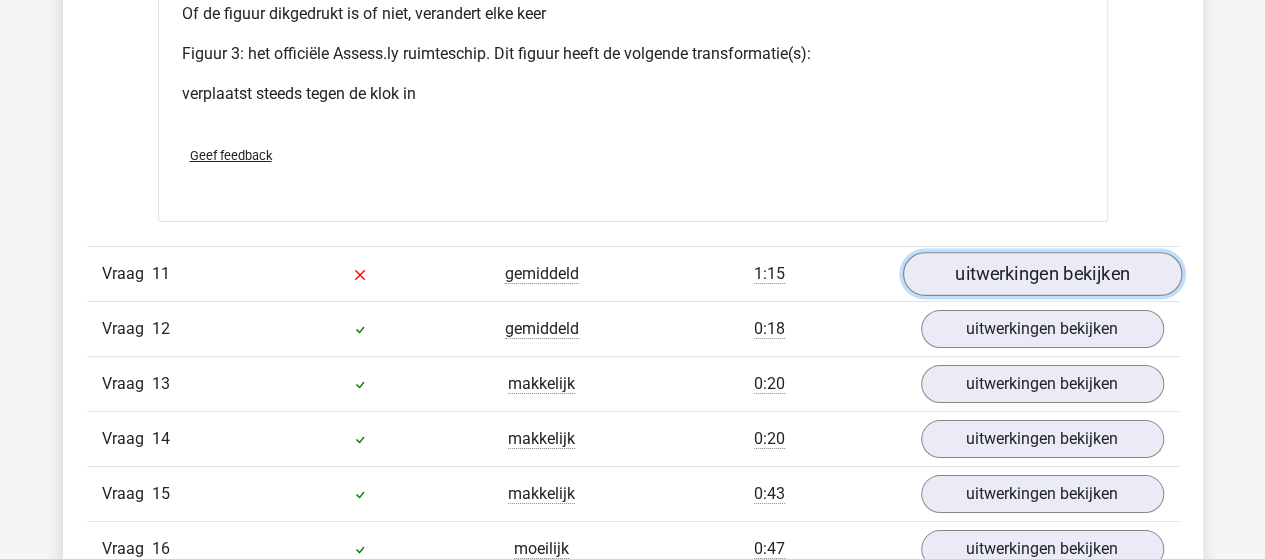 click on "uitwerkingen bekijken" at bounding box center (1041, 274) 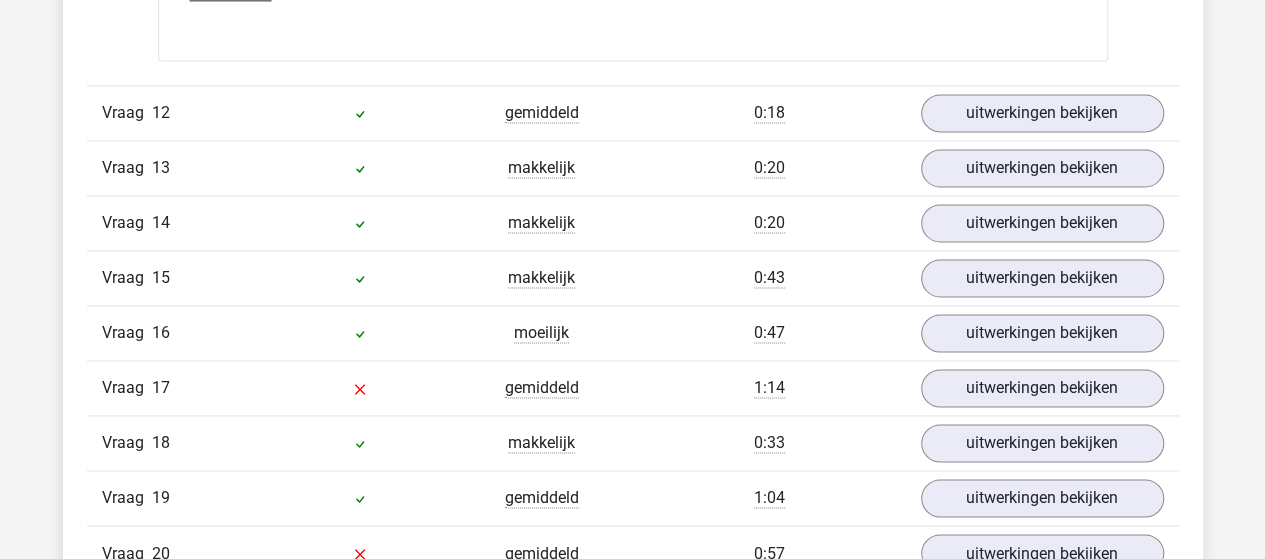 scroll, scrollTop: 9000, scrollLeft: 0, axis: vertical 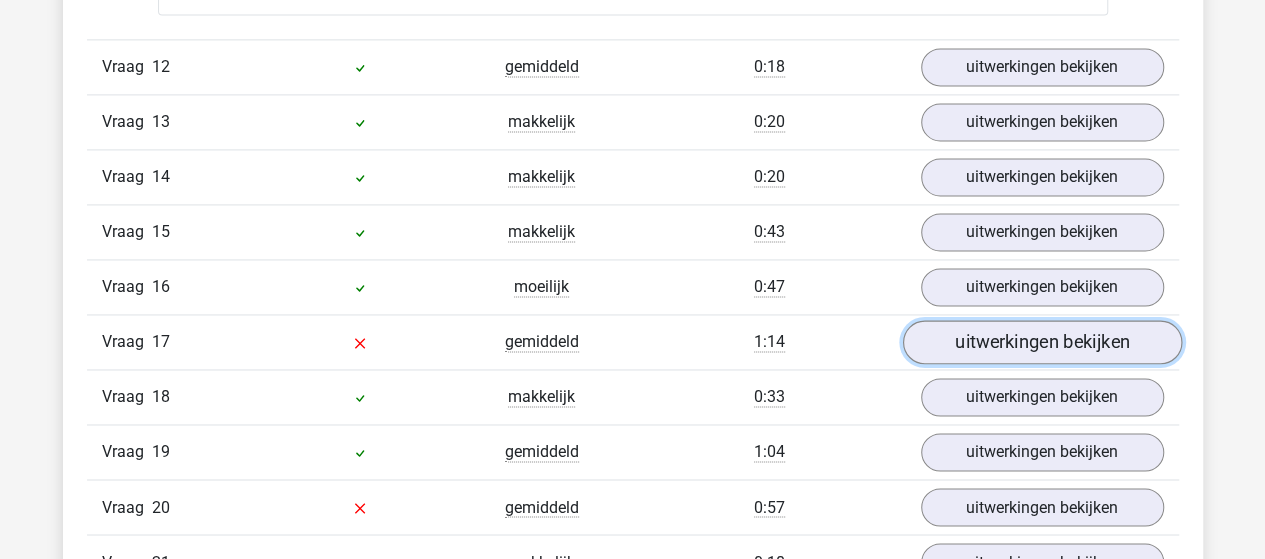 click on "uitwerkingen bekijken" at bounding box center [1041, 342] 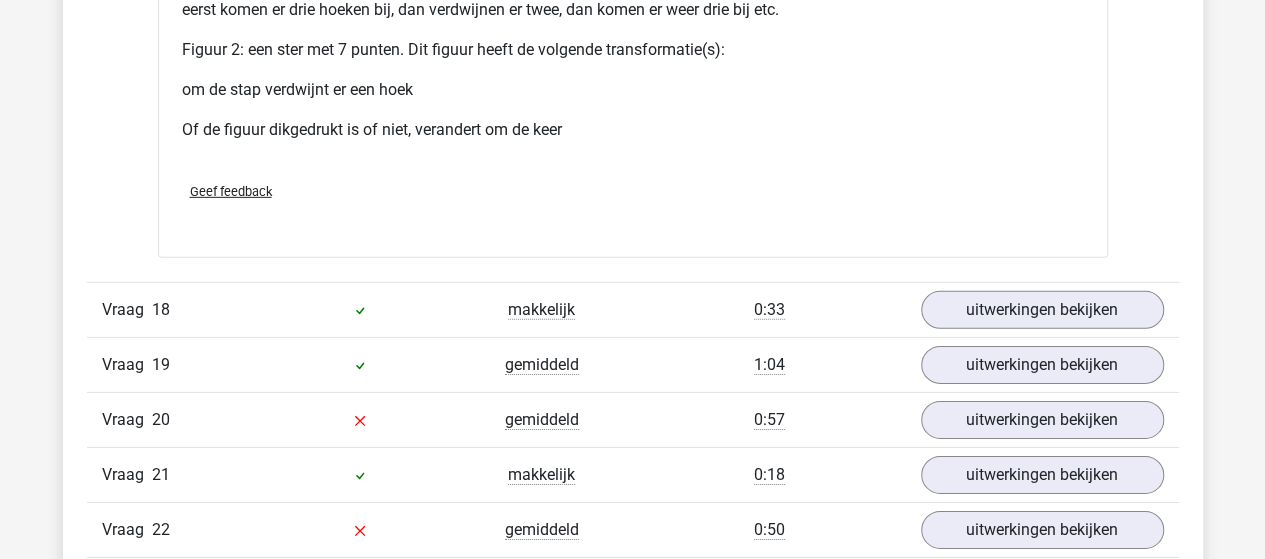 scroll, scrollTop: 10600, scrollLeft: 0, axis: vertical 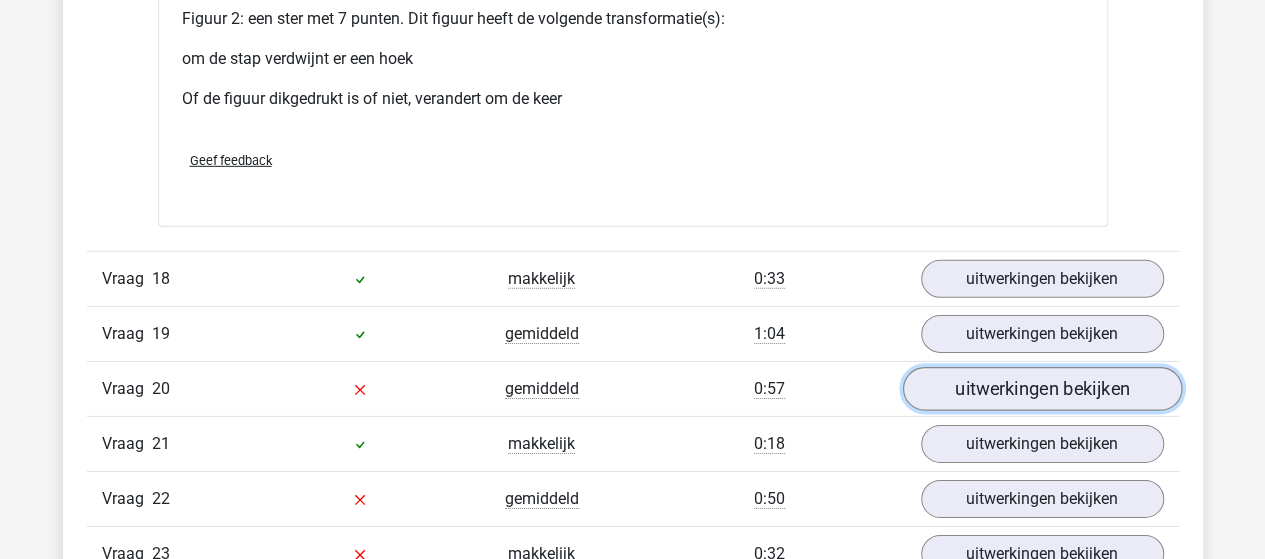 click on "uitwerkingen bekijken" at bounding box center [1041, 389] 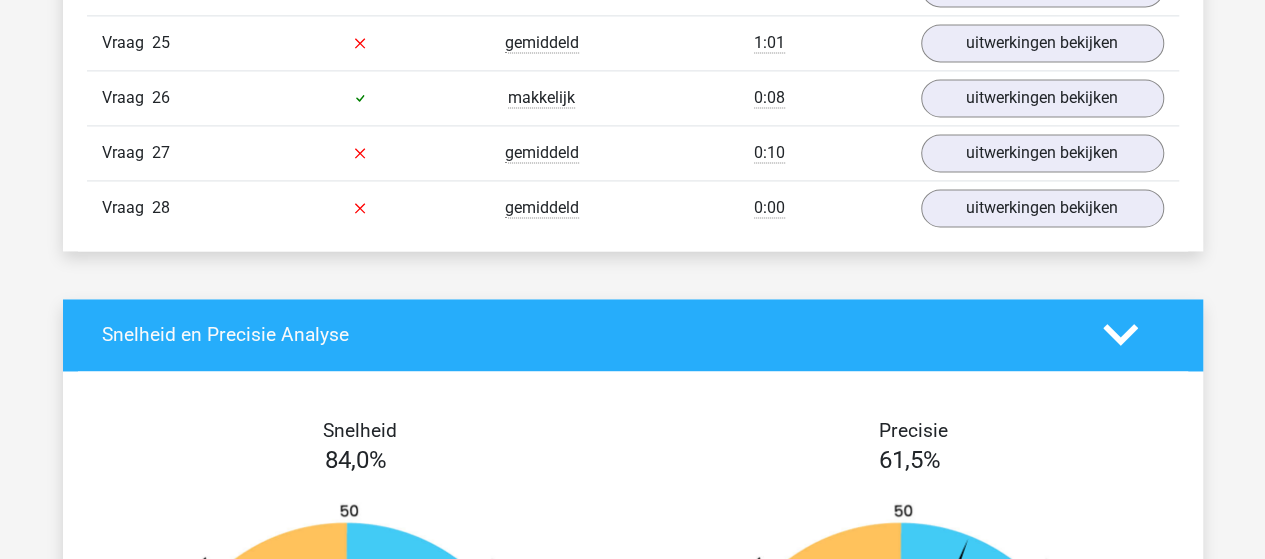 scroll, scrollTop: 12300, scrollLeft: 0, axis: vertical 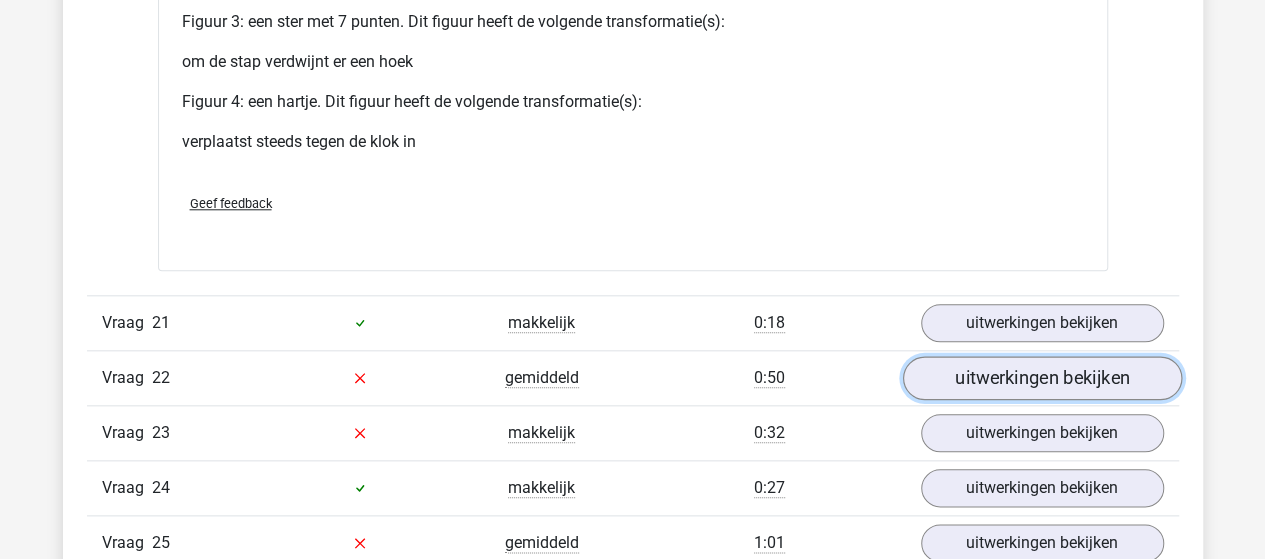click on "uitwerkingen bekijken" at bounding box center [1041, 378] 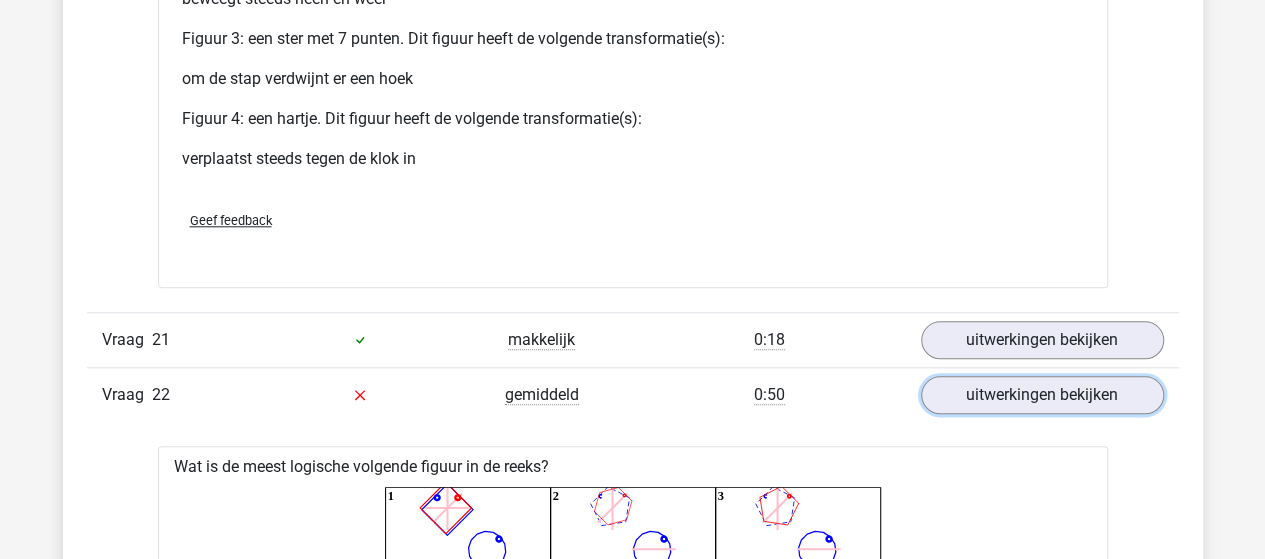 scroll, scrollTop: 12300, scrollLeft: 0, axis: vertical 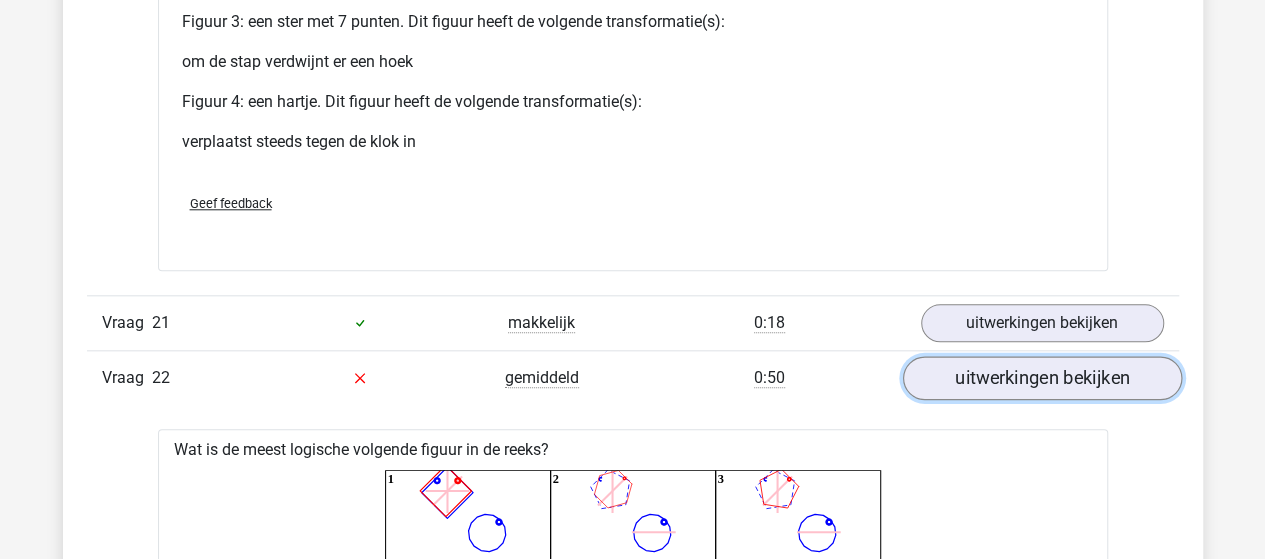 click on "uitwerkingen bekijken" at bounding box center (1041, 378) 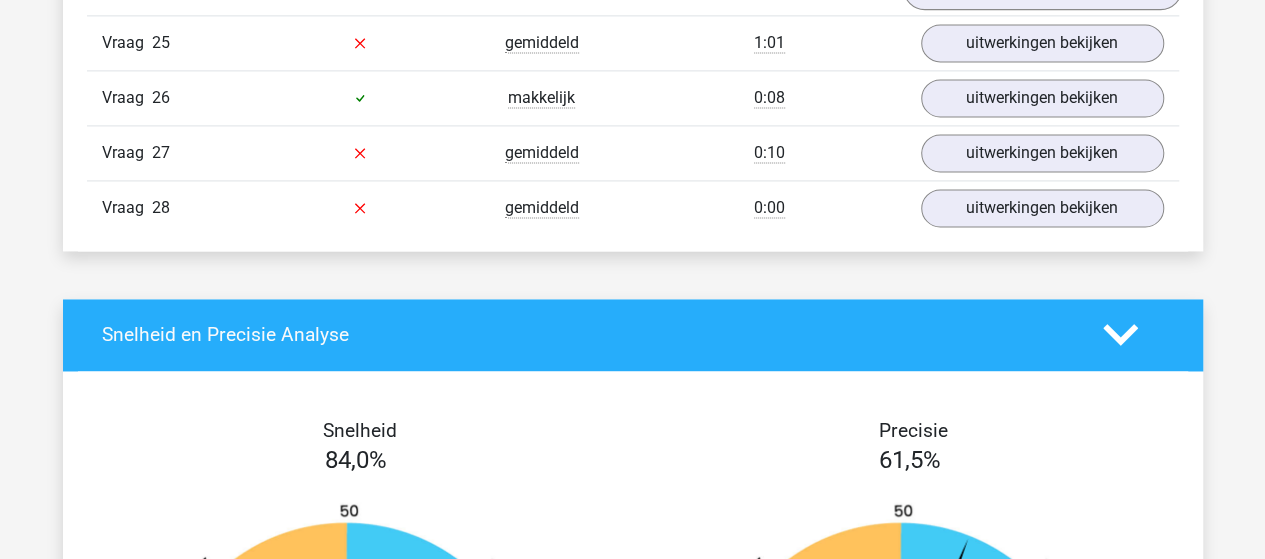 scroll, scrollTop: 13200, scrollLeft: 0, axis: vertical 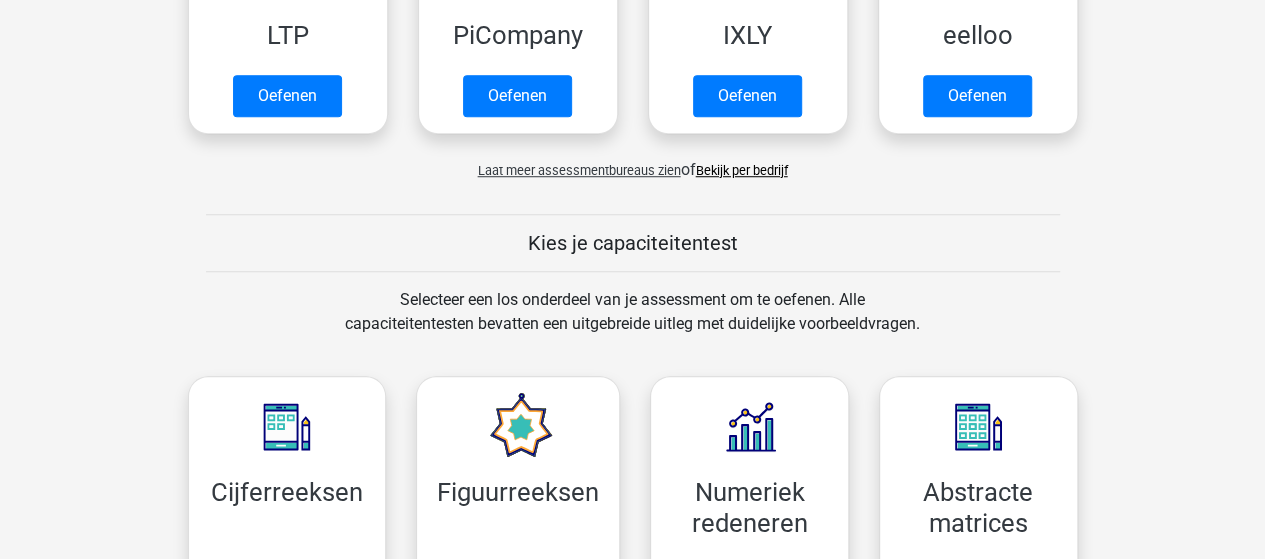 click on "Bekijk per bedrijf" at bounding box center [742, 170] 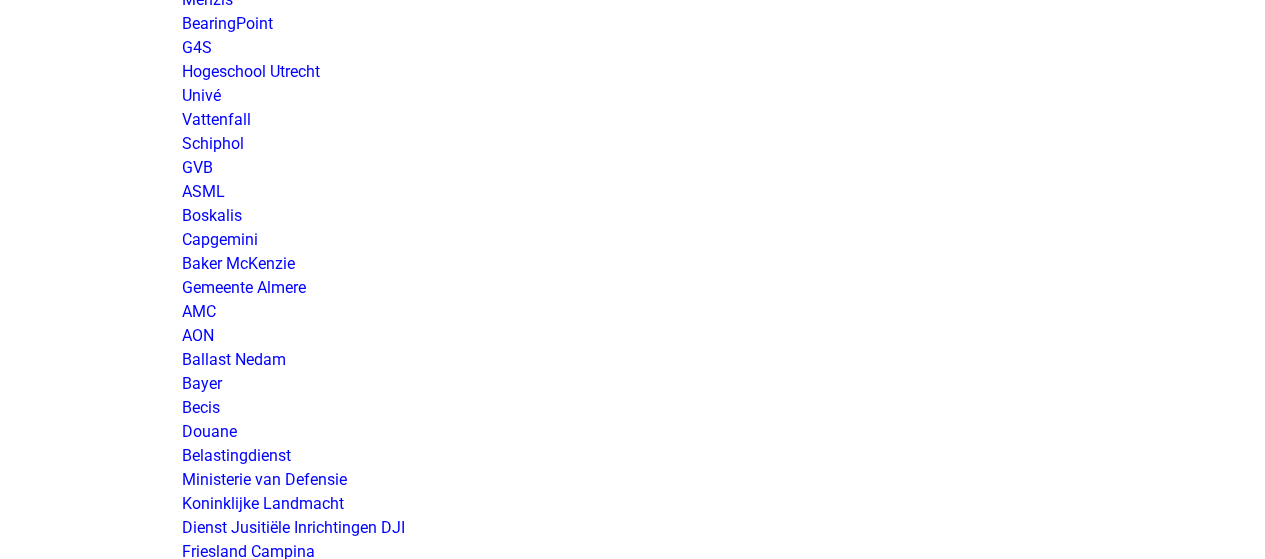 scroll, scrollTop: 3100, scrollLeft: 0, axis: vertical 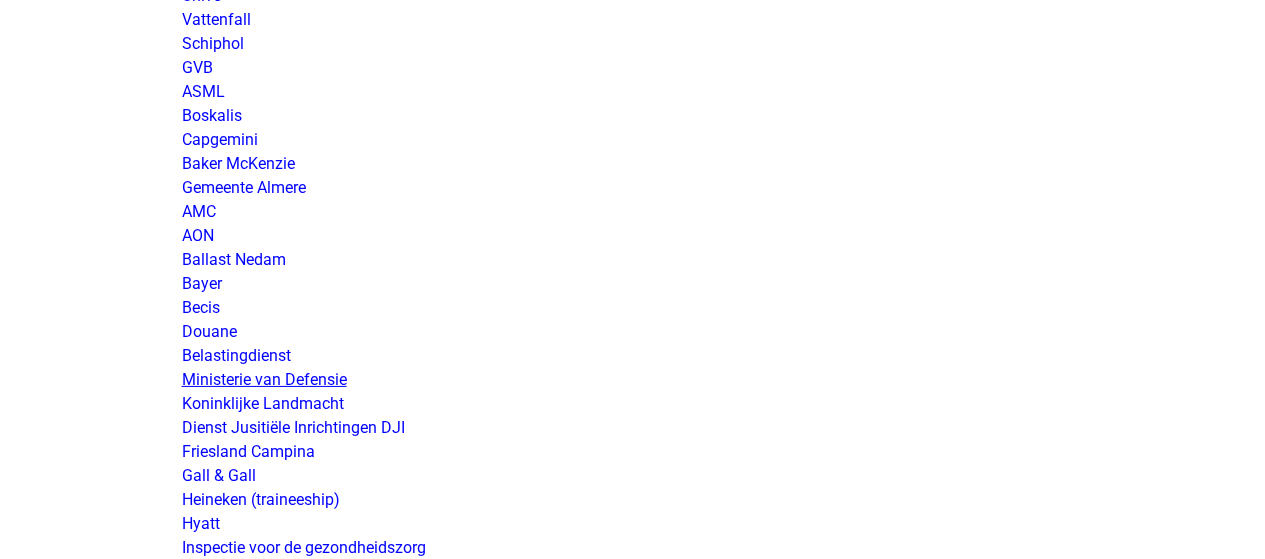 click on "Ministerie van Defensie" at bounding box center [264, 379] 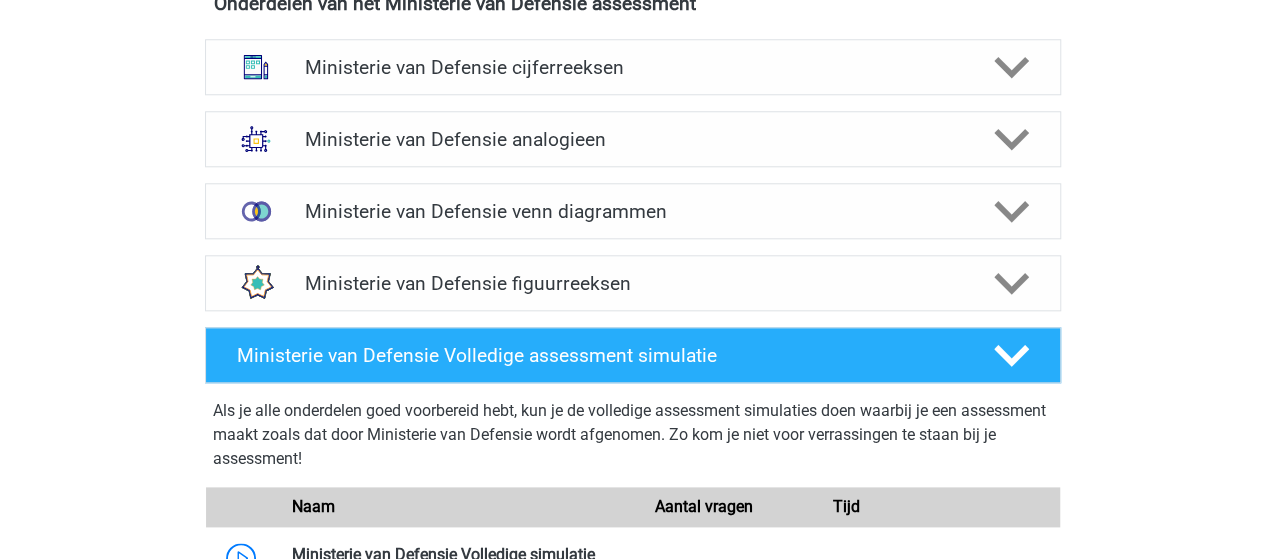 scroll, scrollTop: 900, scrollLeft: 0, axis: vertical 